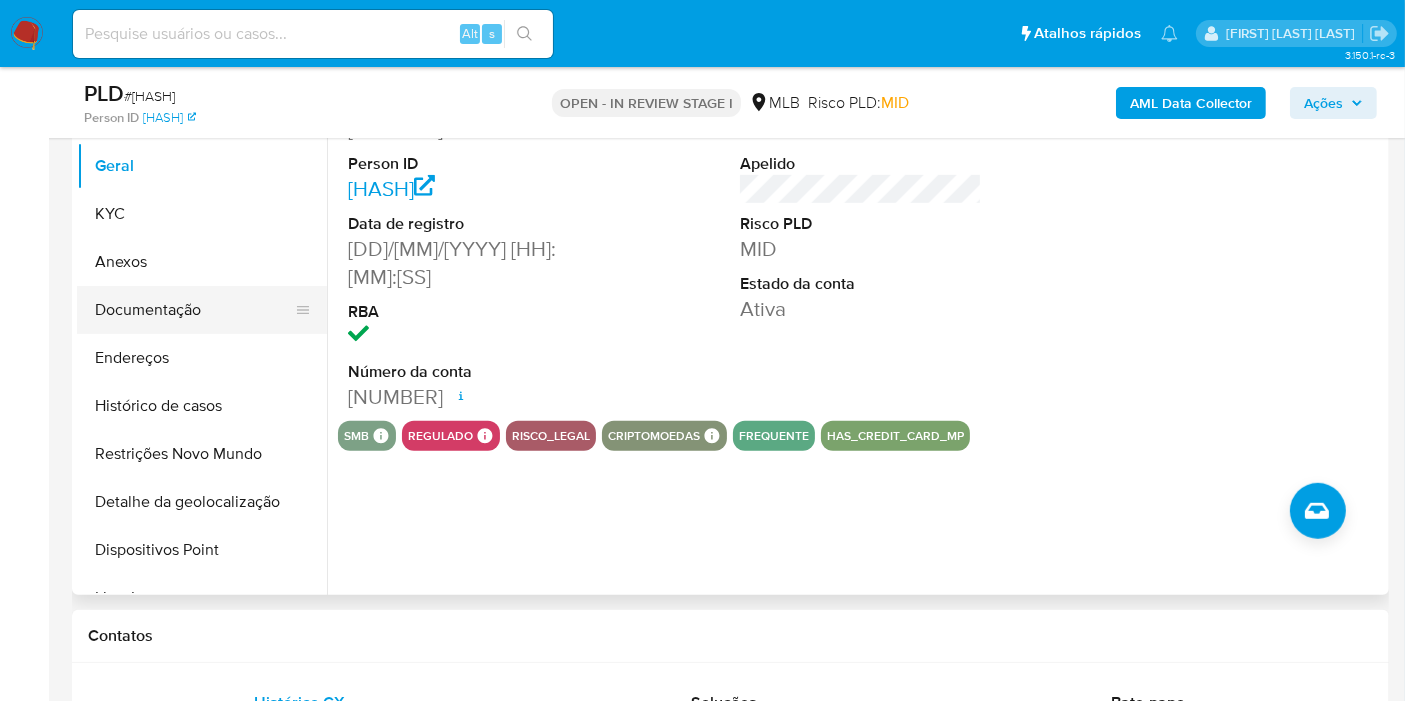 click on "Documentação" at bounding box center [194, 310] 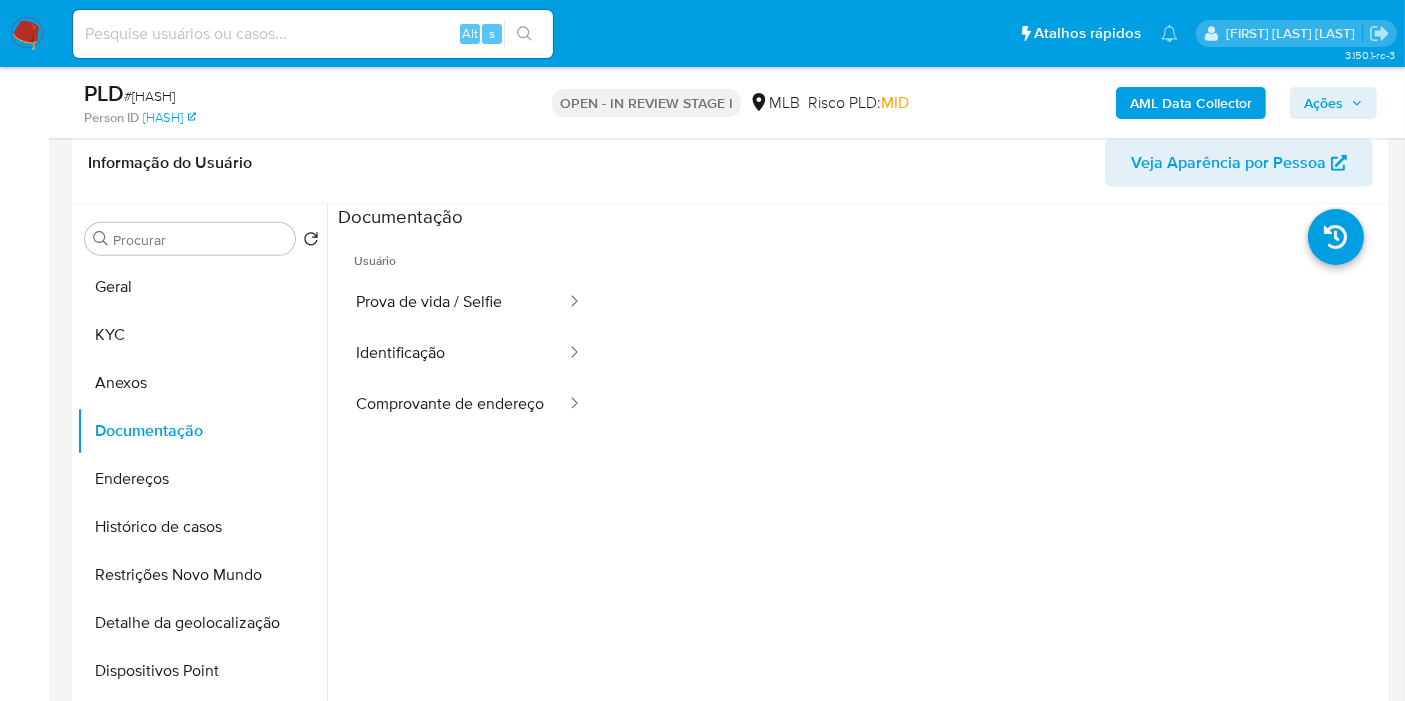 scroll, scrollTop: 911, scrollLeft: 0, axis: vertical 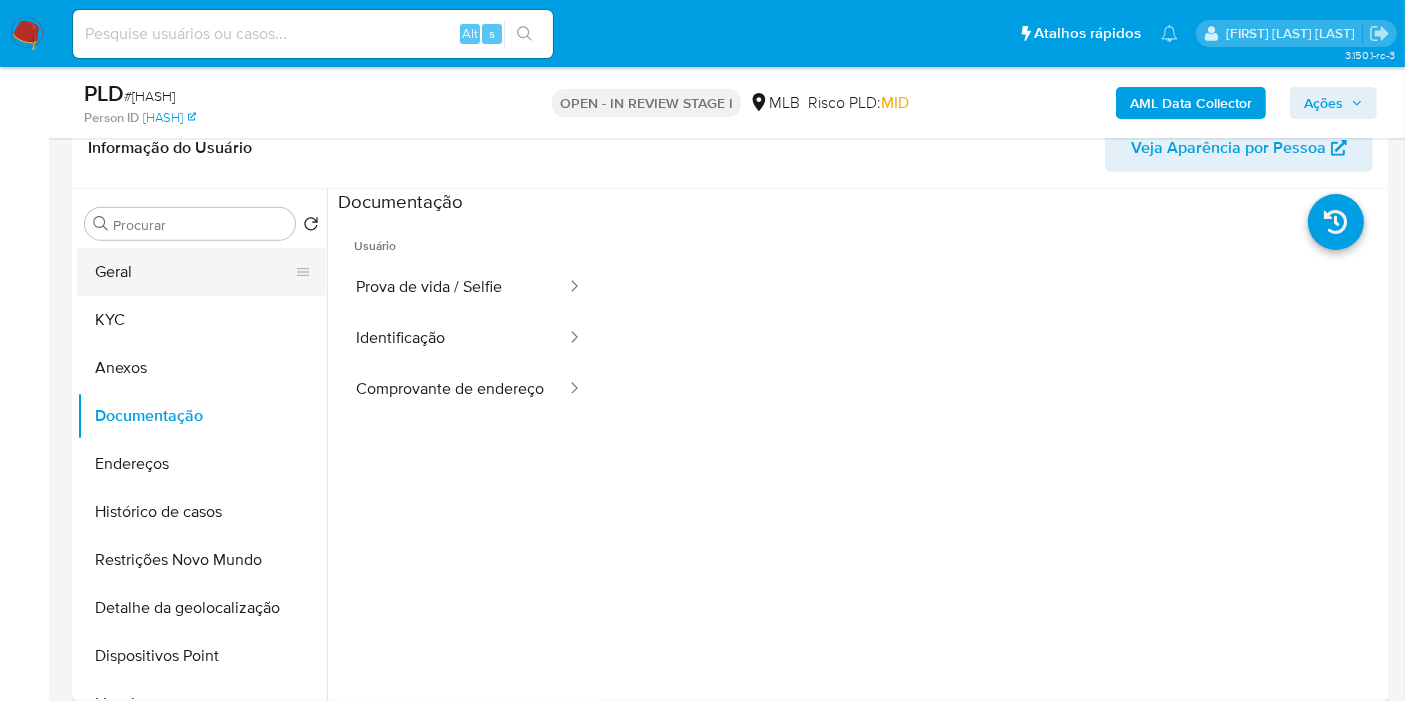 click on "Geral" at bounding box center (194, 272) 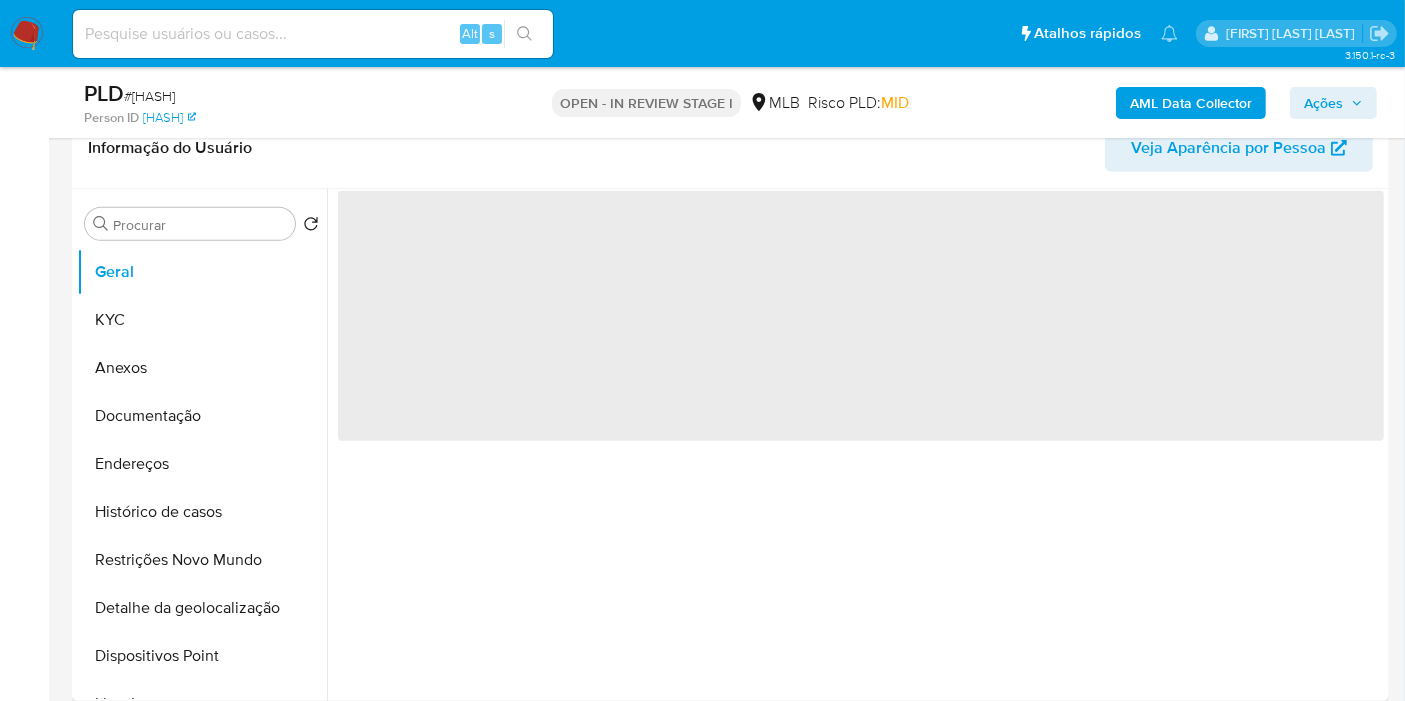type 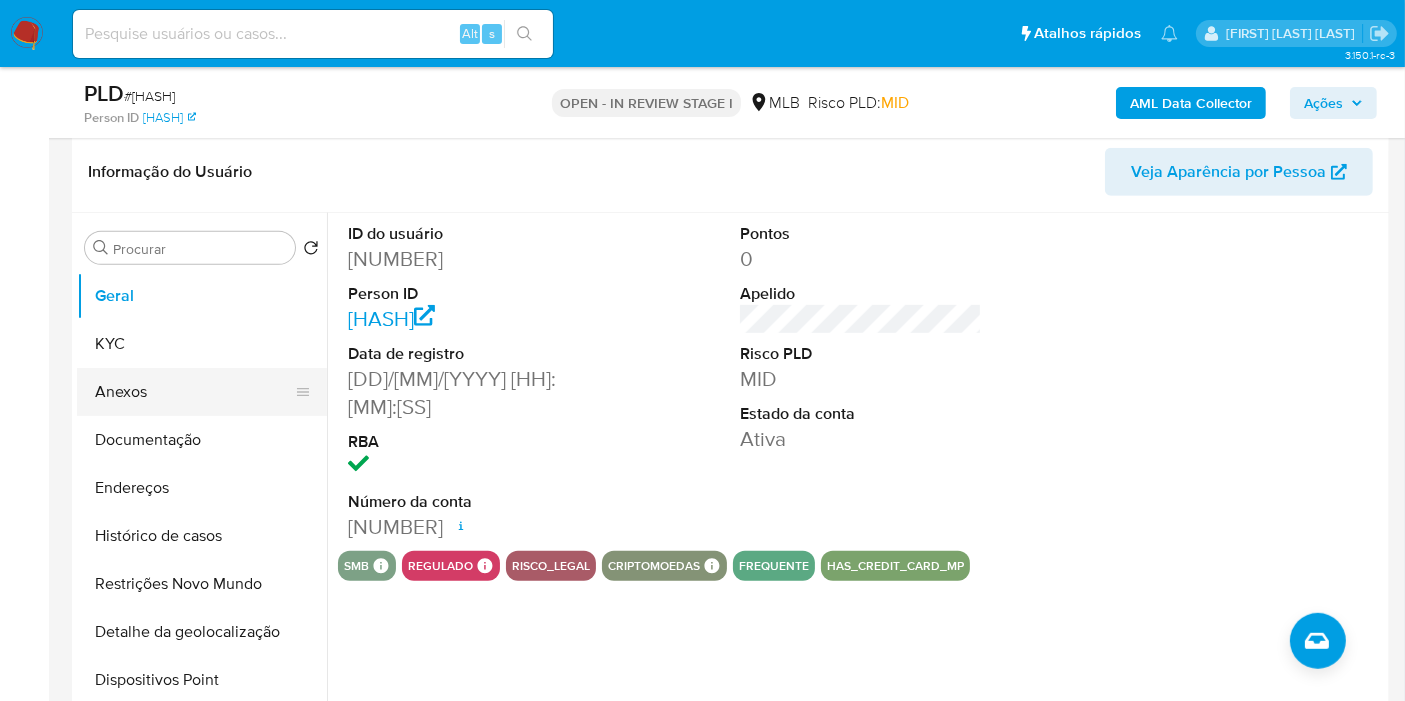 click on "KYC" at bounding box center [202, 344] 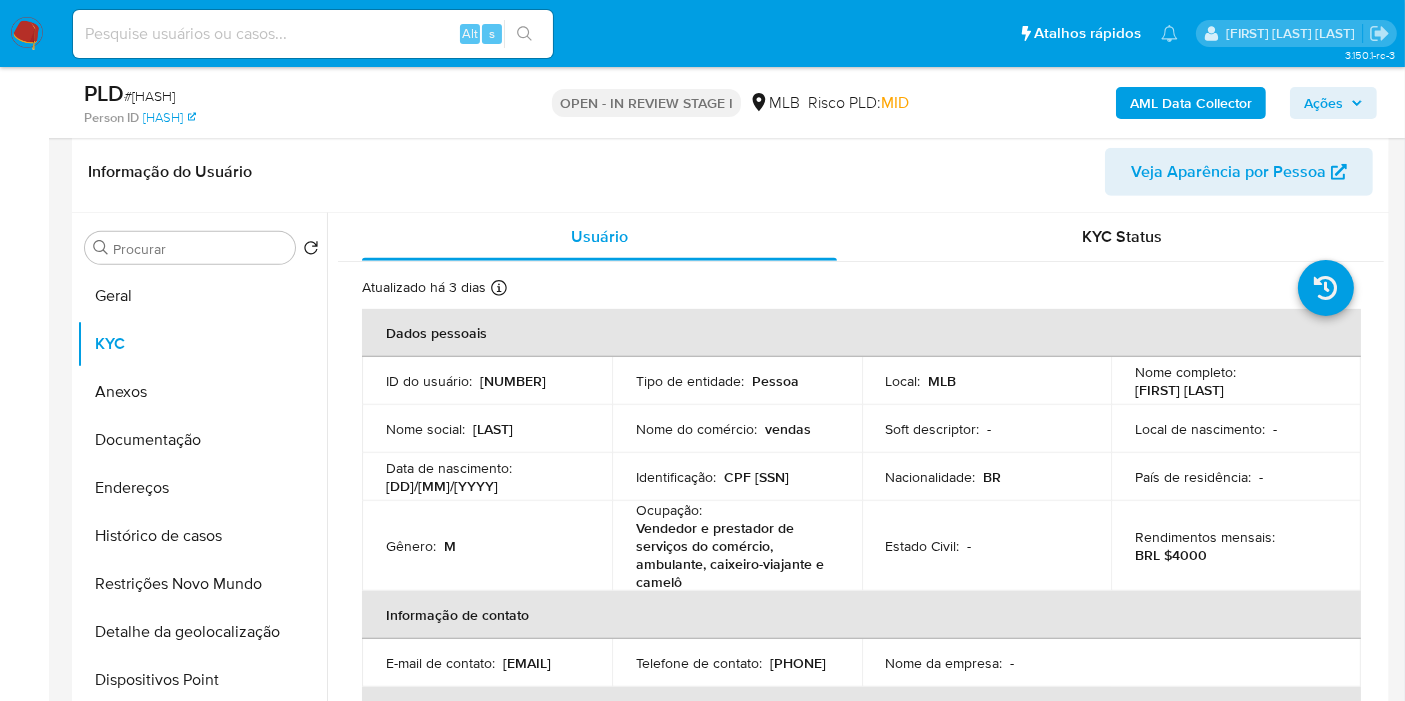 type 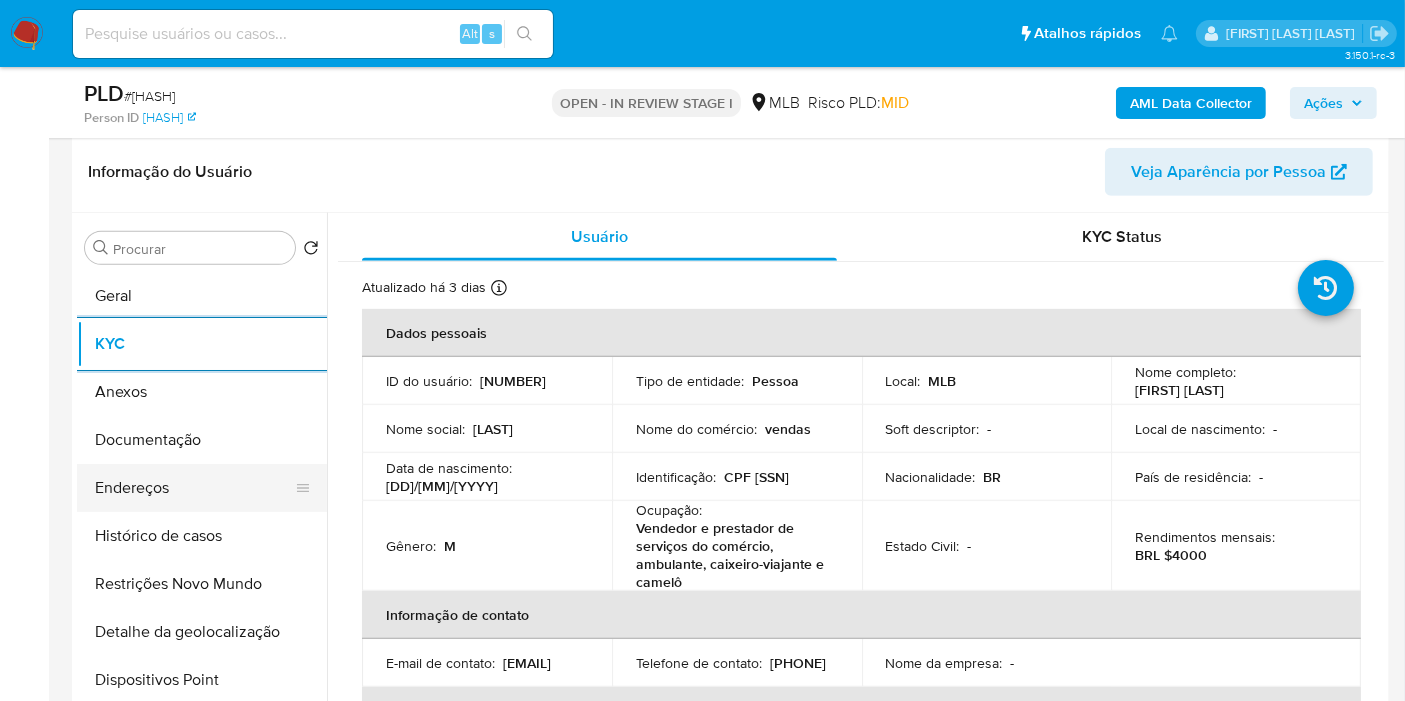 click on "Endereços" at bounding box center [194, 488] 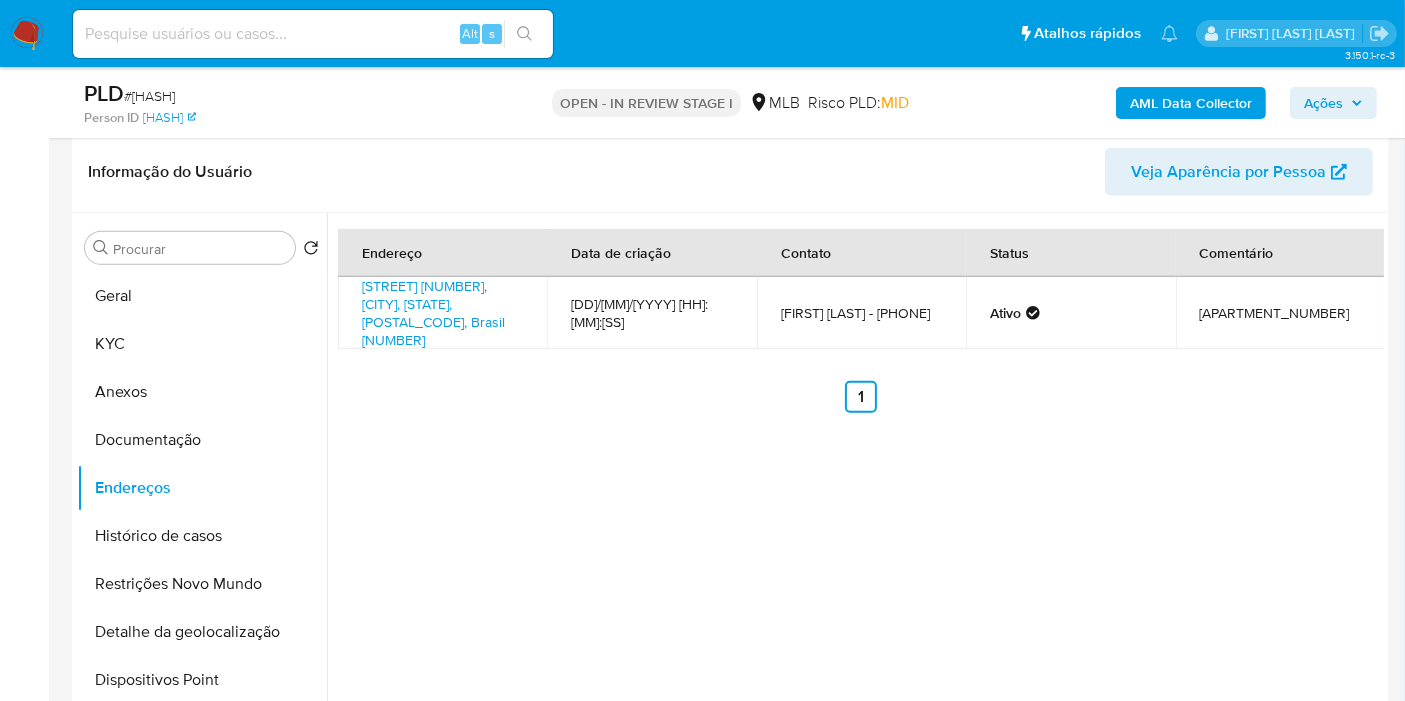 type 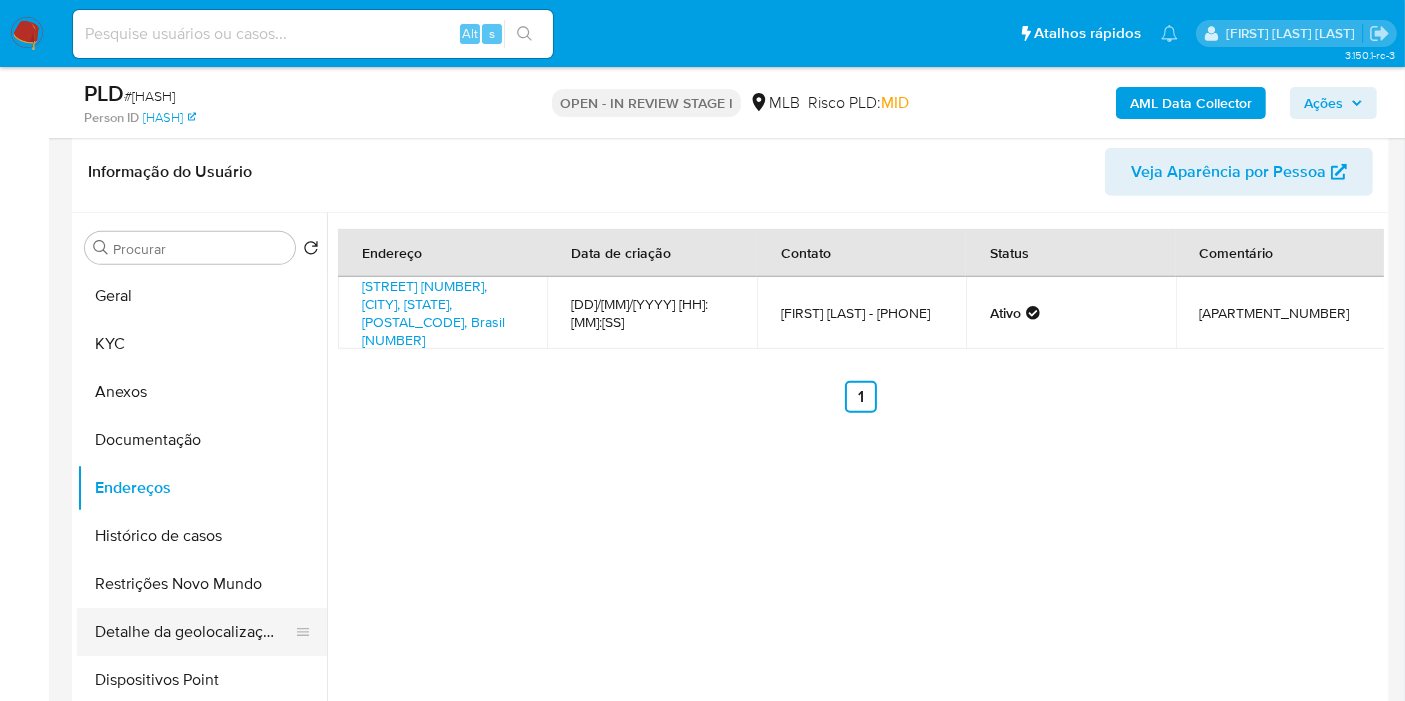 click on "Detalhe da geolocalização" at bounding box center (194, 632) 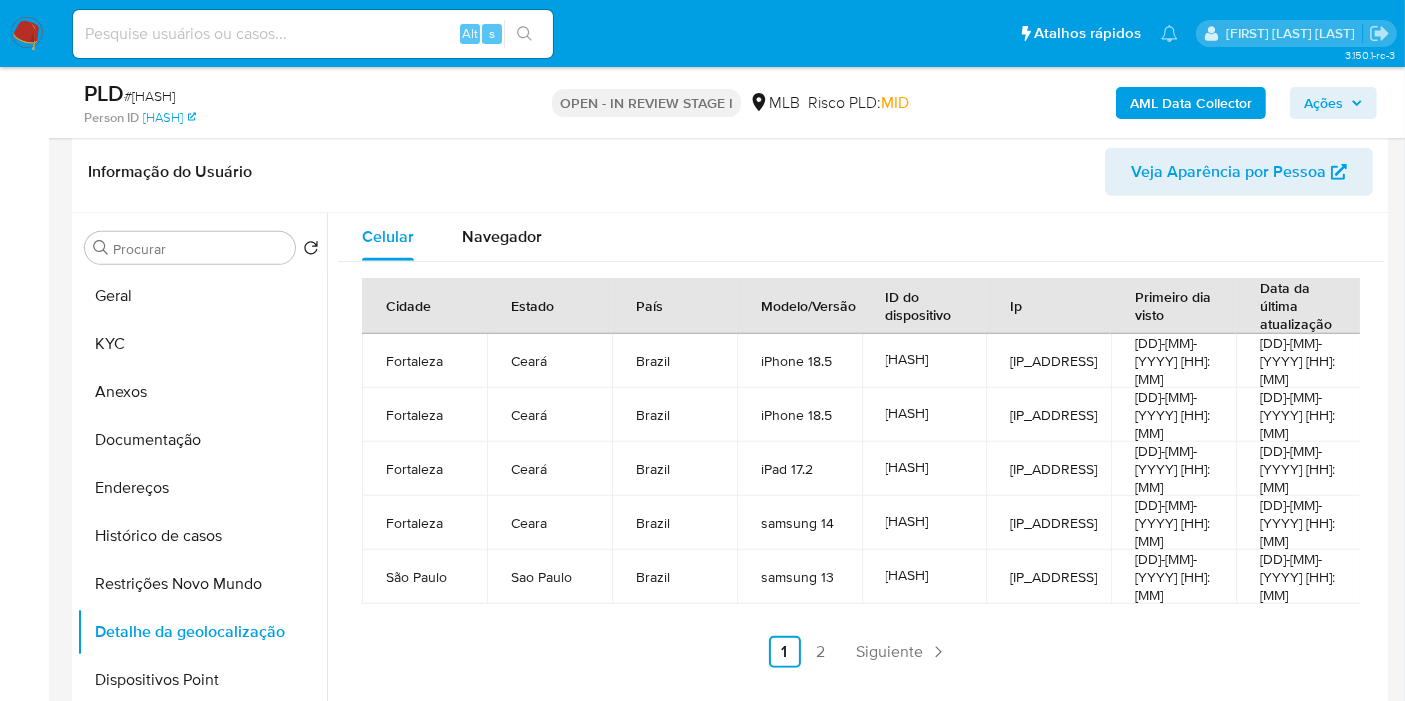 type 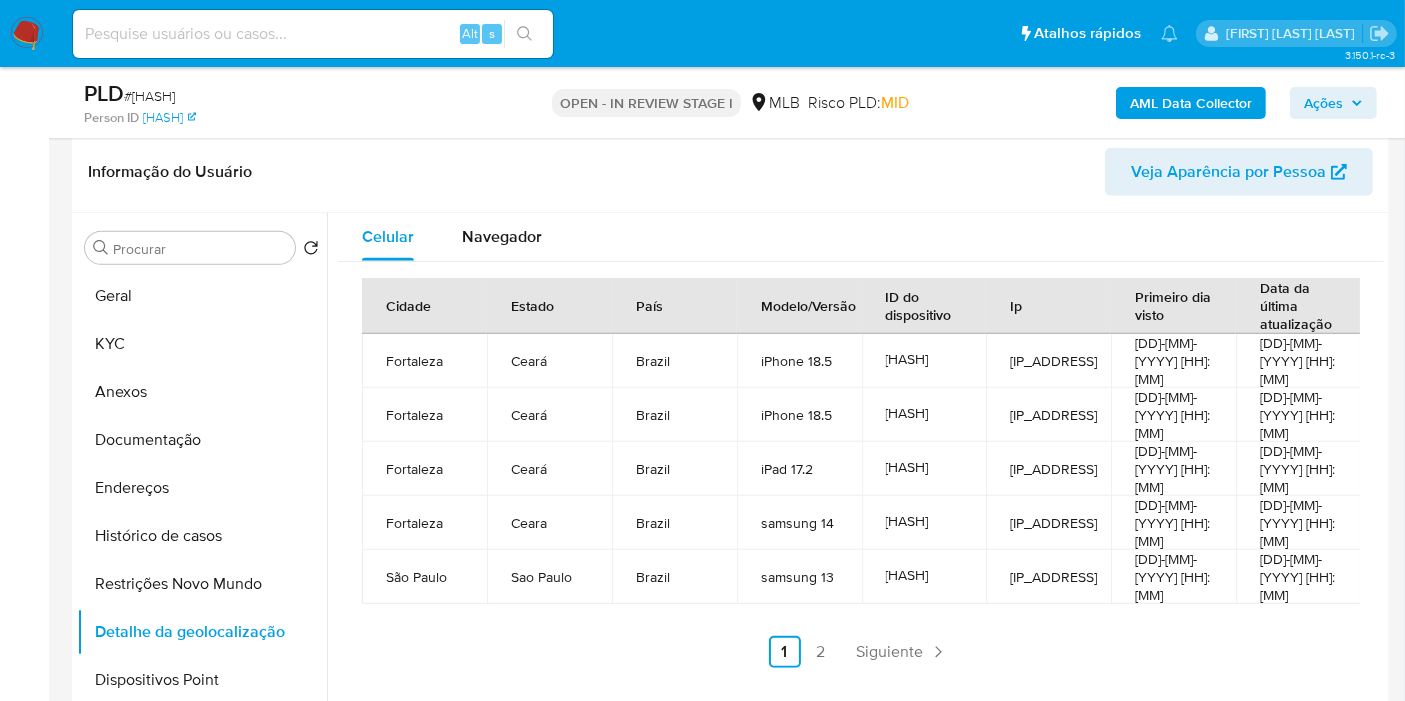 click on "Restrições Novo Mundo" at bounding box center (202, 584) 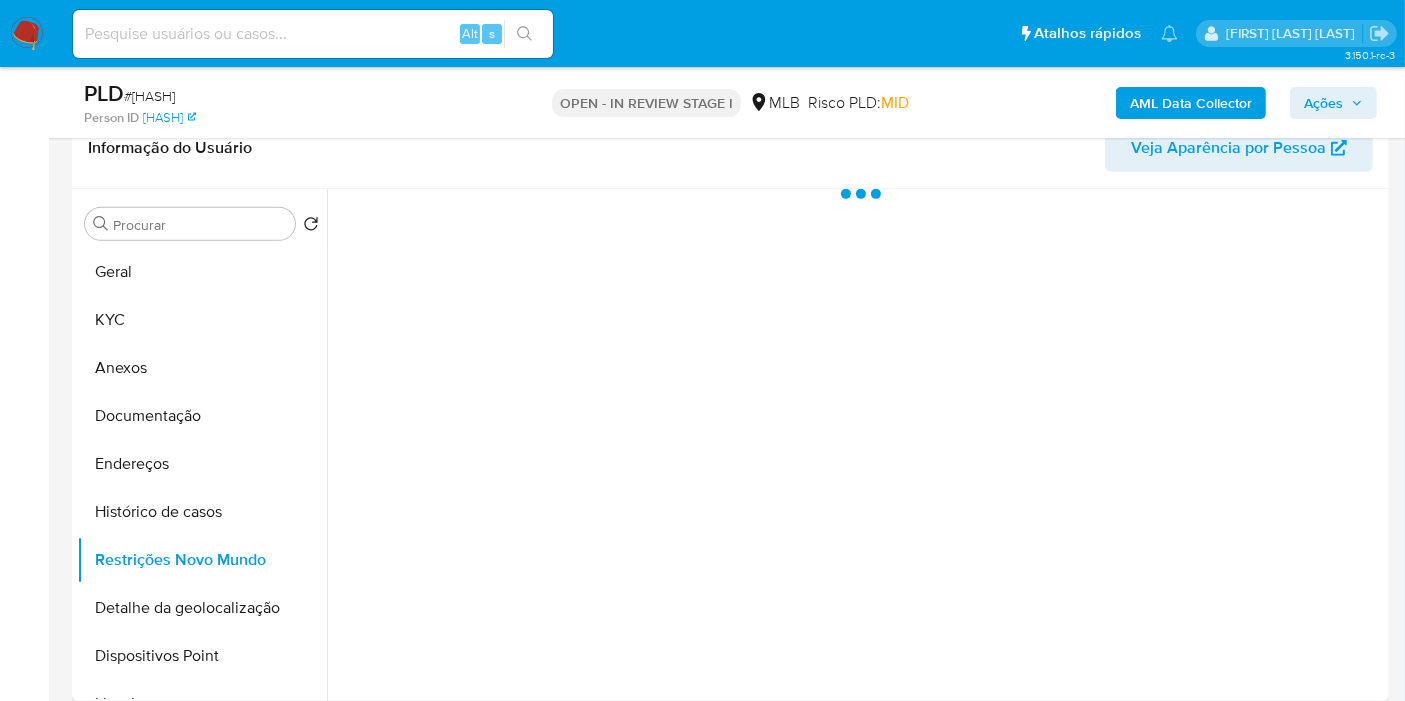 type 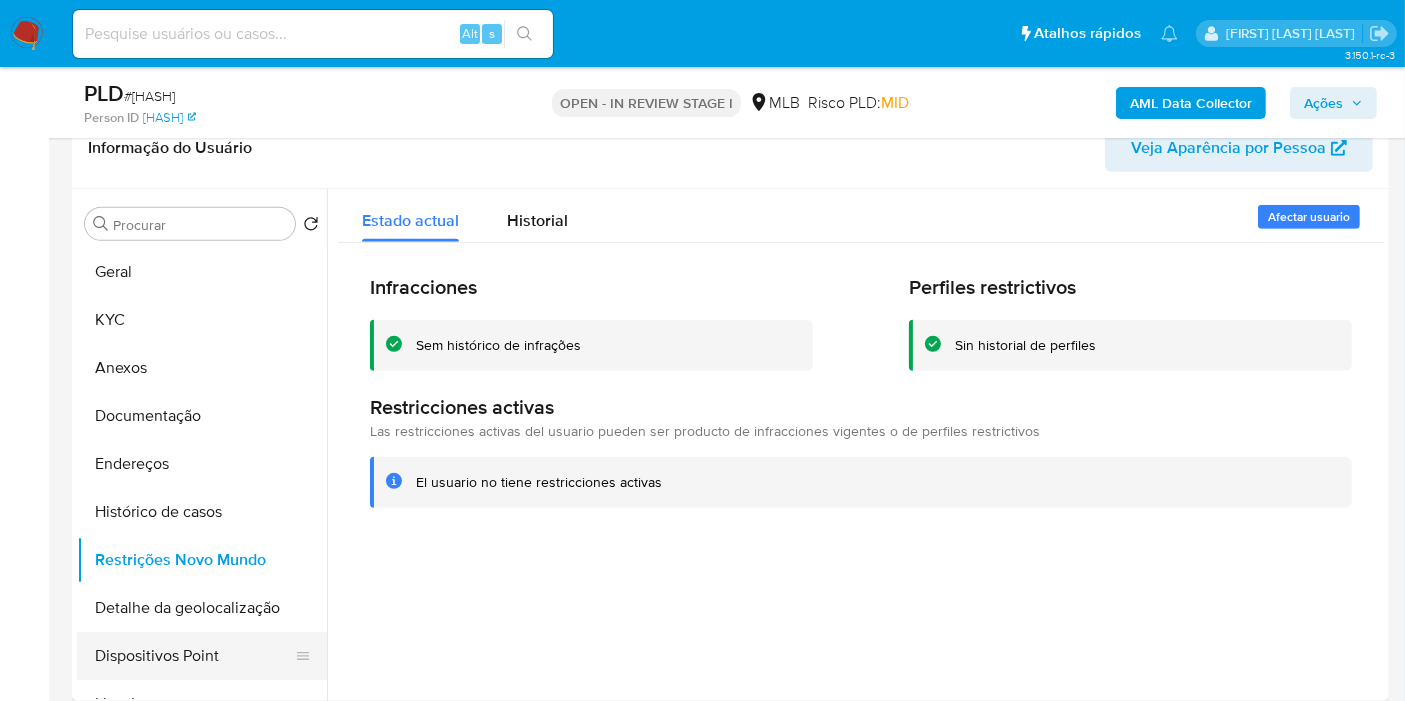 click on "Dispositivos Point" at bounding box center [194, 656] 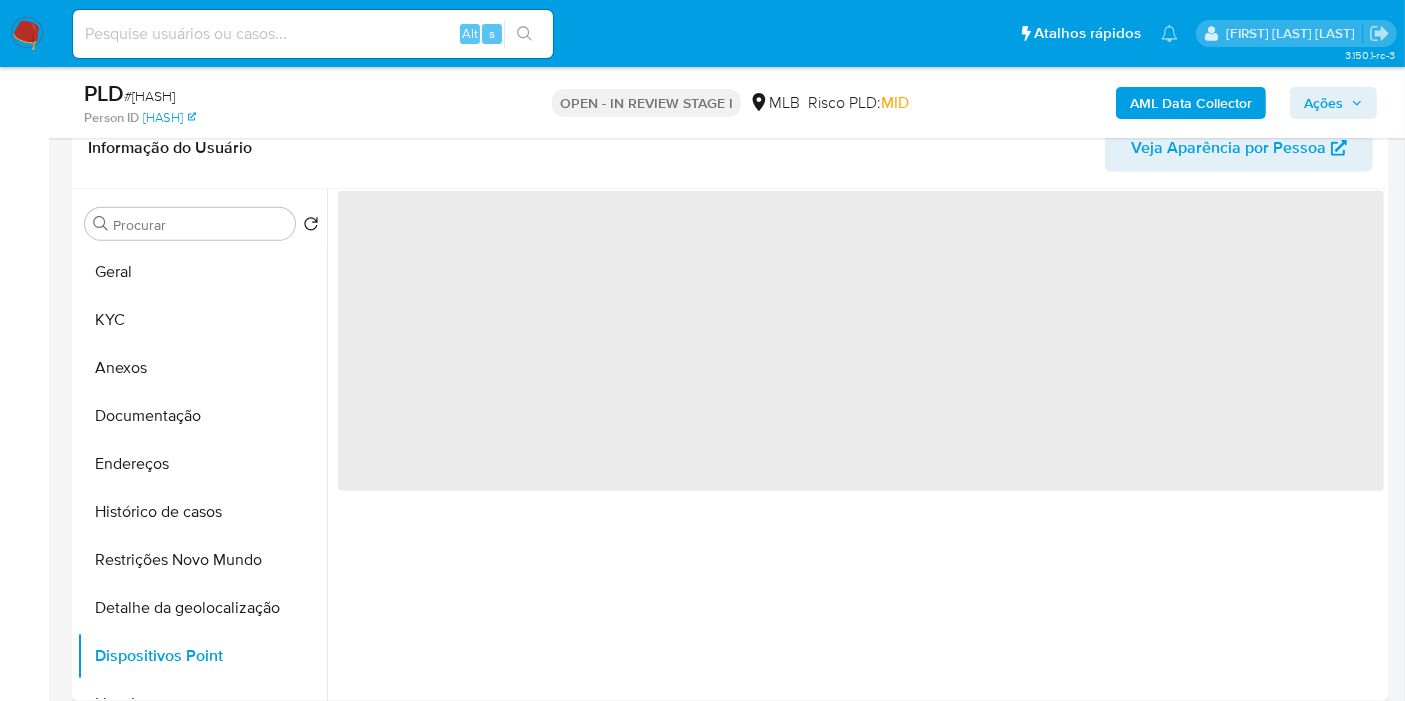 type 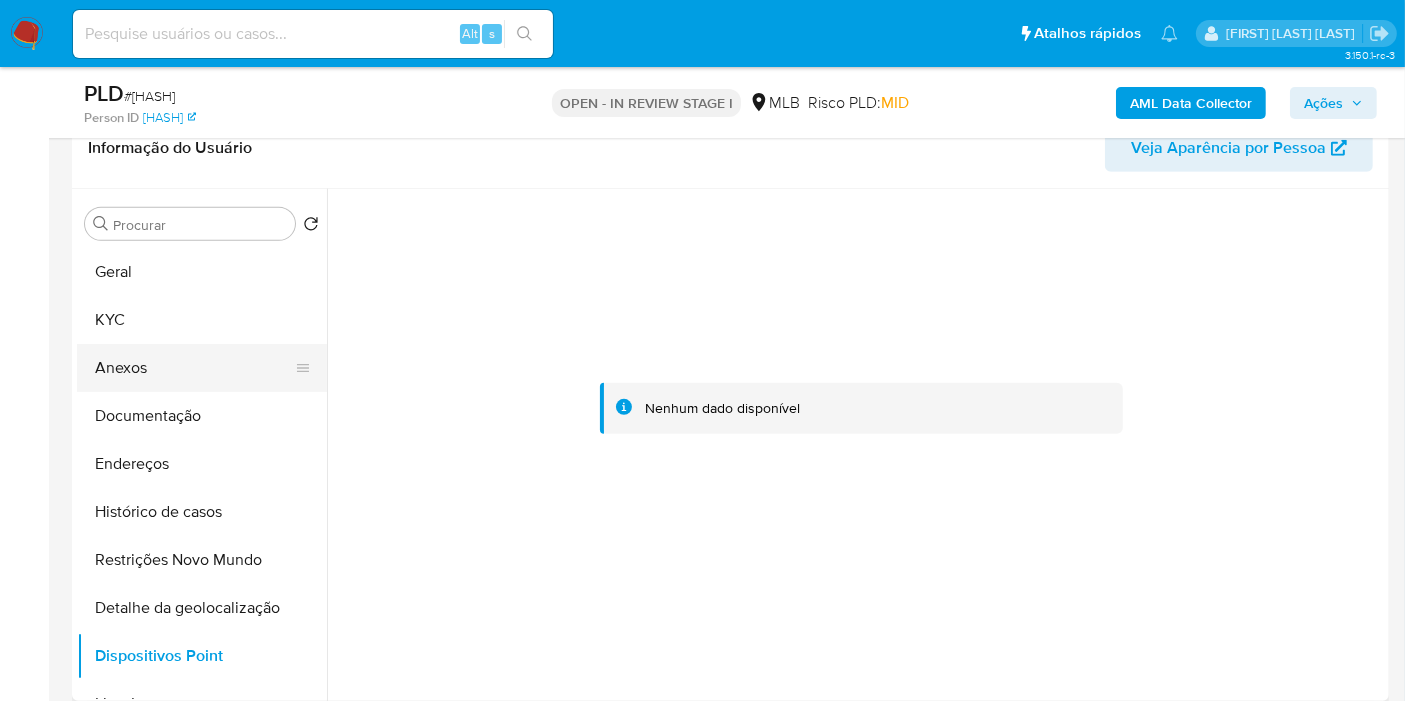 click on "Anexos" at bounding box center (194, 368) 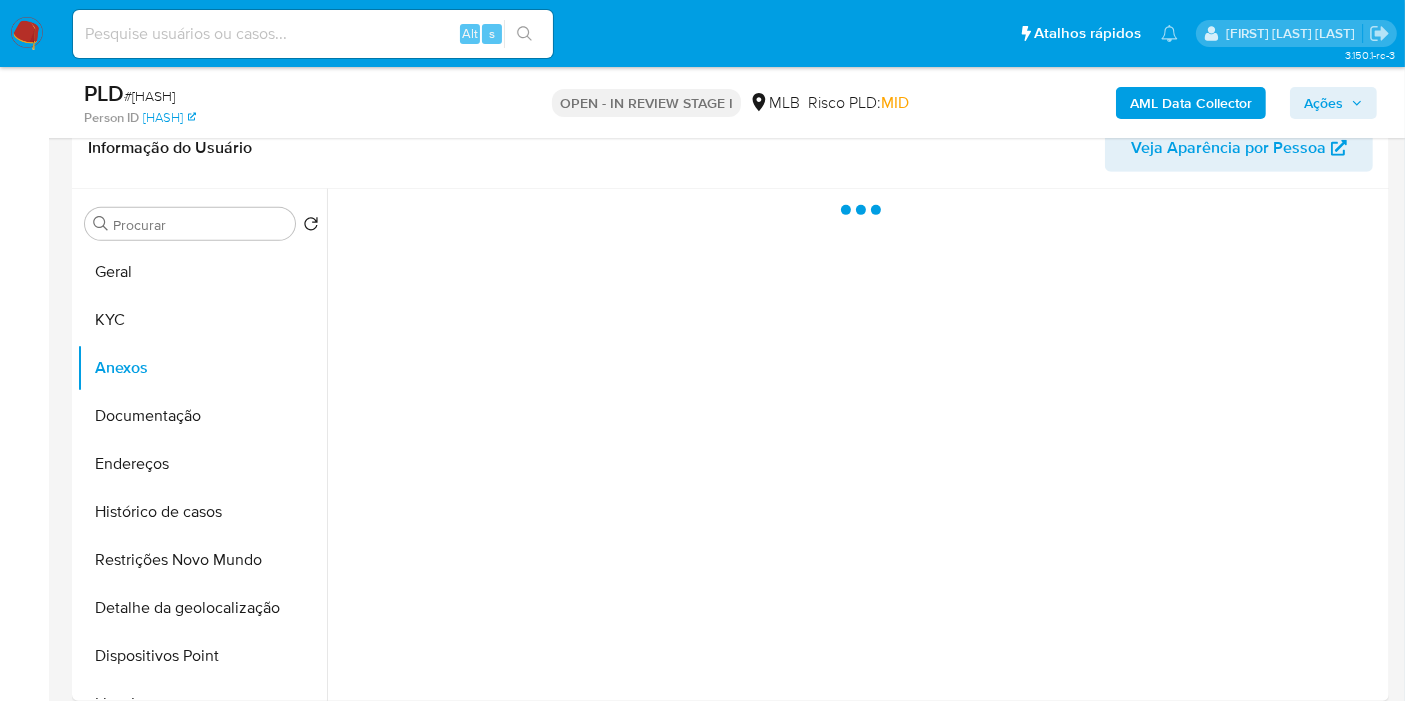 drag, startPoint x: 1314, startPoint y: 104, endPoint x: 1297, endPoint y: 107, distance: 17.262676 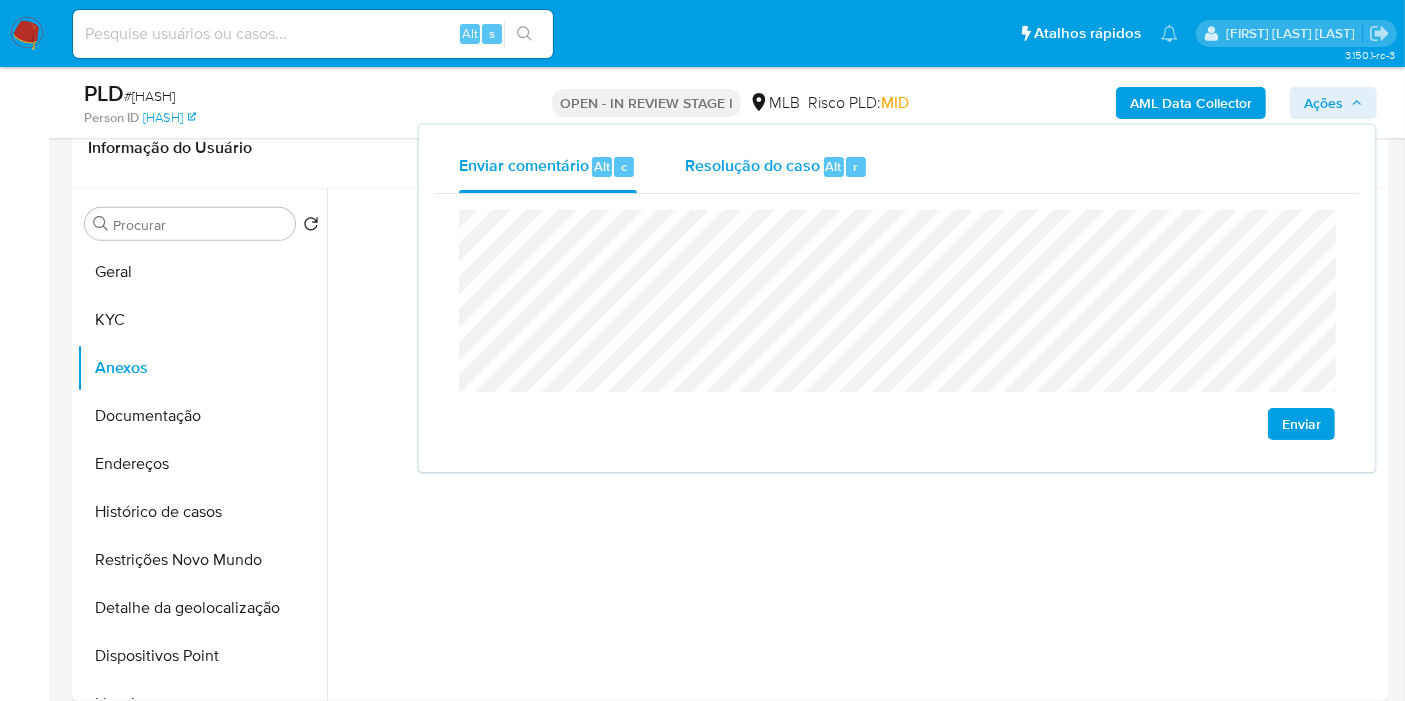 click on "Resolução do caso Alt r" at bounding box center (776, 167) 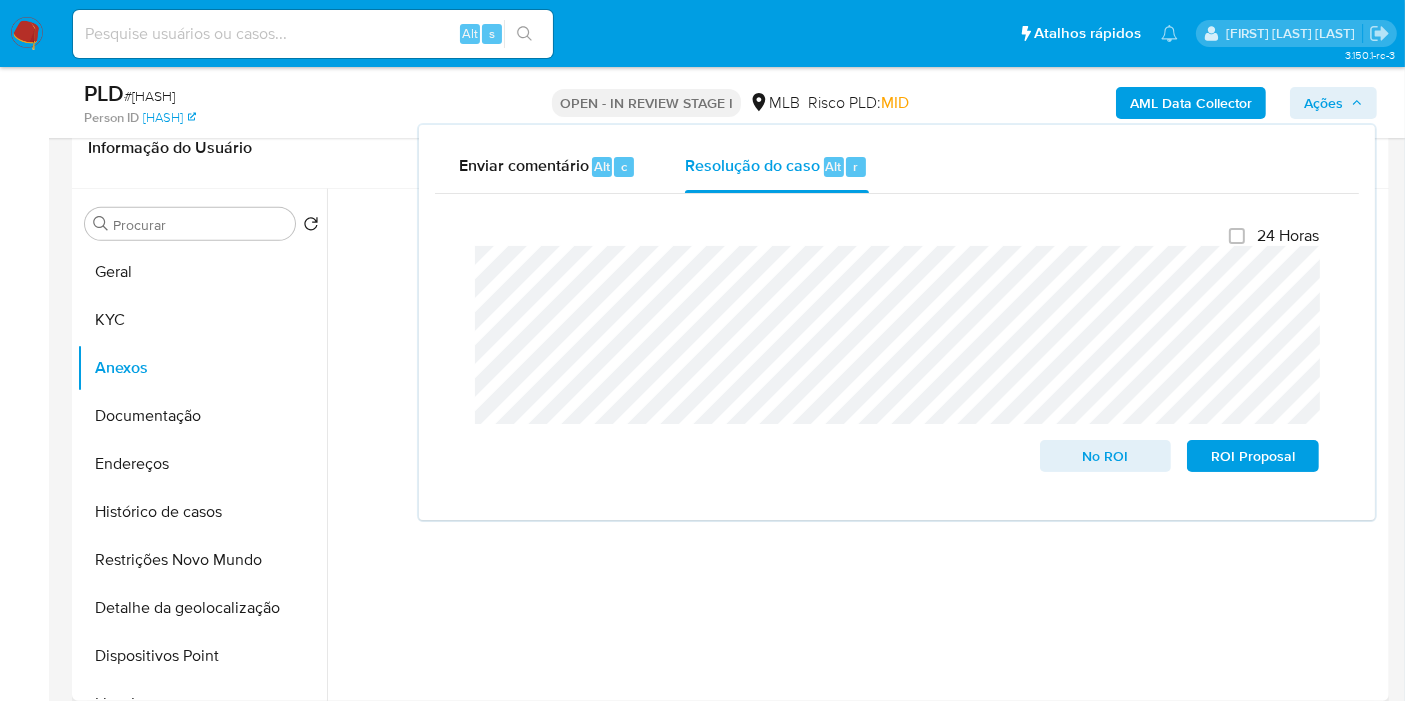 click at bounding box center (855, 445) 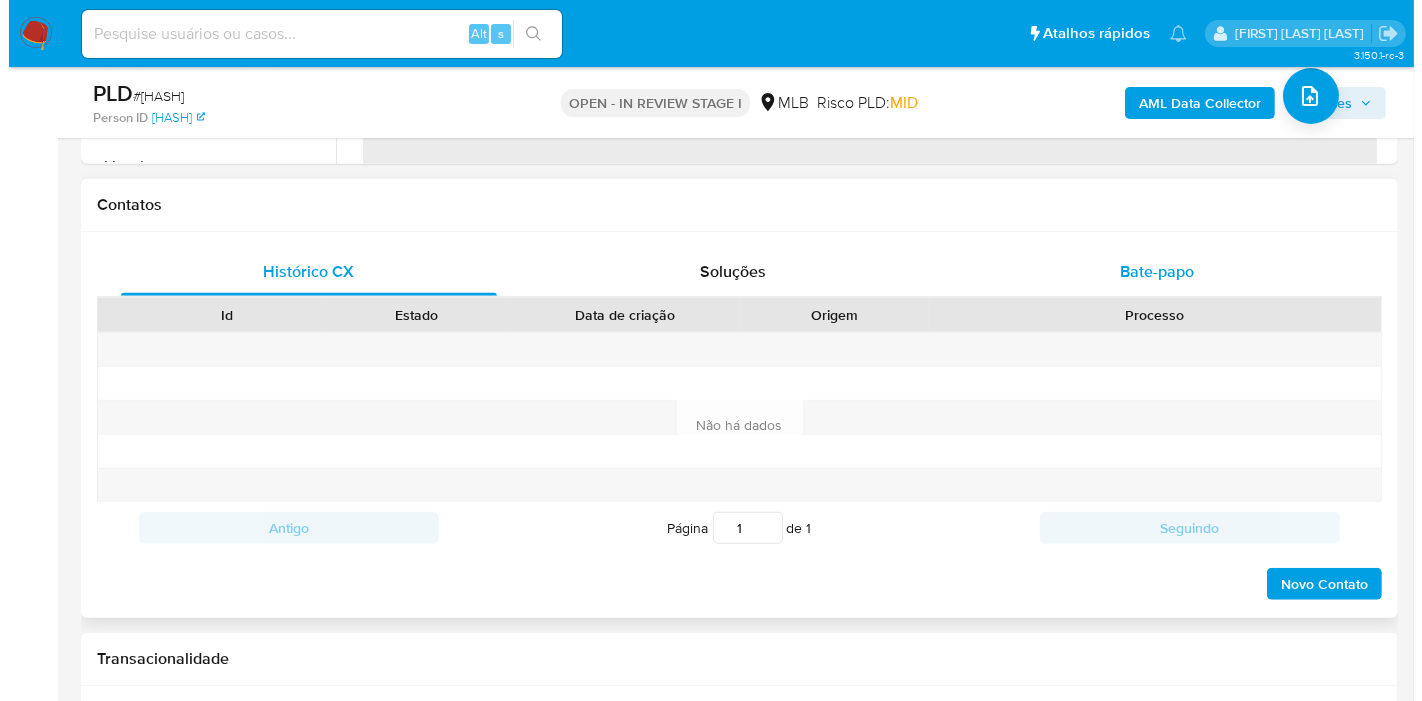 scroll, scrollTop: 1467, scrollLeft: 0, axis: vertical 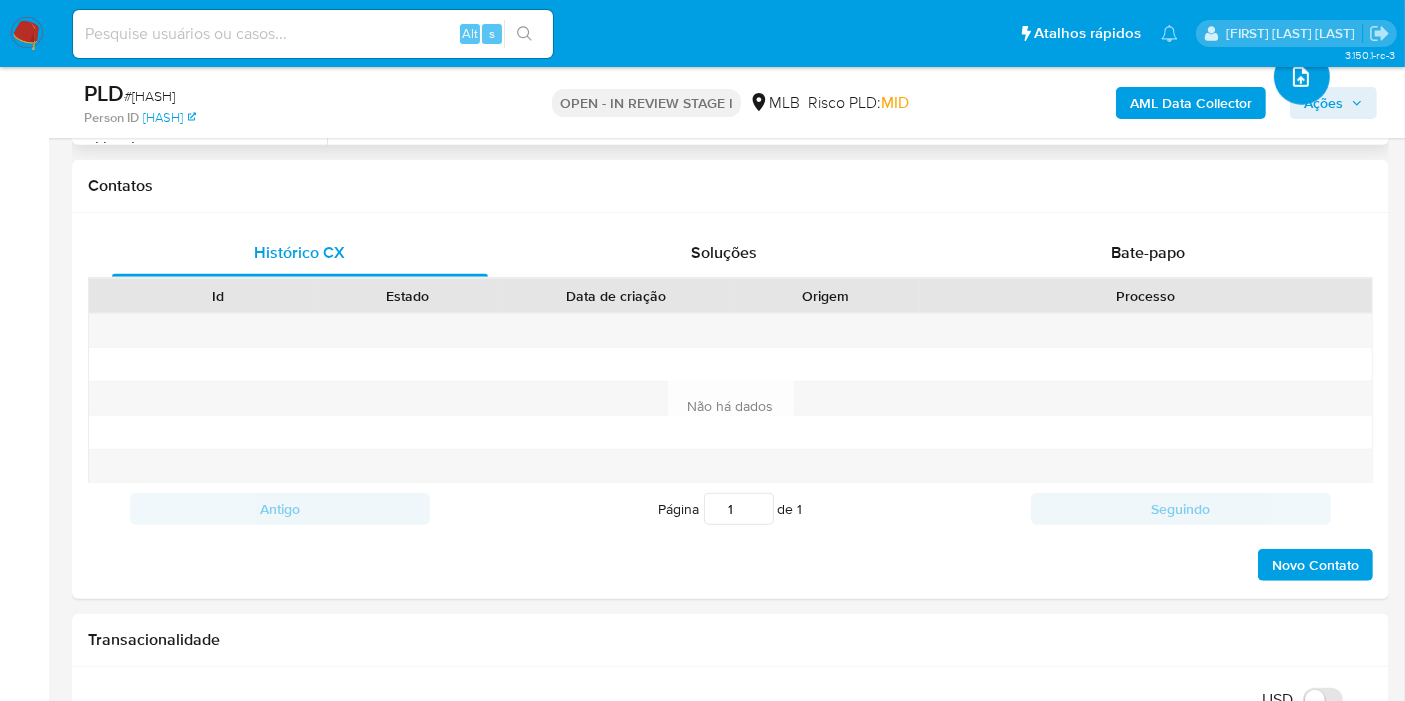 click 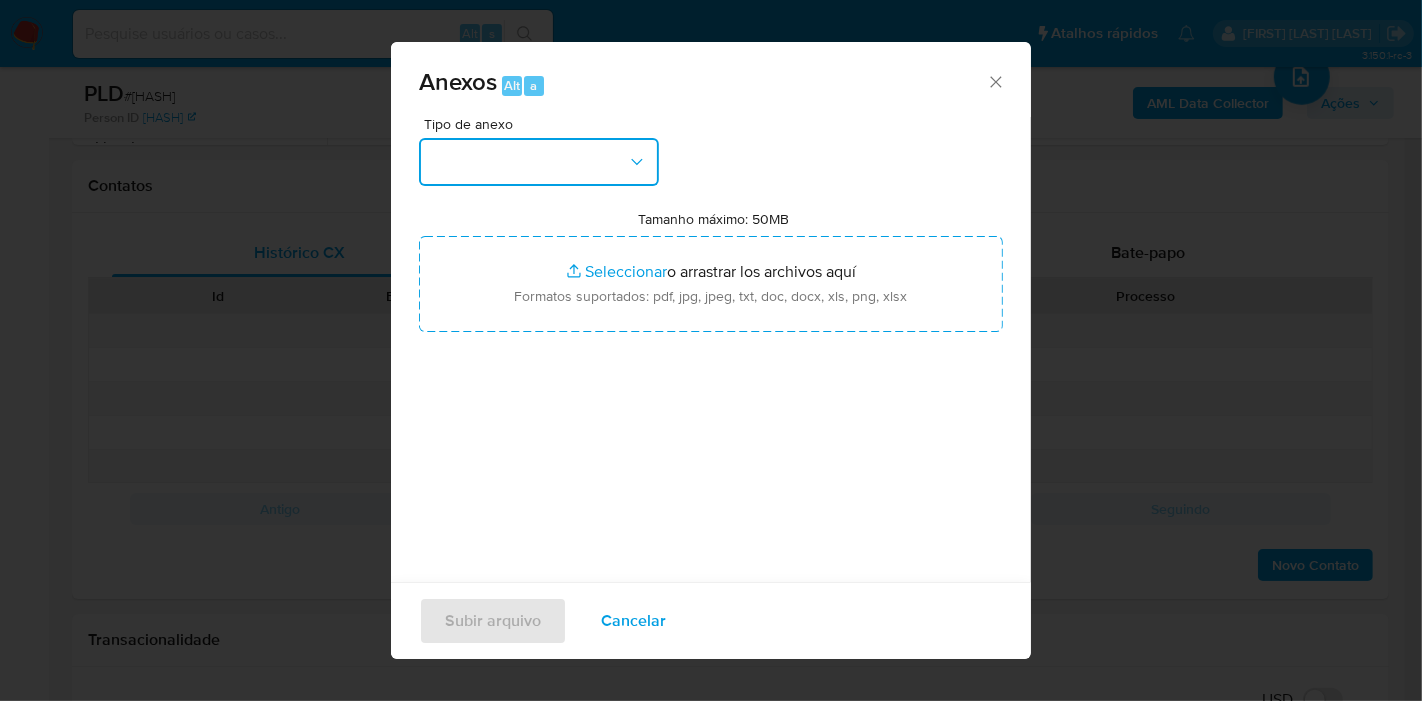click at bounding box center [539, 162] 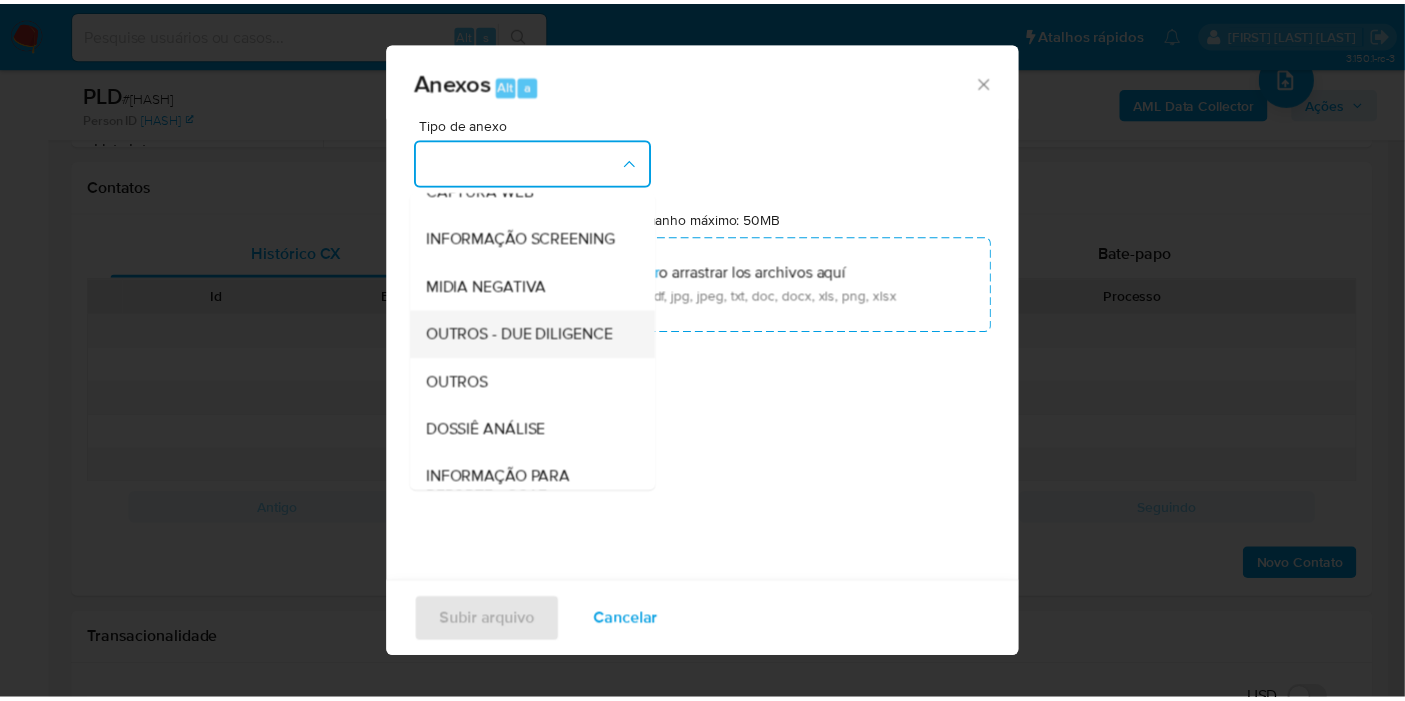 scroll, scrollTop: 222, scrollLeft: 0, axis: vertical 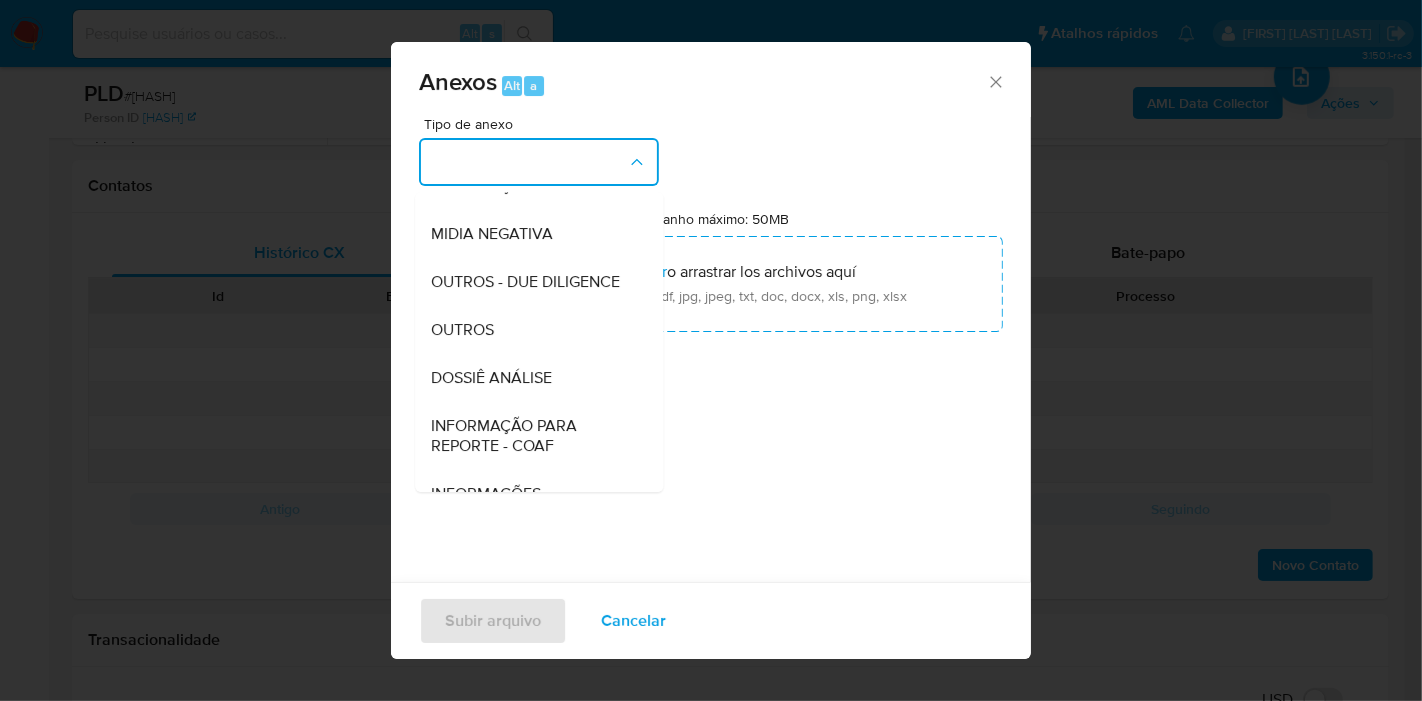 click on "DOSSIÊ ANÁLISE" at bounding box center [533, 378] 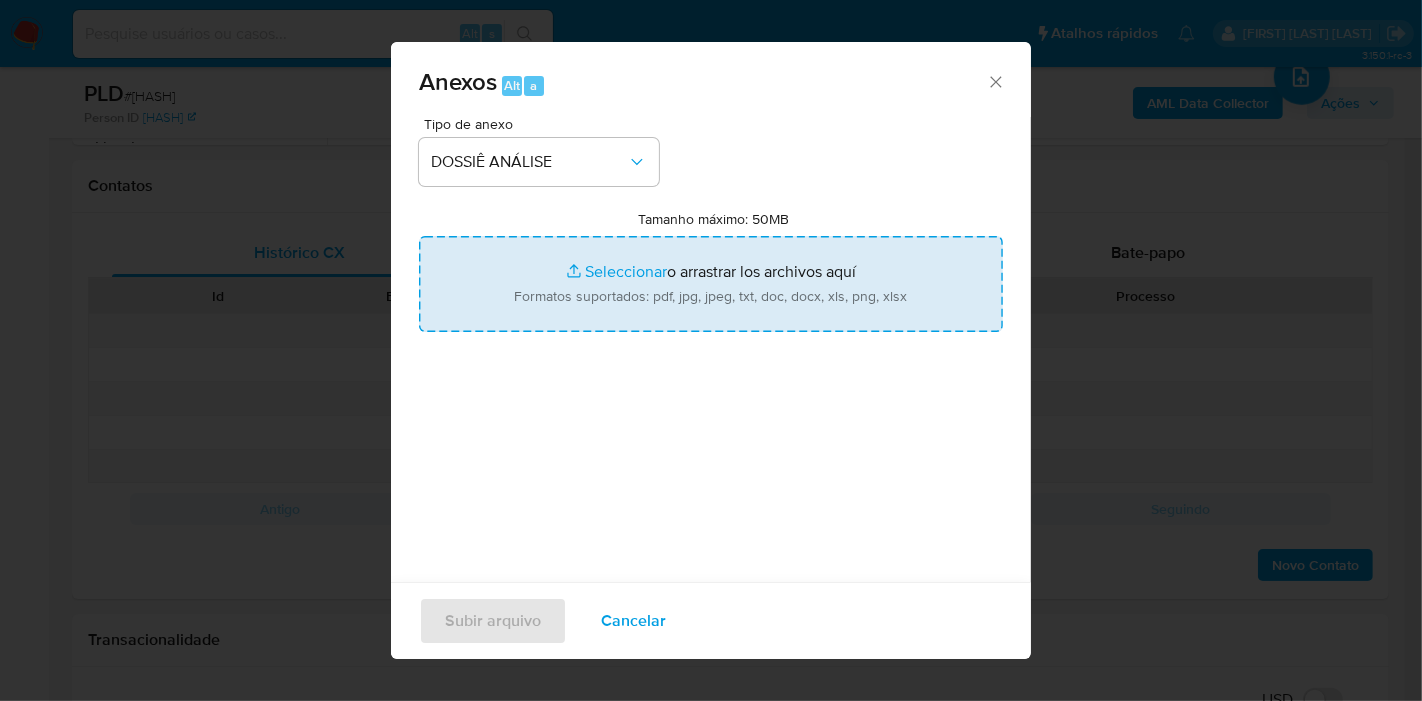 click on "Tamanho máximo: 50MB Seleccionar archivos" at bounding box center (711, 284) 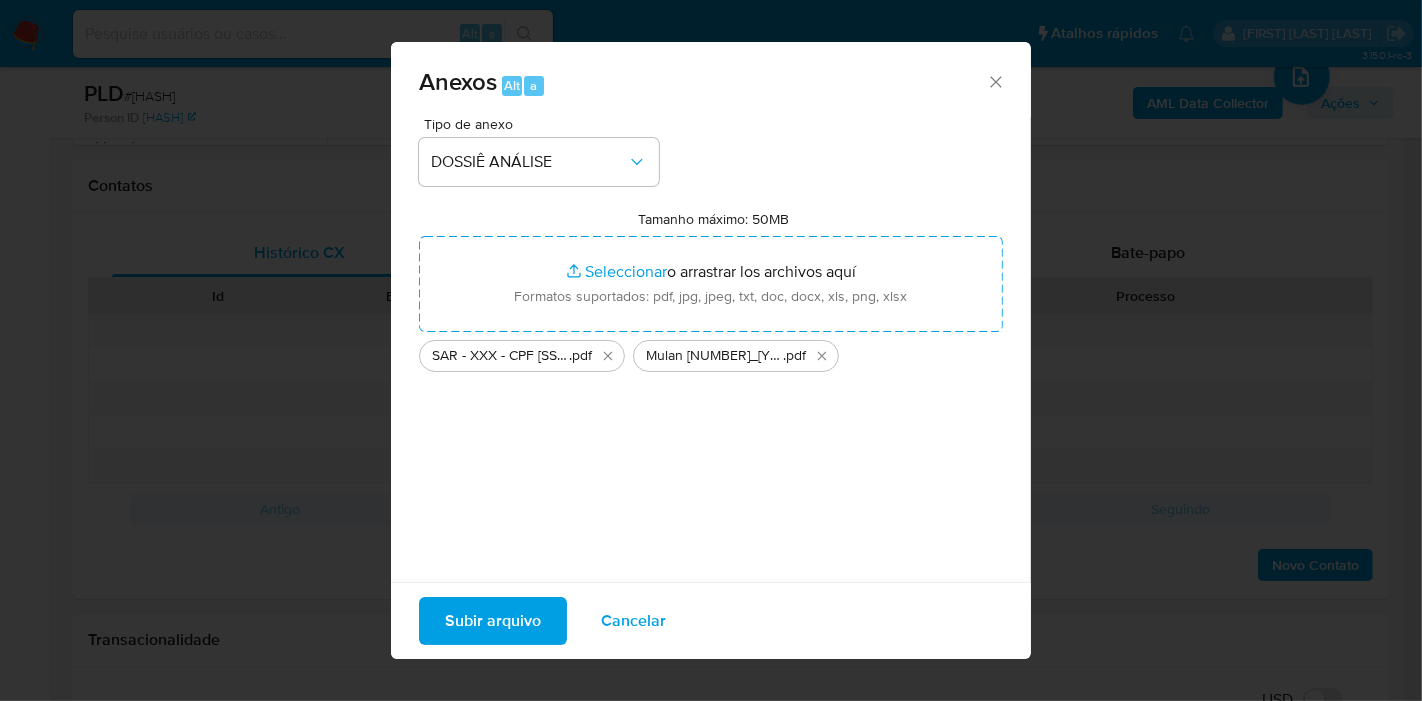 click on "Subir arquivo" at bounding box center [493, 621] 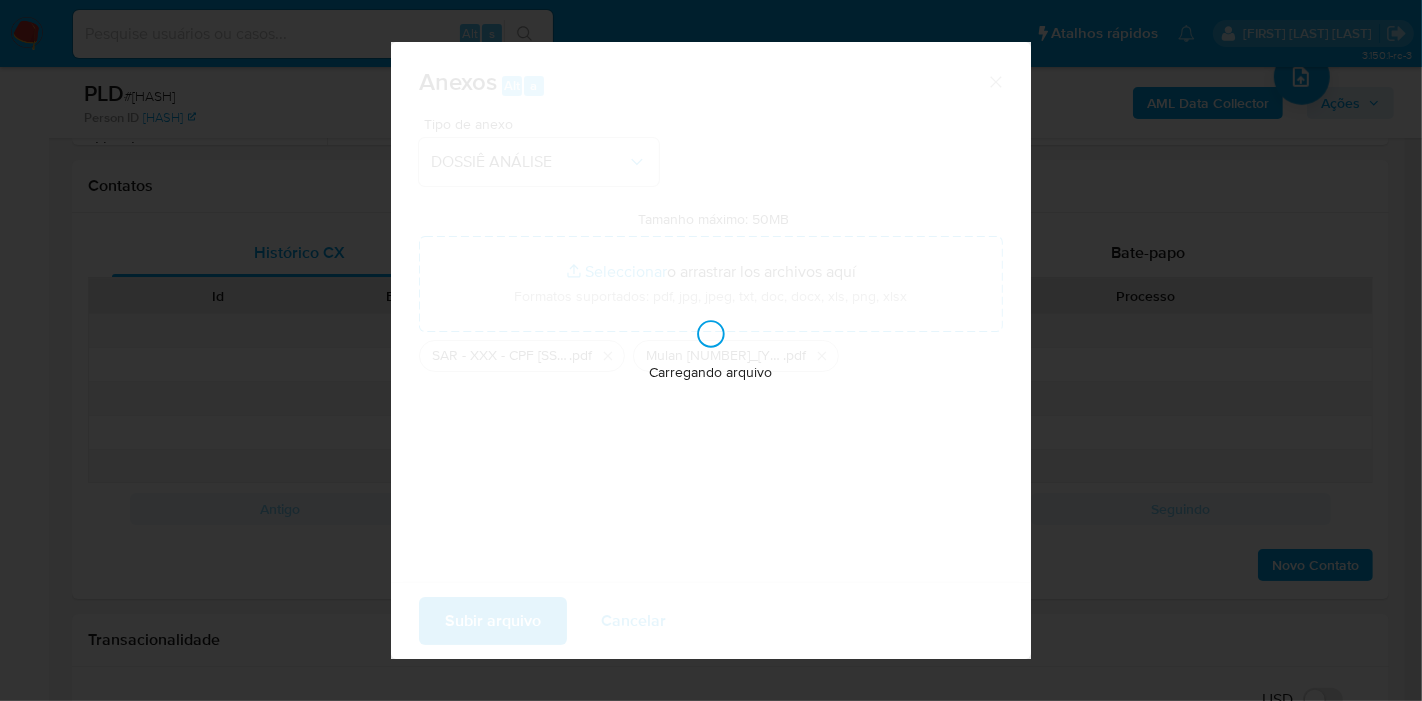 type 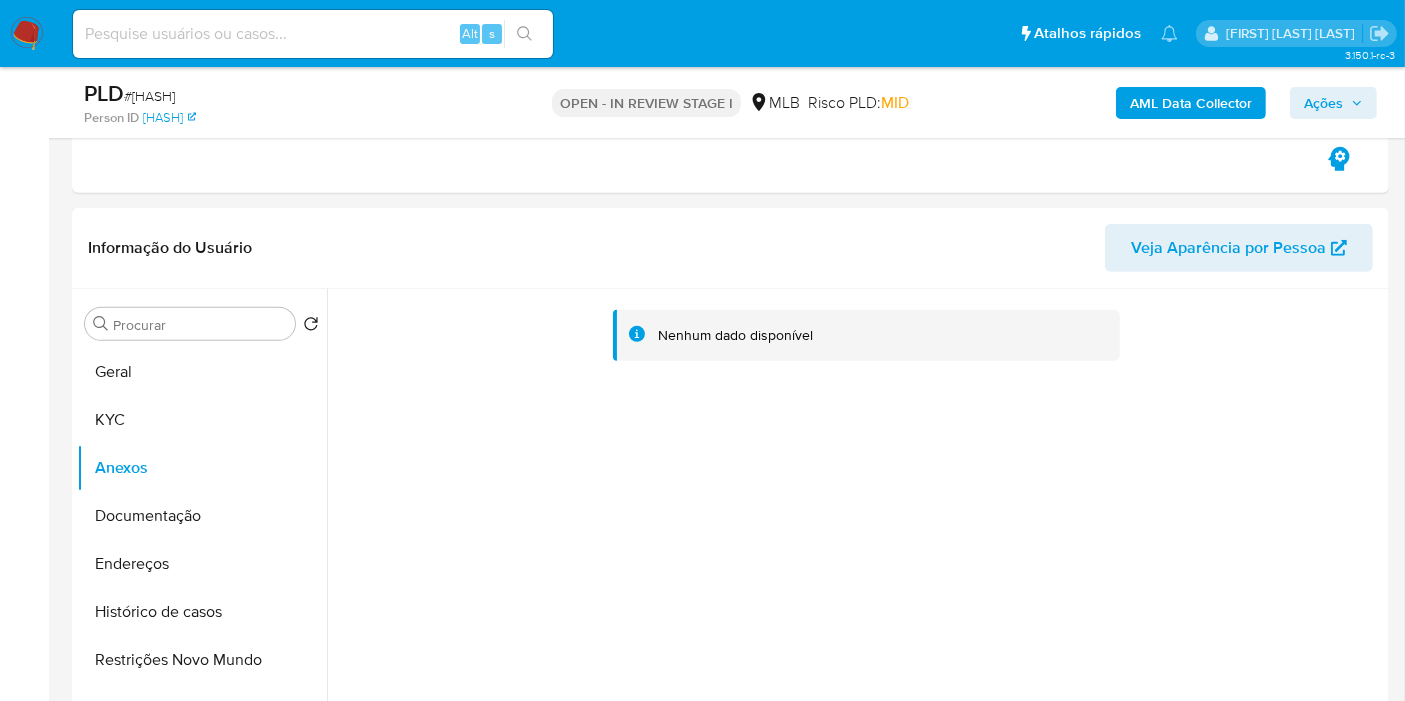 scroll, scrollTop: 240, scrollLeft: 0, axis: vertical 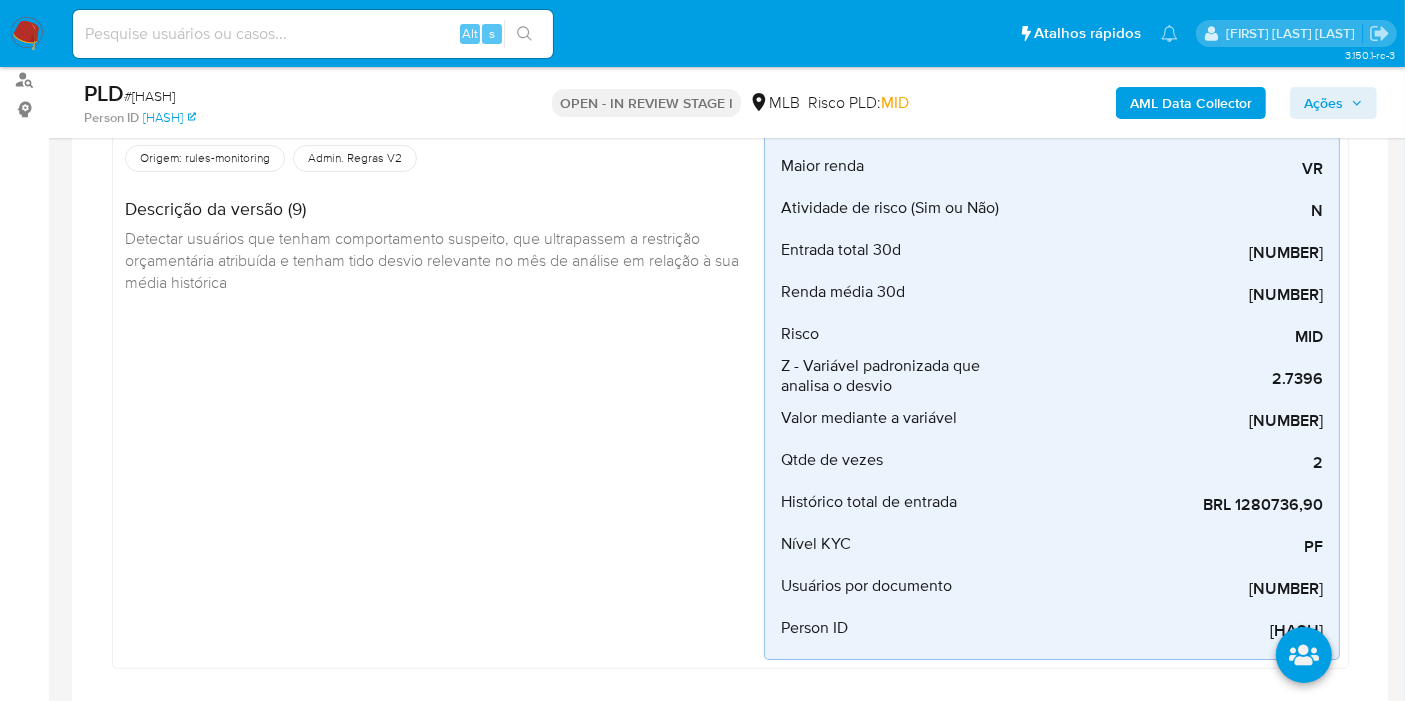 click 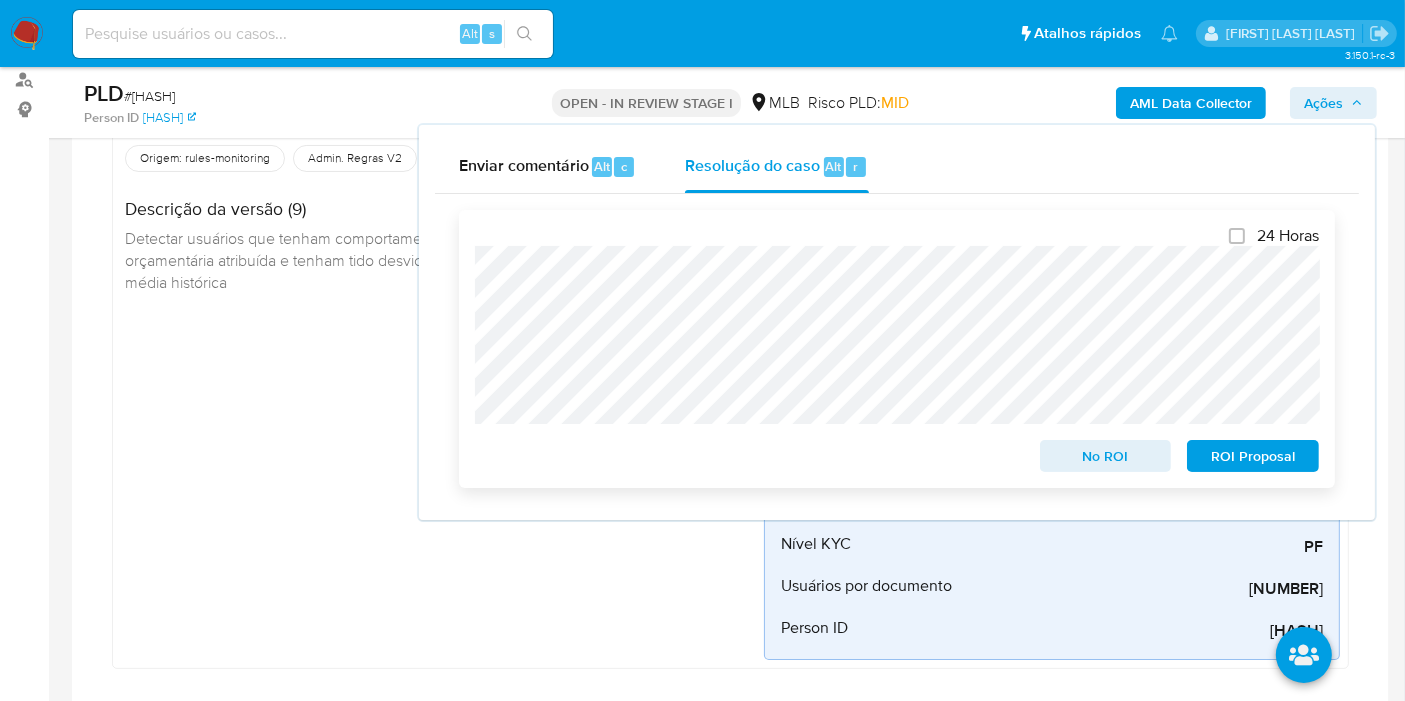 click on "ROI Proposal" at bounding box center [1253, 456] 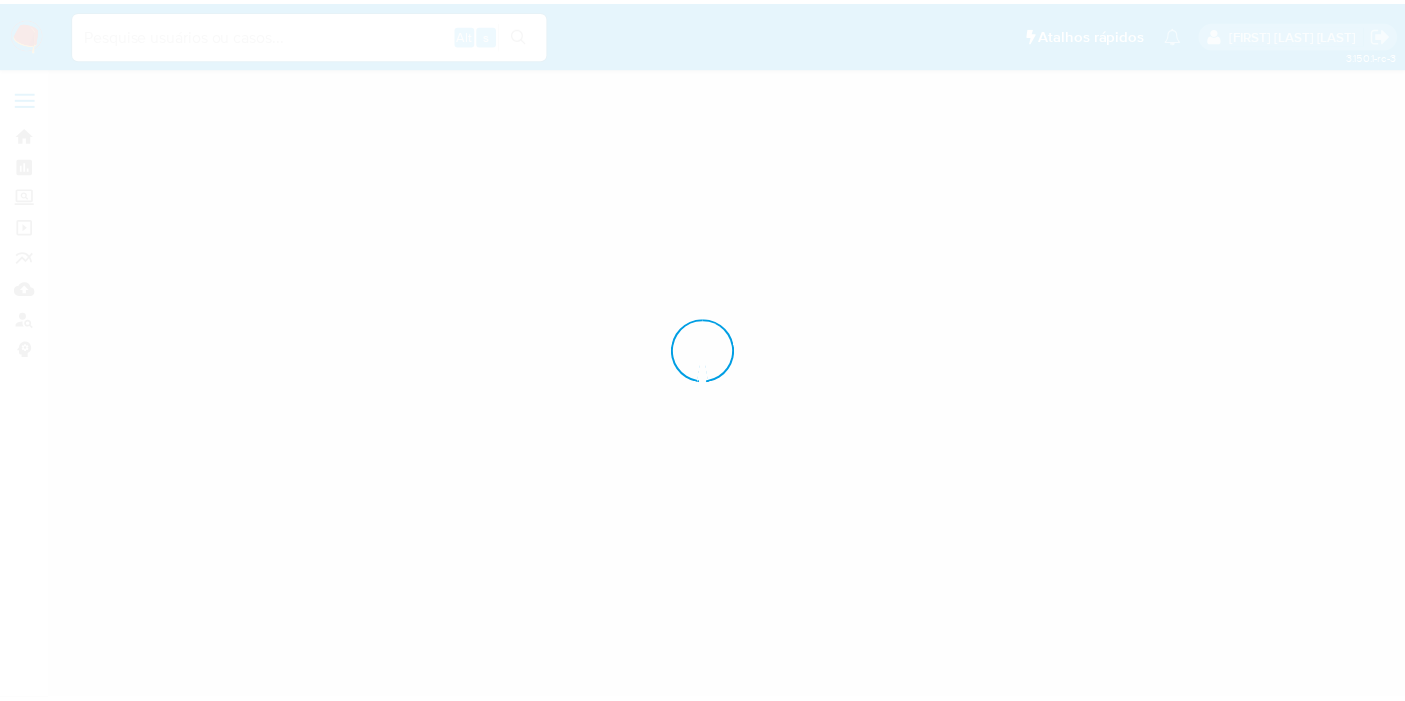 scroll, scrollTop: 0, scrollLeft: 0, axis: both 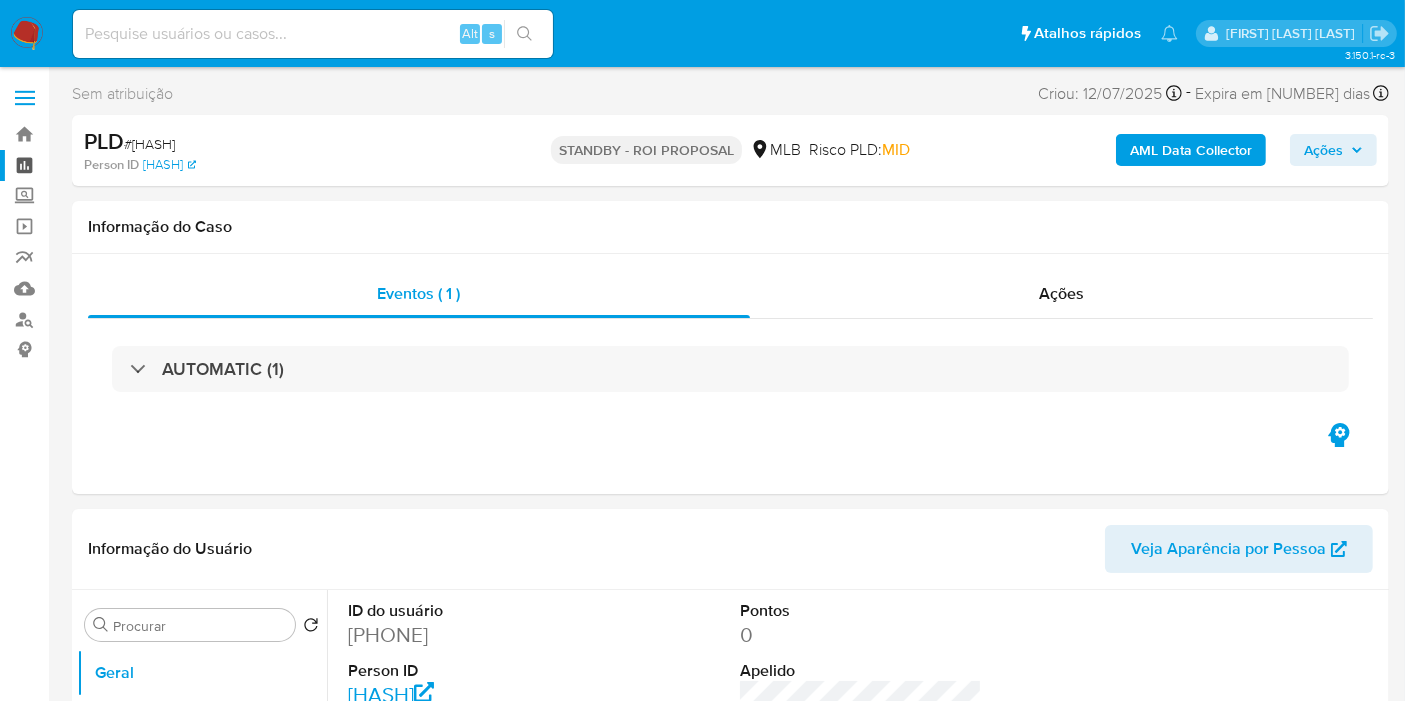 click on "Painel" at bounding box center [119, 165] 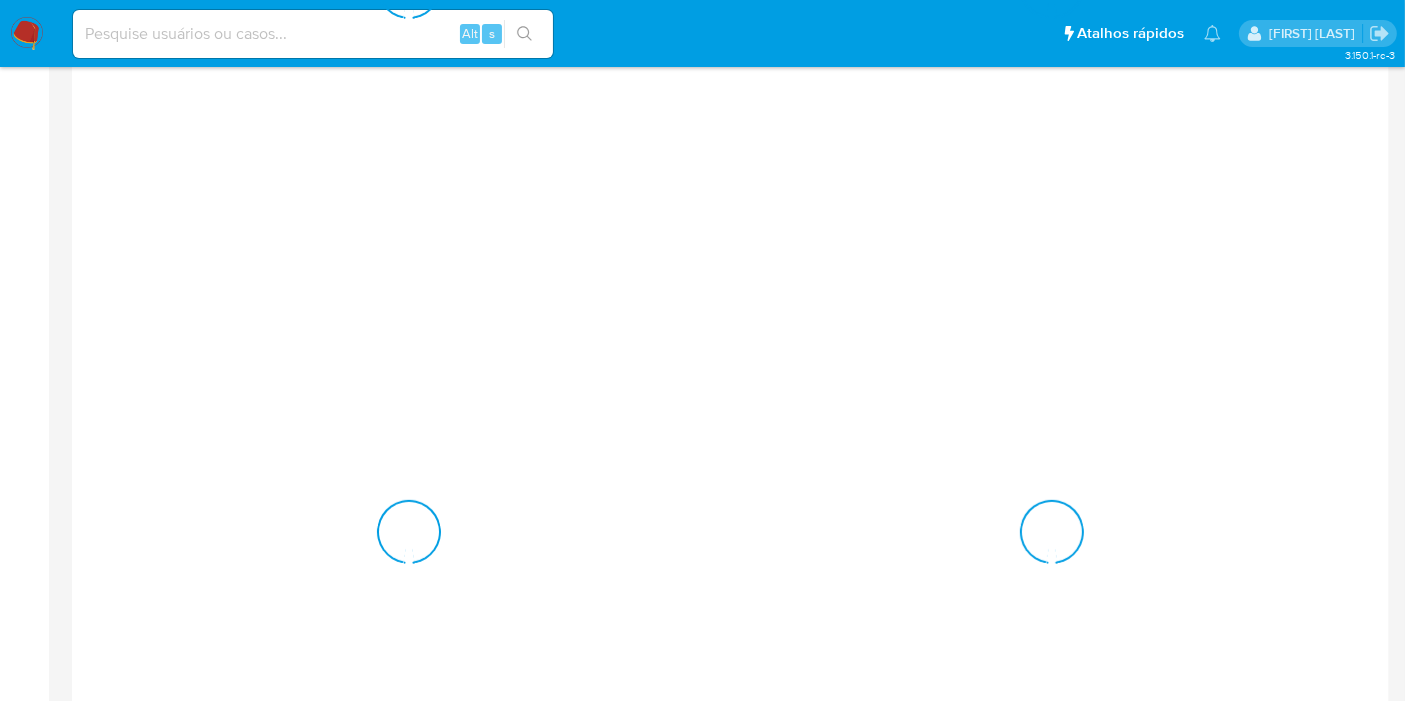 scroll, scrollTop: 544, scrollLeft: 0, axis: vertical 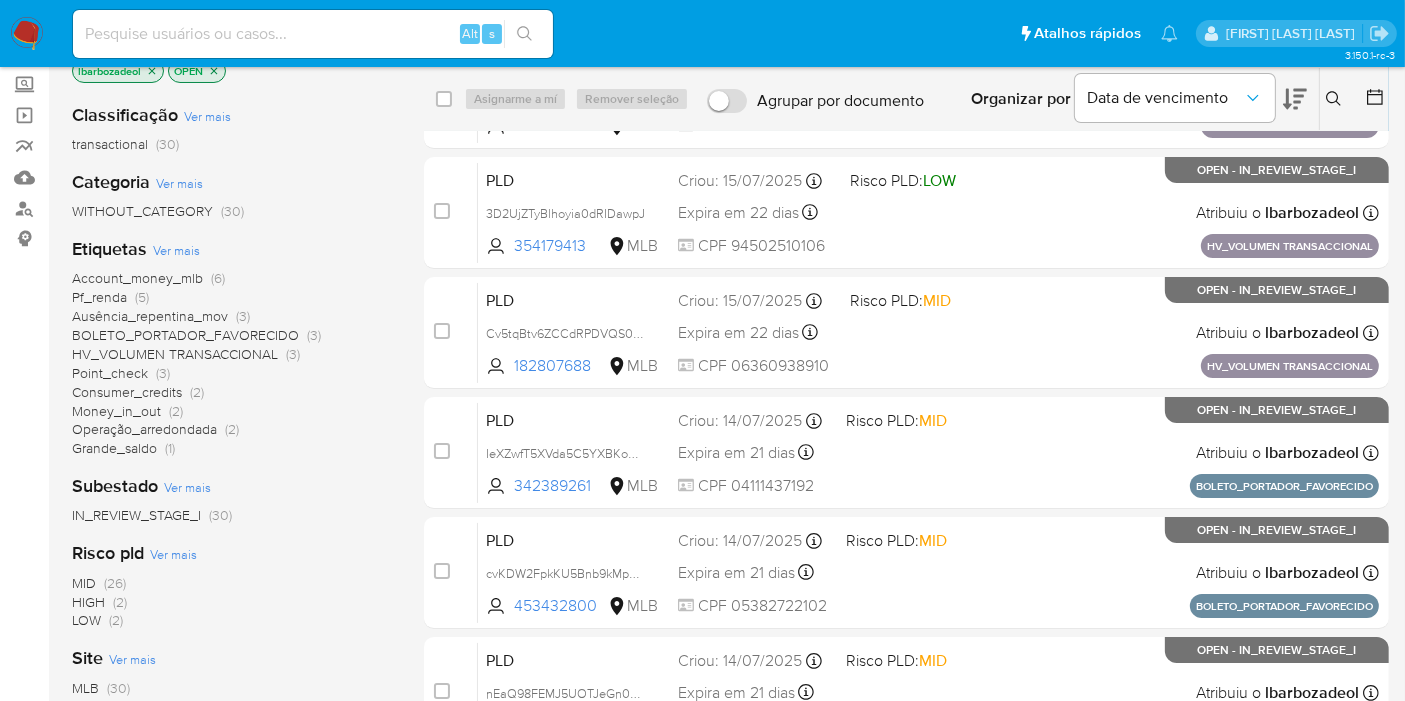 click on "HIGH" at bounding box center [88, 602] 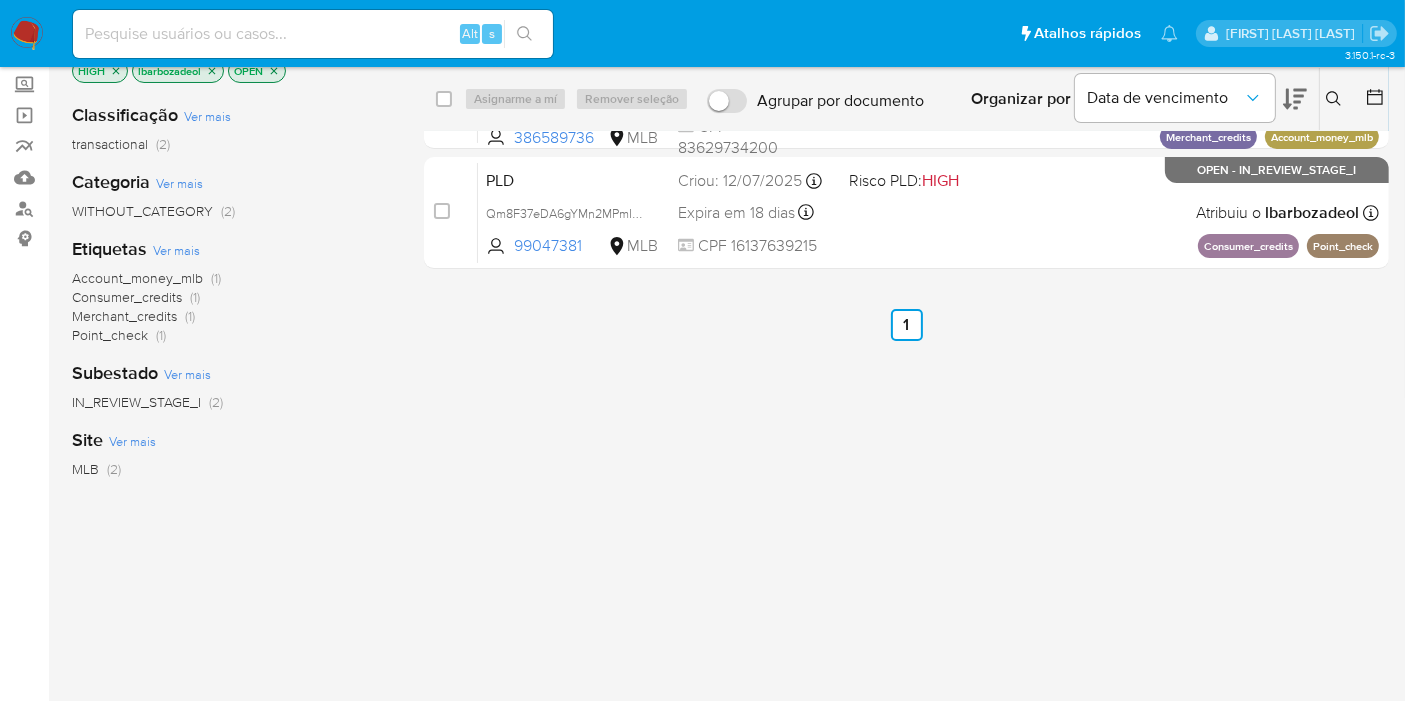 scroll, scrollTop: 0, scrollLeft: 0, axis: both 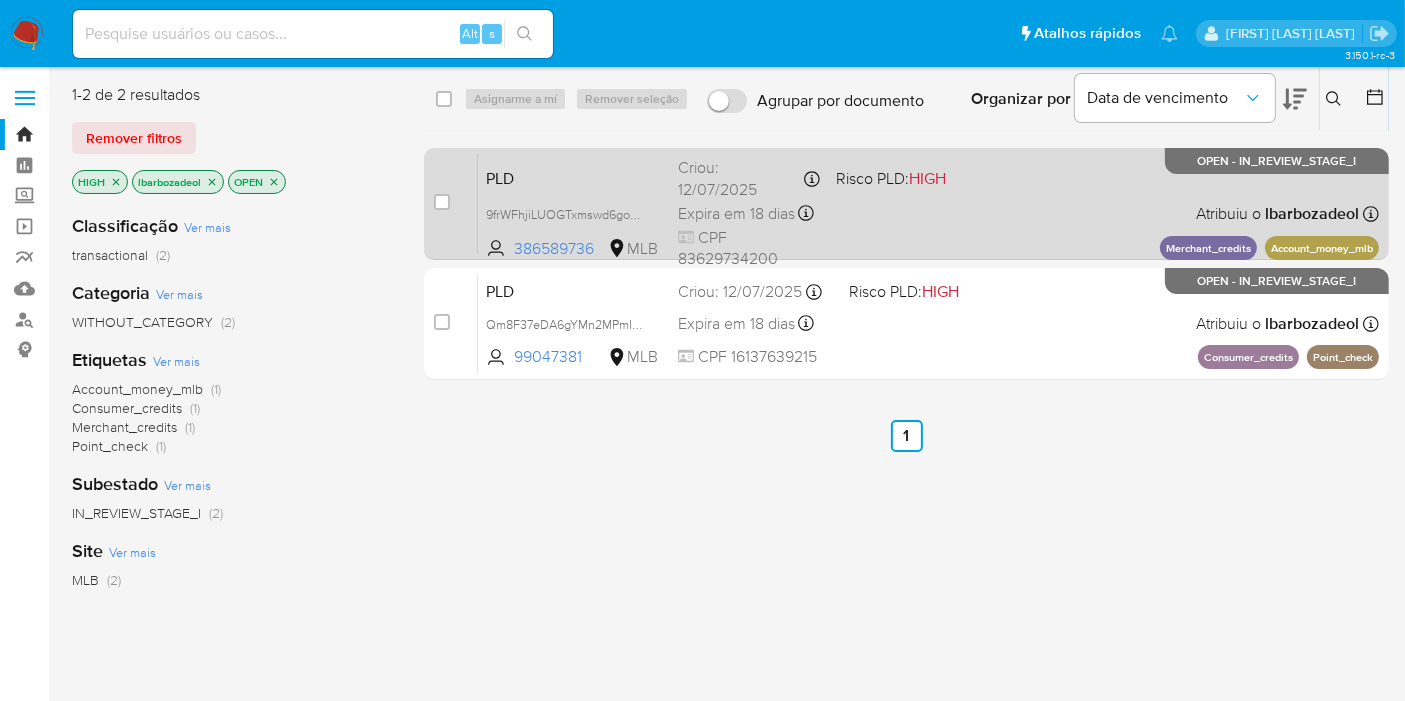 click on "PLD 9frWFhjiLUOGTxmswd6goEXr 386589736 MLB Risco PLD:  HIGH Criou: 12/07/2025   Criou: 12/07/2025 00:56:19 Expira em 18 dias   Expira em 26/08/2025 00:56:19 CPF   83629734200 Atribuiu o   lbarbozadeol   Asignado el: 24/07/2025 16:23:28 Merchant_credits Account_money_mlb OPEN - IN_REVIEW_STAGE_I" at bounding box center [928, 203] 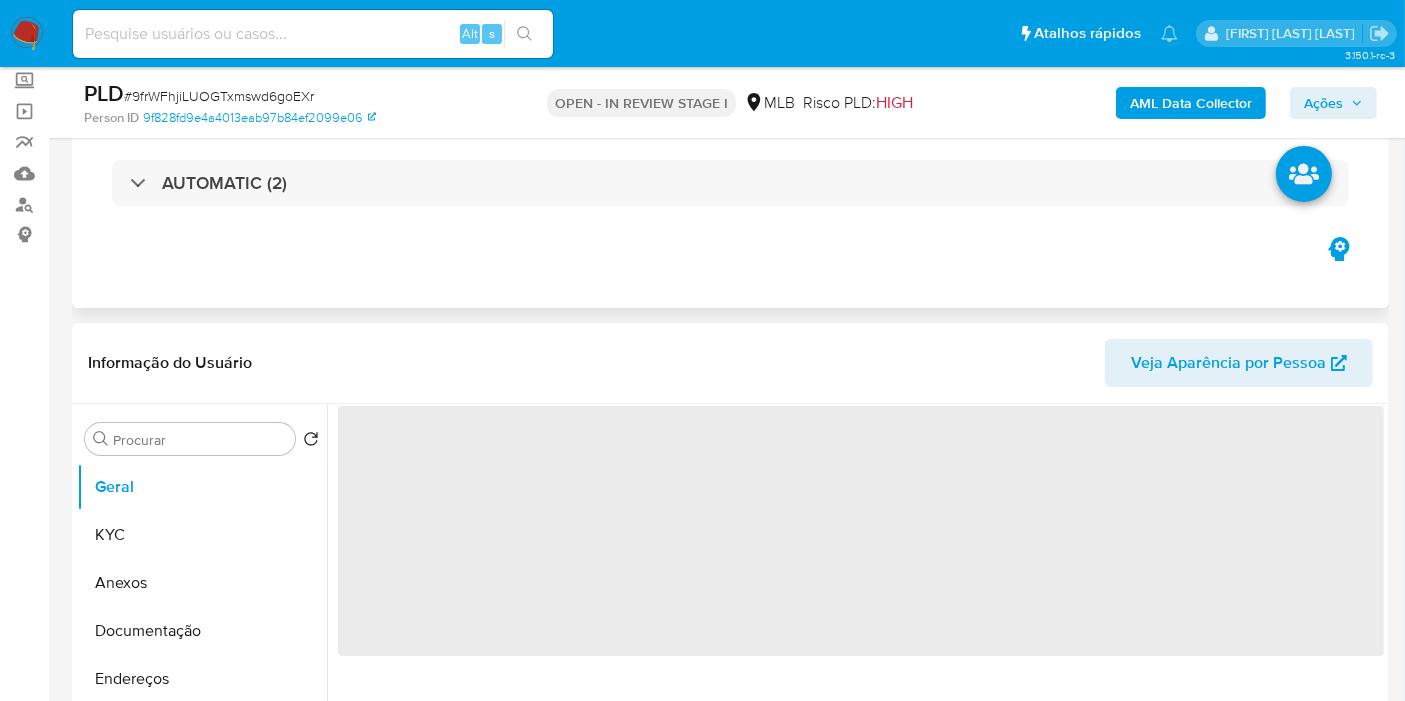 scroll, scrollTop: 111, scrollLeft: 0, axis: vertical 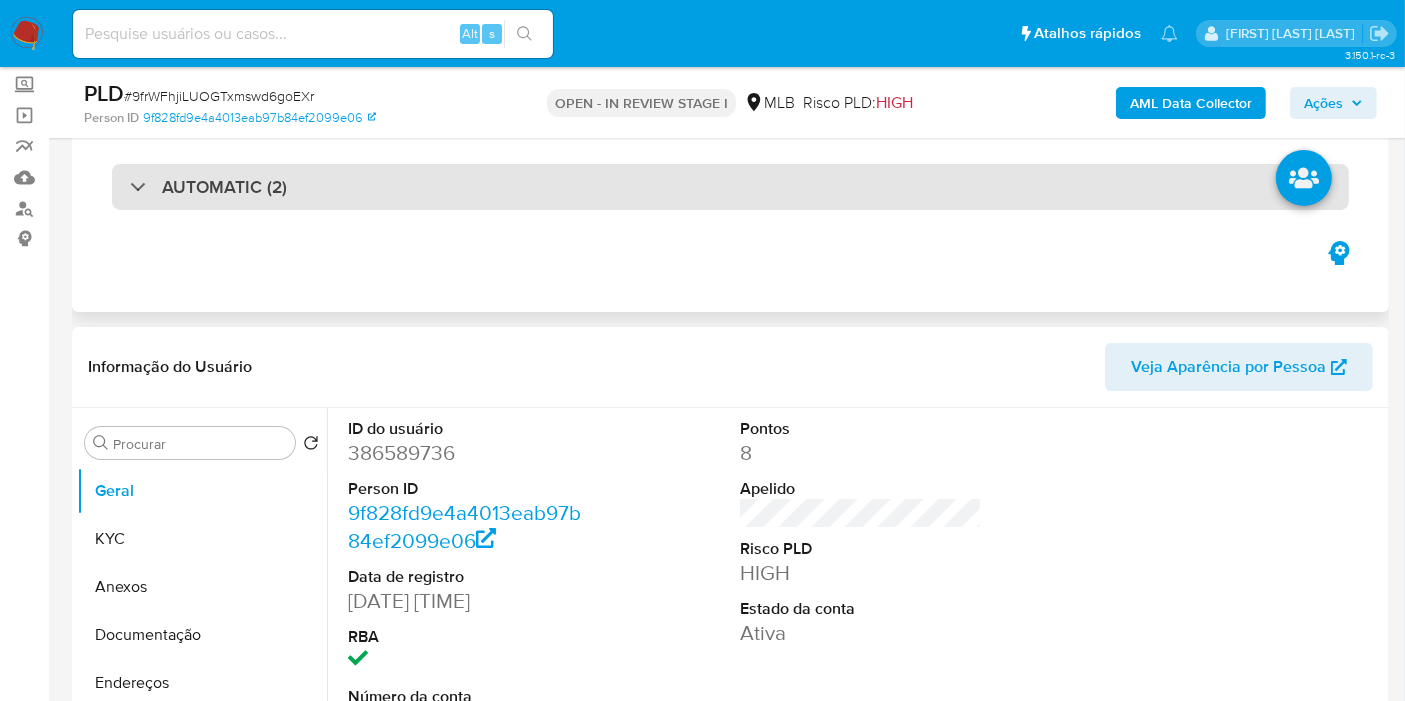 click on "AUTOMATIC (2)" at bounding box center [730, 187] 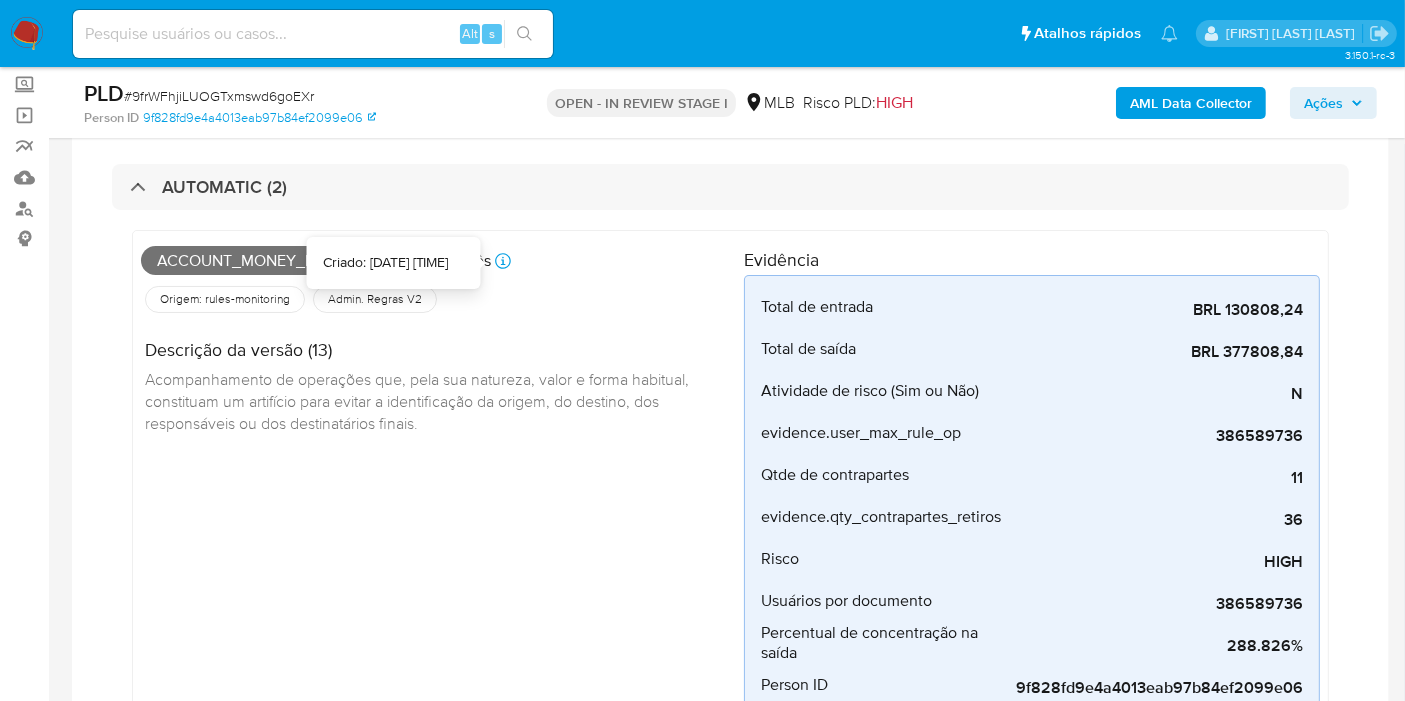 select on "10" 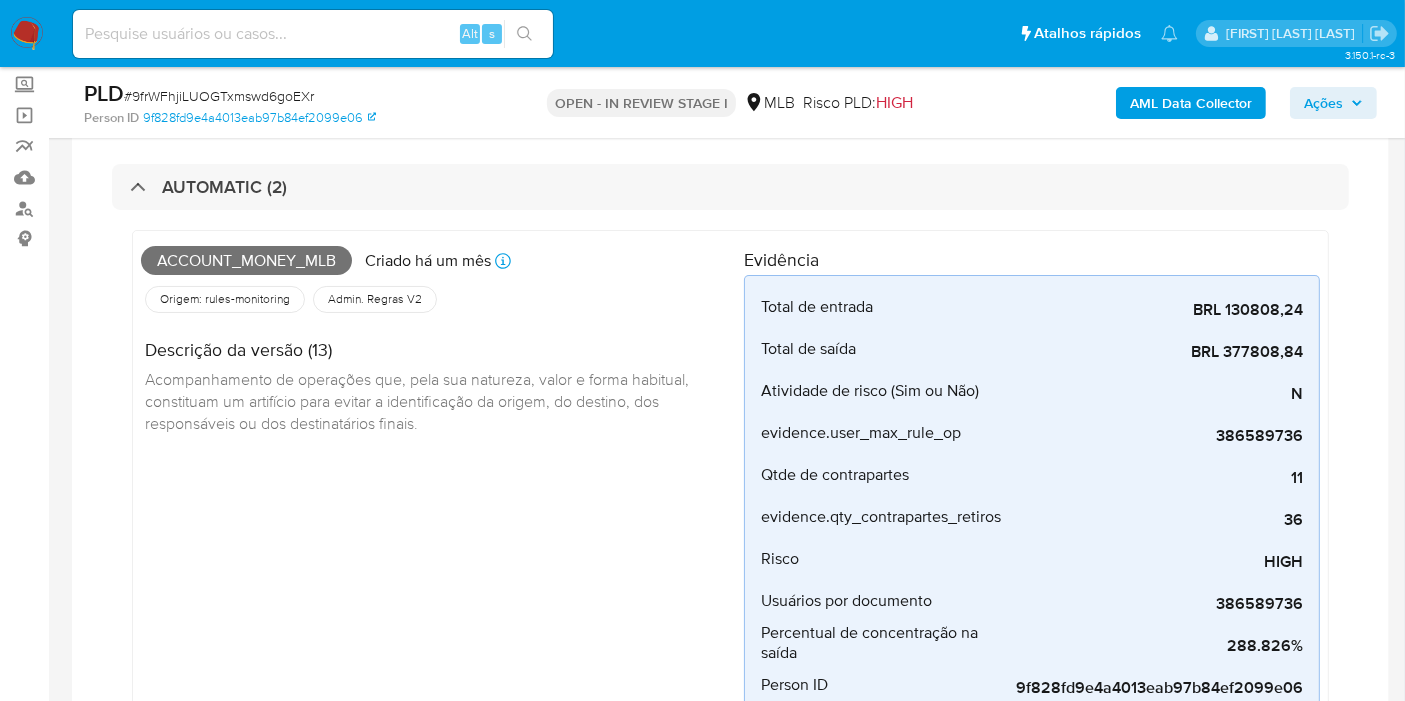 click on "Account_money_mlb" at bounding box center (246, 261) 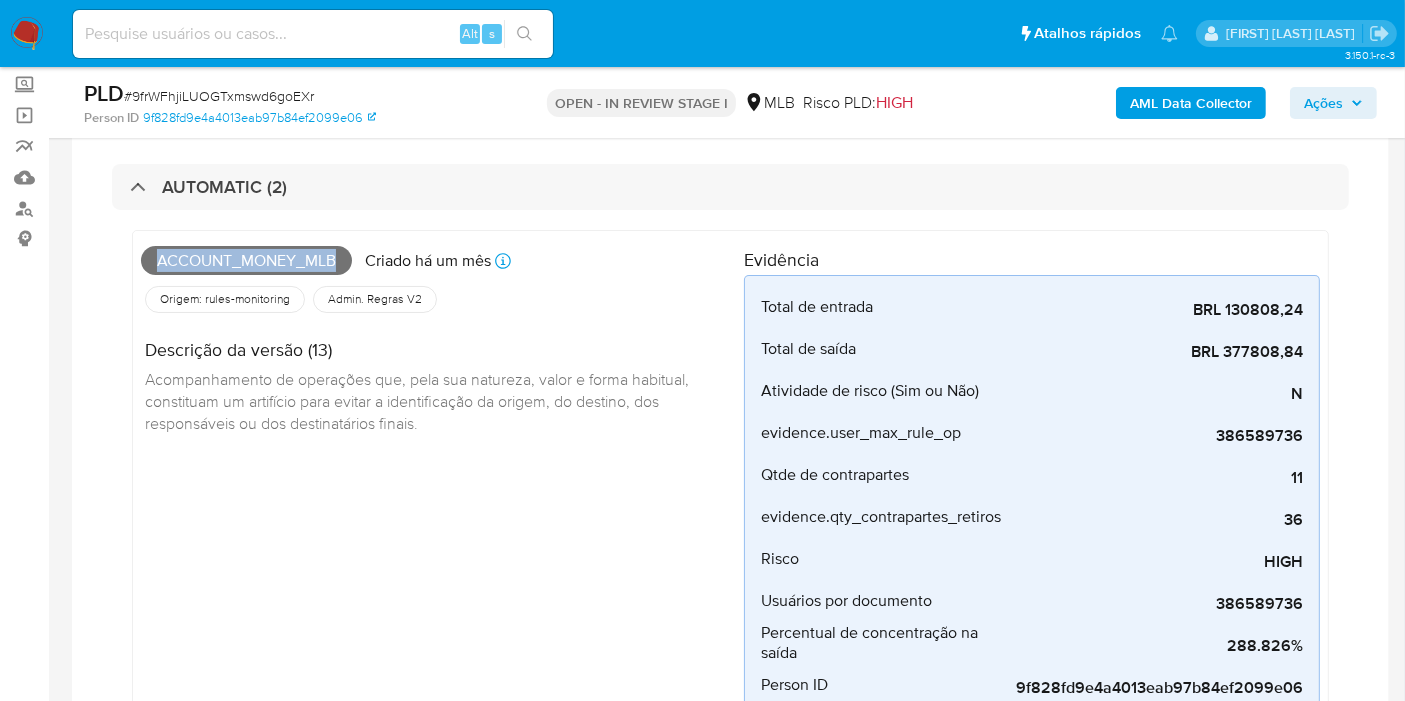 click on "Account_money_mlb" at bounding box center (246, 261) 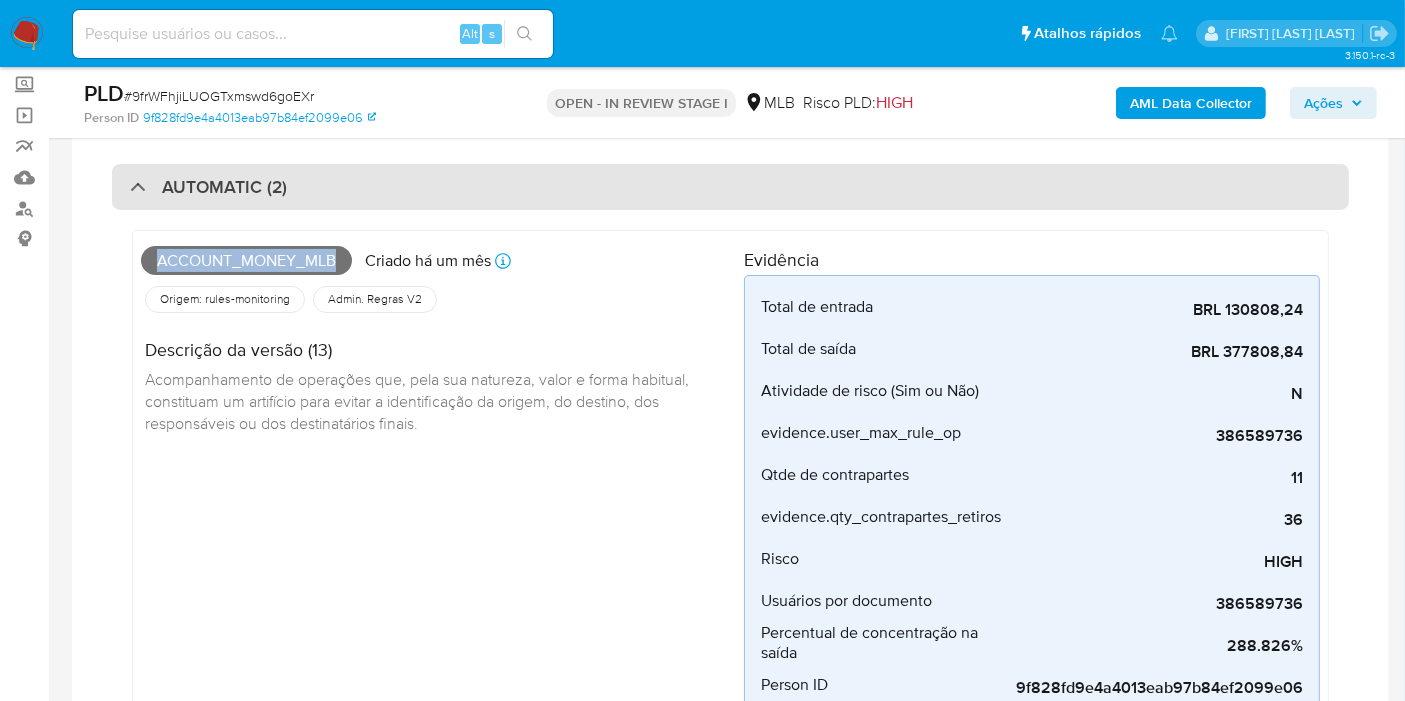 copy on "Account_money_mlb" 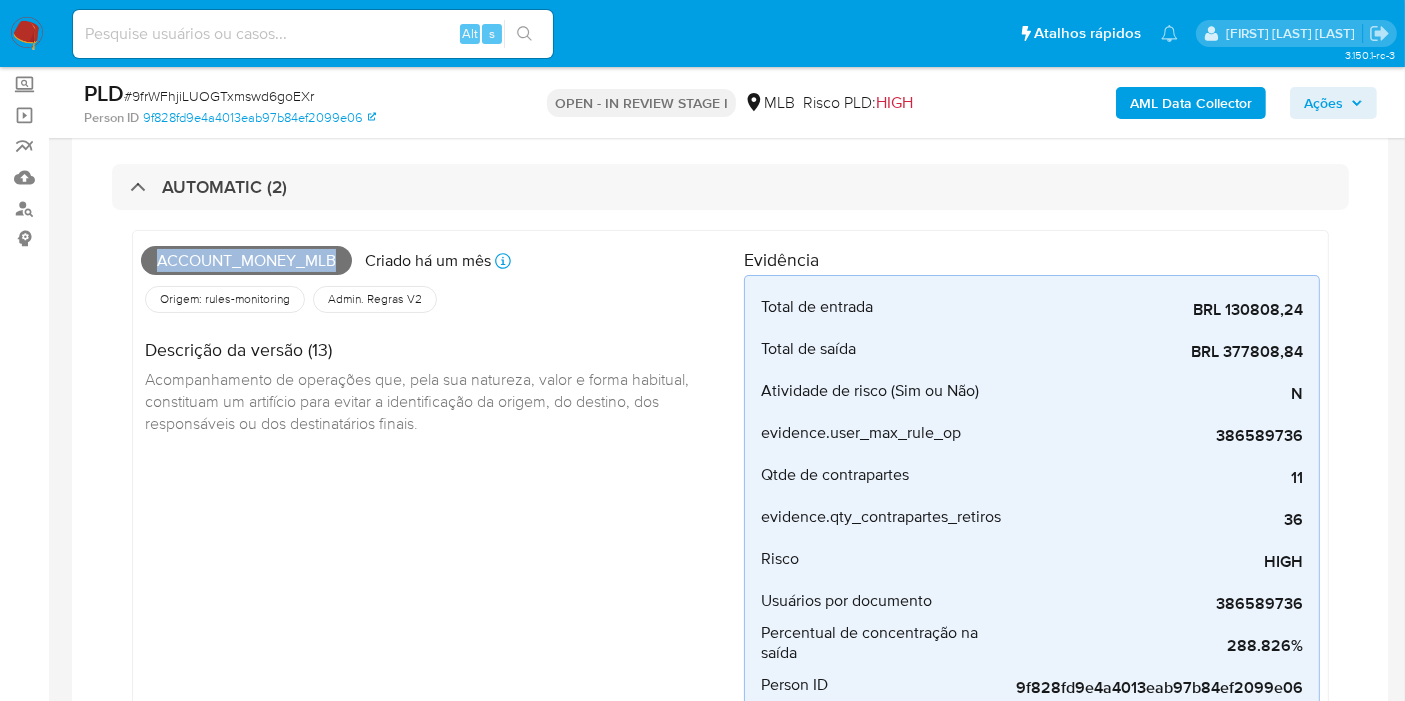 click on "Ações" at bounding box center (1323, 103) 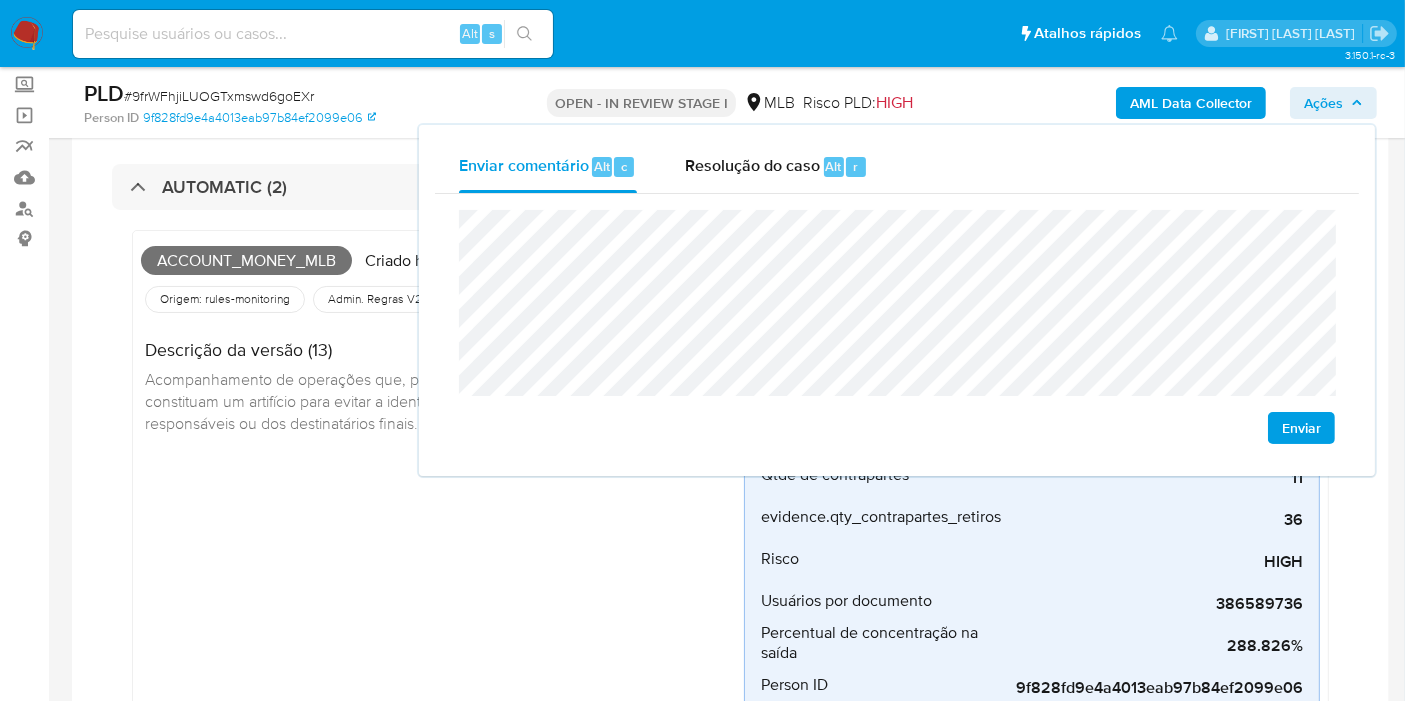 drag, startPoint x: 114, startPoint y: 455, endPoint x: 317, endPoint y: 384, distance: 215.05814 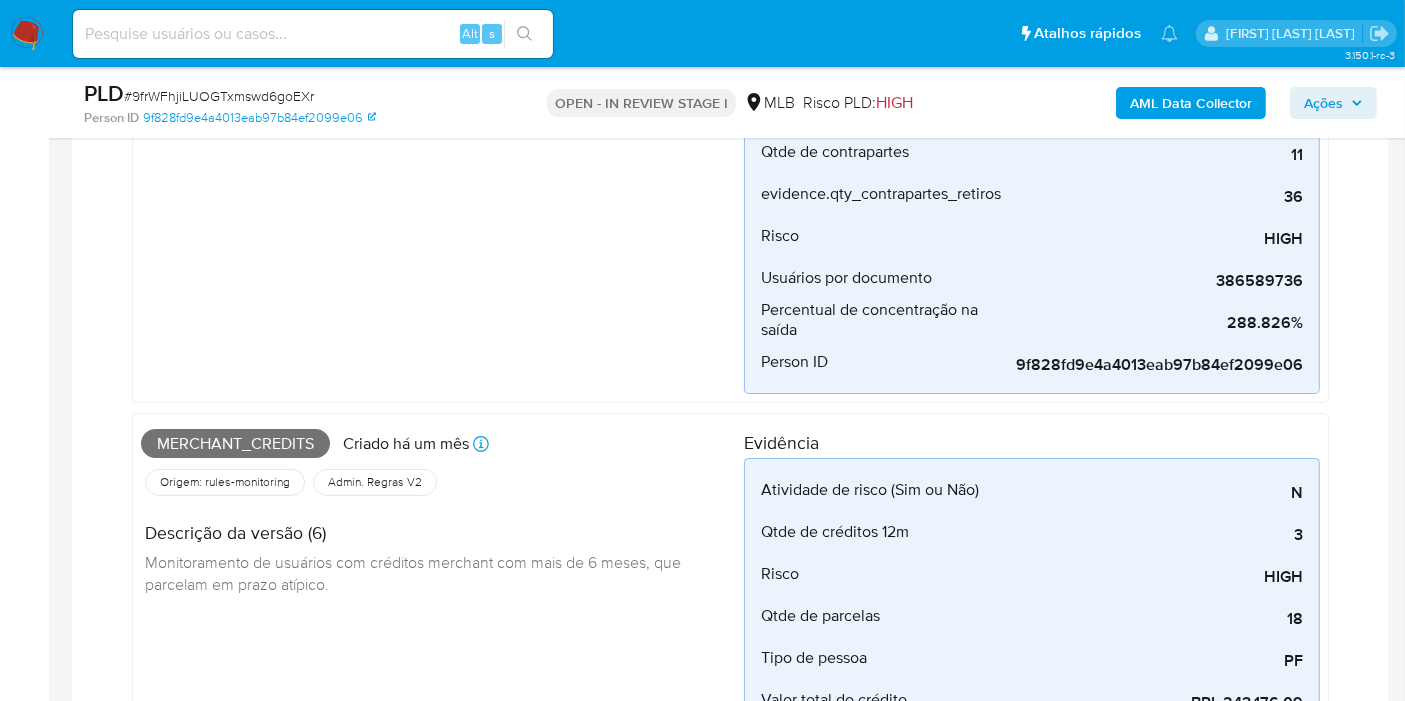 scroll, scrollTop: 444, scrollLeft: 0, axis: vertical 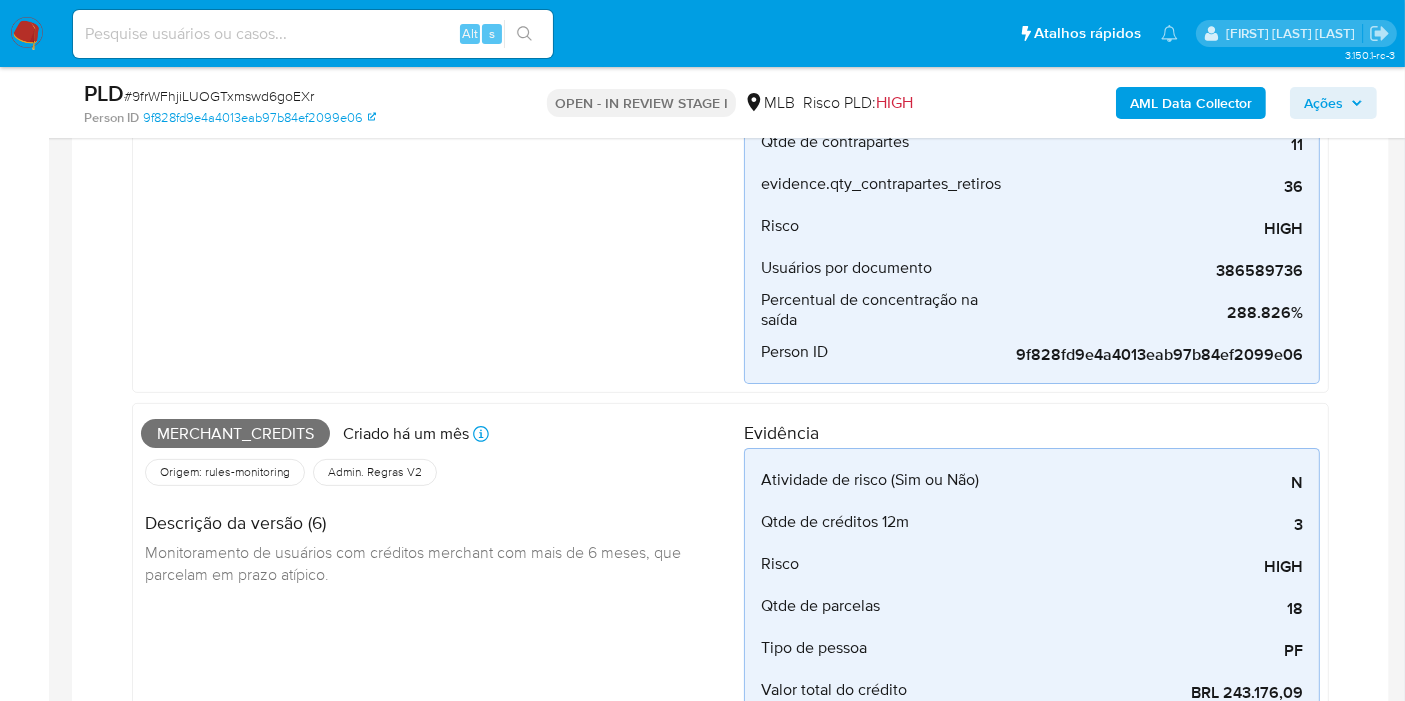 click on "Merchant_credits" at bounding box center [235, 434] 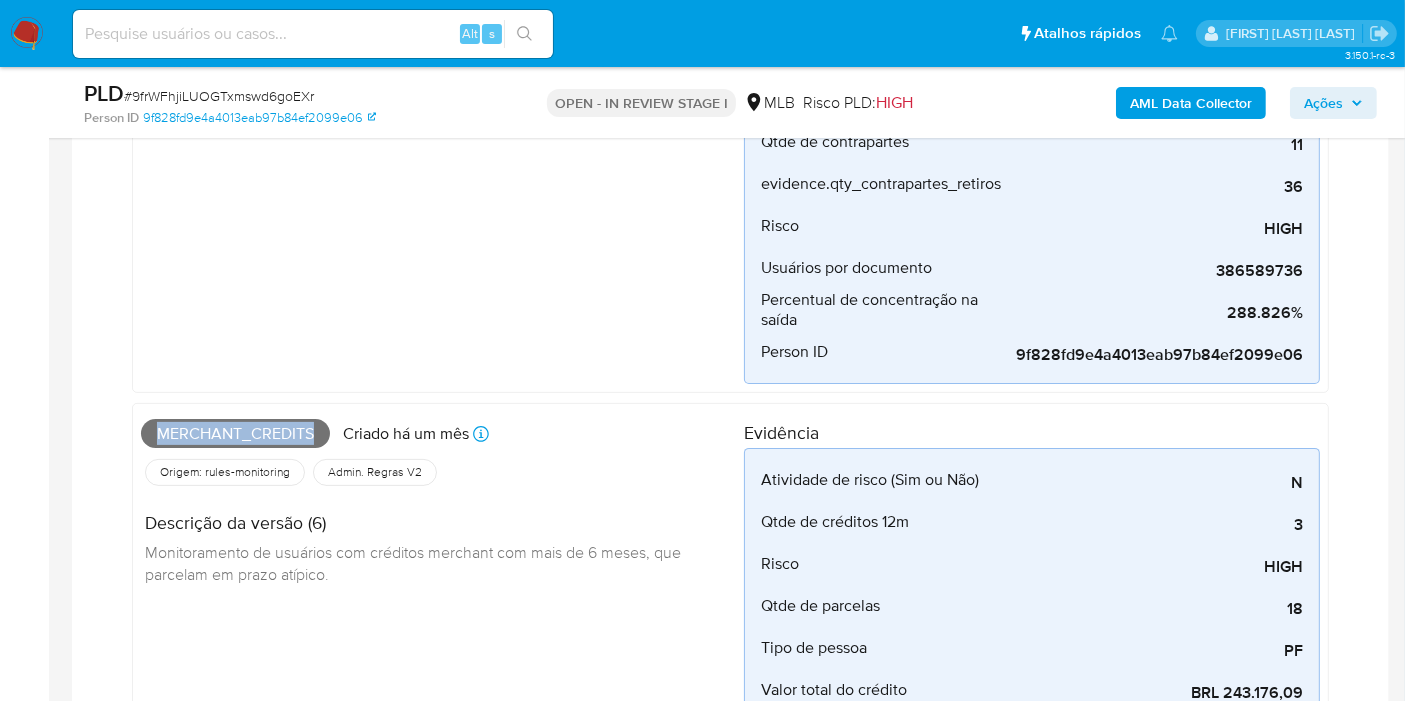 click on "Merchant_credits" at bounding box center [235, 434] 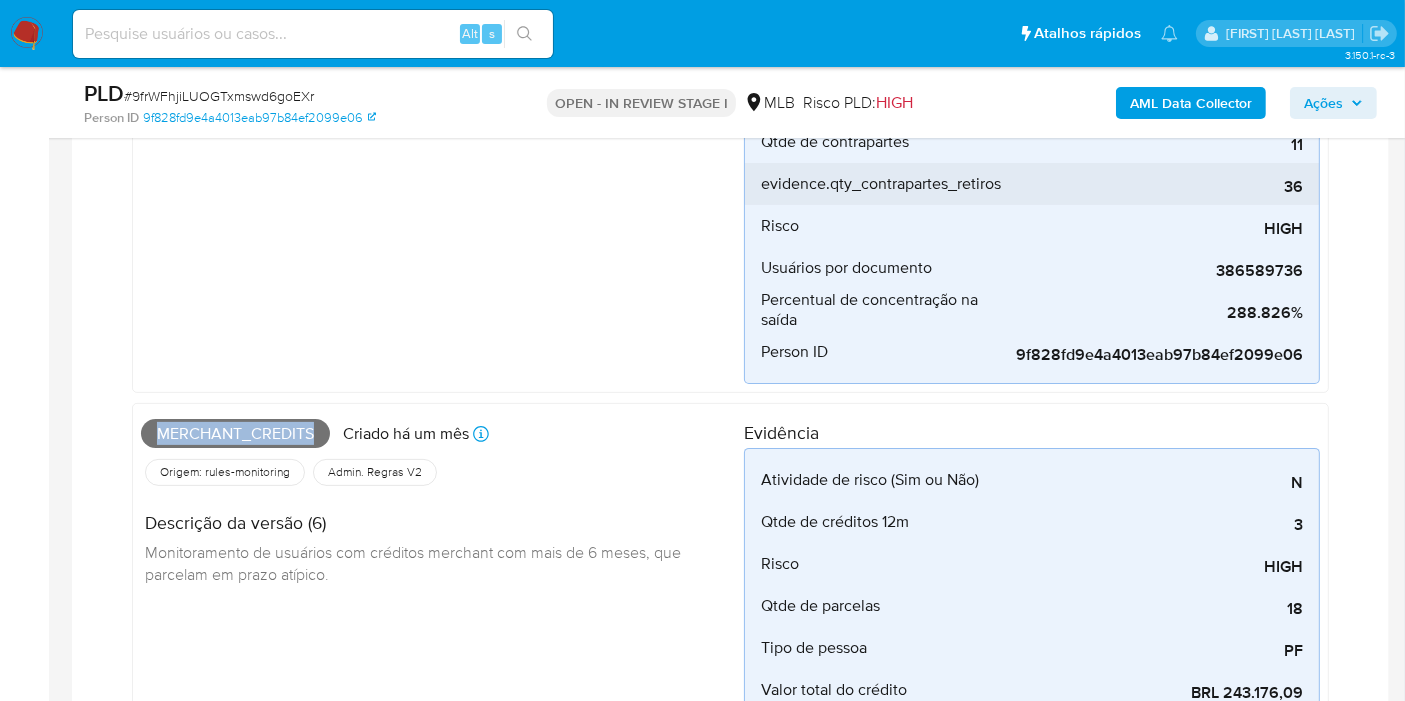 copy on "Merchant_credits" 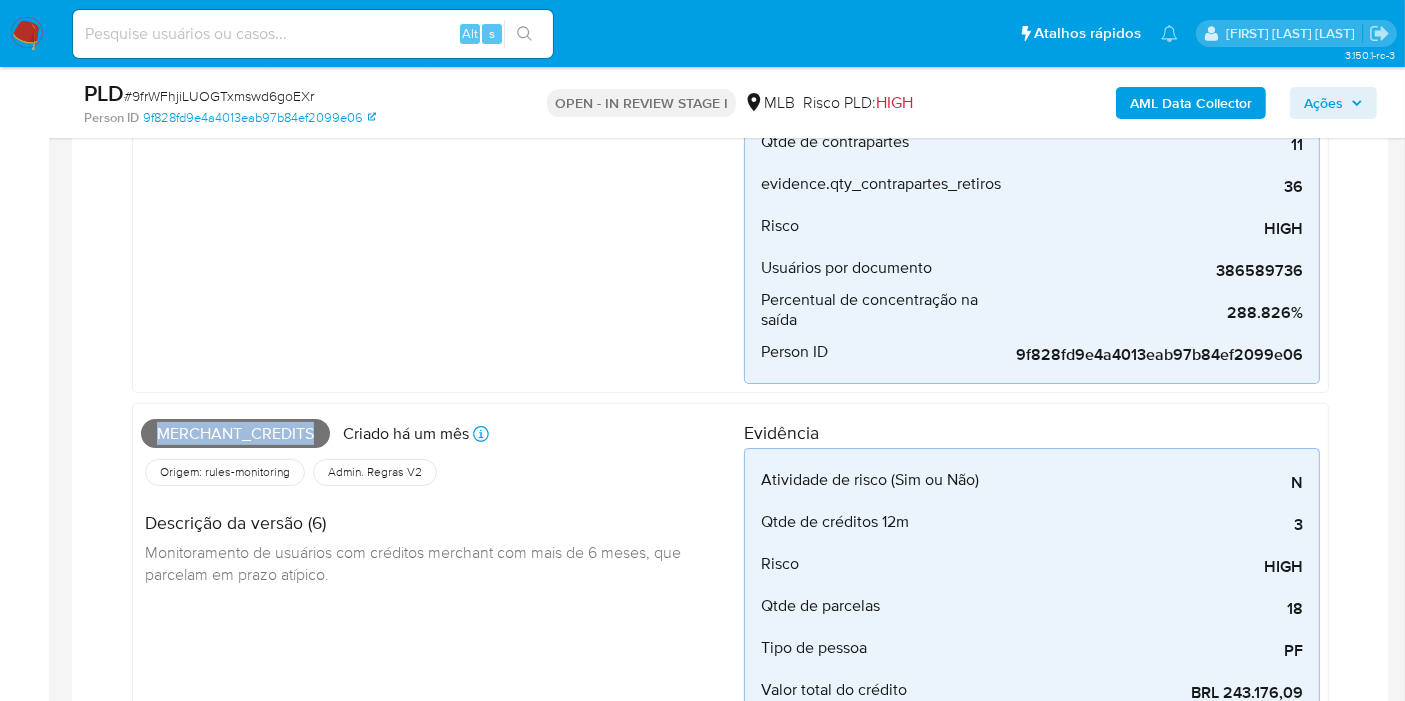 click on "Ações" at bounding box center (1333, 103) 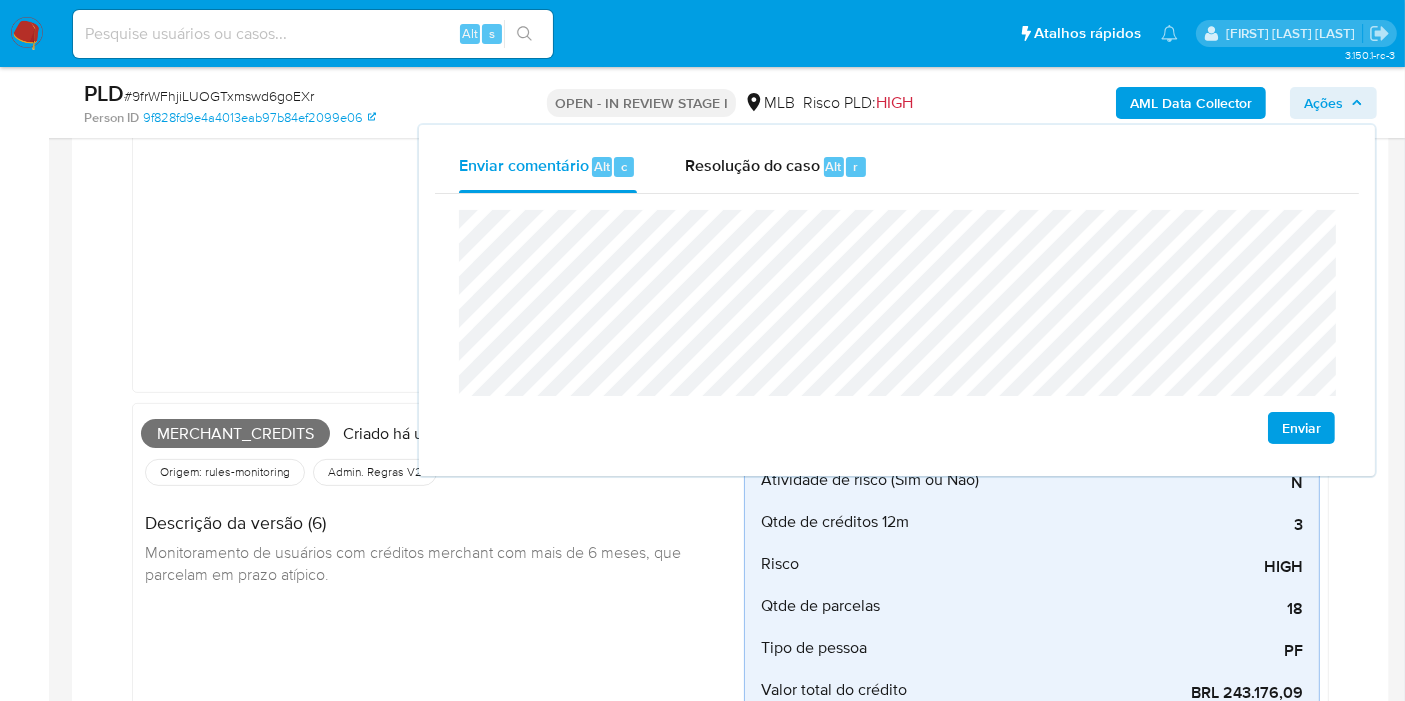 click on "Account_money_mlb Criado há um mês   Criado: 12/07/2025 01:10:53 Origem: rules-monitoring    Referência ao id da tabela de resultados da regra em rules-monitoring Admin. Regras V2 Descrição da versão (13) Acompanhamento de operações que, pela sua natureza, valor e forma habitual, constituam um artifício para evitar a identificação da origem, do destino, dos responsáveis ​​ou dos destinatários finais." at bounding box center (442, 145) 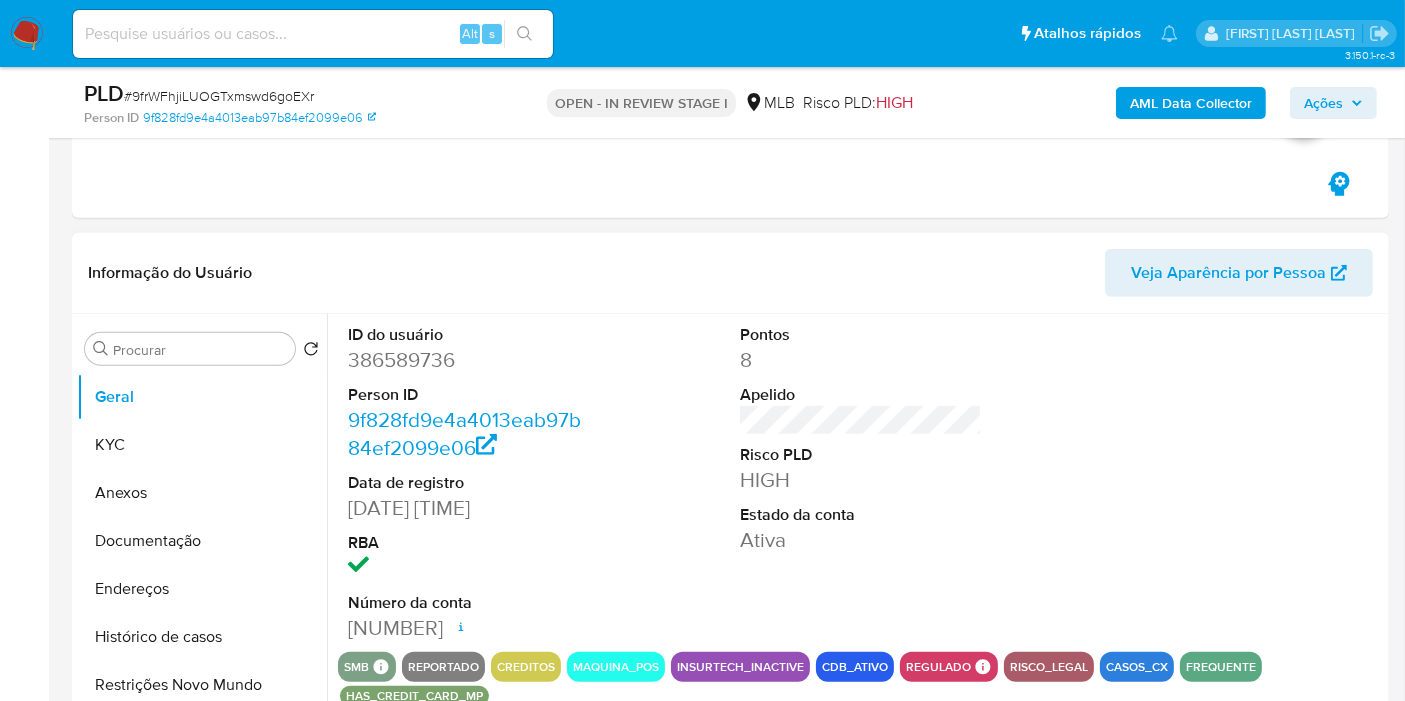 scroll, scrollTop: 1222, scrollLeft: 0, axis: vertical 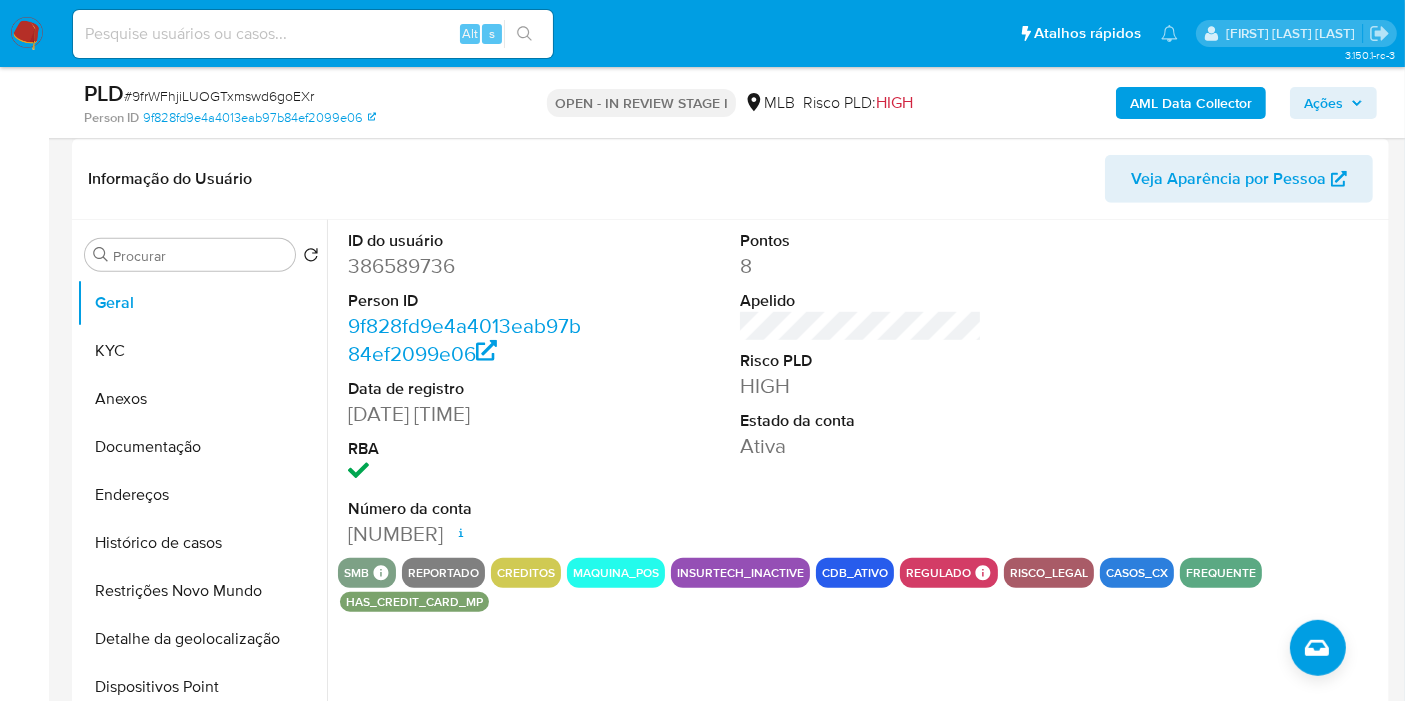 click on "Veja Aparência por Pessoa" at bounding box center (1228, 179) 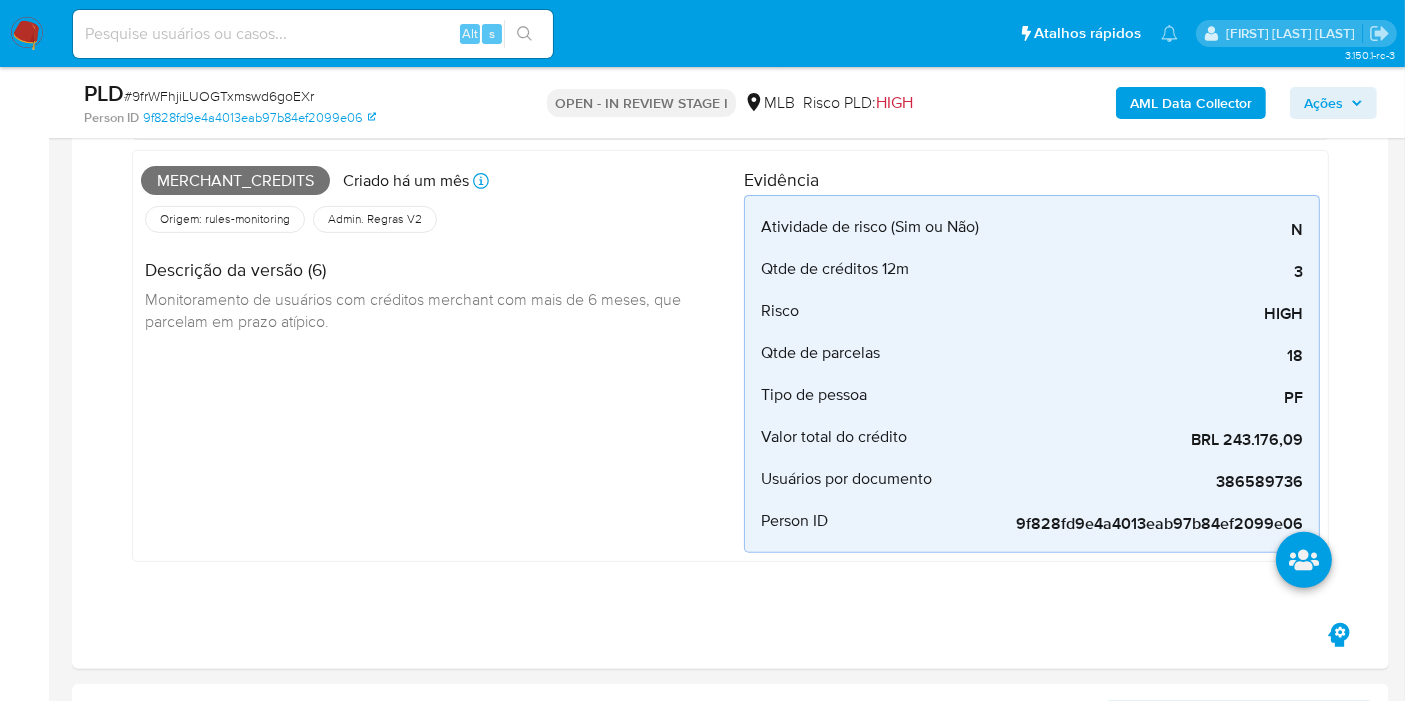 scroll, scrollTop: 674, scrollLeft: 0, axis: vertical 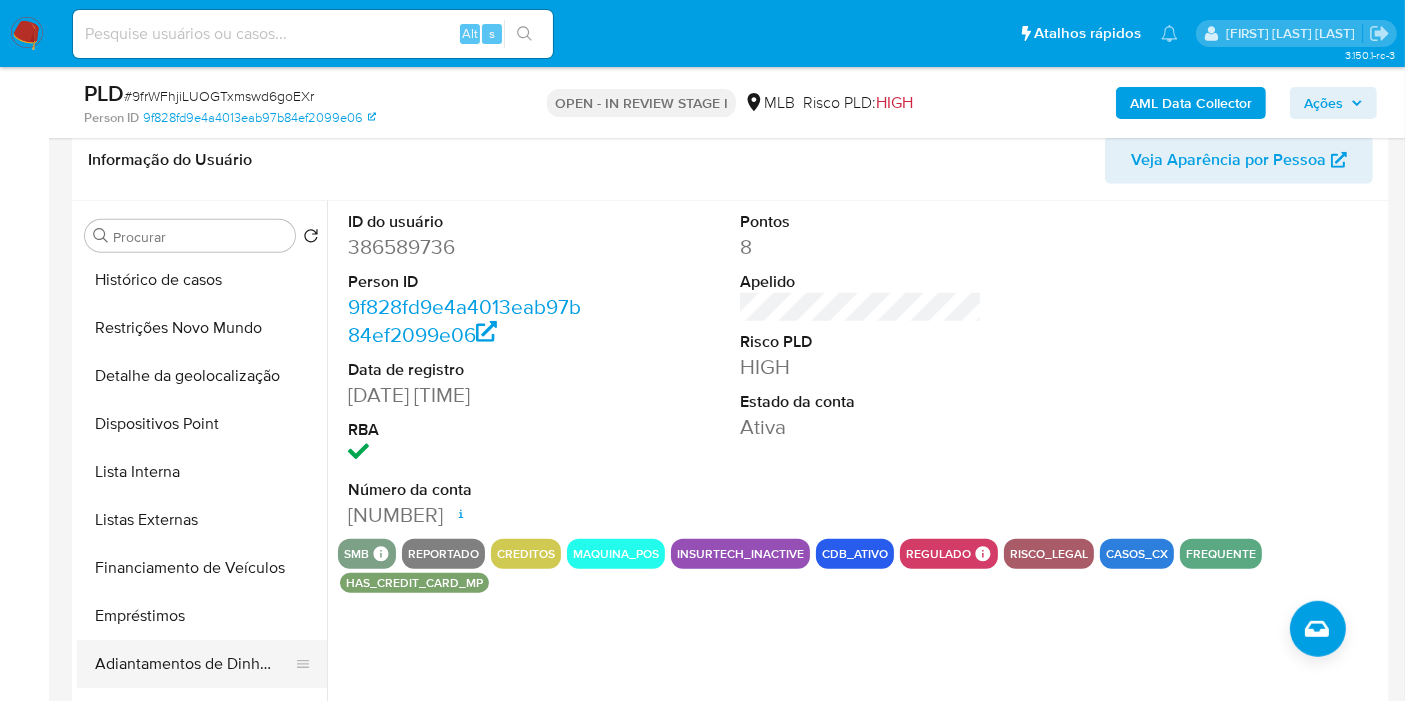 click on "Empréstimos" at bounding box center (202, 616) 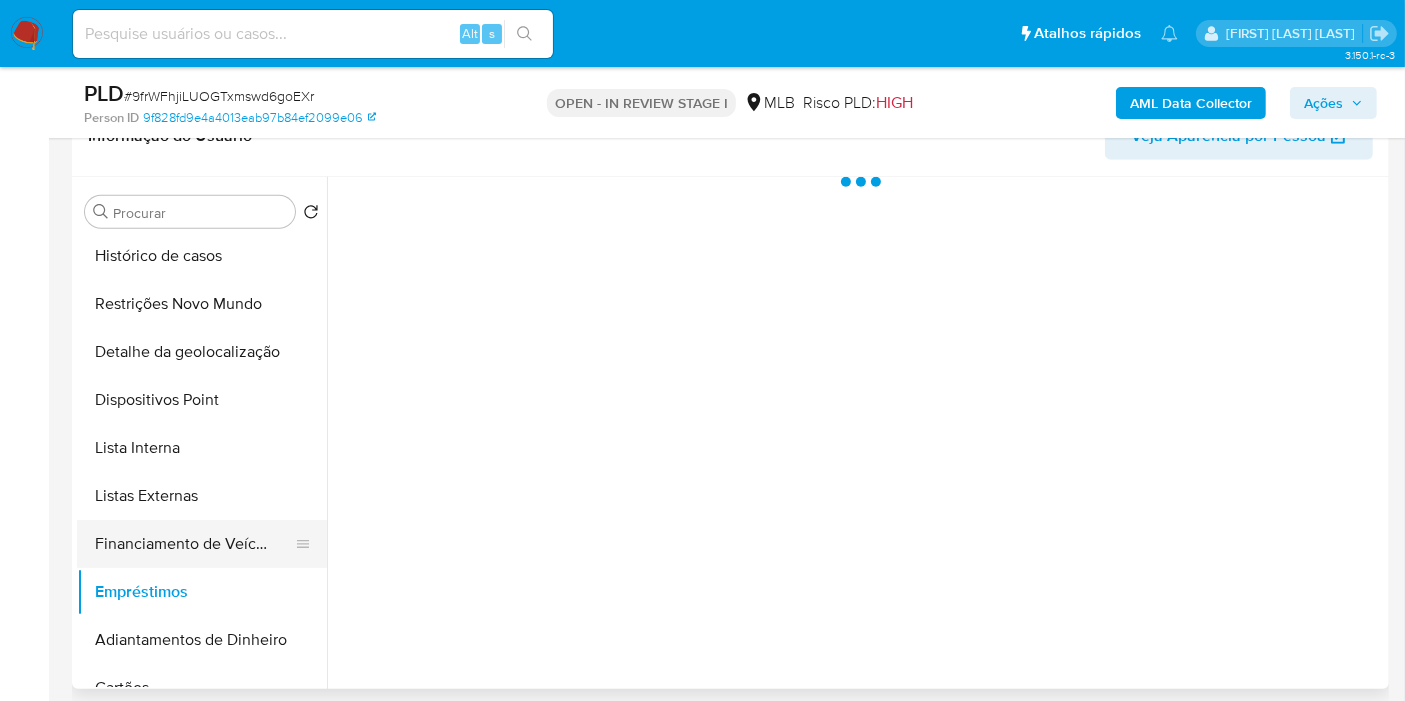 click on "Financiamento de Veículos" at bounding box center [194, 544] 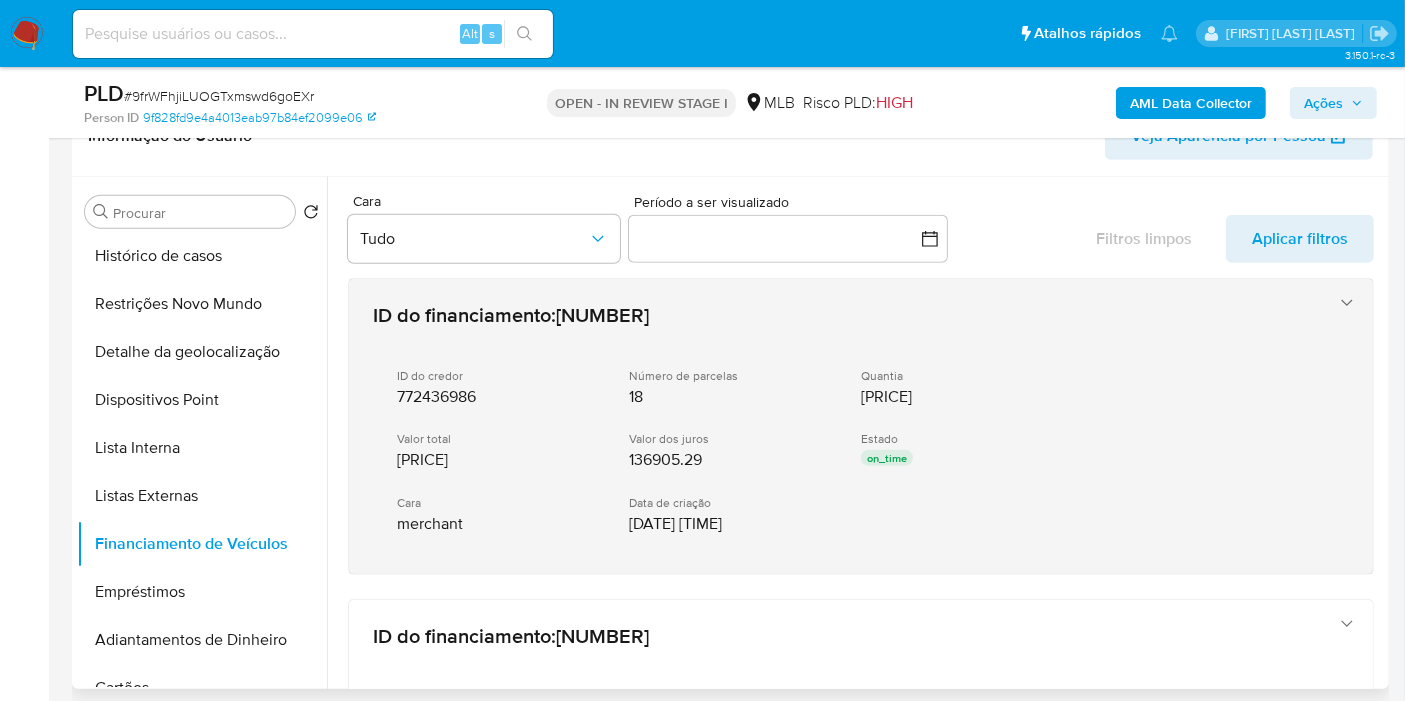 drag, startPoint x: 889, startPoint y: 395, endPoint x: 966, endPoint y: 378, distance: 78.854294 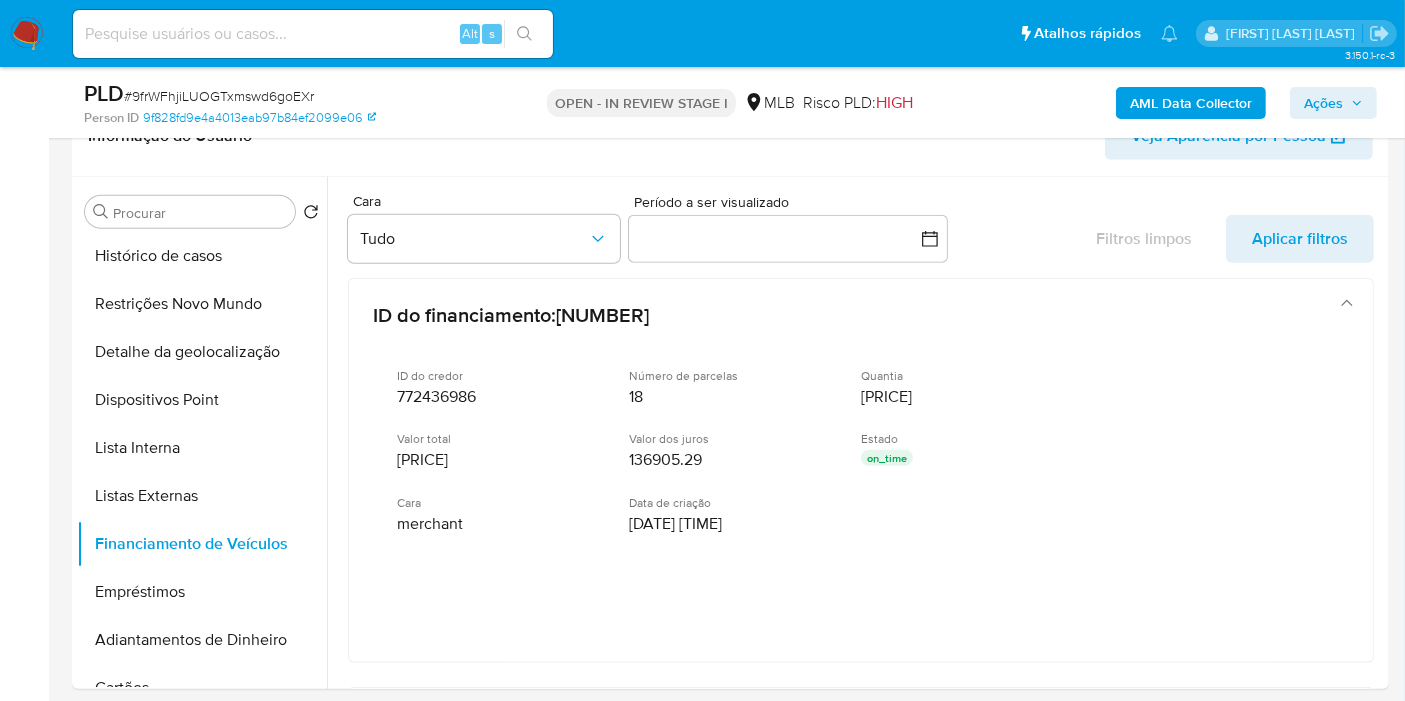 click on "Ações" at bounding box center (1333, 103) 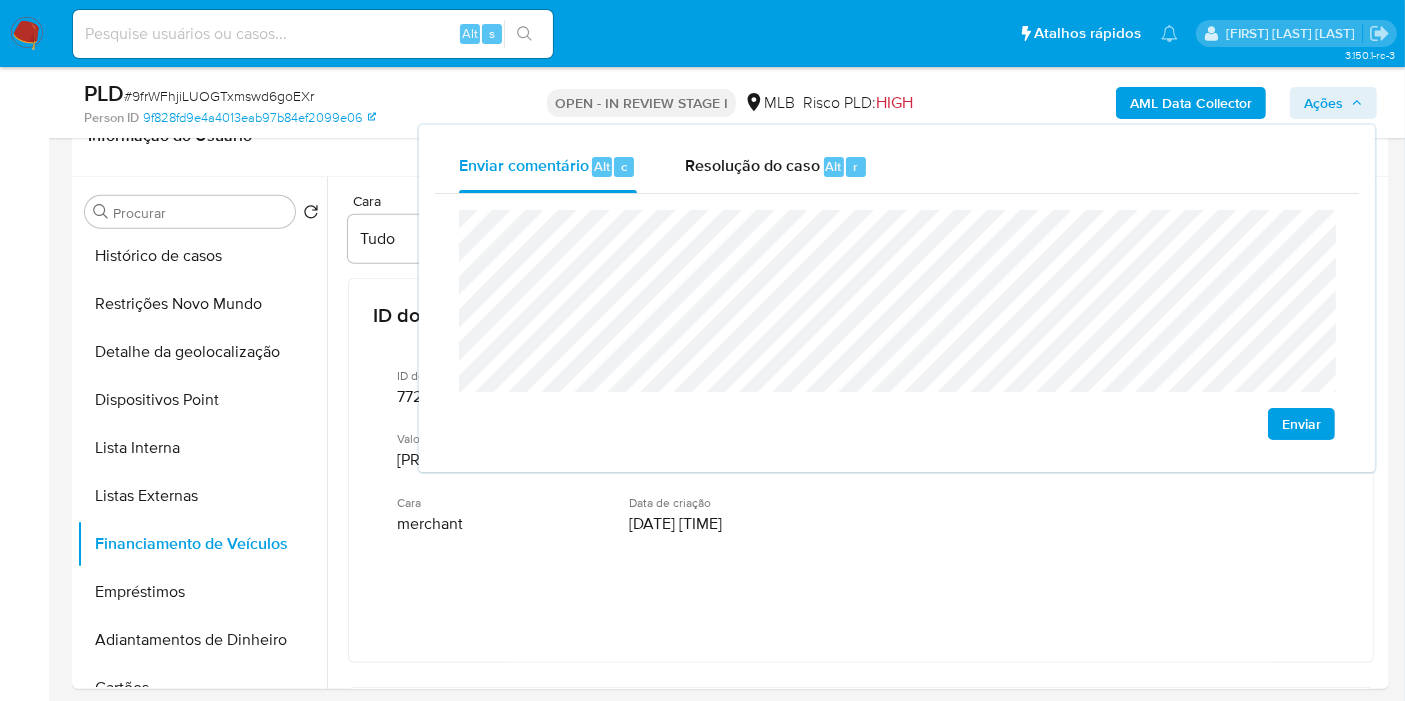 click on "Ações" at bounding box center [1323, 103] 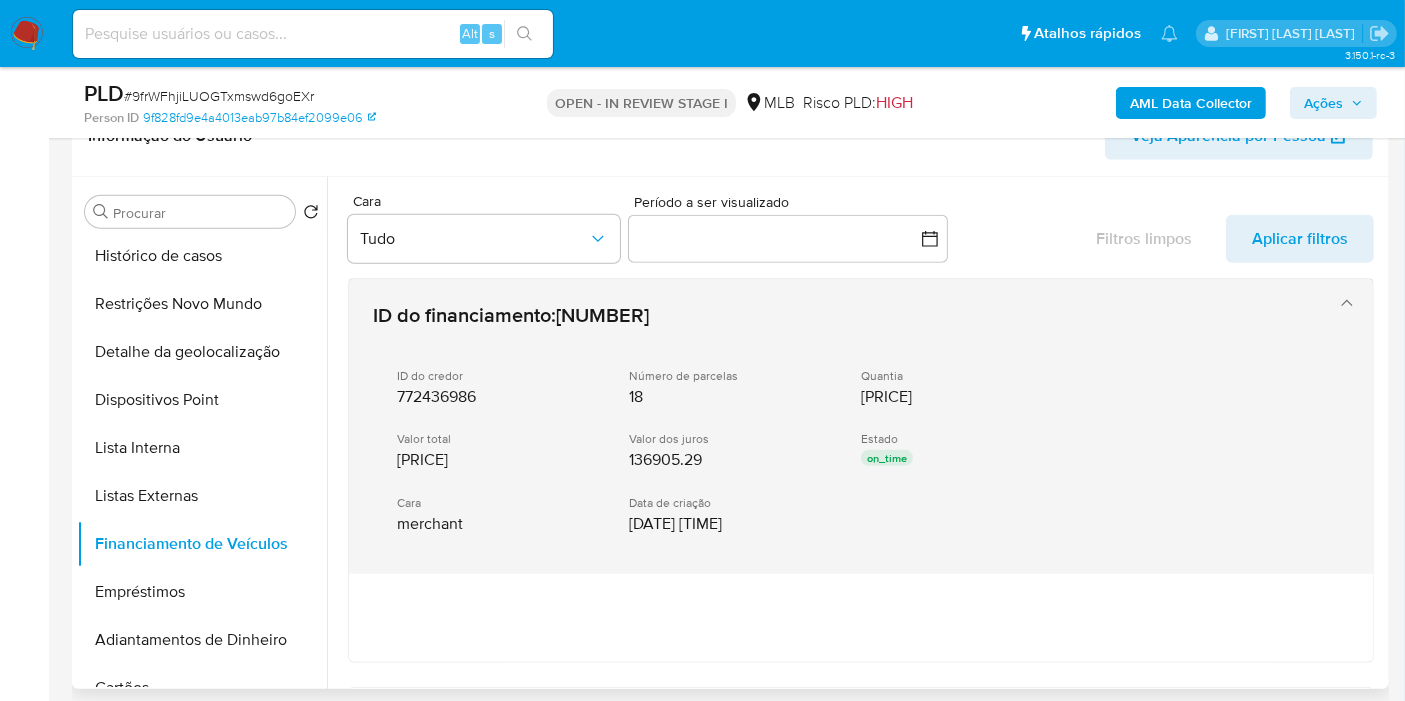 click on "ID do credor 772436986 Número de parcelas 18 Quantia 399245.05 Valor total 536150.34 Valor dos juros 136905.29 Estado on_time Cara merchant Data de criação 13/06/2025 13:42:11" at bounding box center (841, 451) 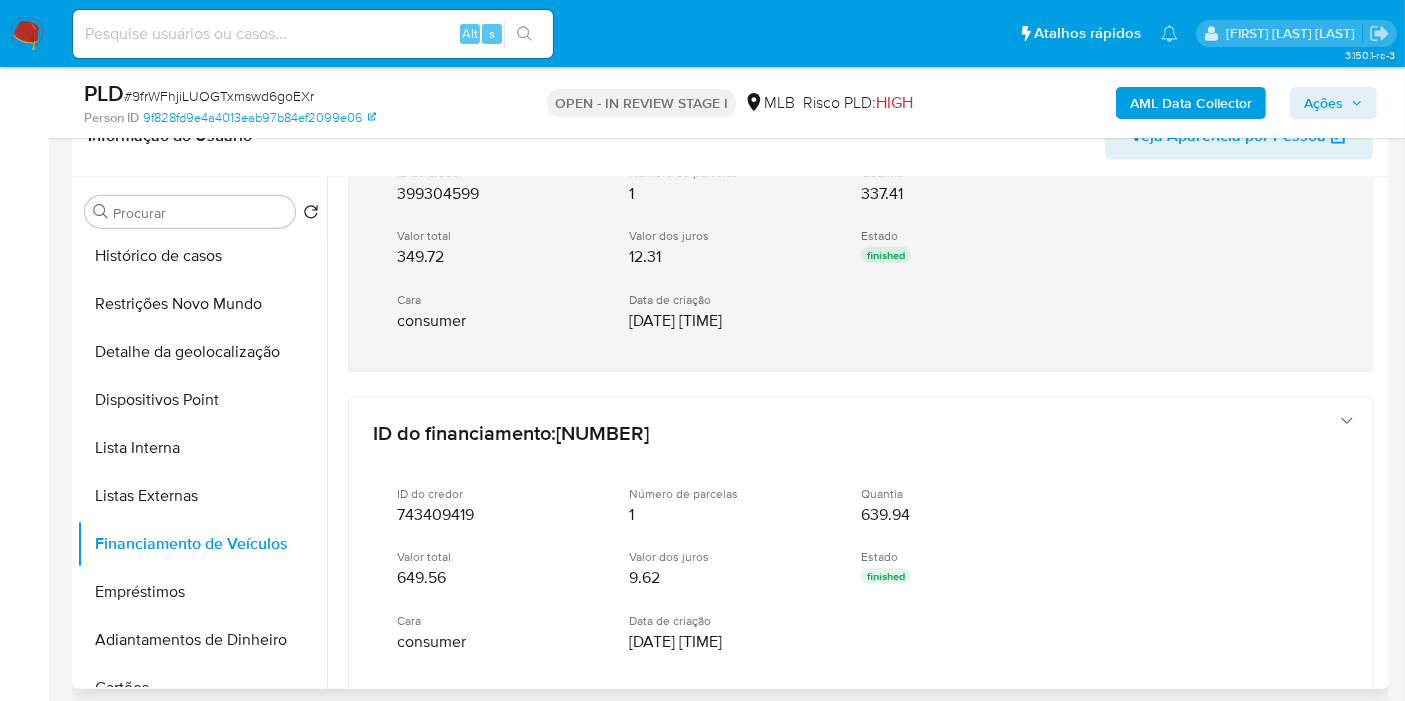 scroll, scrollTop: 1271, scrollLeft: 0, axis: vertical 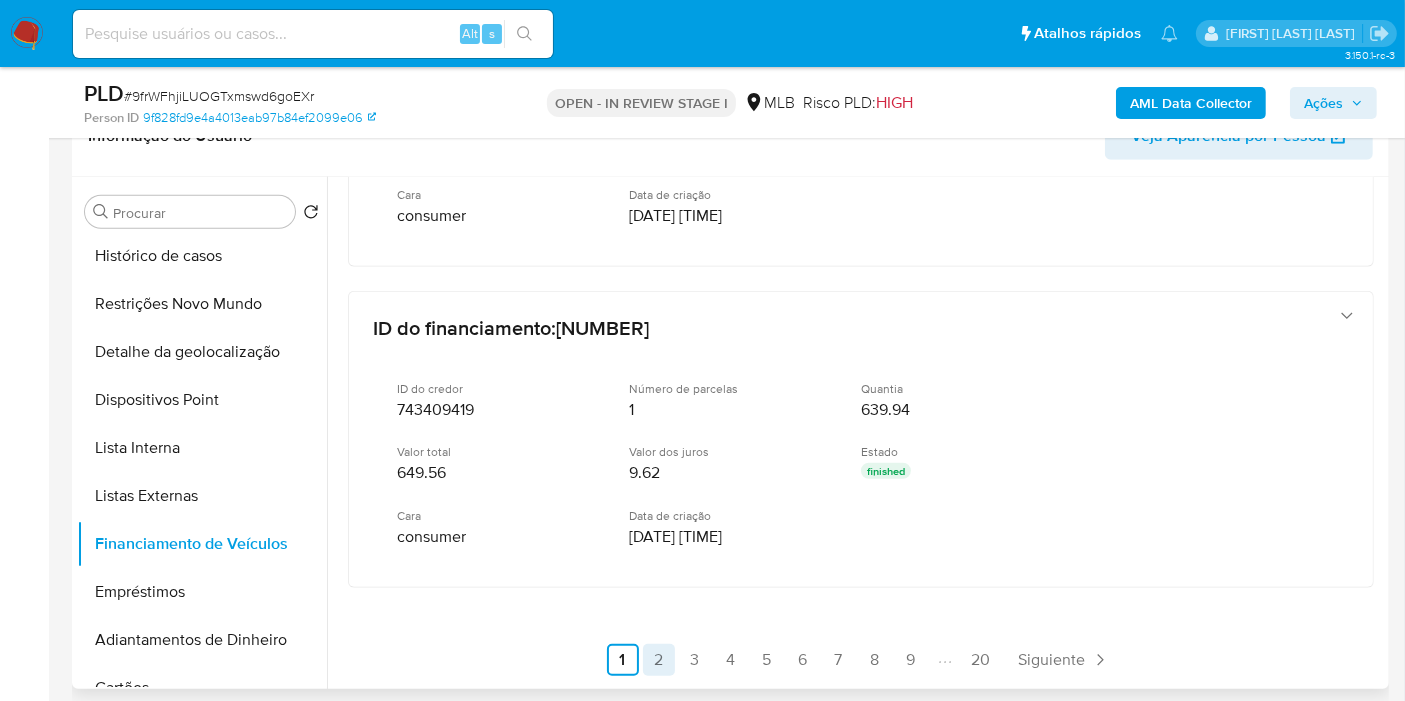 click on "2" at bounding box center (659, 660) 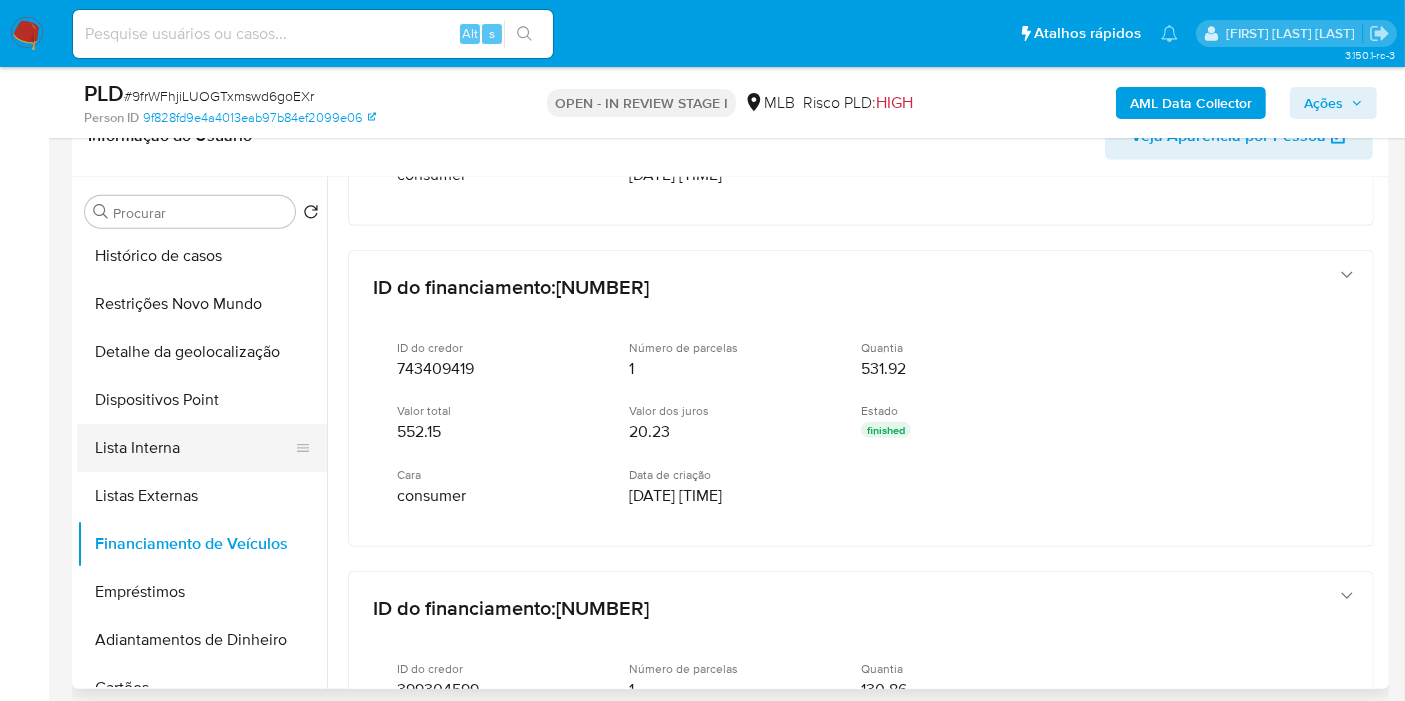 scroll, scrollTop: 1000, scrollLeft: 0, axis: vertical 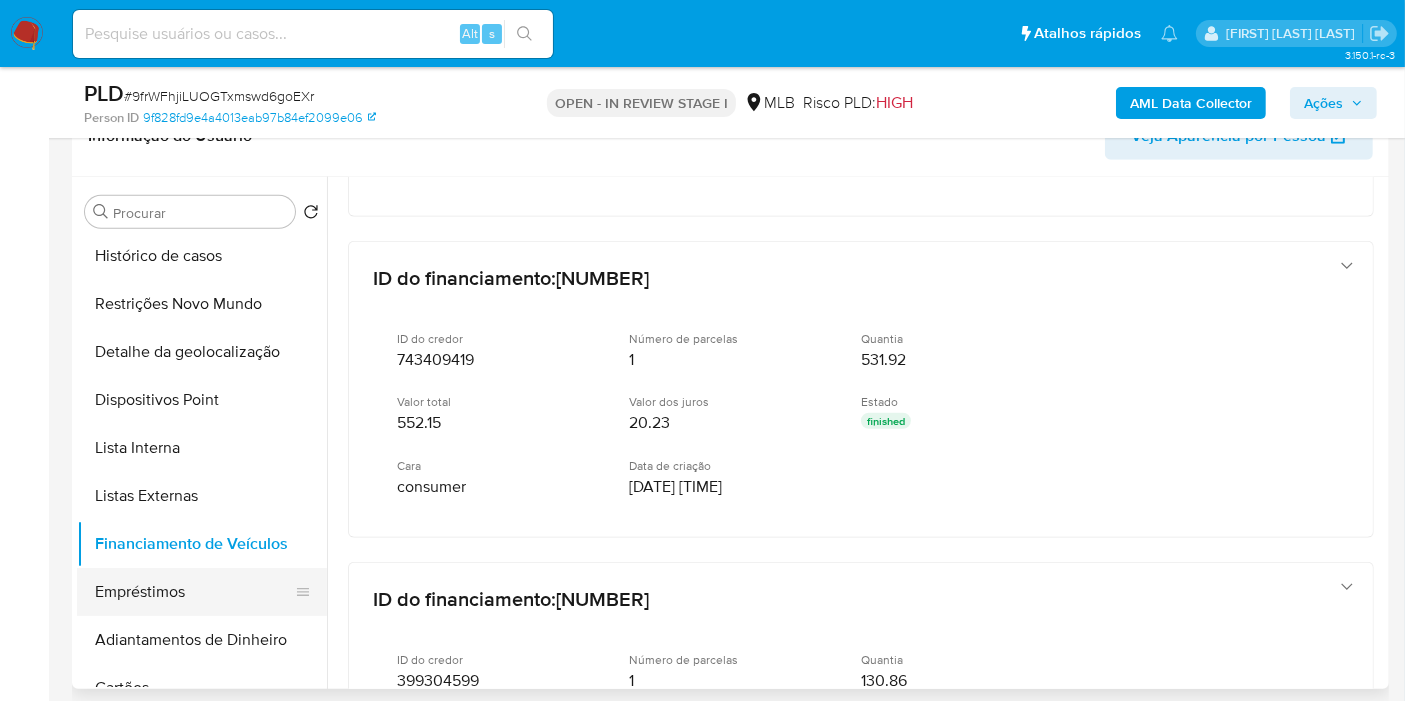click on "Empréstimos" at bounding box center (194, 592) 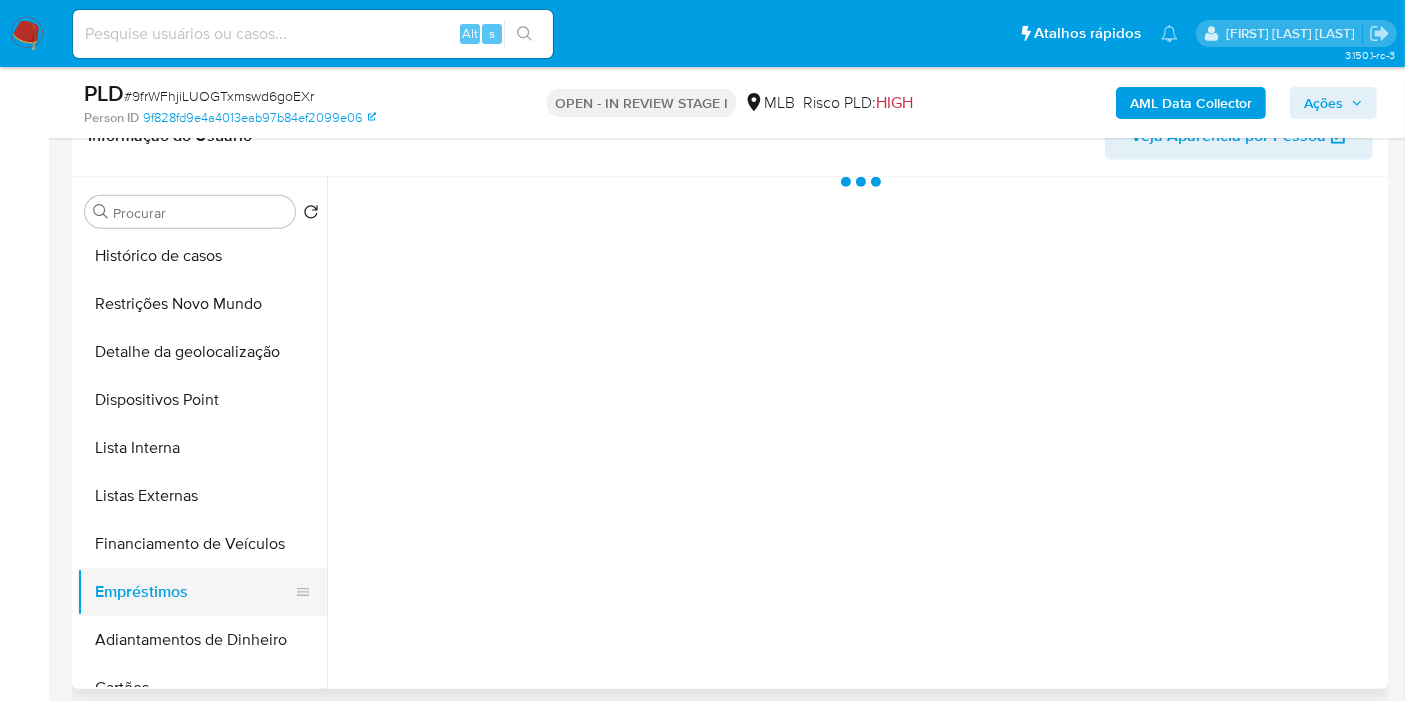 scroll, scrollTop: 0, scrollLeft: 0, axis: both 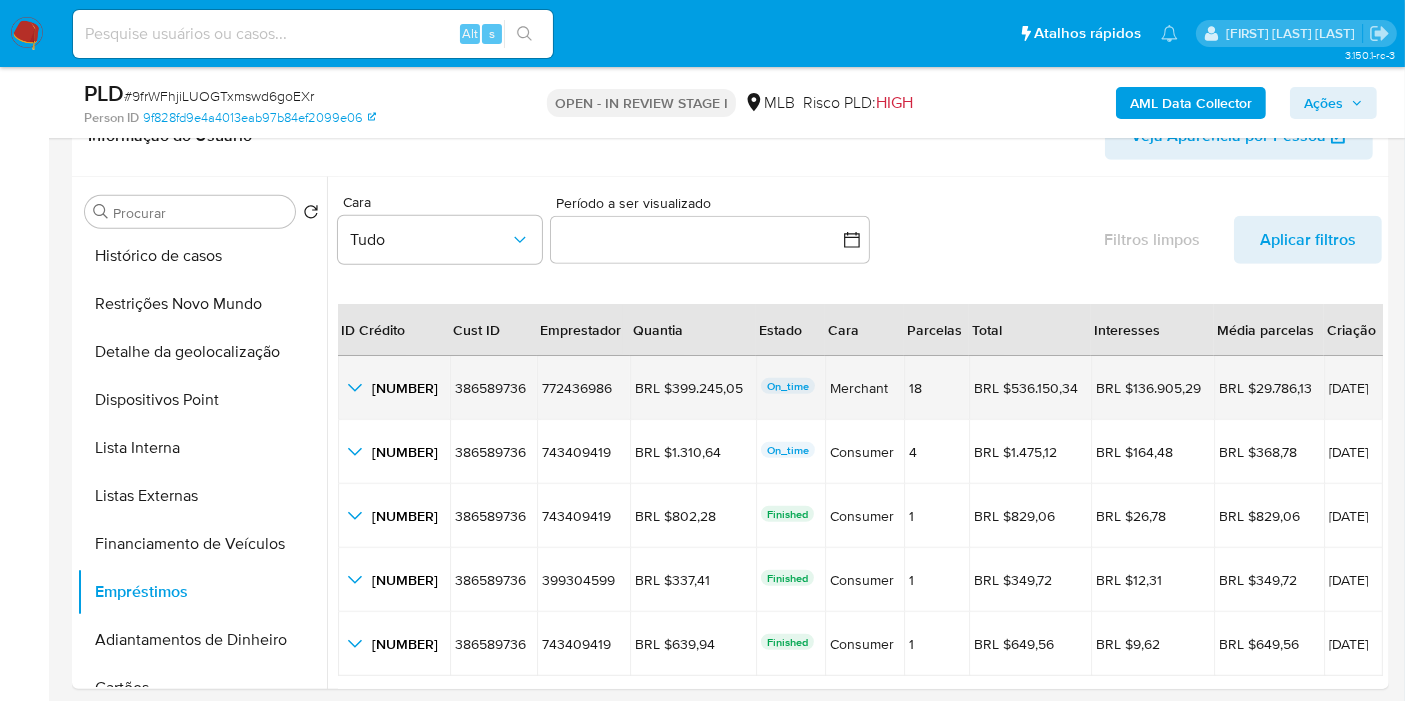 click 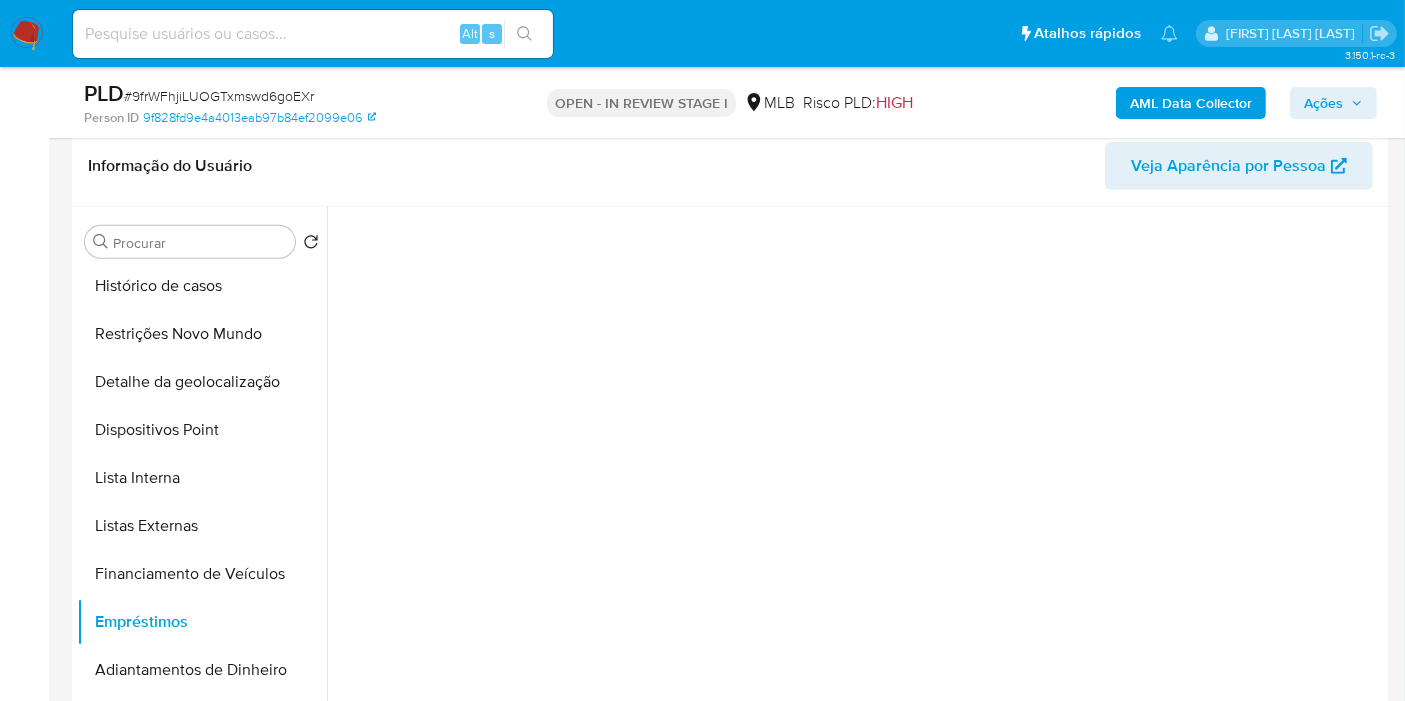 scroll, scrollTop: 1261, scrollLeft: 0, axis: vertical 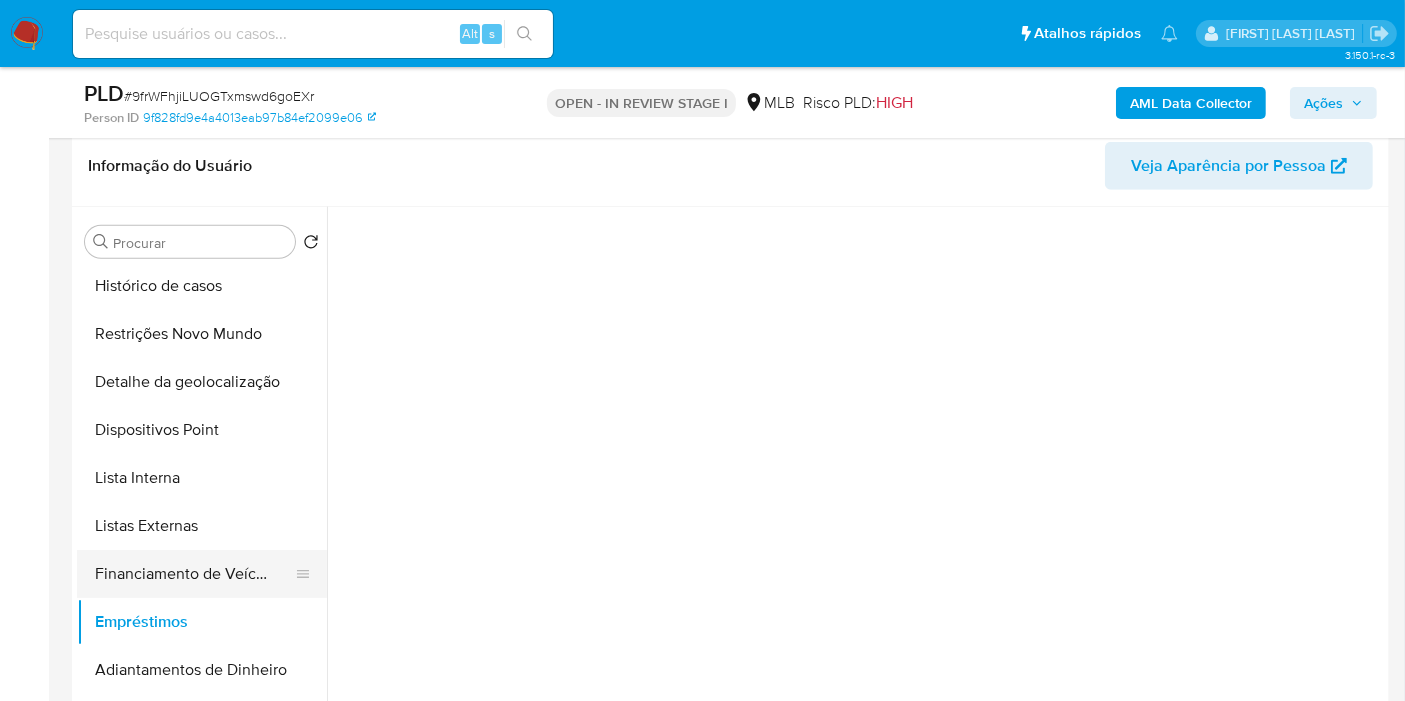 click on "Financiamento de Veículos" at bounding box center (194, 574) 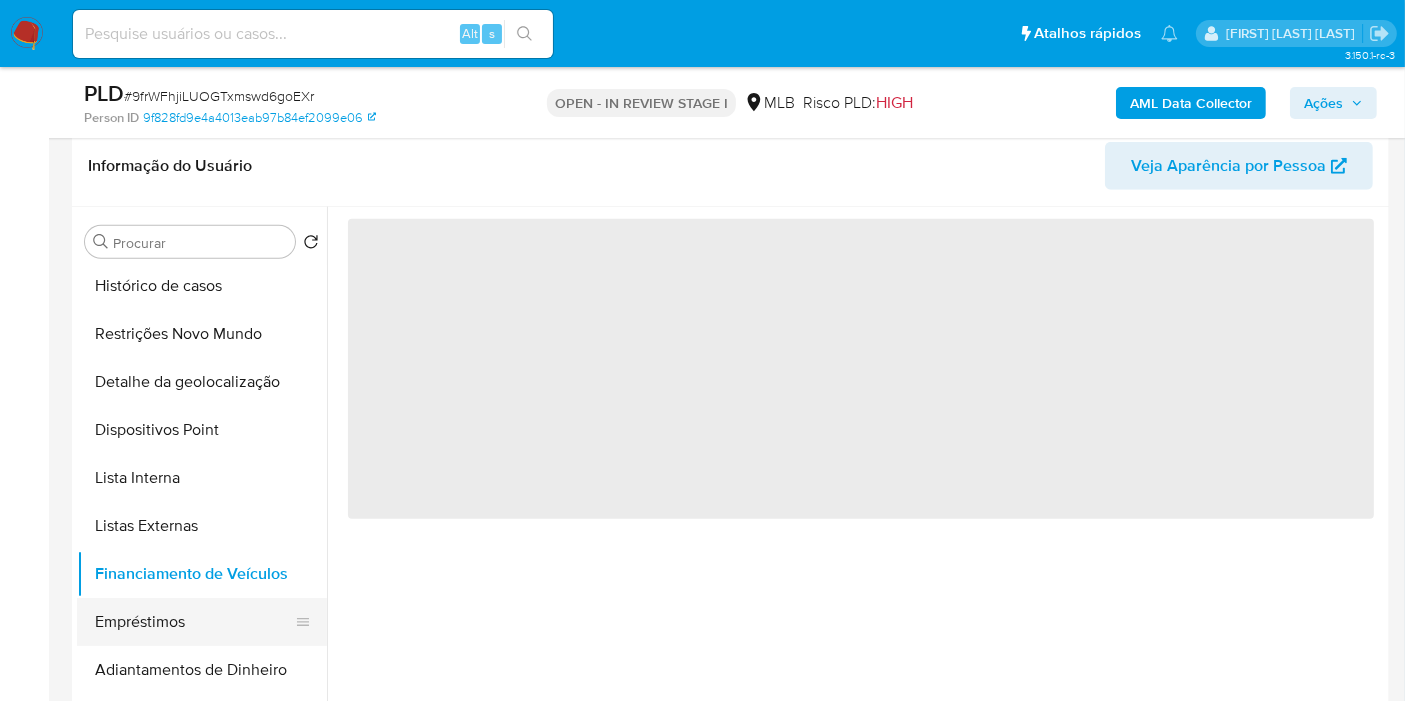 click on "Empréstimos" at bounding box center (194, 622) 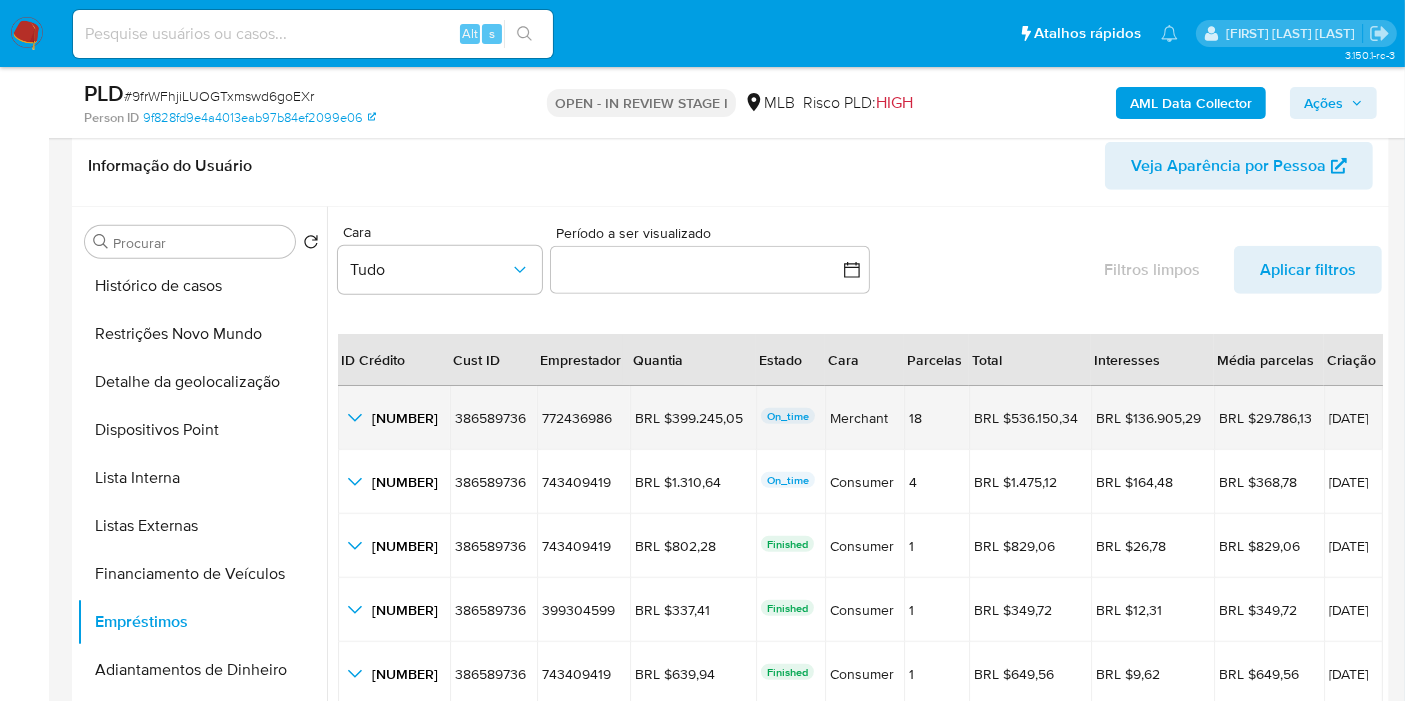 click 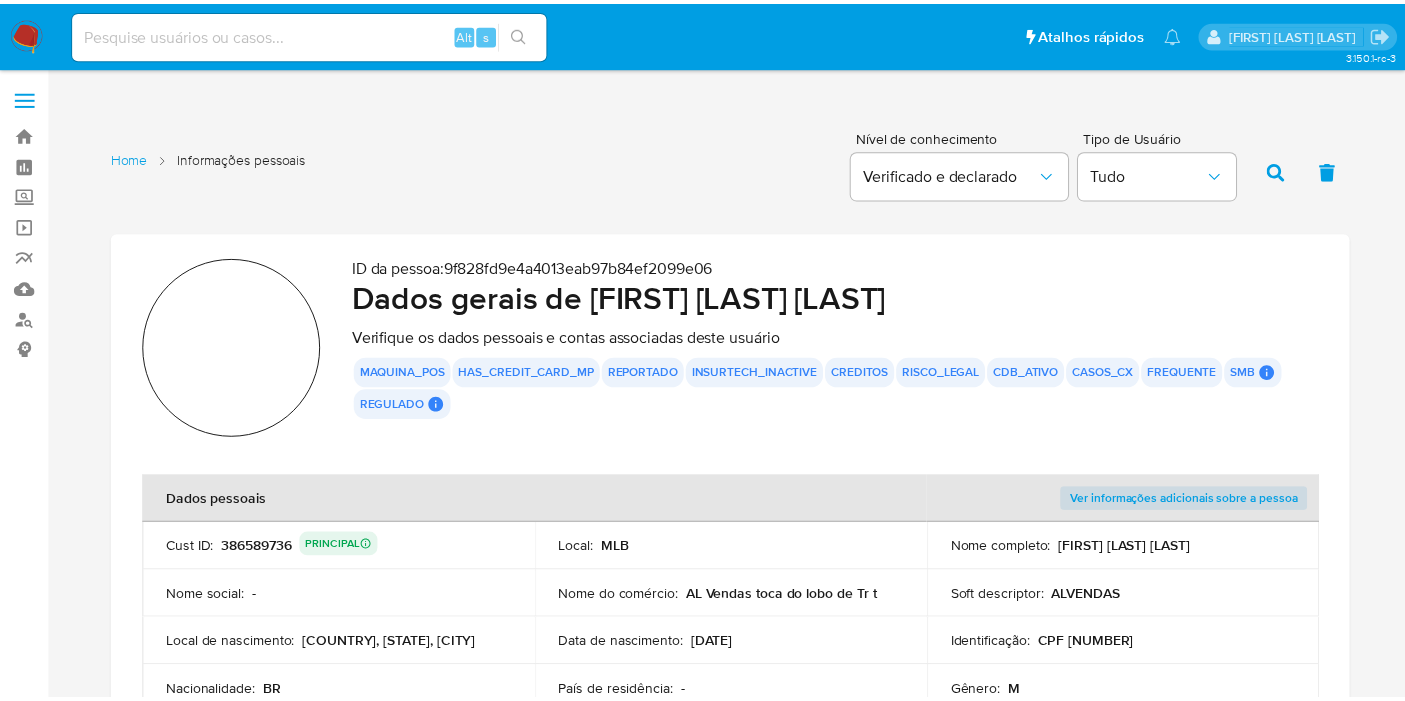 scroll, scrollTop: 0, scrollLeft: 0, axis: both 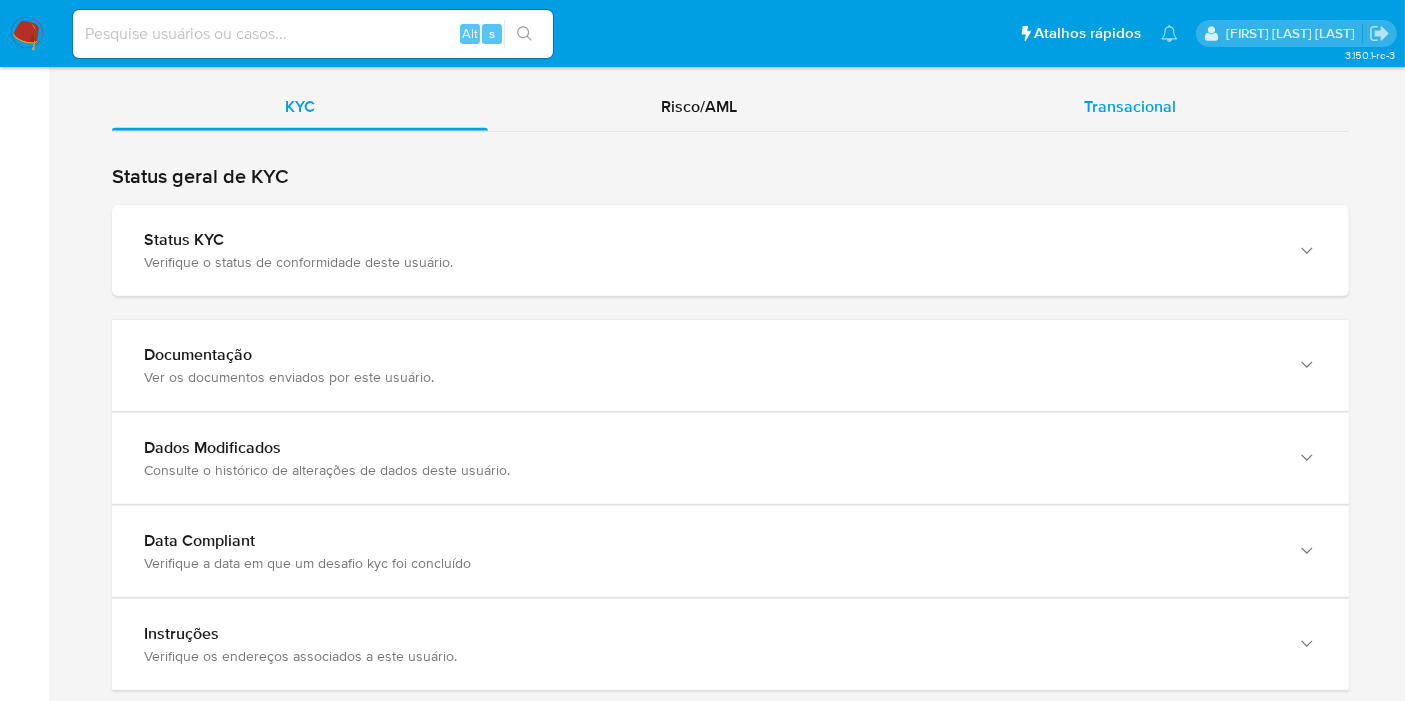 click on "Transacional" at bounding box center (1130, 106) 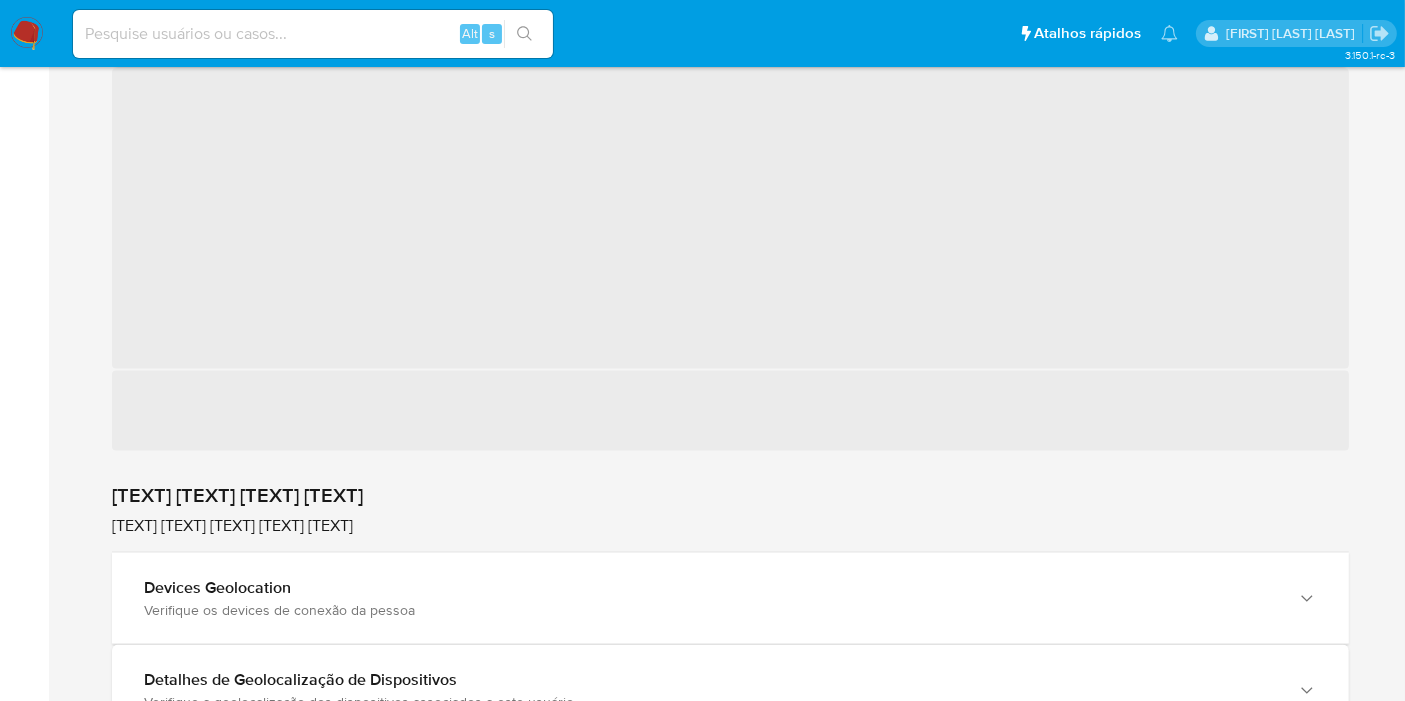 scroll, scrollTop: 2933, scrollLeft: 0, axis: vertical 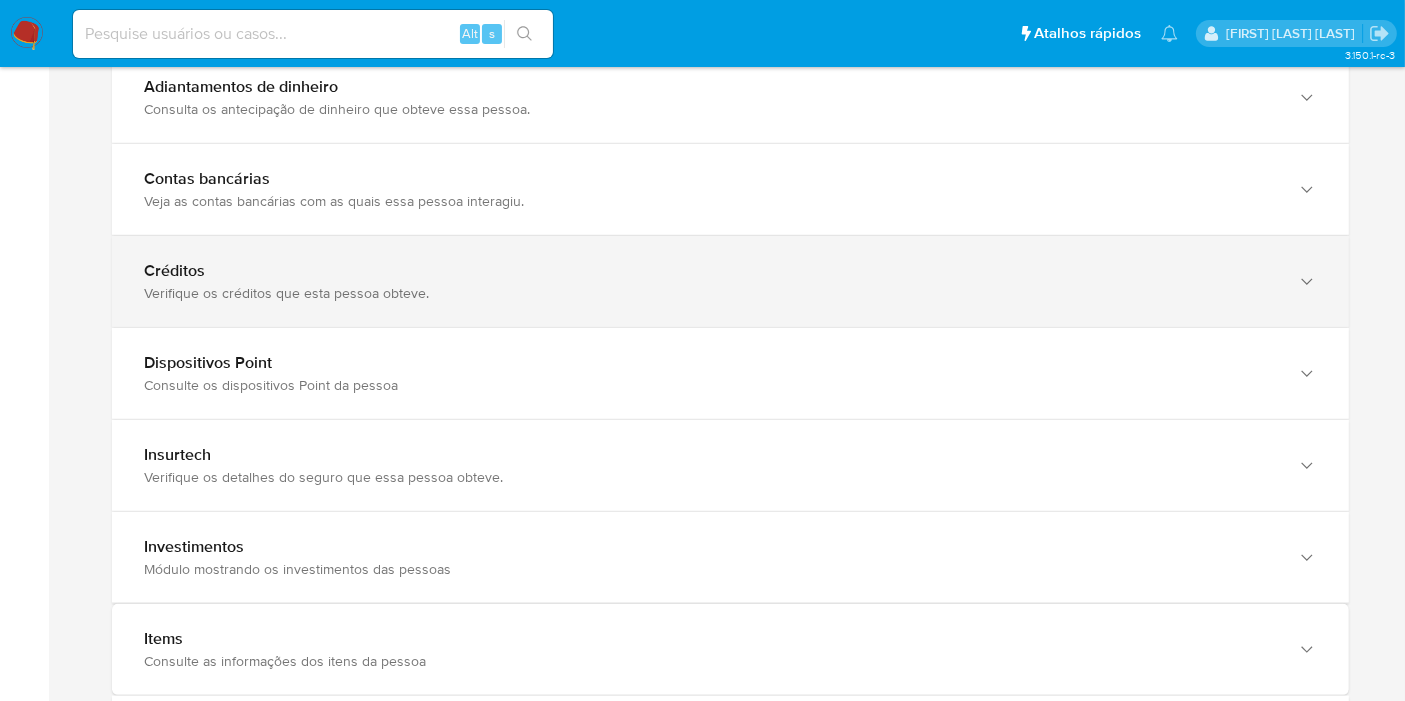 click on "Verifique os créditos que esta pessoa obteve." at bounding box center (710, 293) 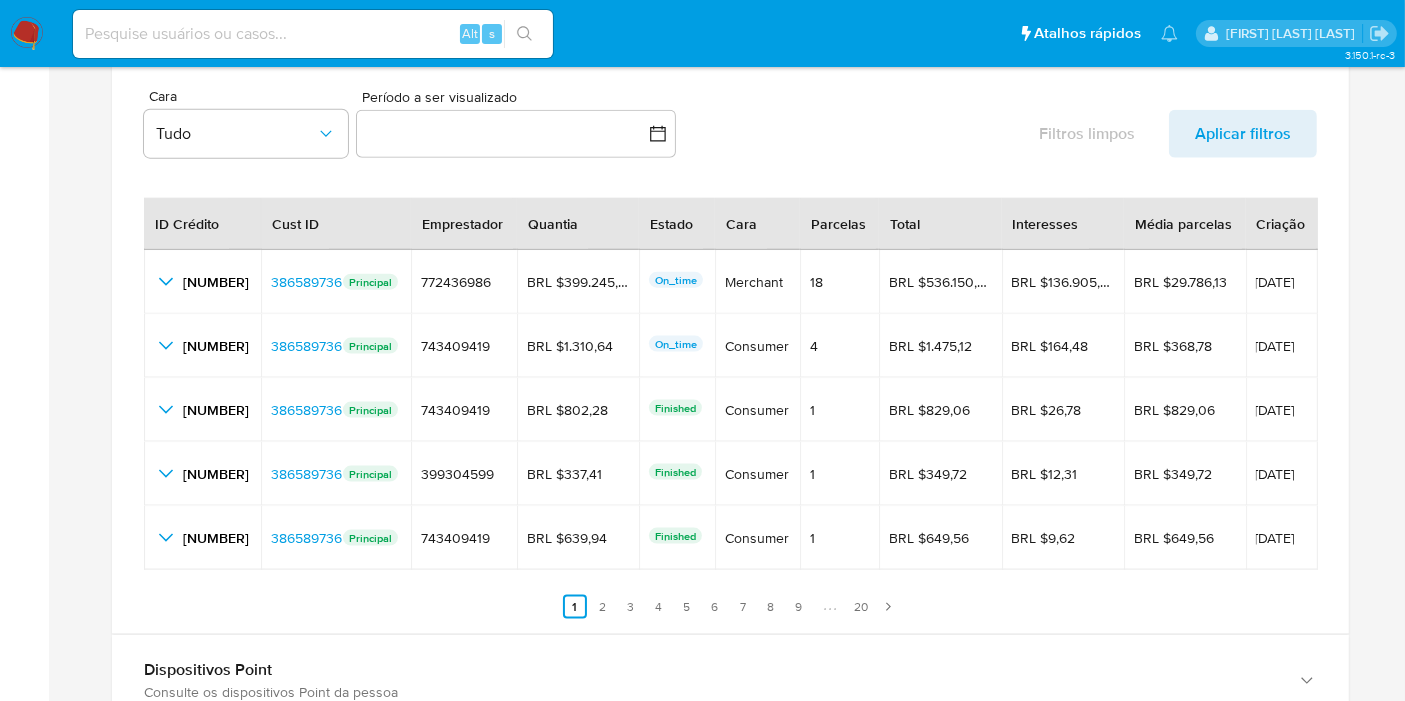 scroll, scrollTop: 2600, scrollLeft: 0, axis: vertical 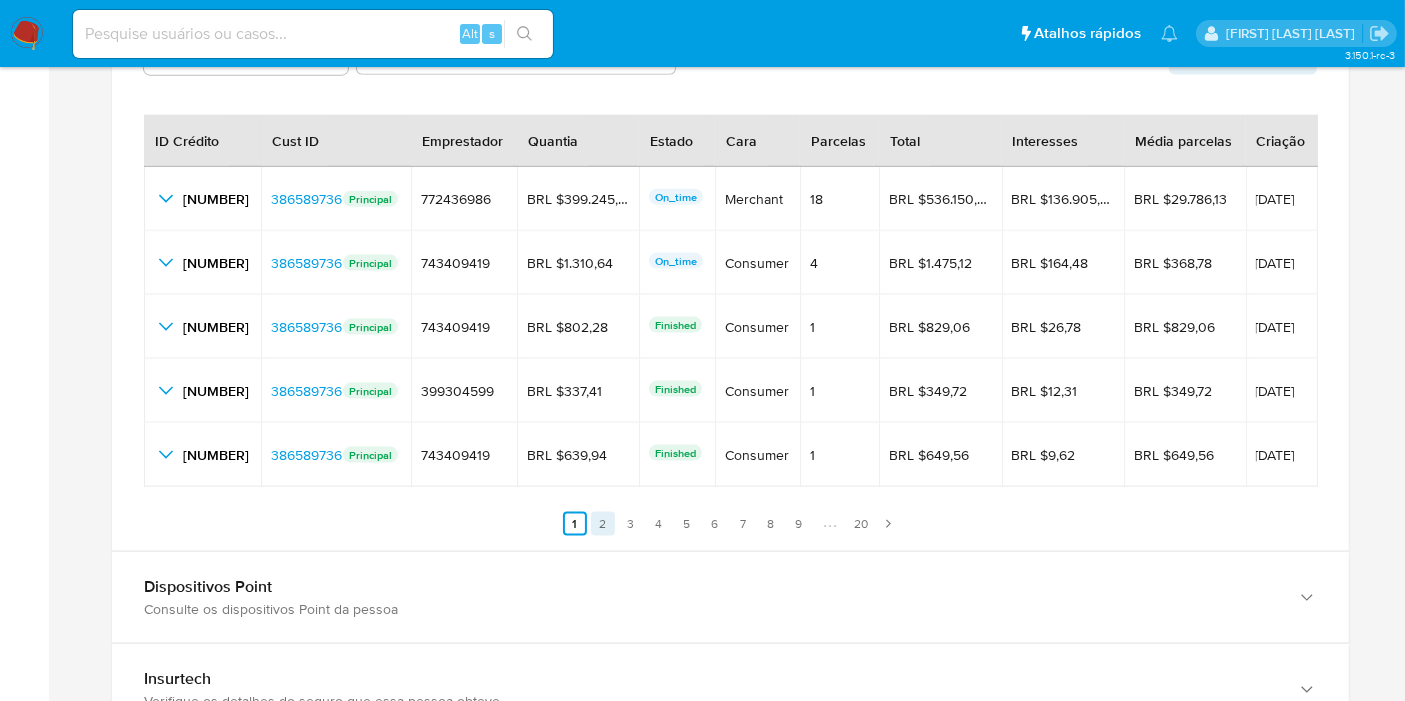 click on "2" at bounding box center [603, 524] 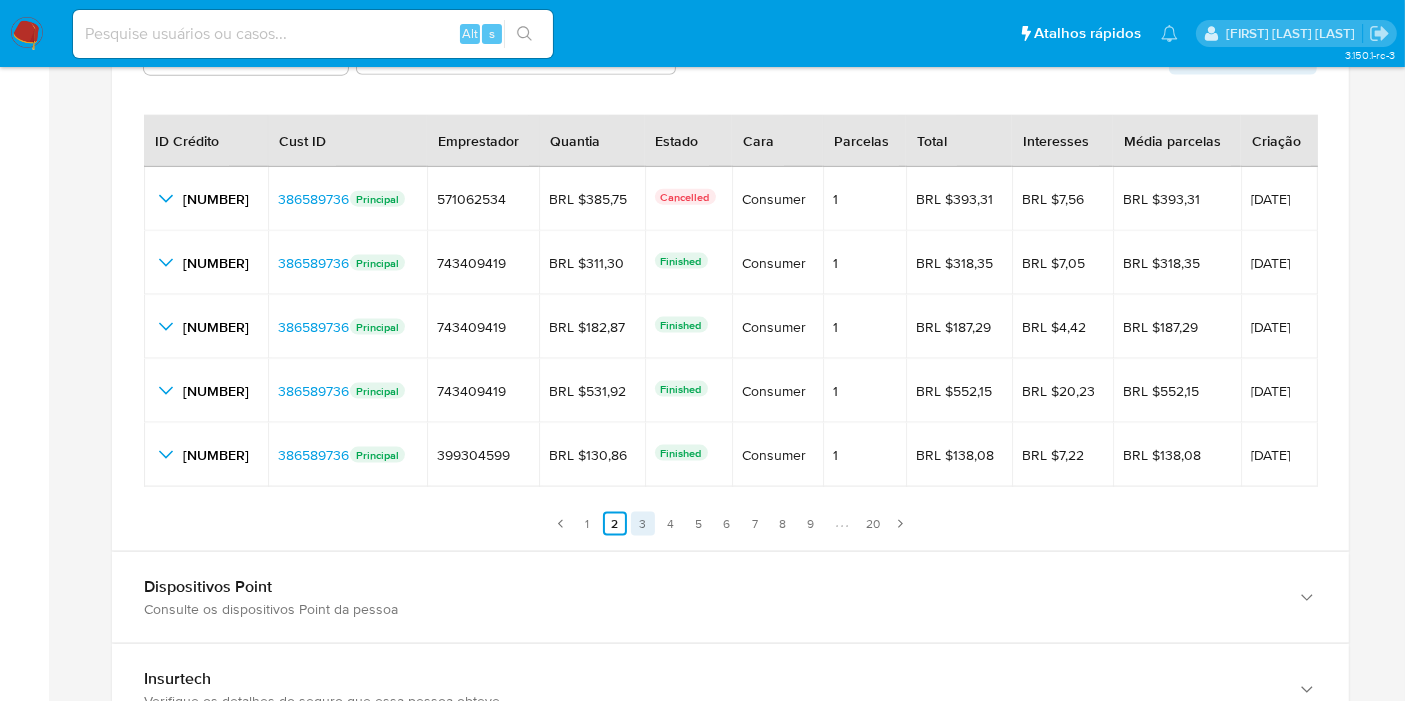 click on "3" at bounding box center [643, 524] 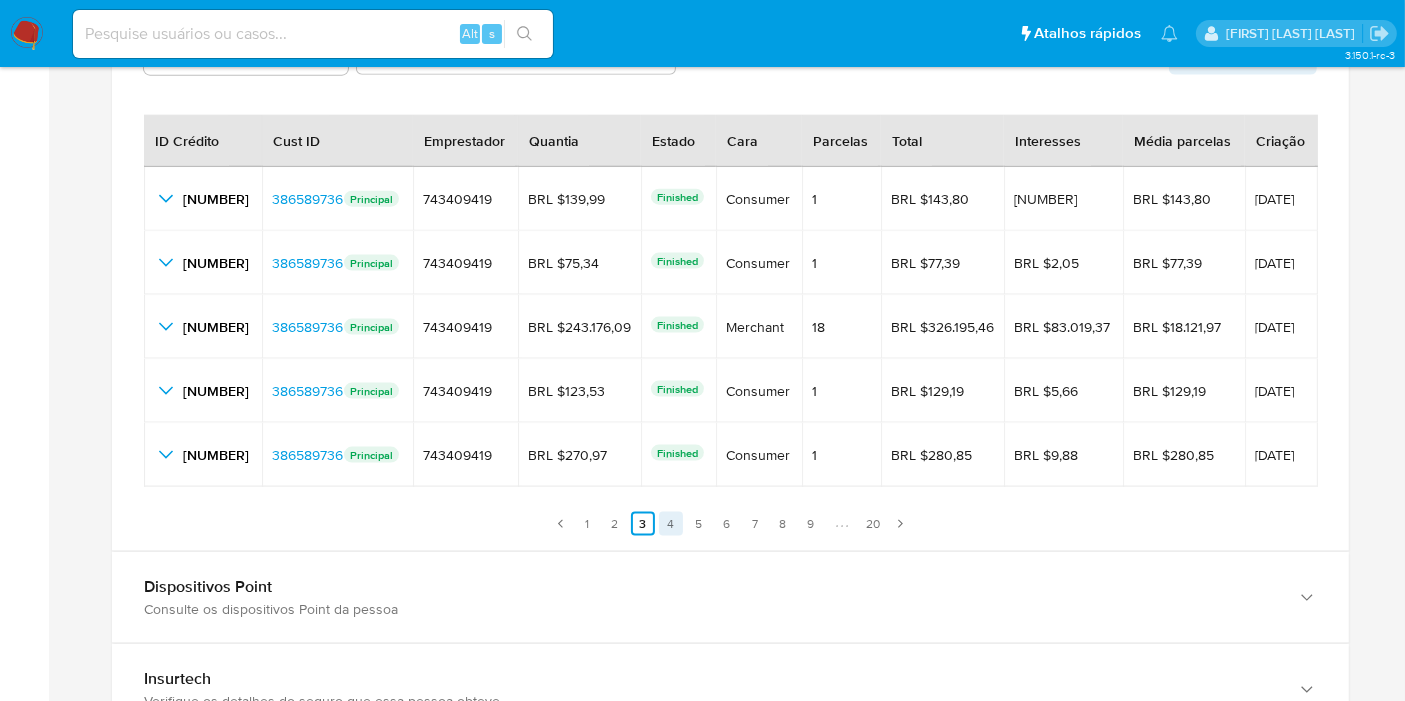 click on "4" at bounding box center [671, 524] 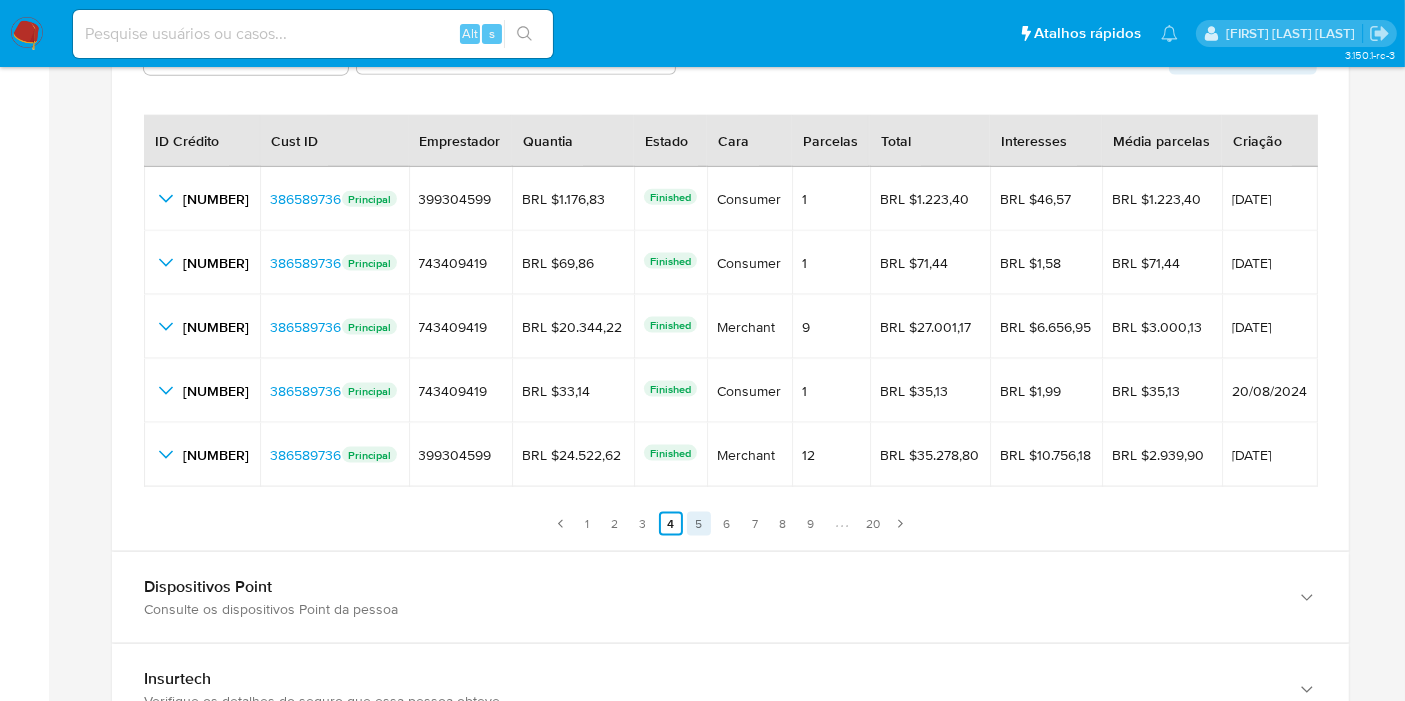 click on "5" at bounding box center [699, 524] 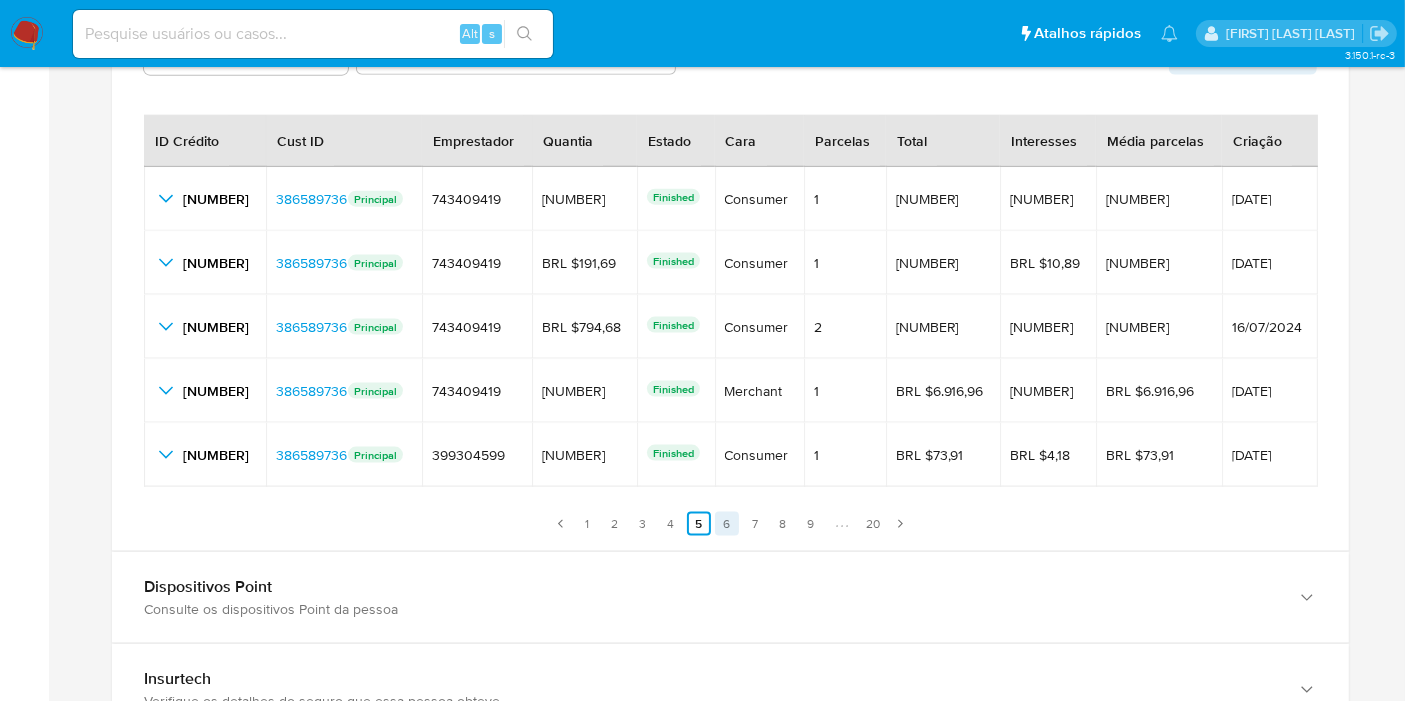 click on "6" at bounding box center [727, 524] 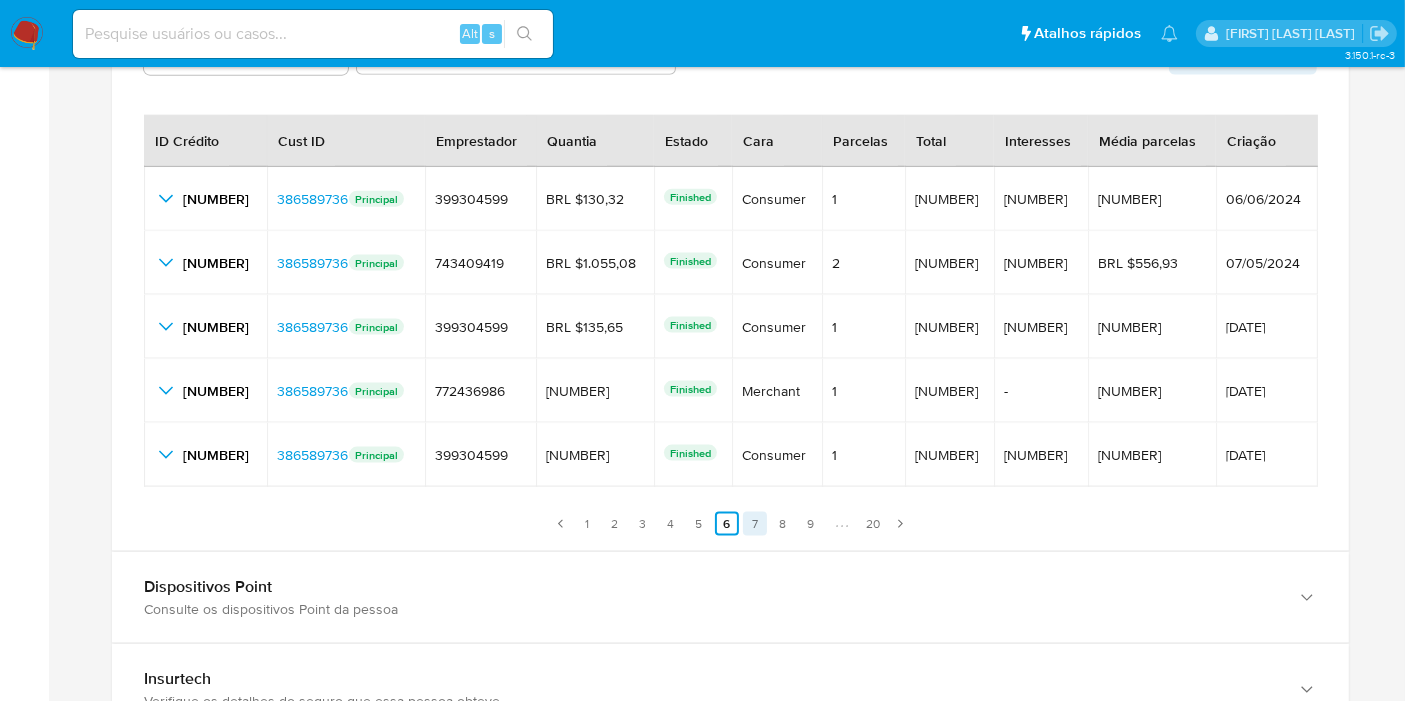 click on "7" at bounding box center (755, 524) 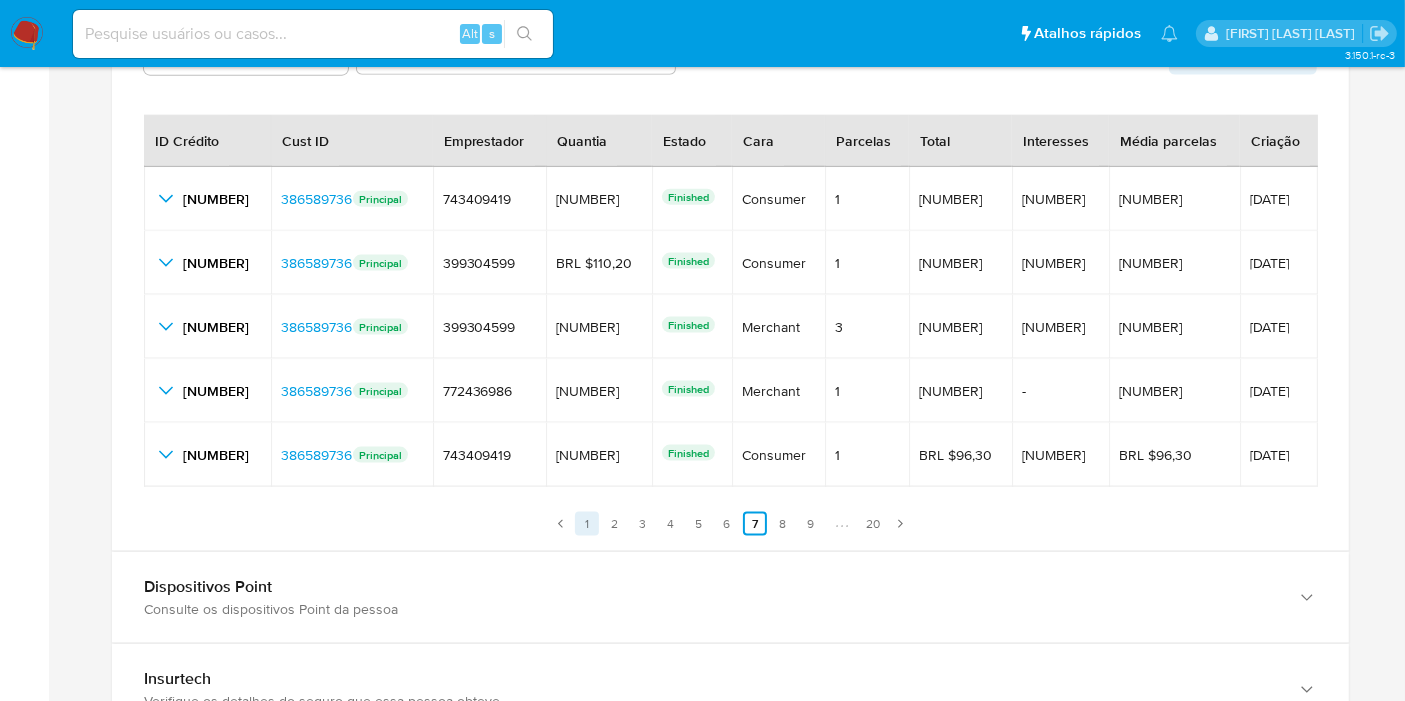 click on "1" at bounding box center [587, 524] 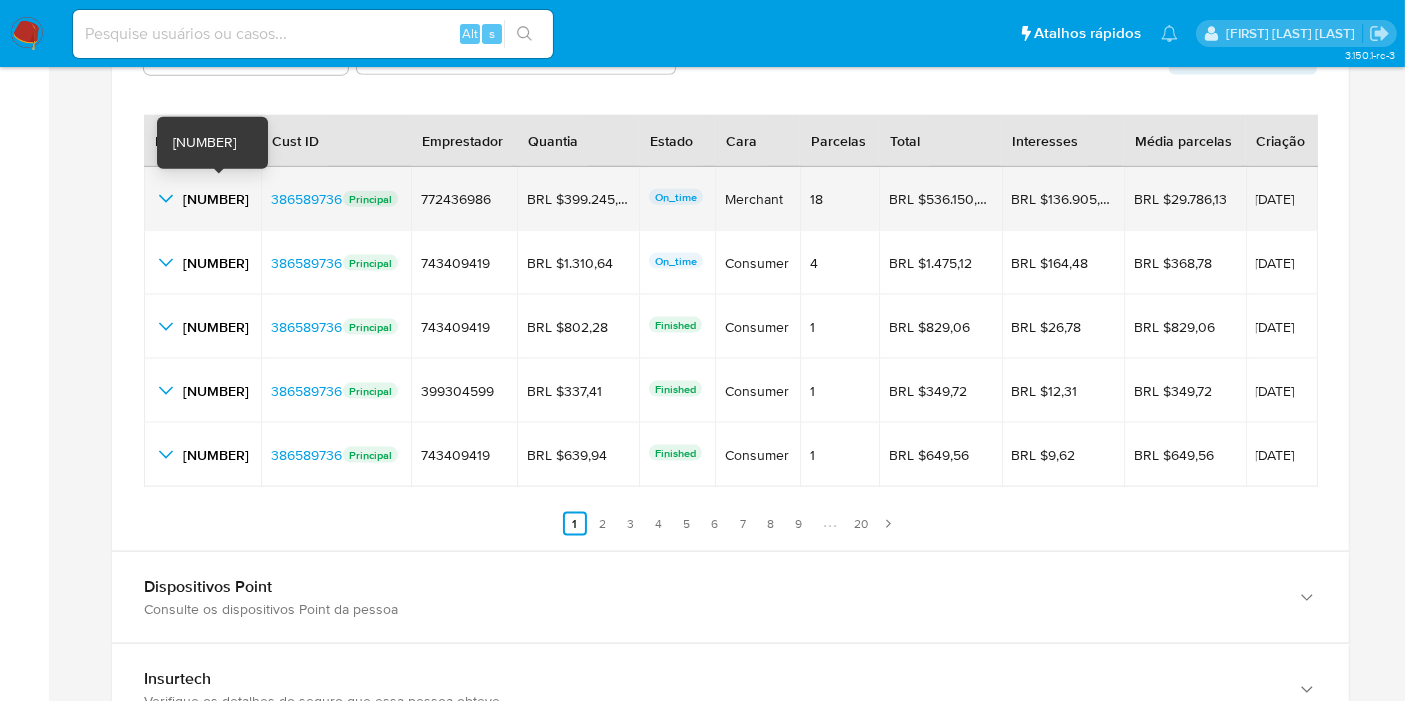 click 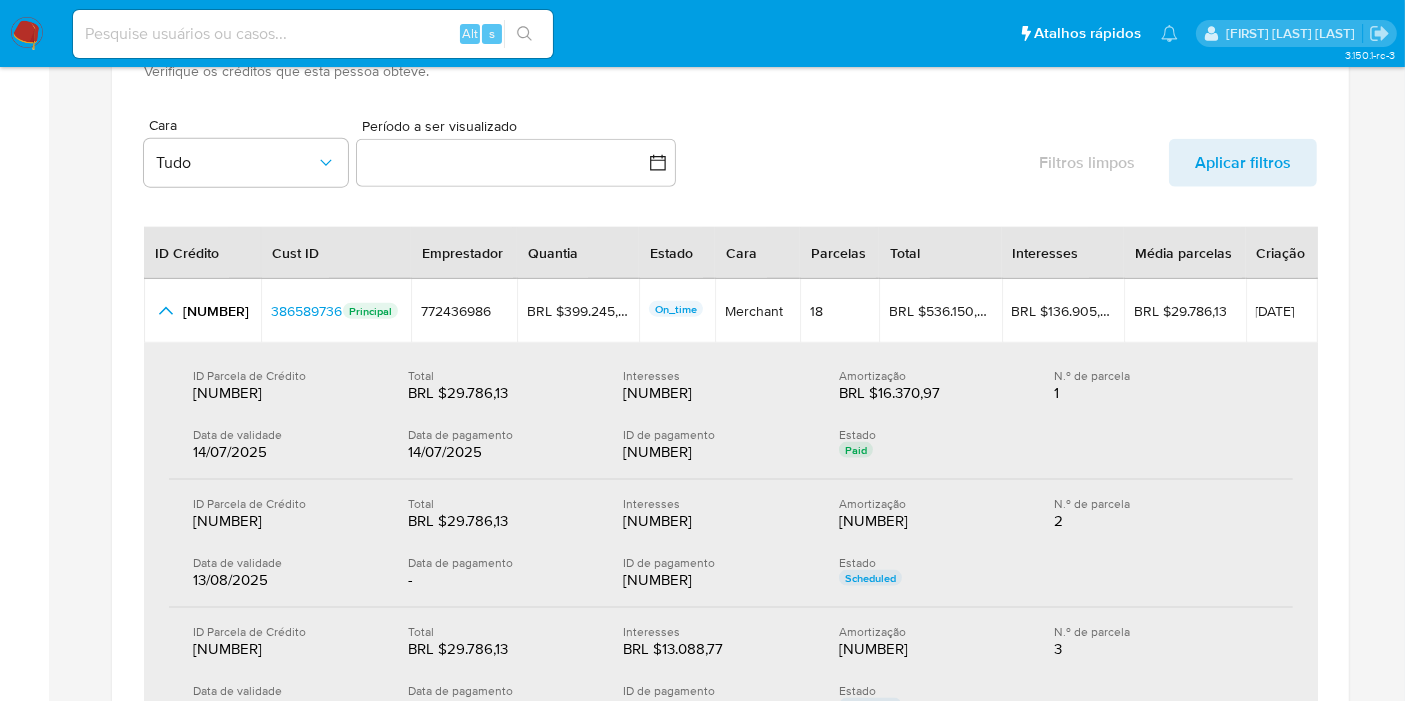 scroll, scrollTop: 2600, scrollLeft: 0, axis: vertical 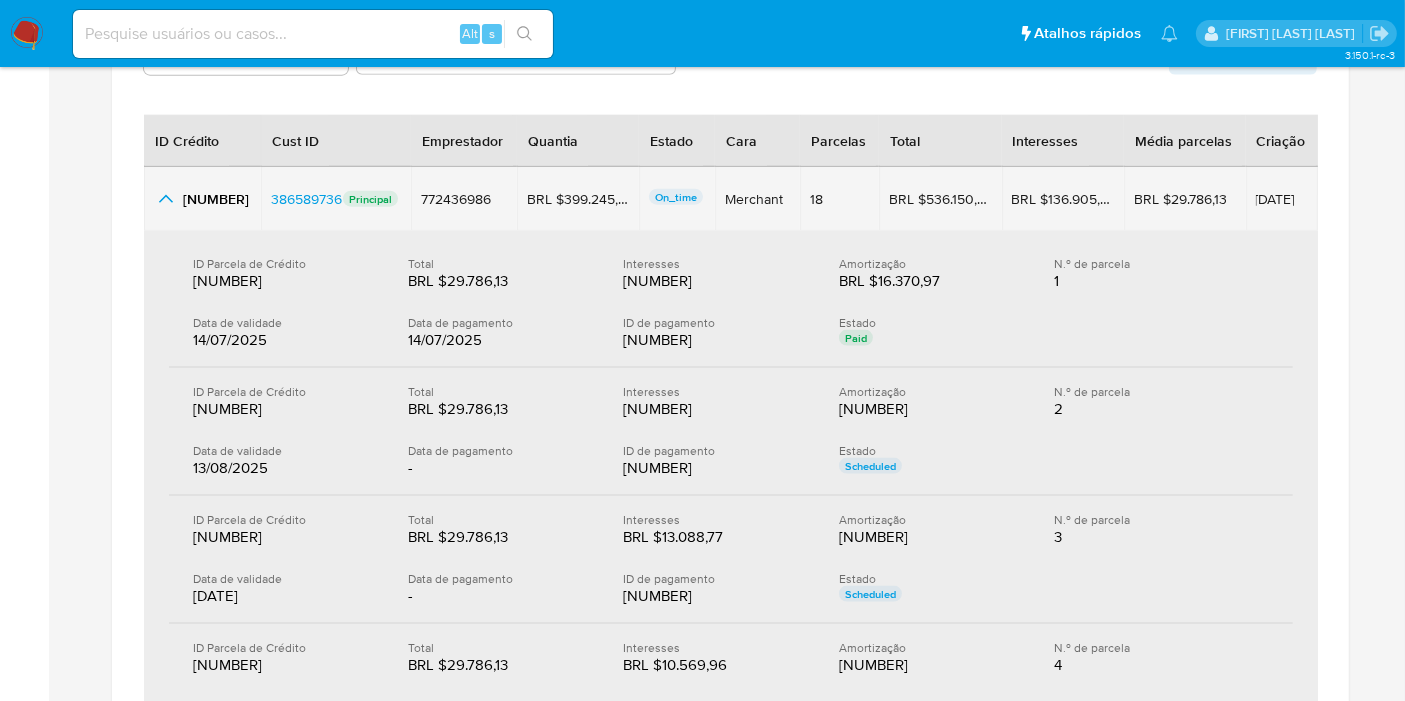 click 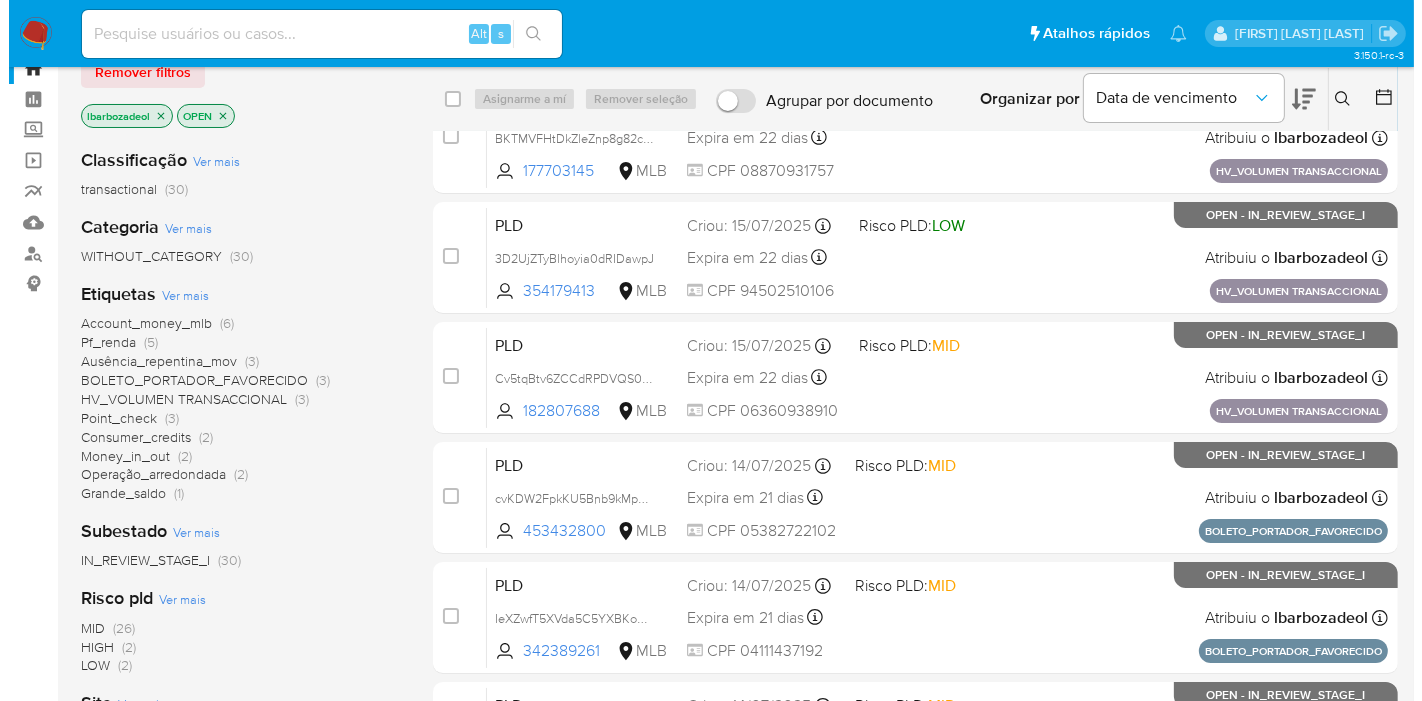 scroll, scrollTop: 56, scrollLeft: 0, axis: vertical 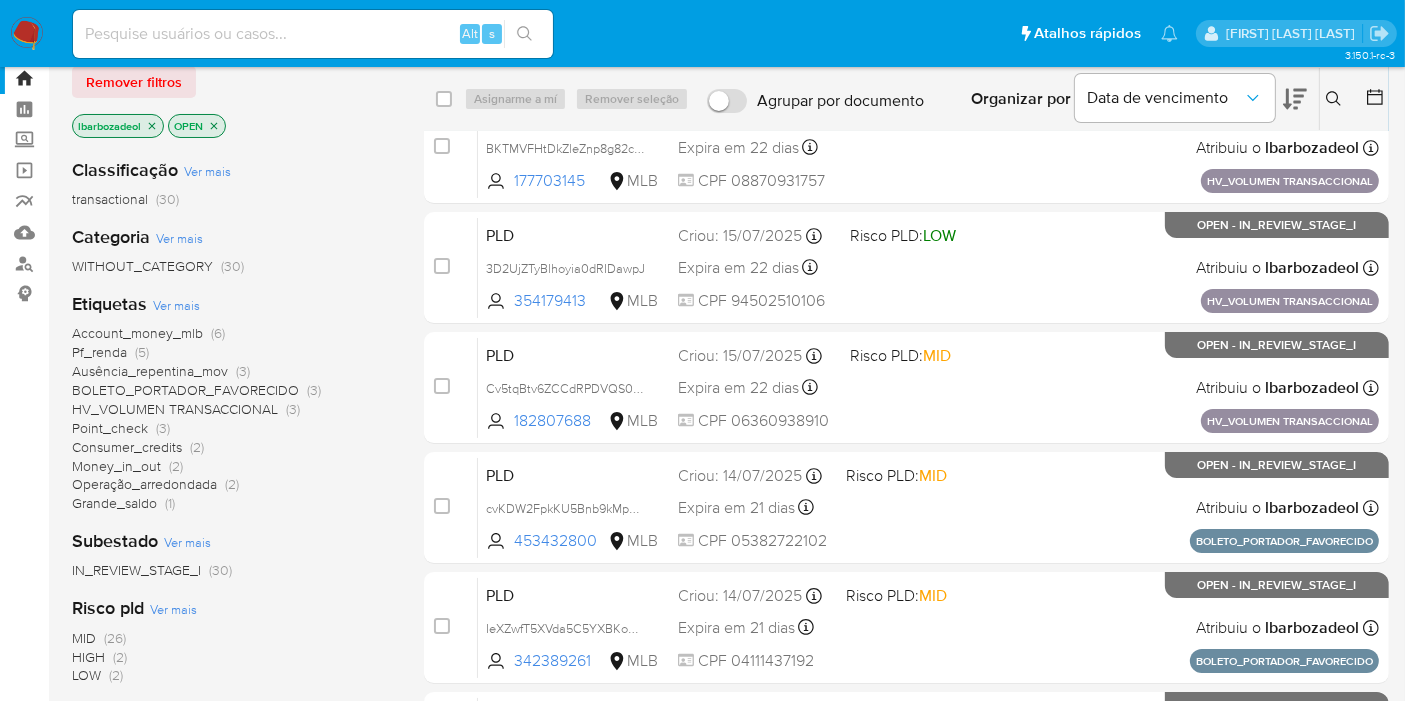 click on "Ver mais" at bounding box center (176, 305) 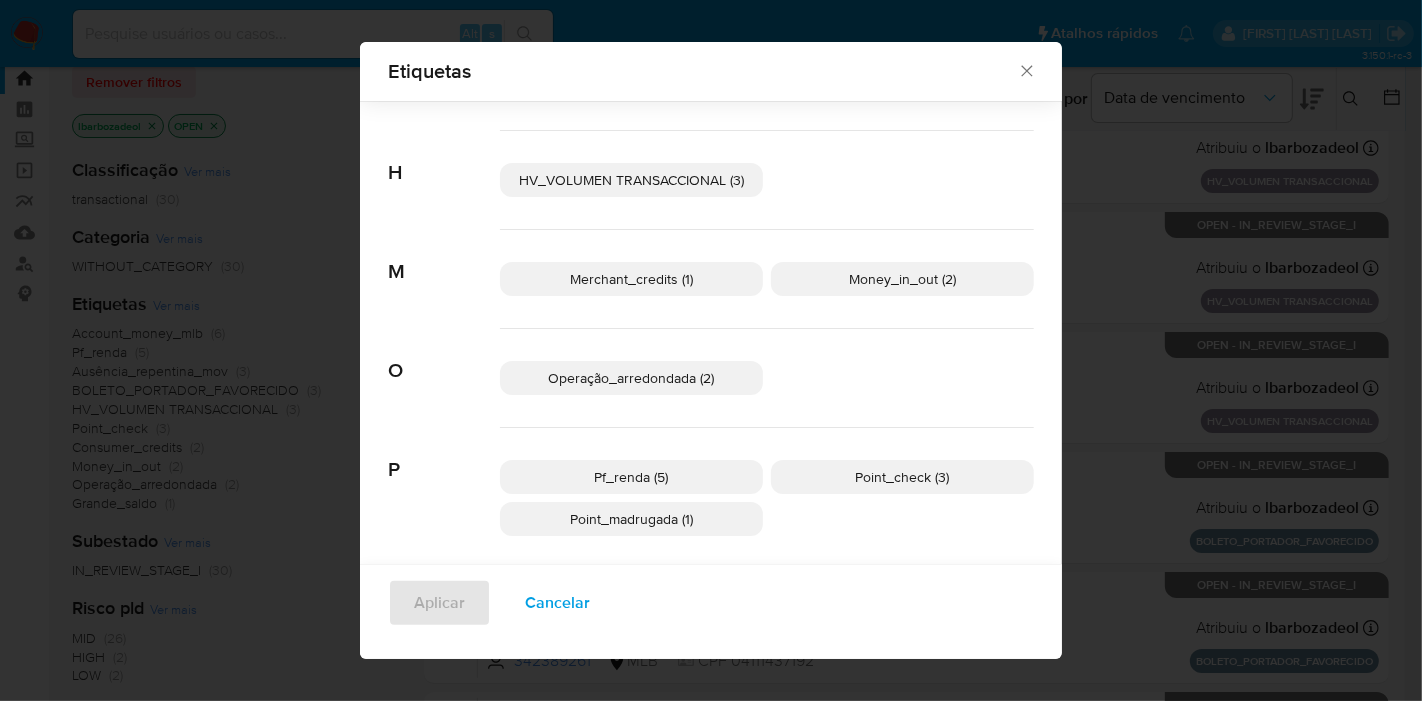 scroll, scrollTop: 414, scrollLeft: 0, axis: vertical 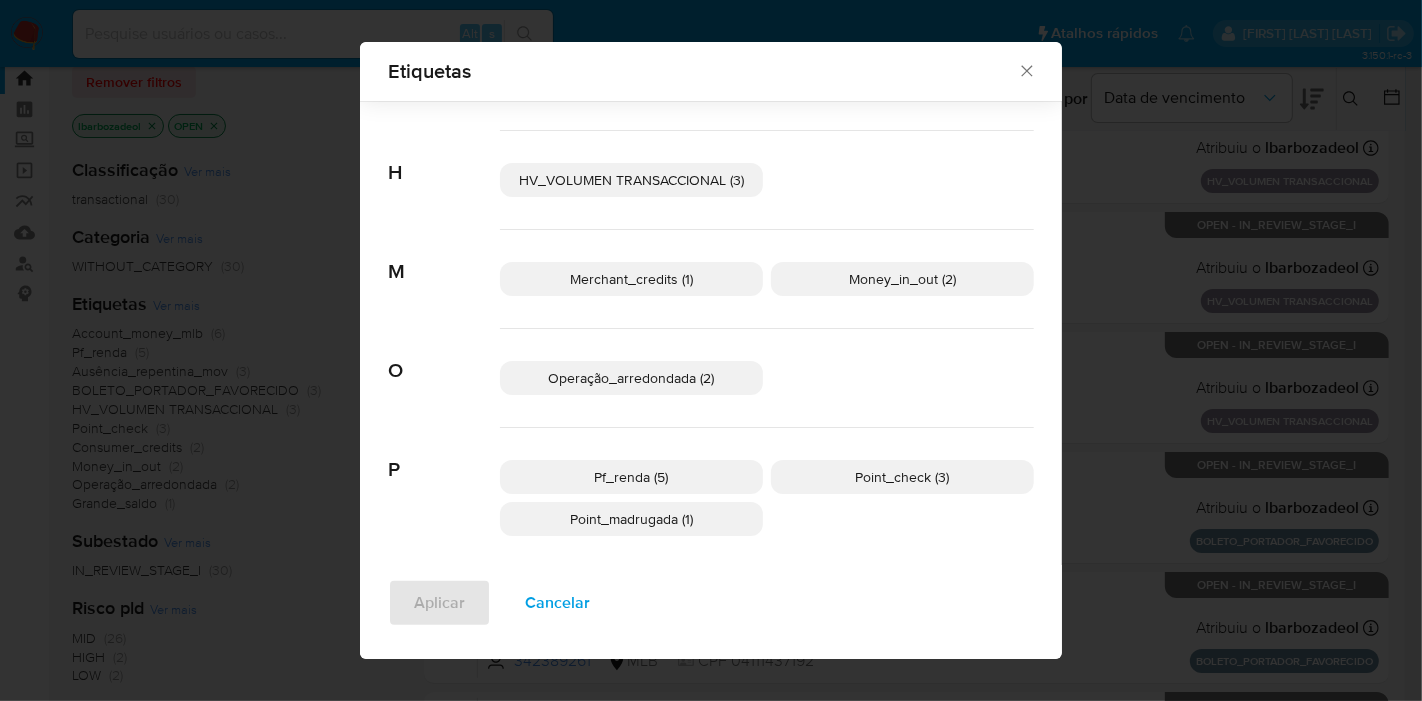 click on "Operação_arredondada (2)" at bounding box center [631, 378] 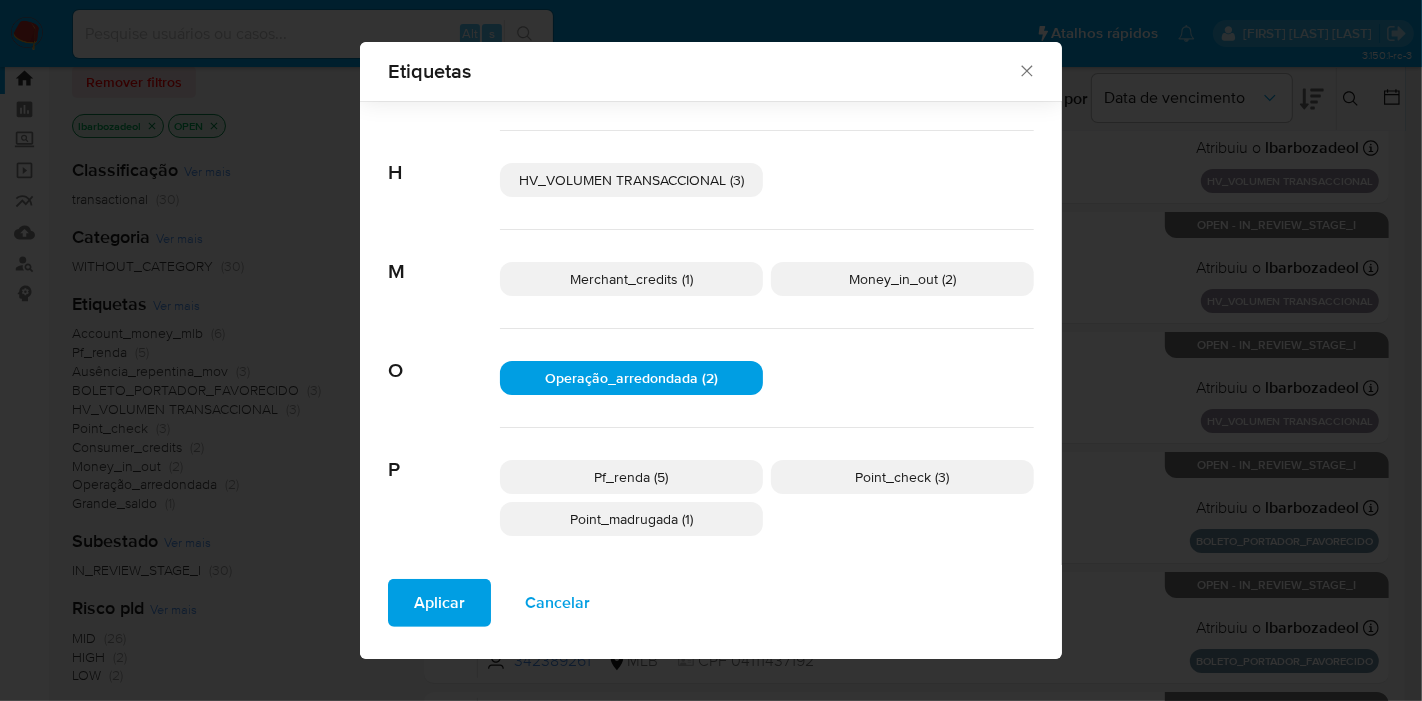 click on "Aplicar" at bounding box center [439, 603] 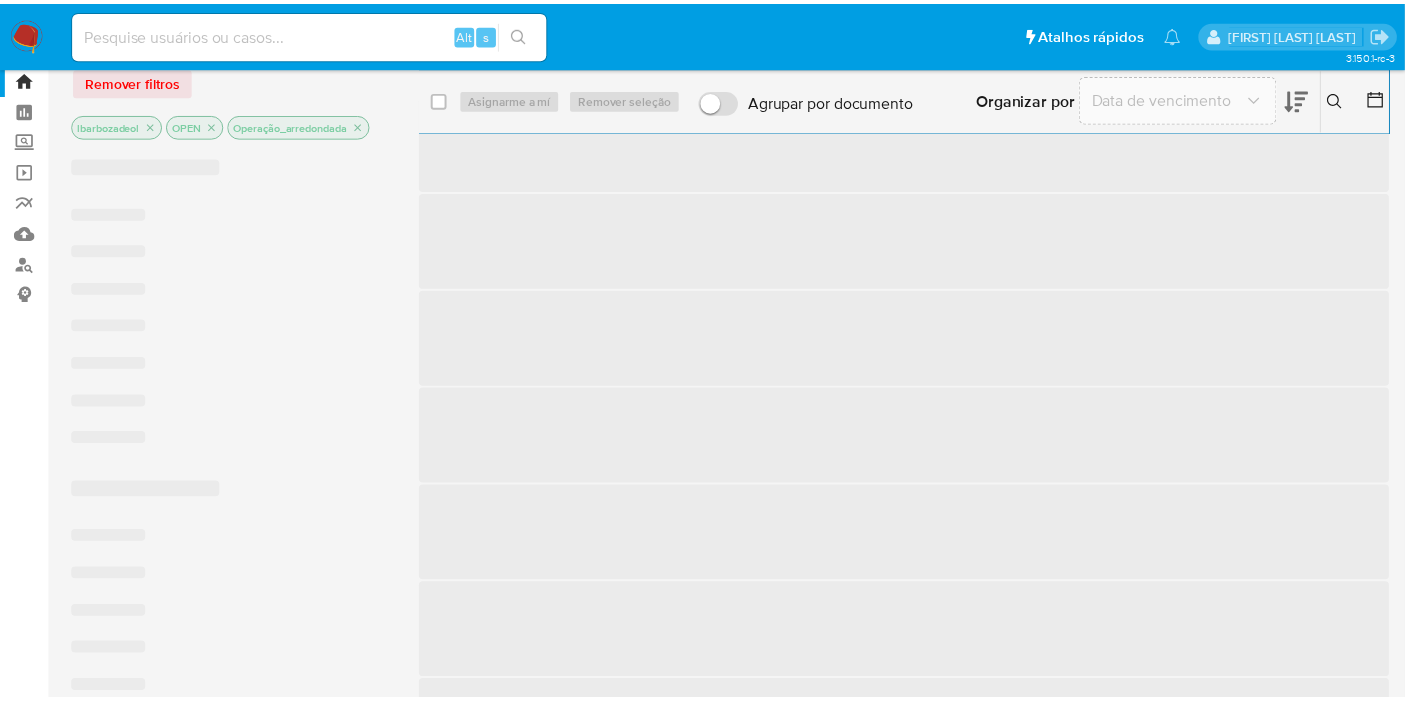 scroll, scrollTop: 0, scrollLeft: 0, axis: both 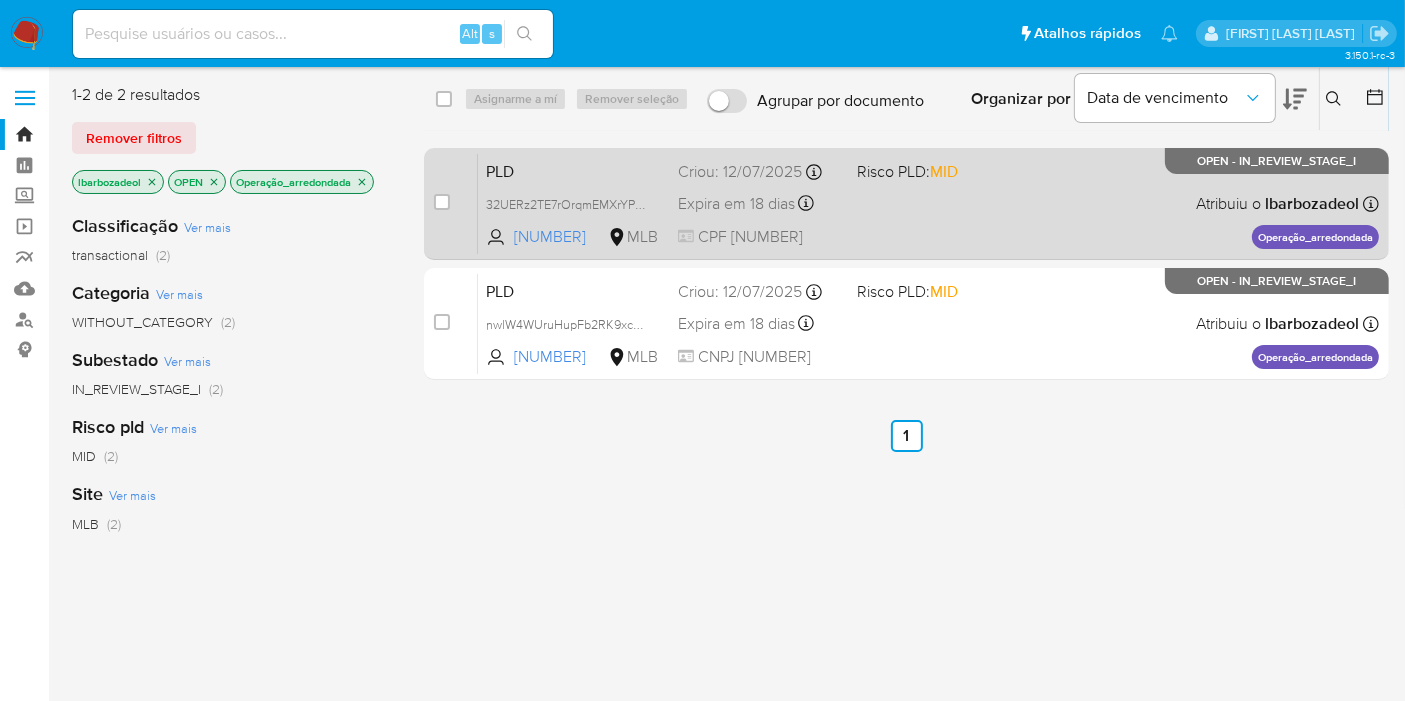 click on "PLD [CODE] [NUMBER] MLB Risco PLD: MID Criou: [DATE] Criou: [DATE] [TIME] Expira em [NUMBER] dias Expira em [DATE] [TIME] CPF [NUMBER] Atribuiu o [NAME] Asignado el: [DATE] [TIME] Operação_arredondada OPEN - IN_REVIEW_STAGE_I" at bounding box center [928, 203] 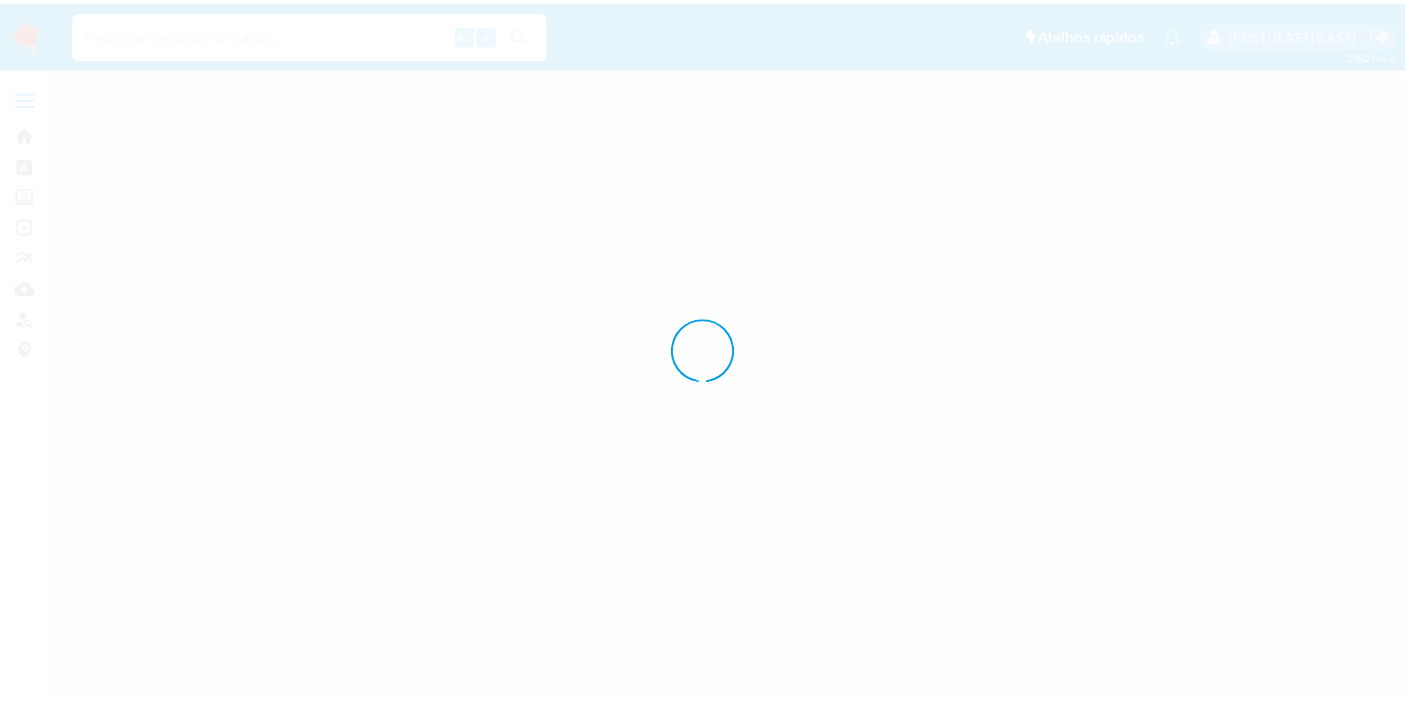 scroll, scrollTop: 0, scrollLeft: 0, axis: both 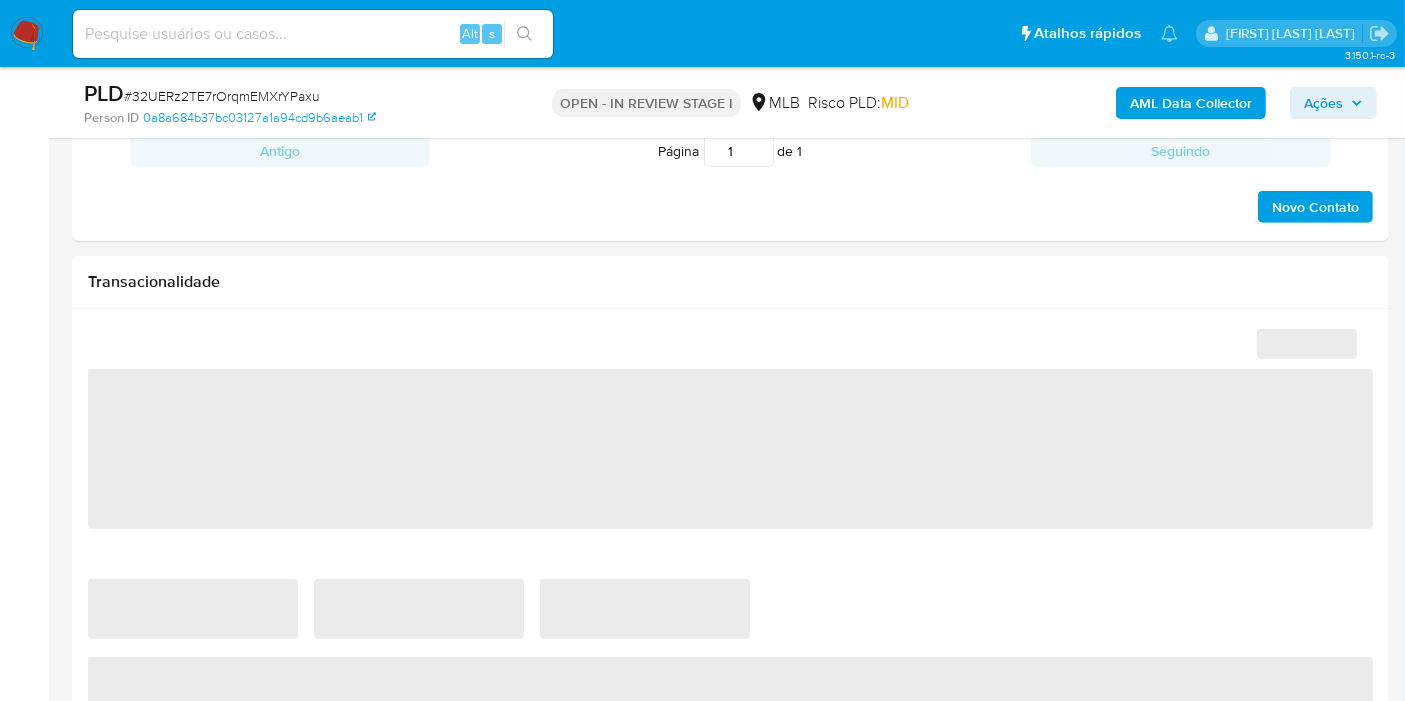 select on "10" 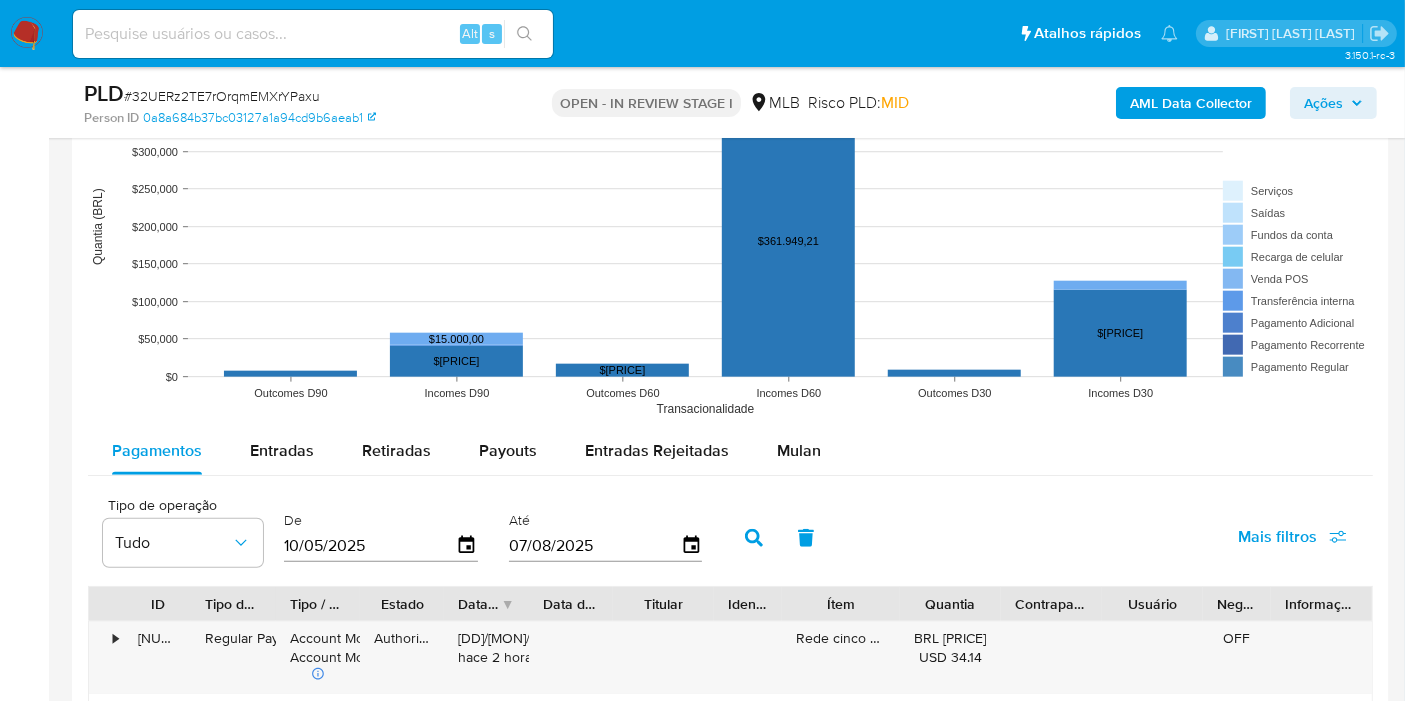 scroll, scrollTop: 1971, scrollLeft: 0, axis: vertical 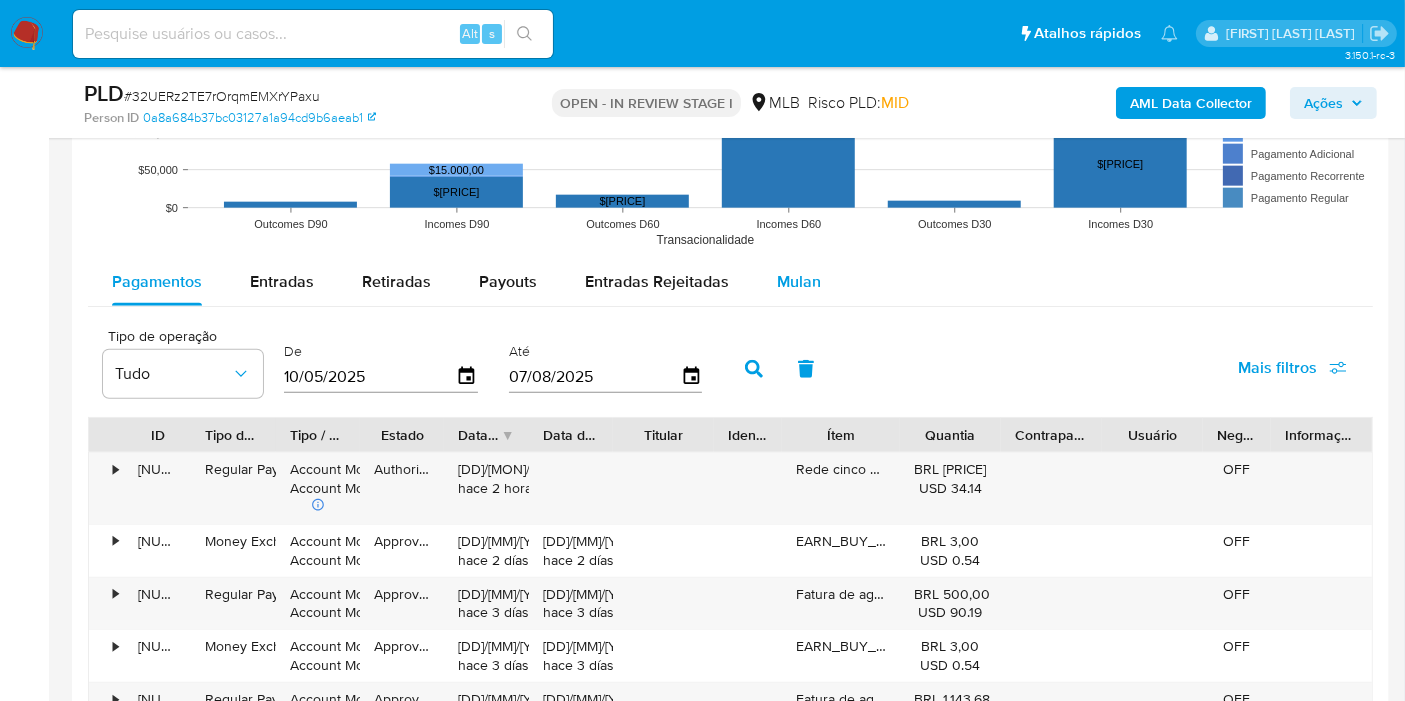 click on "Mulan" at bounding box center [799, 281] 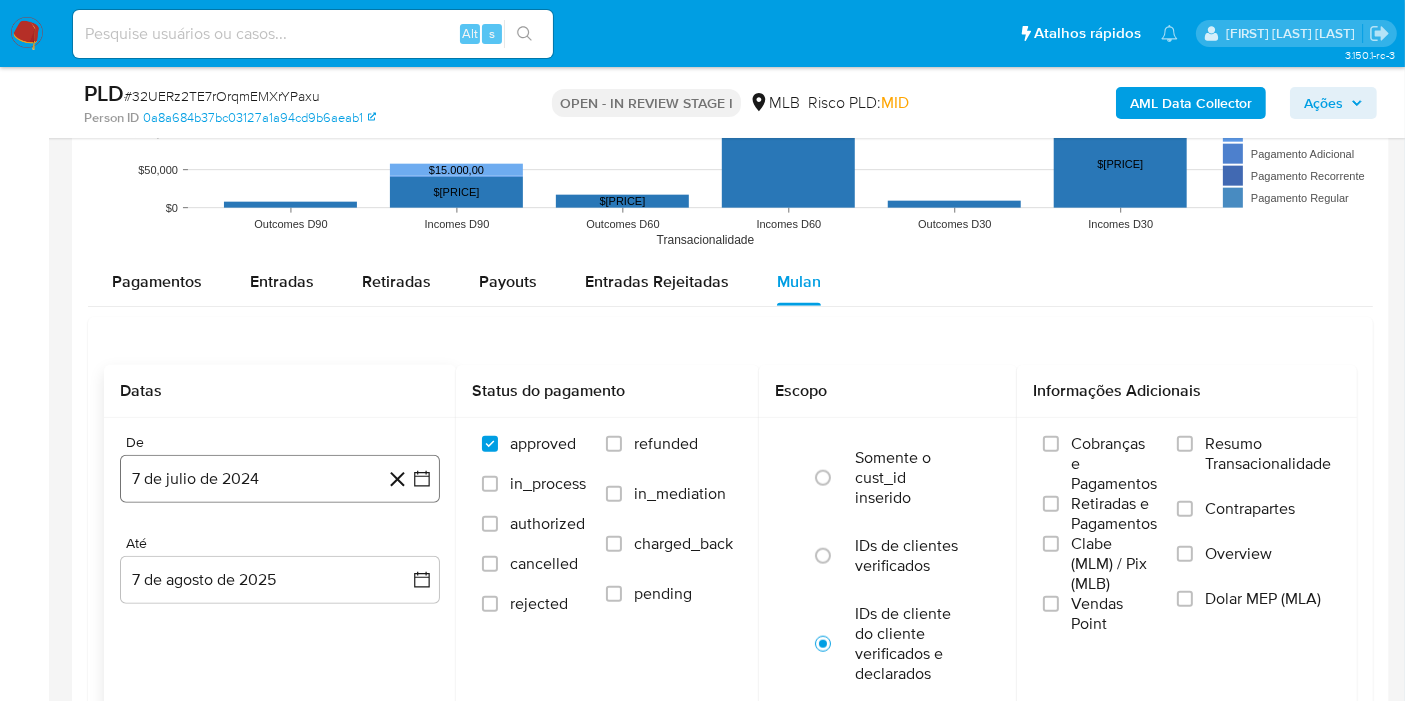 click on "7 de julio de 2024" at bounding box center (280, 479) 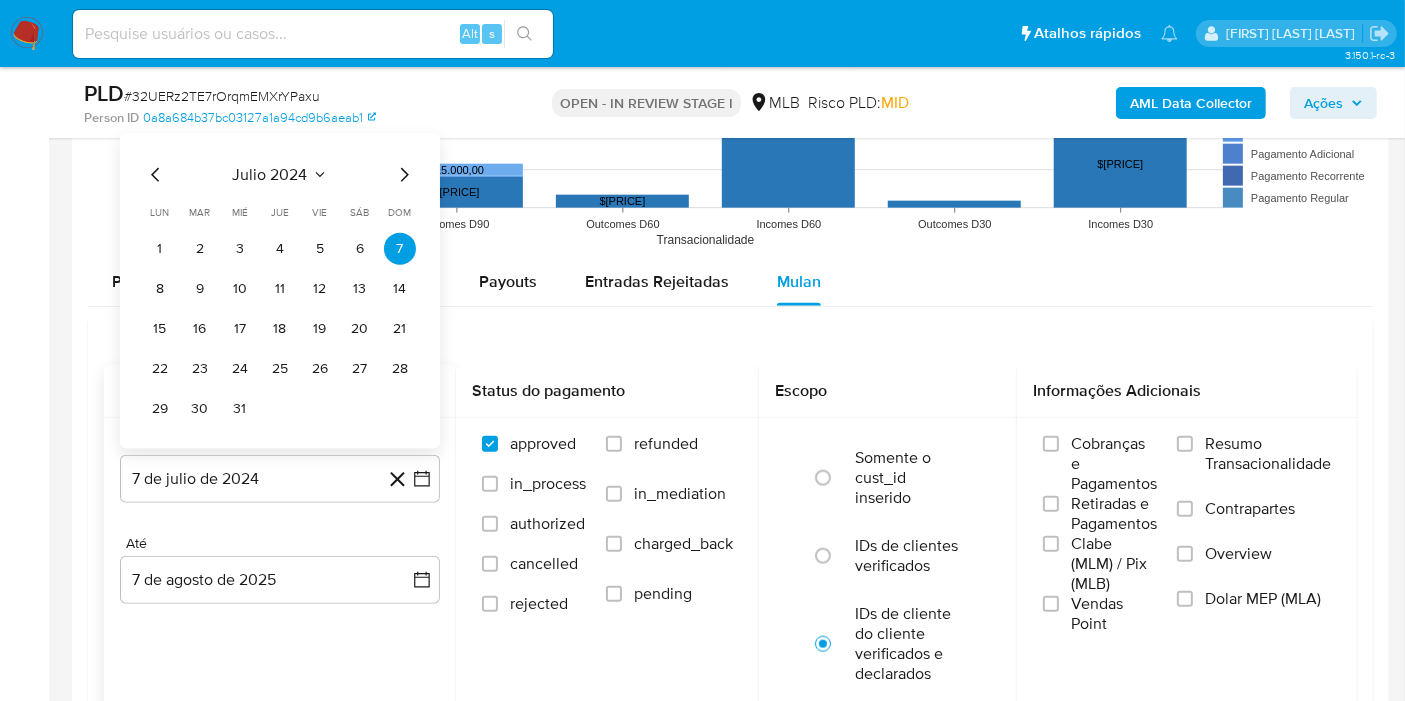 click on "julio 2024" at bounding box center (270, 175) 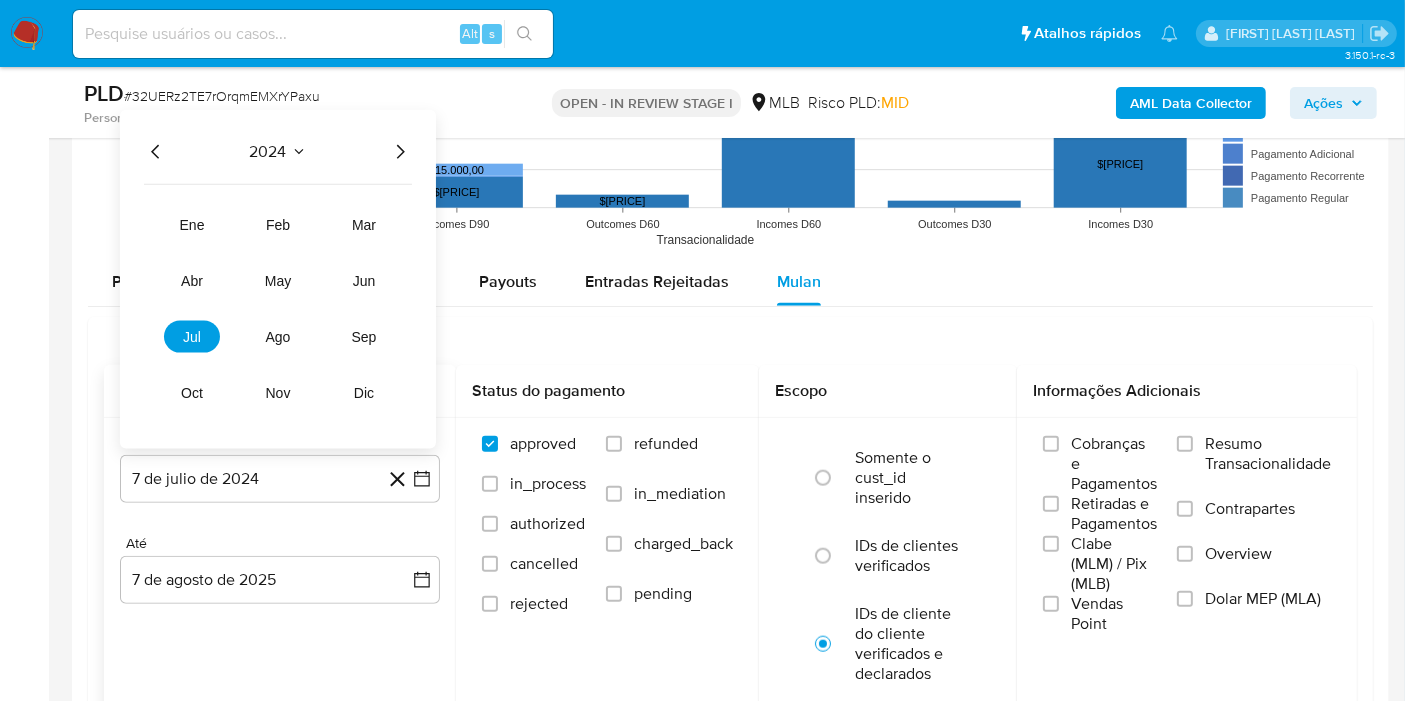 click 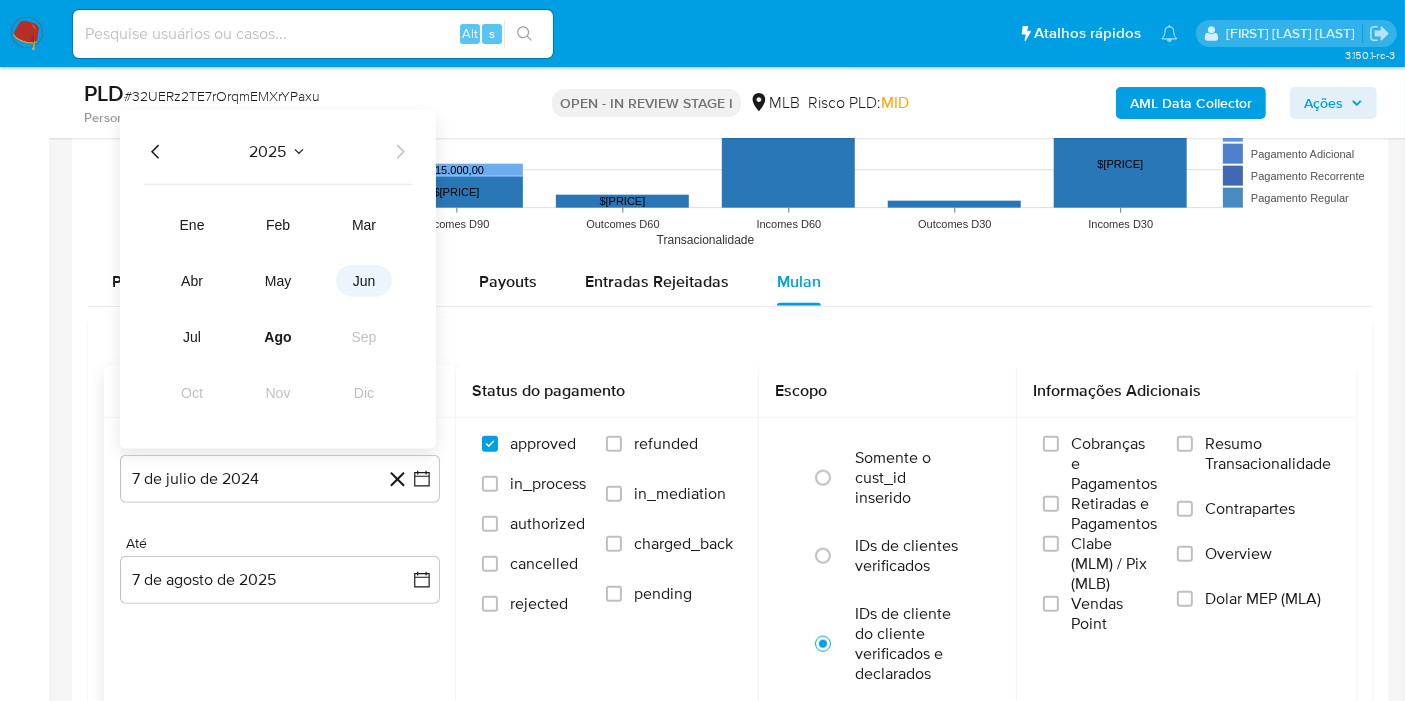 click on "jun" at bounding box center [364, 281] 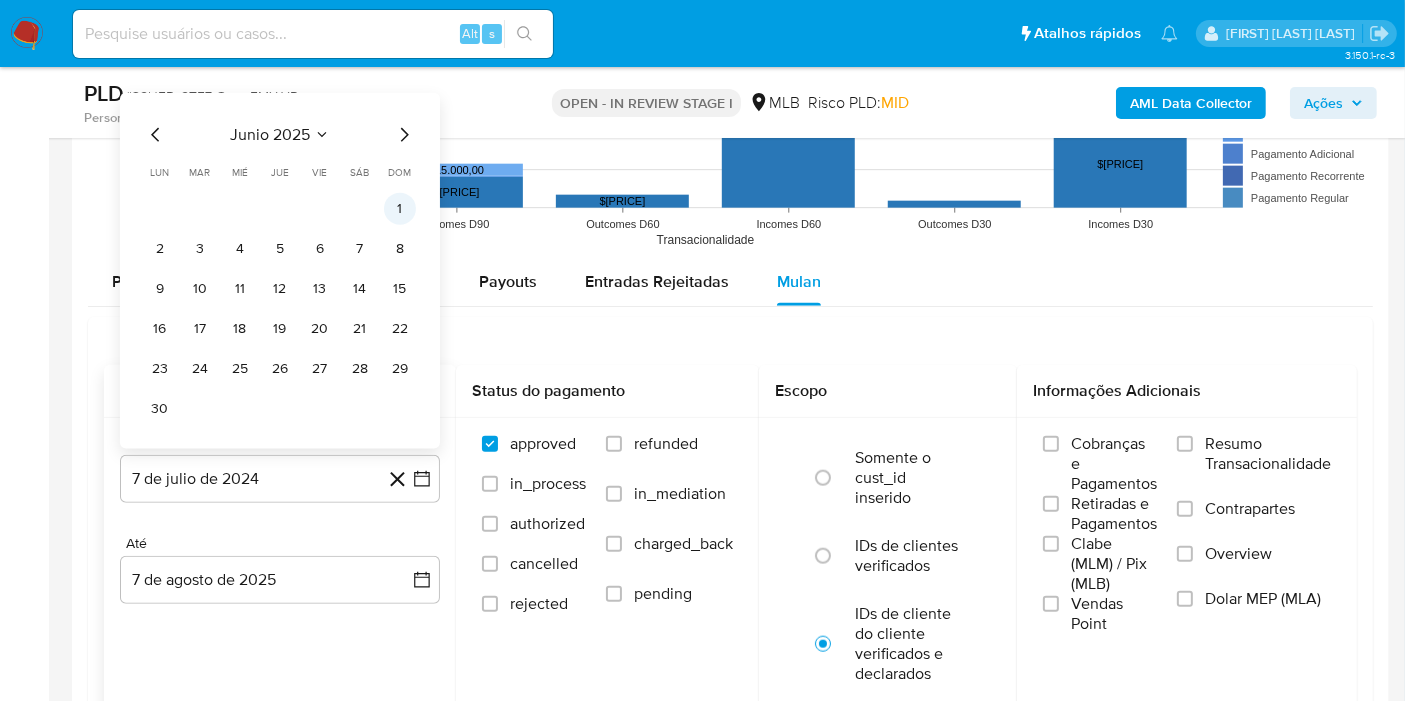 click on "1" at bounding box center (400, 209) 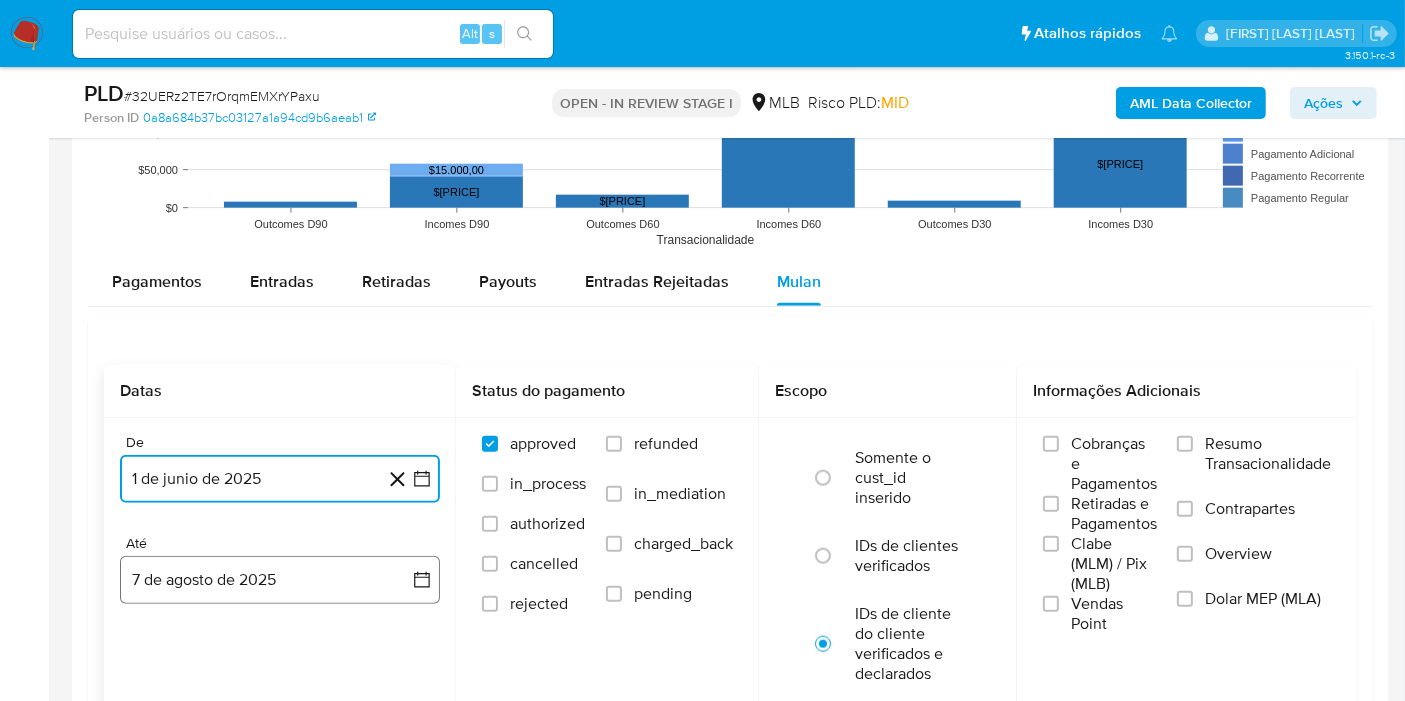 click on "7 de agosto de 2025" at bounding box center (280, 580) 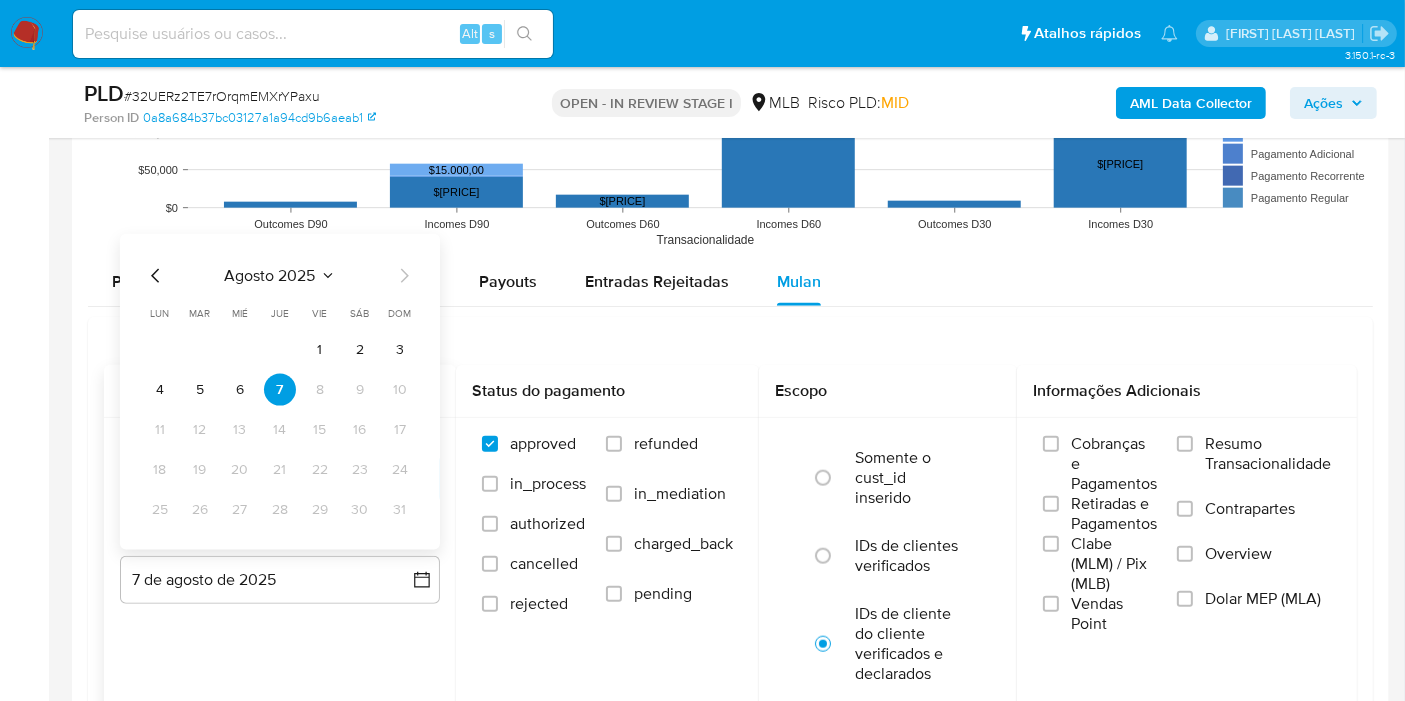 click on "agosto 2025" at bounding box center [270, 276] 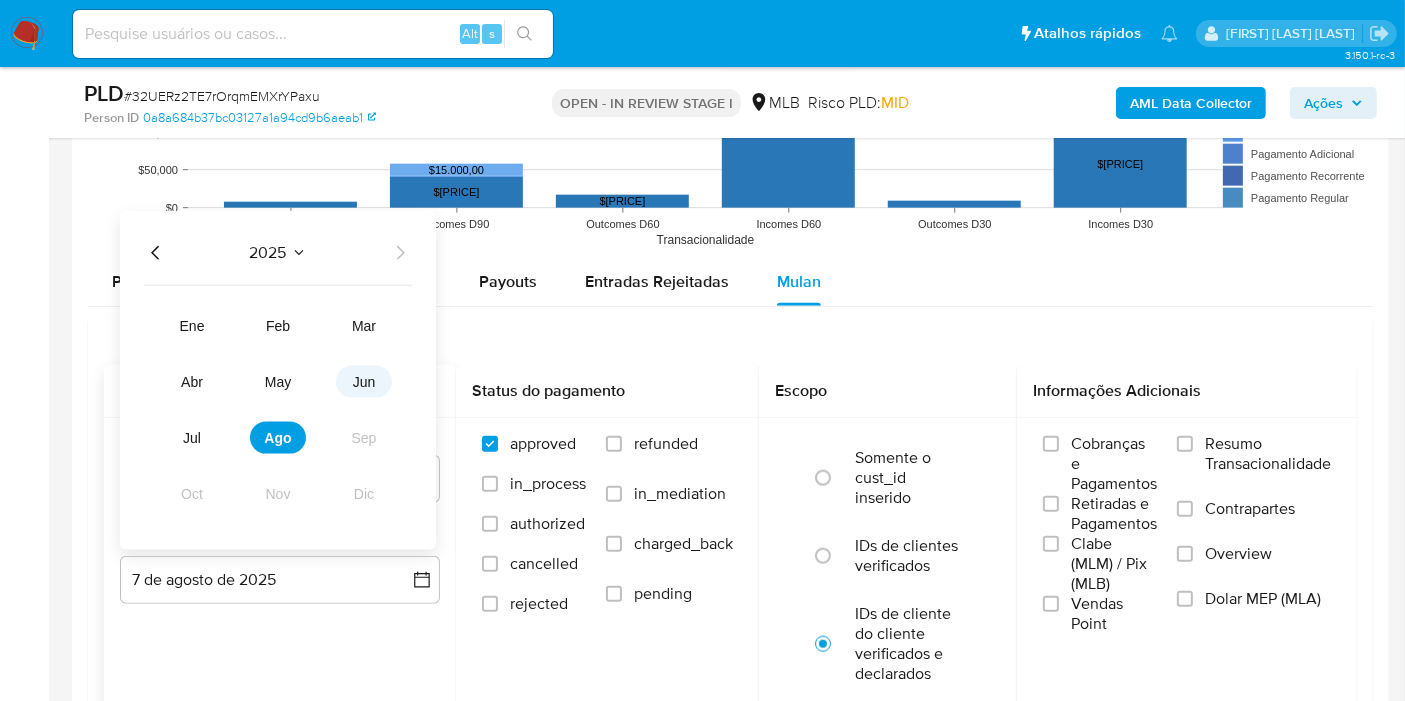 click on "jun" at bounding box center [364, 382] 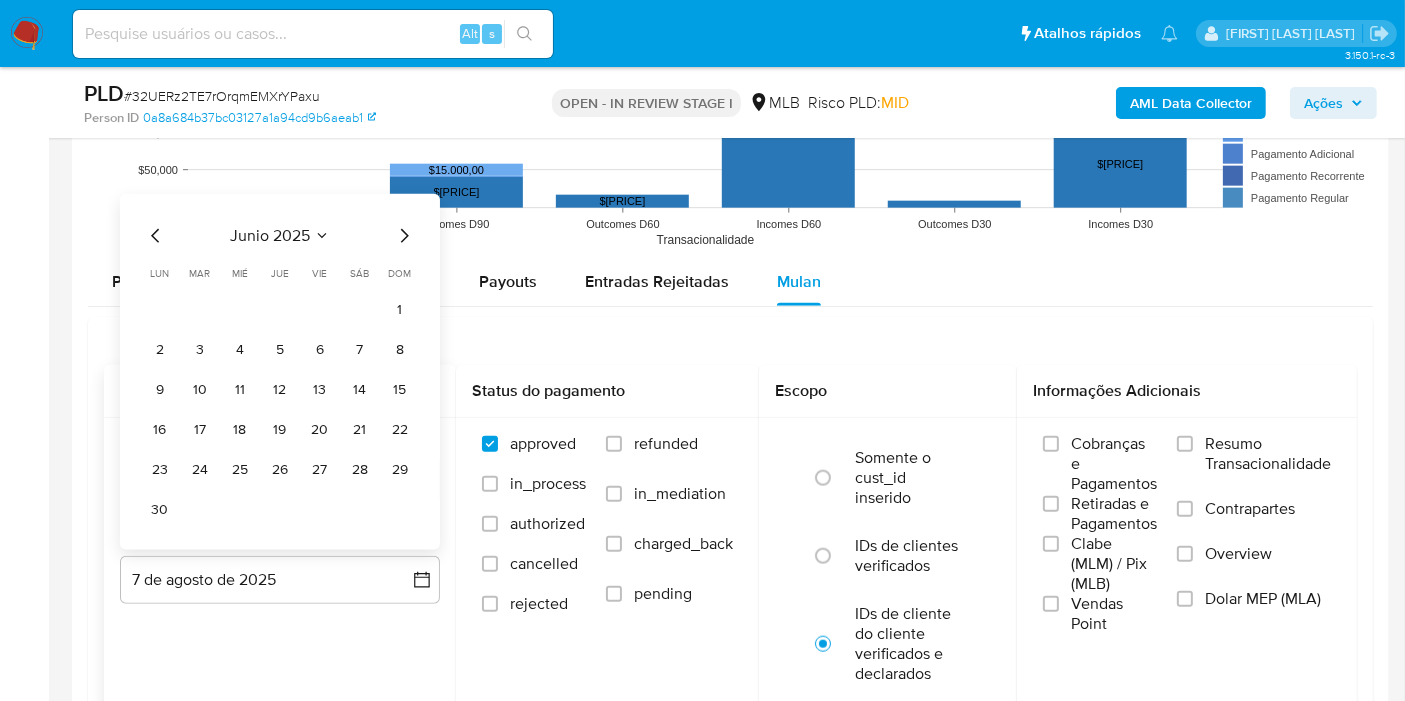 click on "1" at bounding box center [400, 310] 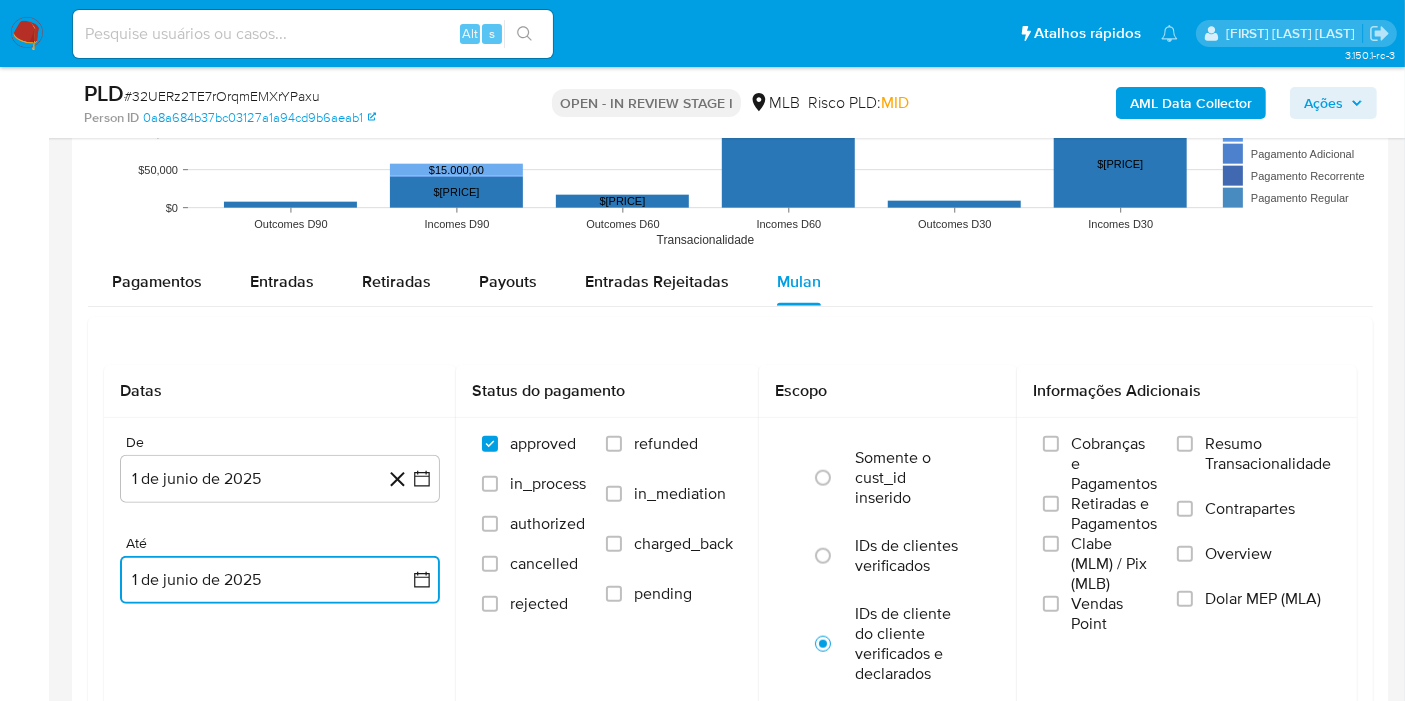 click on "1 de junio de 2025" at bounding box center [280, 580] 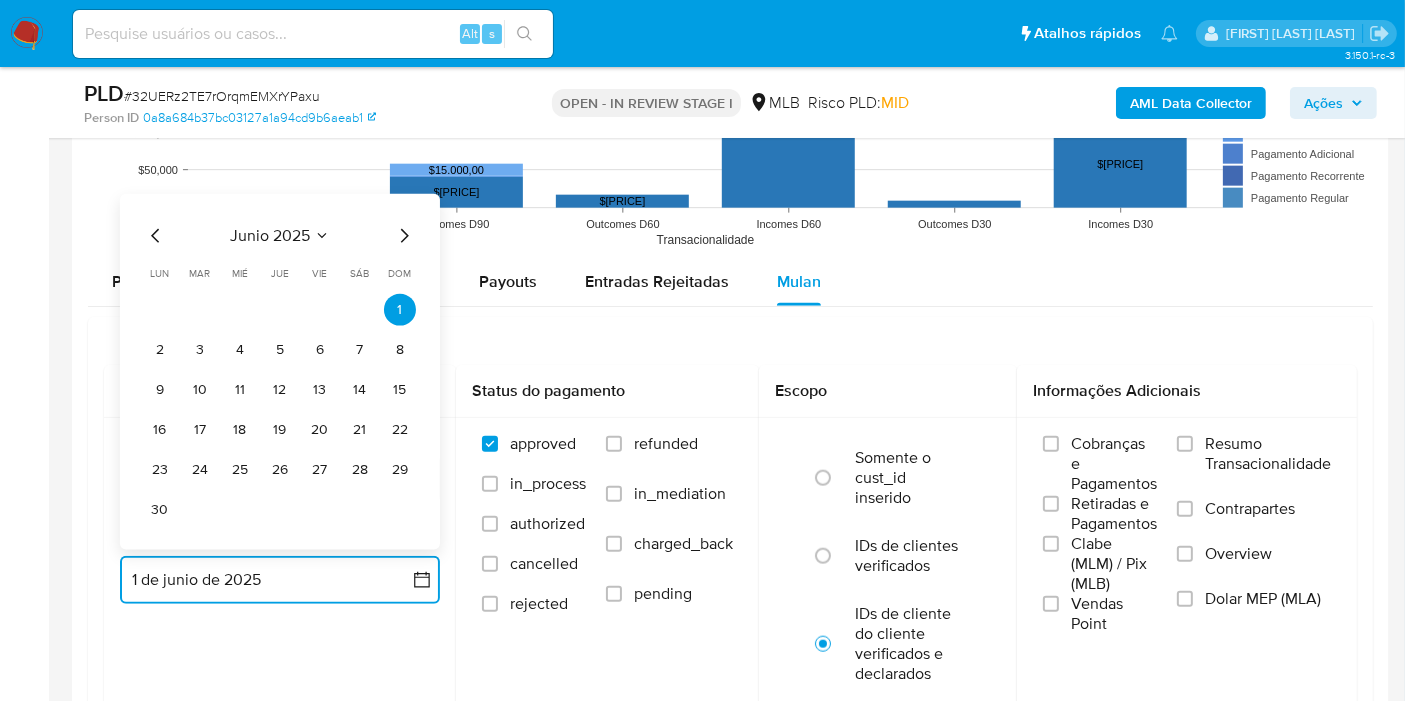 click 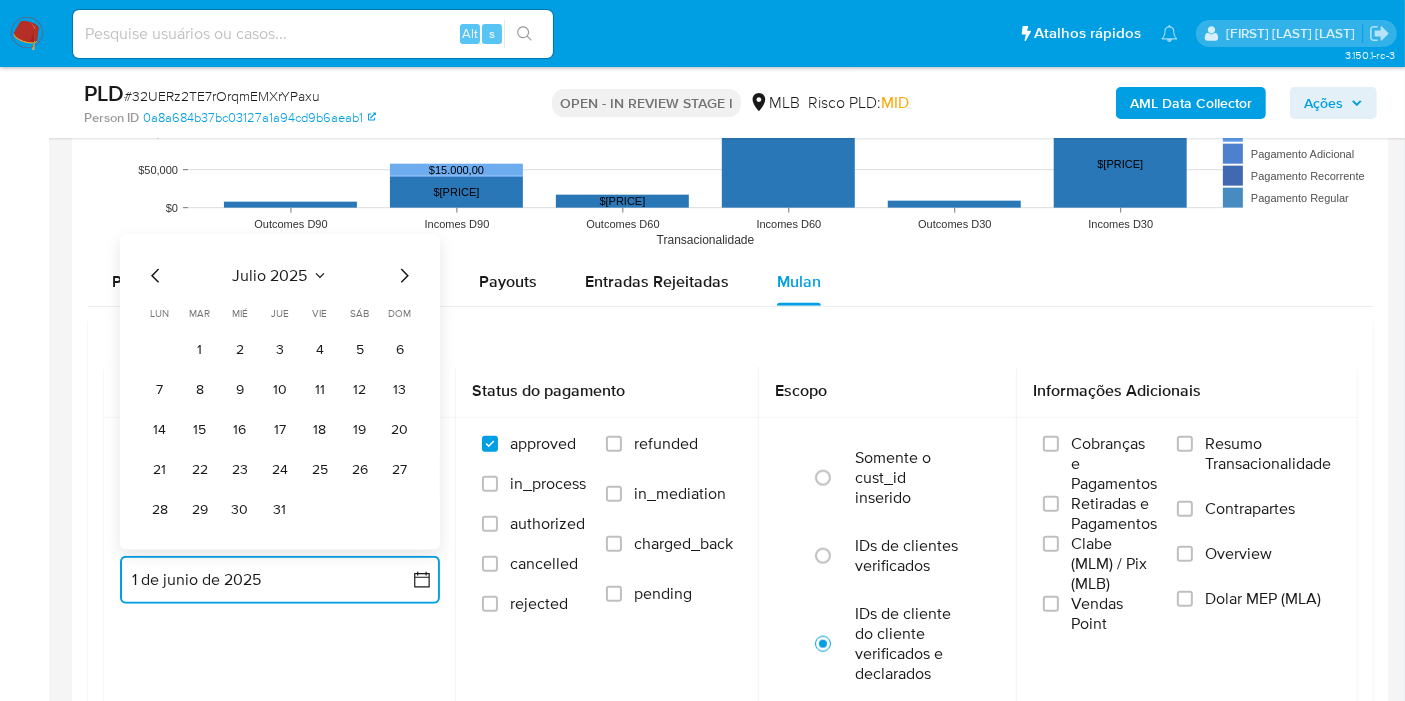 click 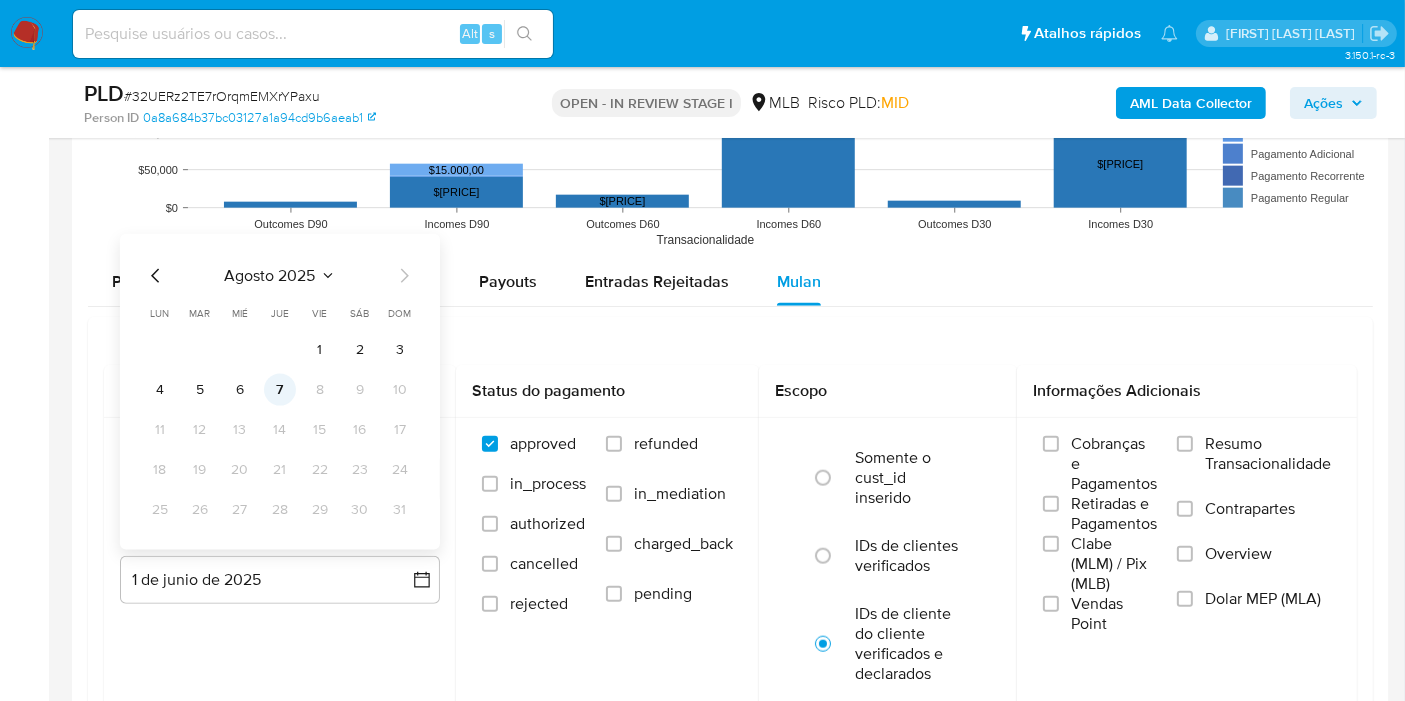 click on "7" at bounding box center (280, 390) 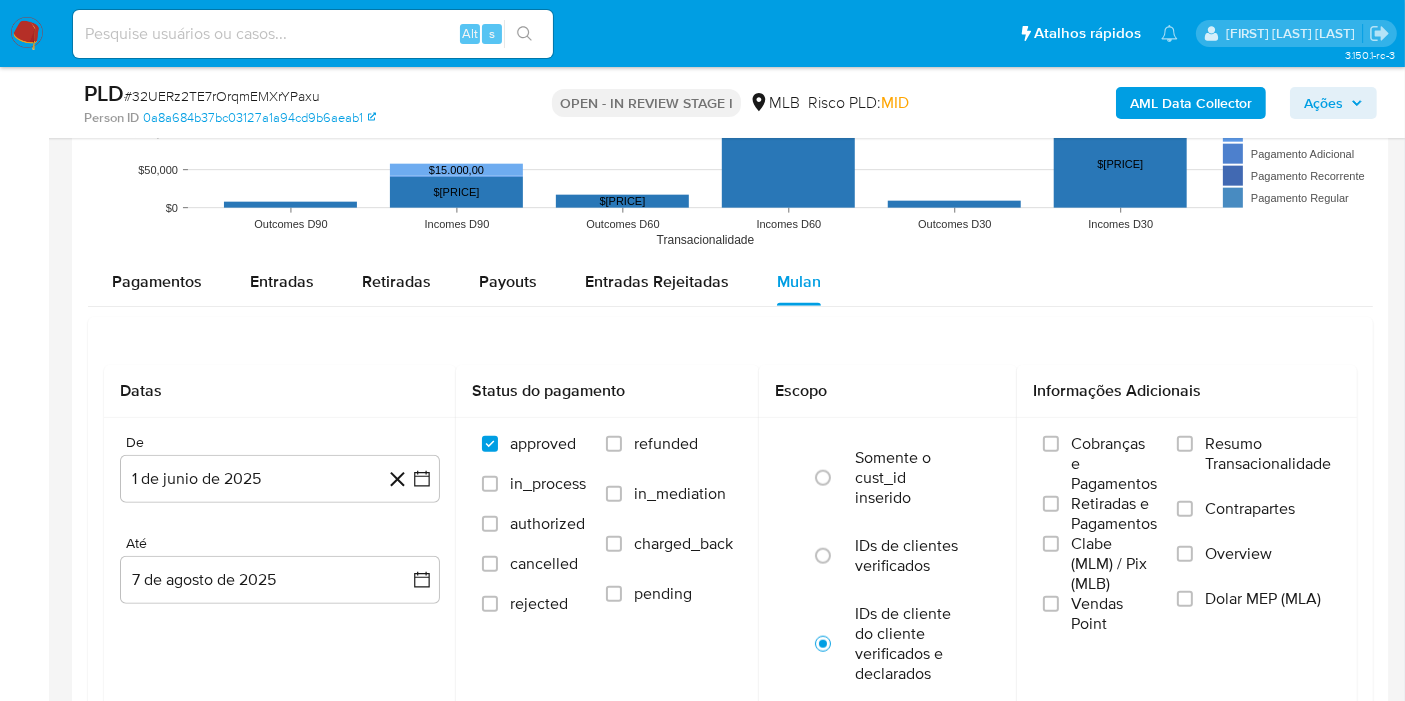 click on "De 1 de junio de 2025 1-06-2025 Até 7 de agosto de 2025 7-08-2025" at bounding box center [280, 535] 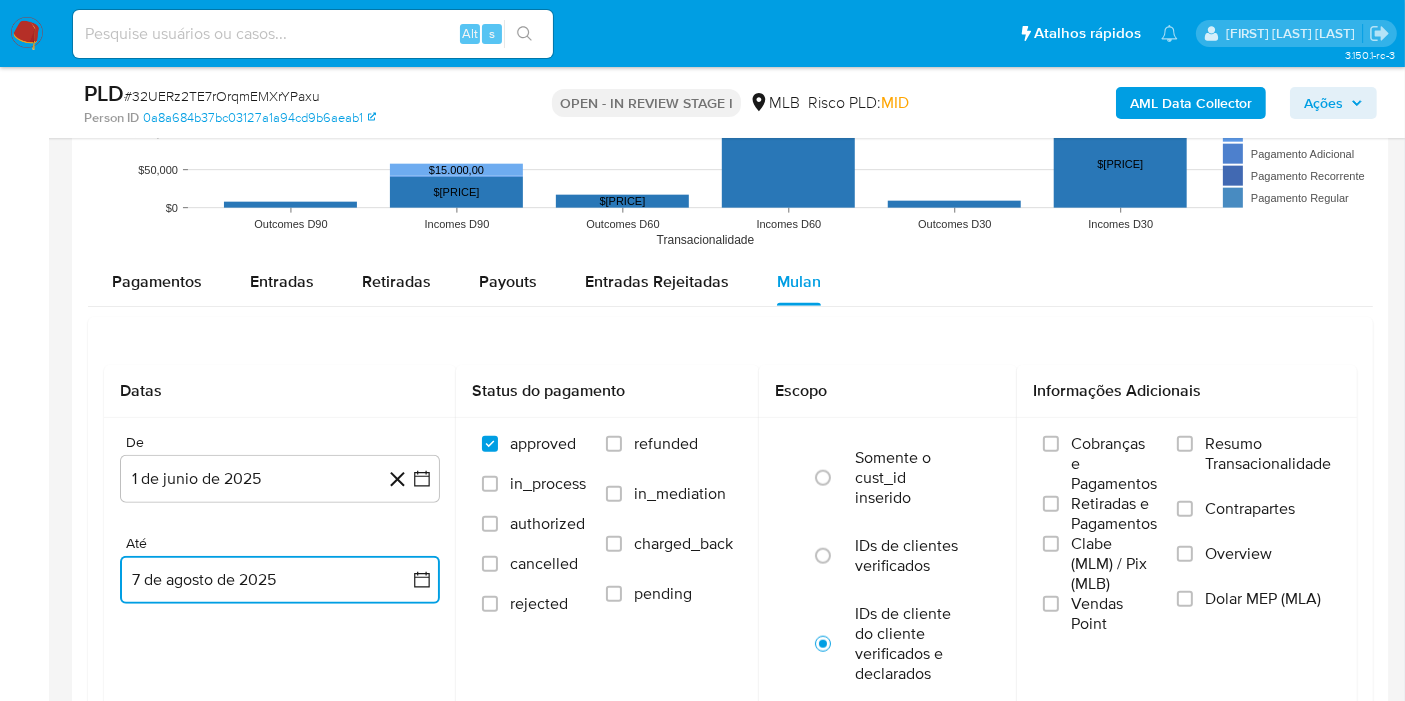 drag, startPoint x: 250, startPoint y: 581, endPoint x: 246, endPoint y: 565, distance: 16.492422 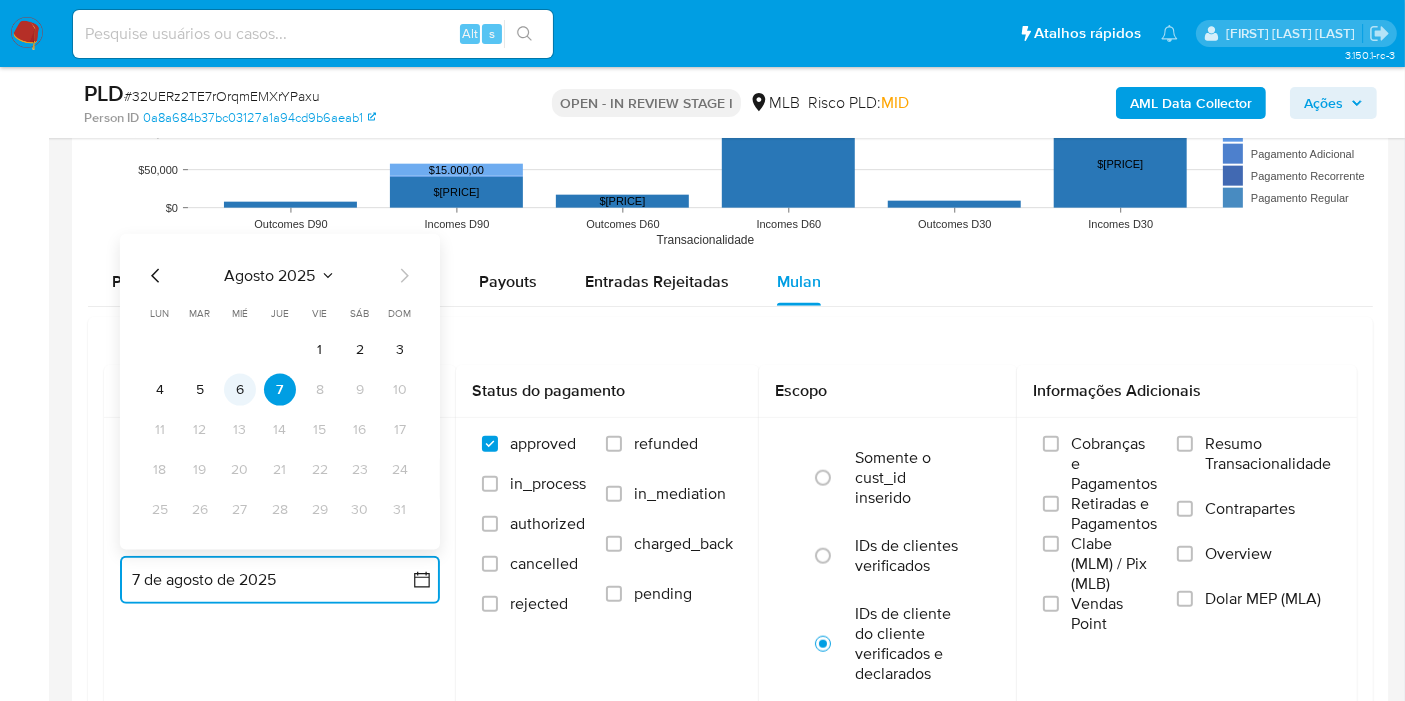 click on "6" at bounding box center (240, 390) 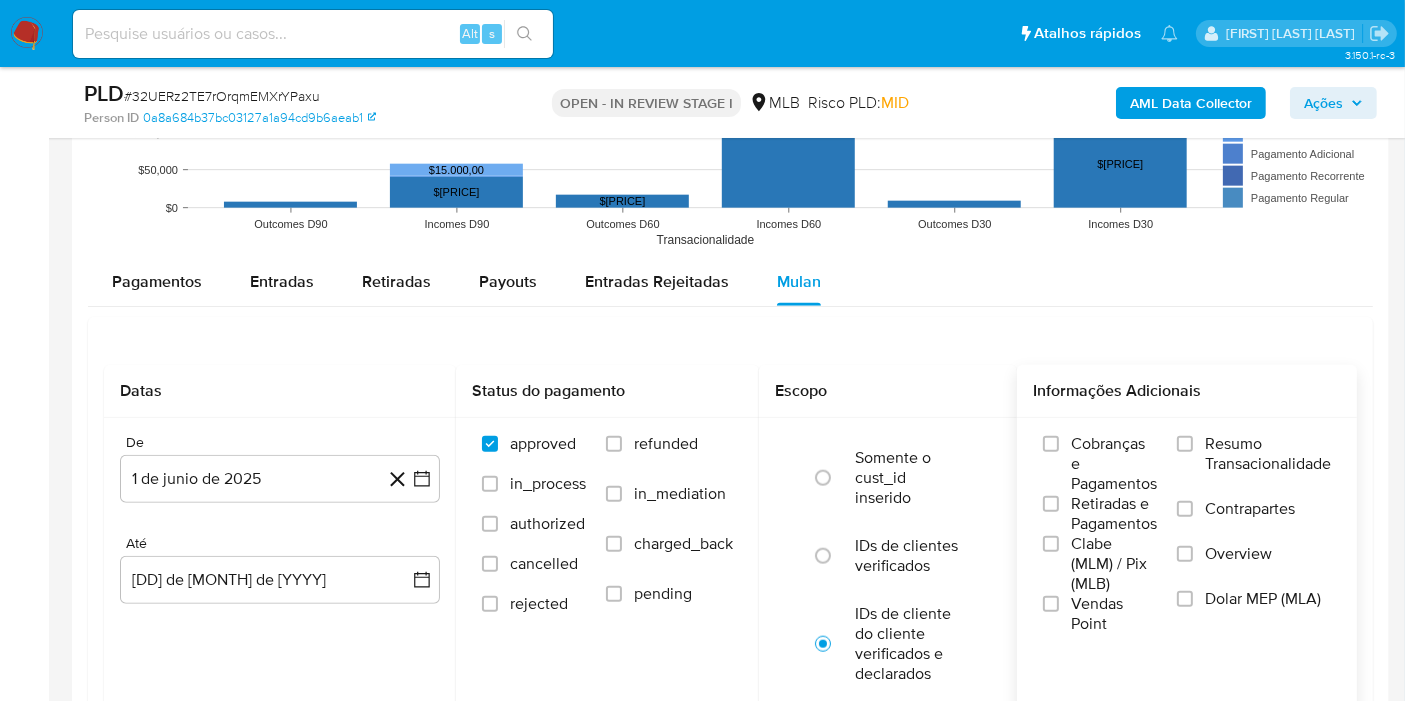 click on "Resumo Transacionalidade" at bounding box center (1268, 454) 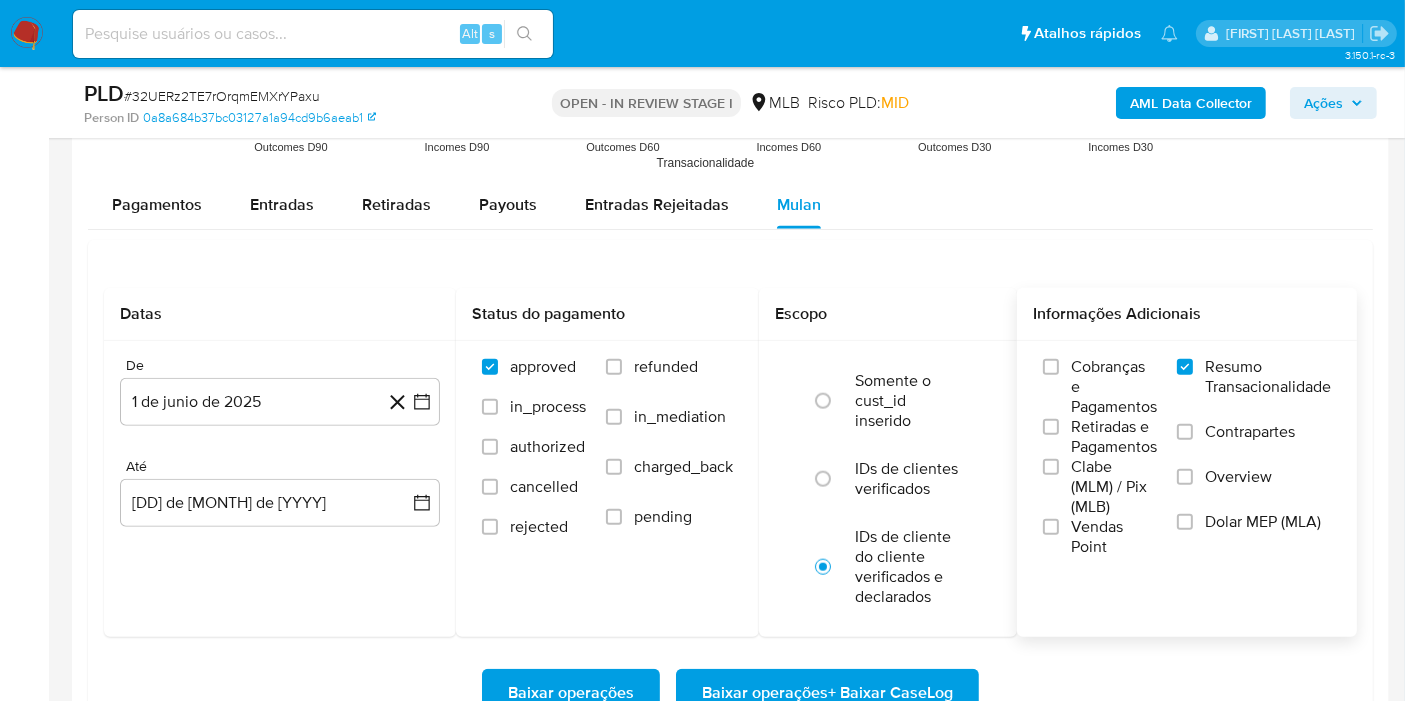 scroll, scrollTop: 2082, scrollLeft: 0, axis: vertical 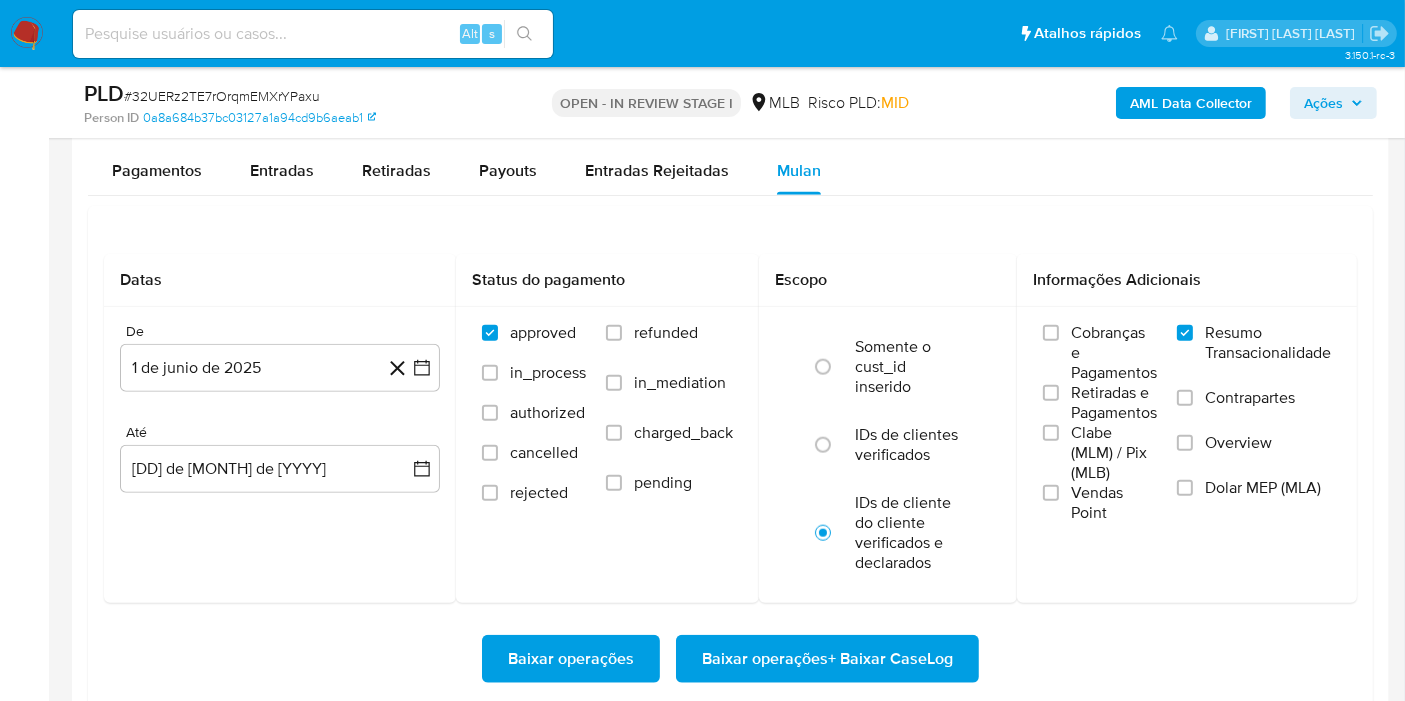 click on "Baixar operações  +   Baixar CaseLog" at bounding box center (827, 659) 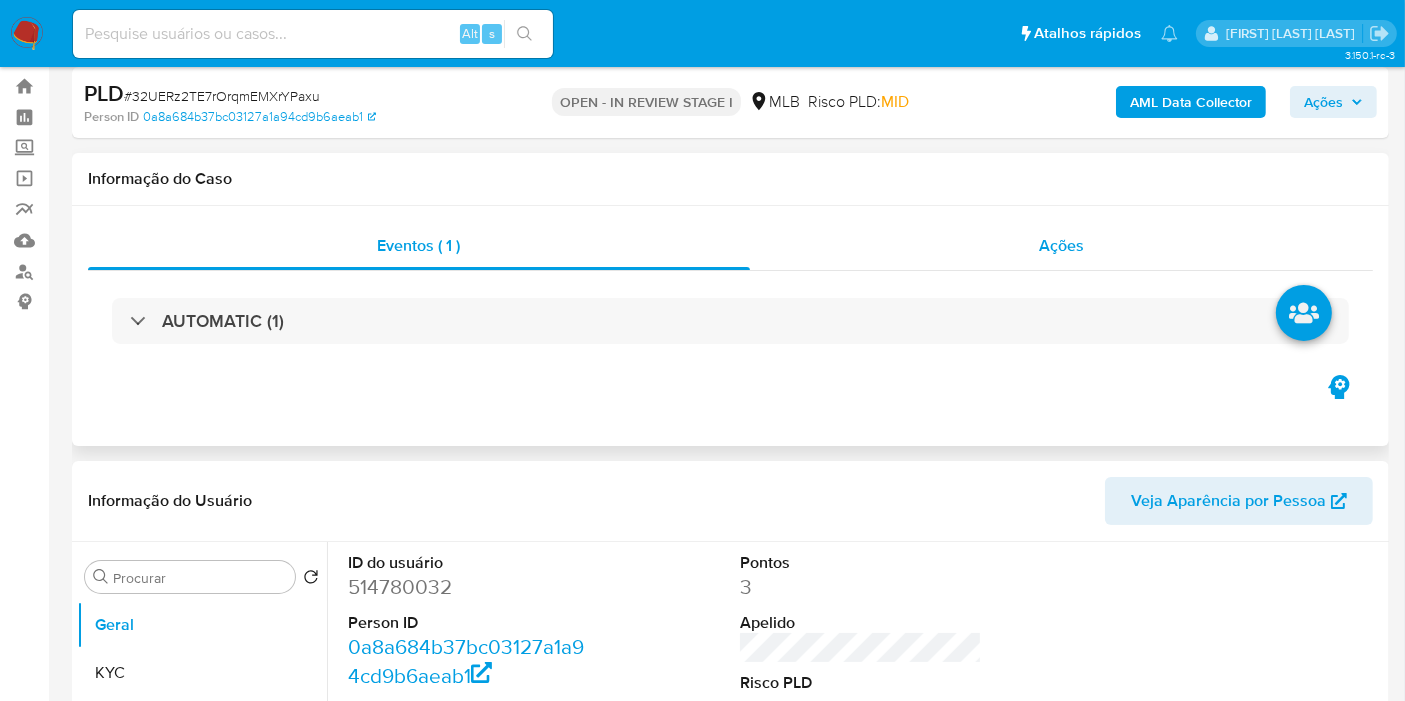 scroll, scrollTop: 0, scrollLeft: 0, axis: both 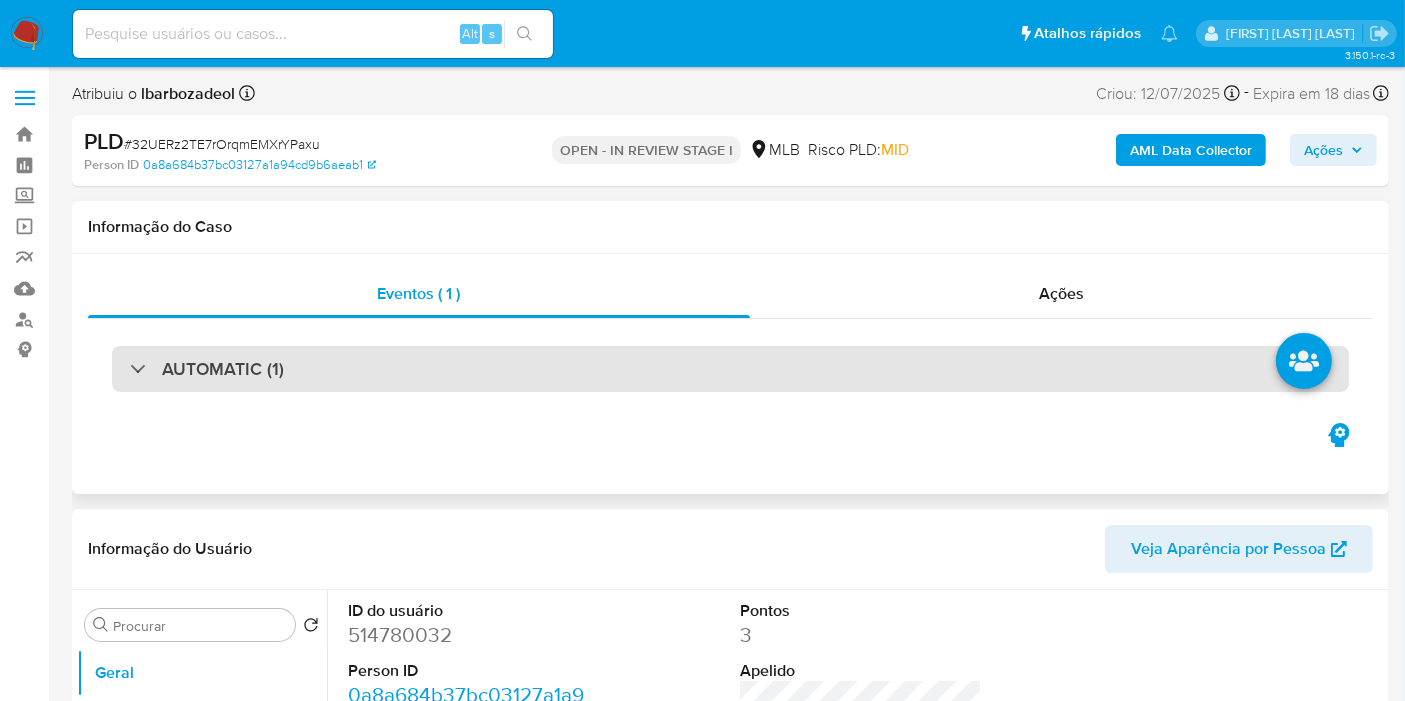 click on "AUTOMATIC (1)" at bounding box center (730, 369) 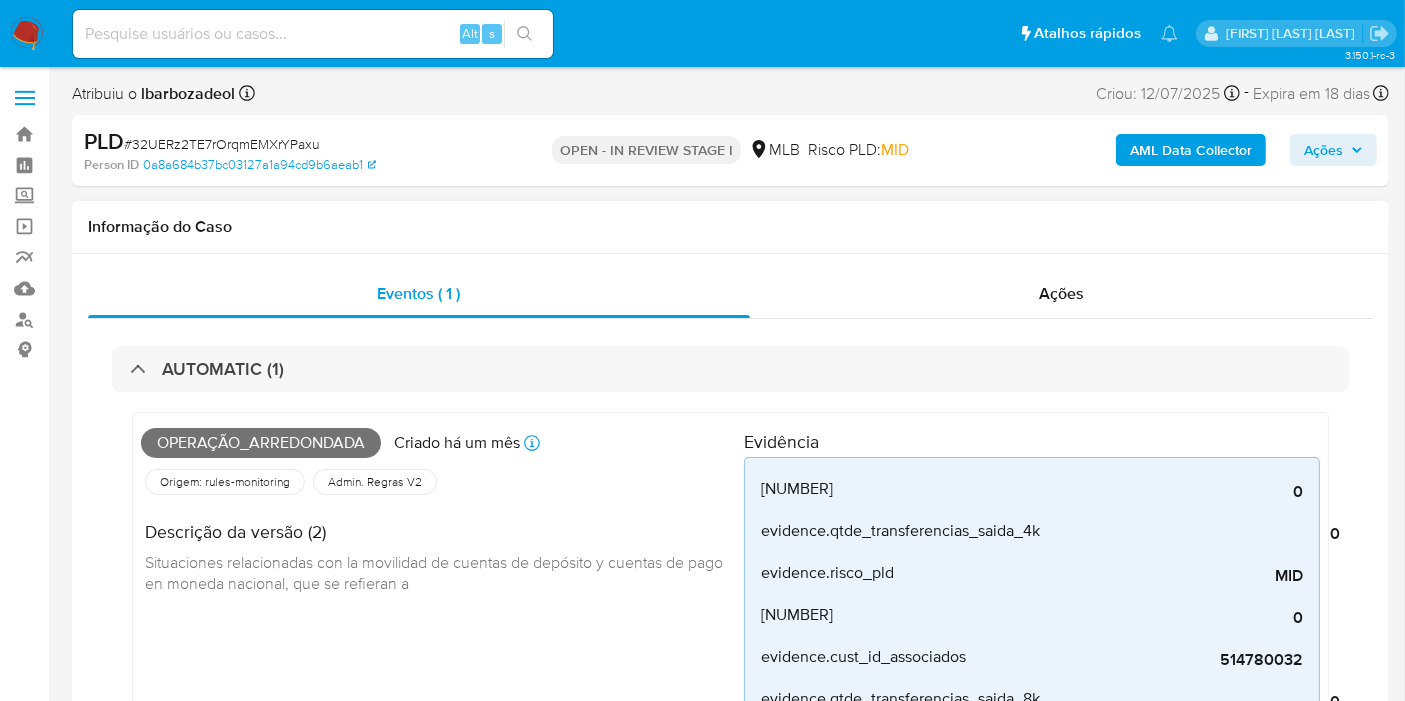 click on "Operação_arredondada" at bounding box center (261, 443) 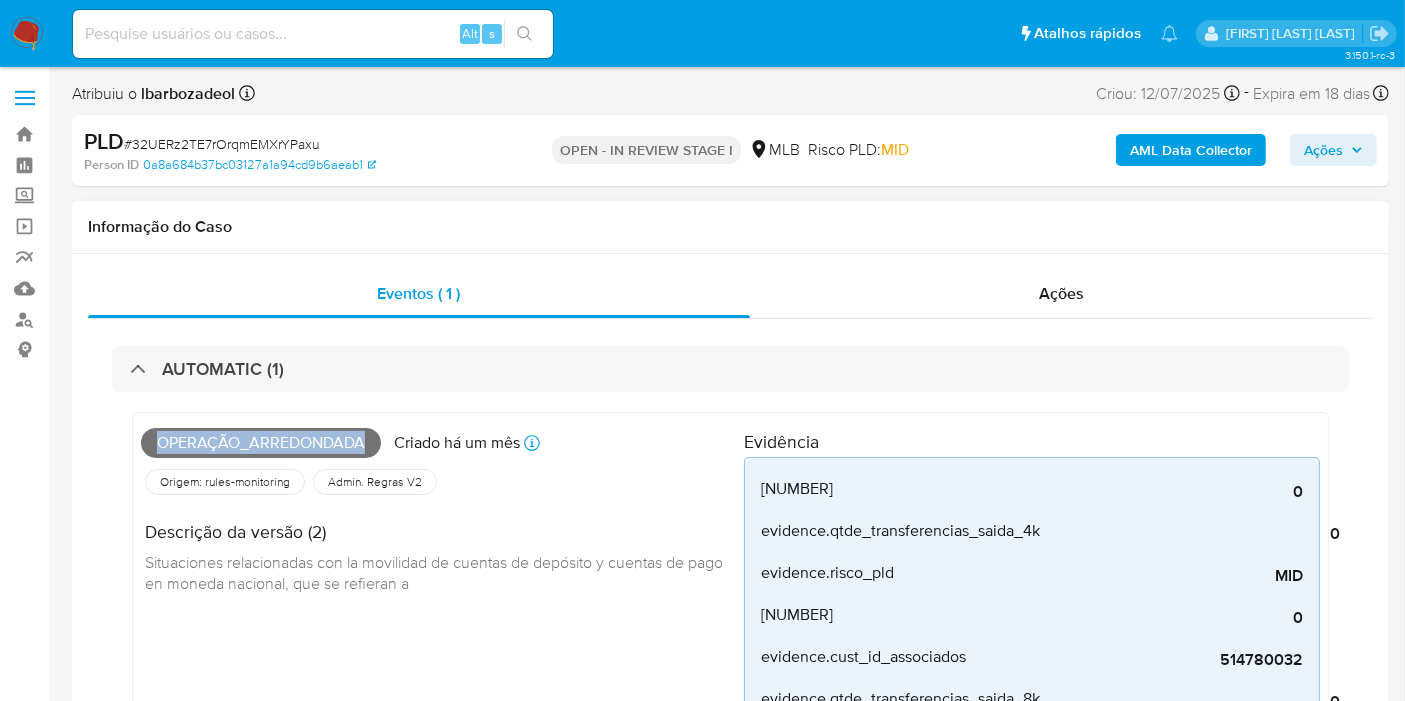 click on "Operação_arredondada" at bounding box center [261, 443] 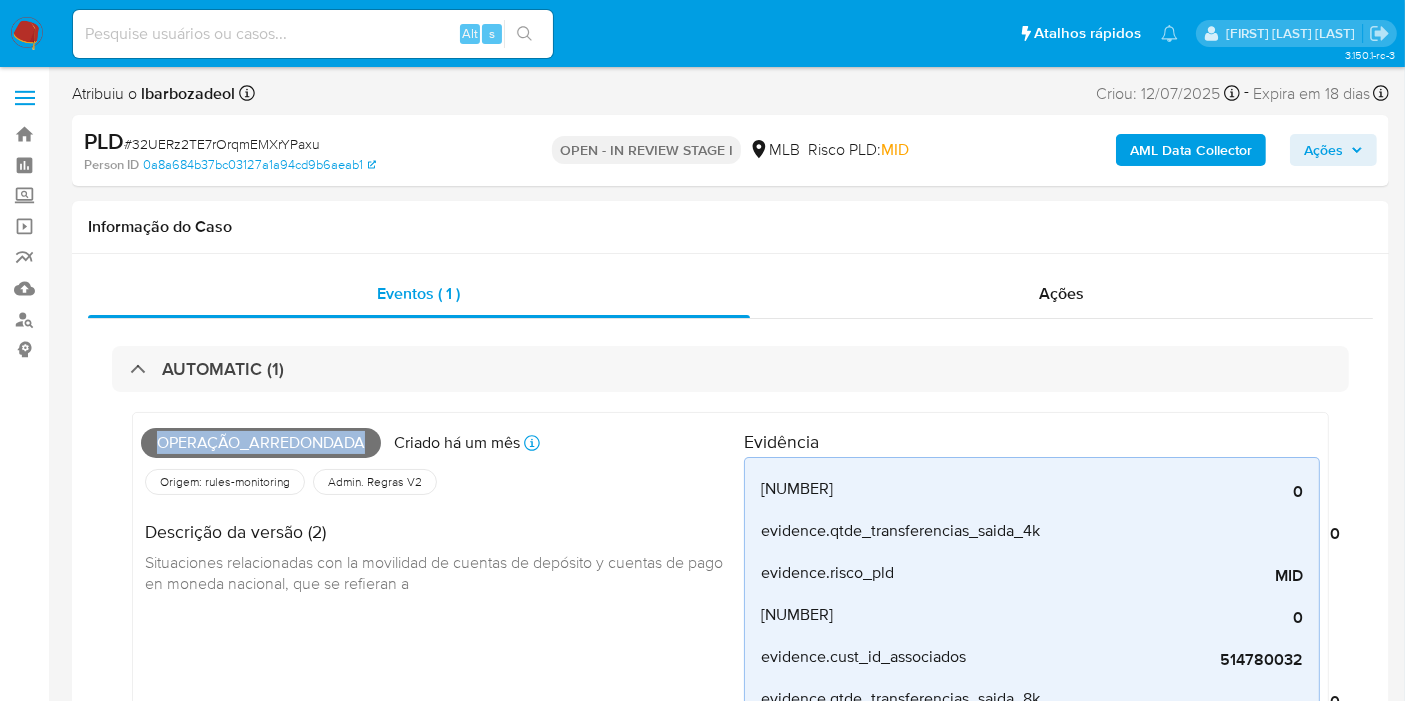 click on "Ações" at bounding box center (1323, 150) 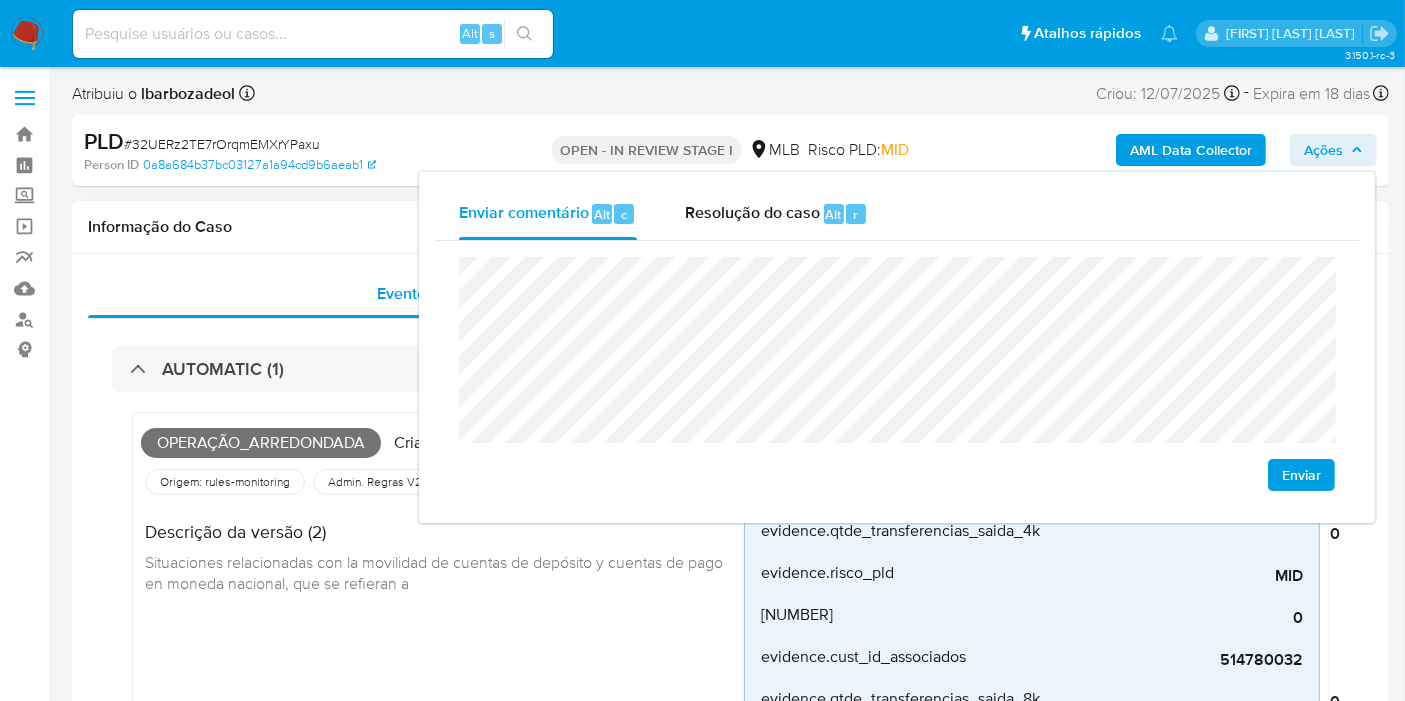 click on "Informação do Caso" at bounding box center [730, 227] 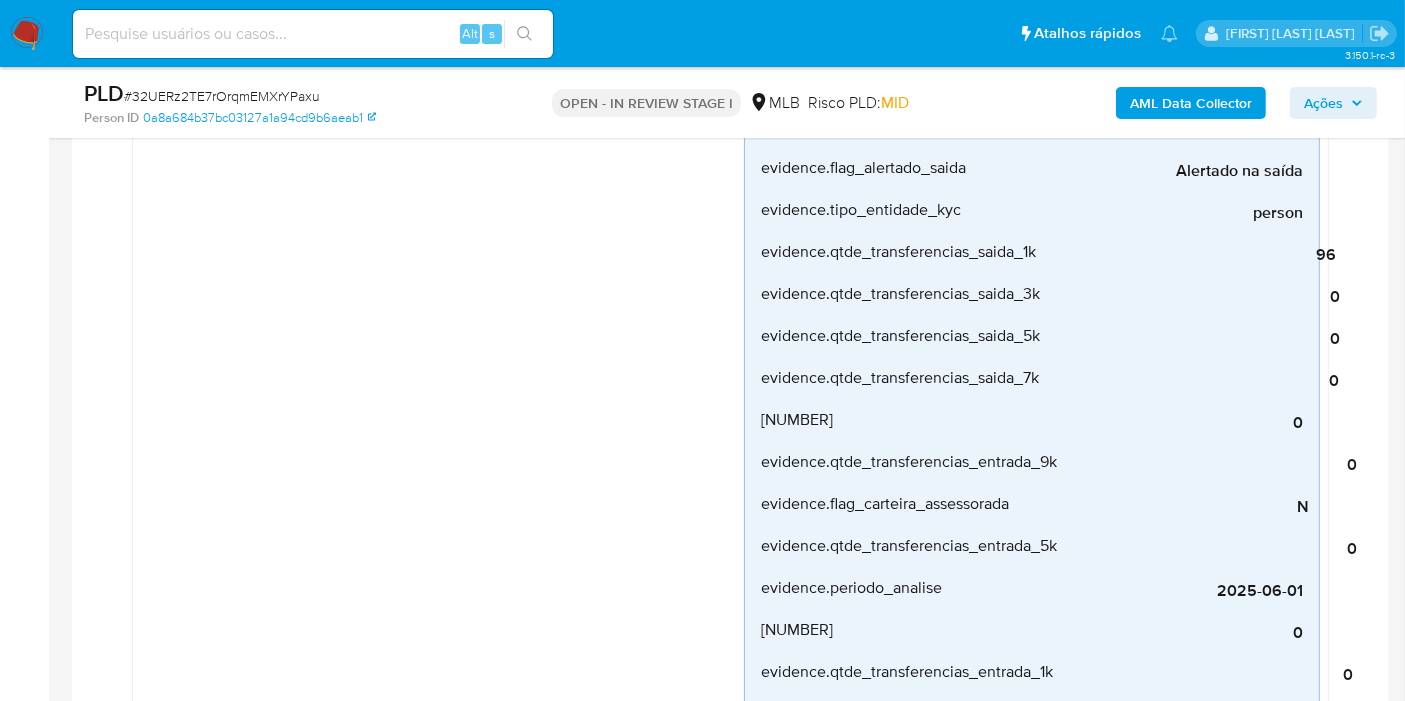 scroll, scrollTop: 888, scrollLeft: 0, axis: vertical 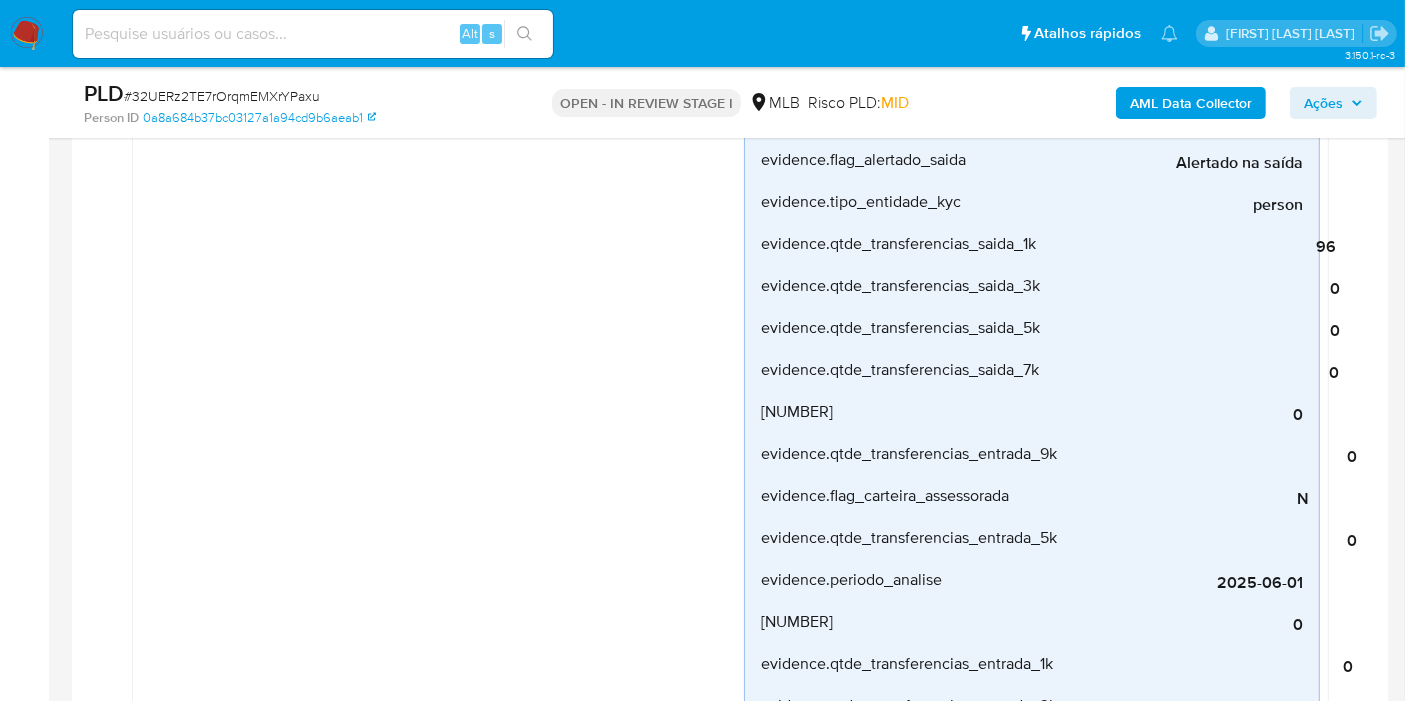 click on "3.150.1-rc-3 Atribuiu o   lbarbozadeol   Asignado el: 24/07/2025 16:21:55 Criou: 12/07/2025   Criou: 12/07/2025 00:55:21 - Expira em 18 dias   Expira em 26/08/2025 00:55:21 PLD # 32UERz2TE7rOrqmEMXrYPaxu Person ID 0a8a684b37bc03127a1a94cd9b6aeab1 OPEN - IN REVIEW STAGE I  MLB Risco PLD:  MID AML Data Collector Ações Informação do Caso Eventos ( 1 ) Ações AUTOMATIC (1) Operação_arredondada Criado há um mês   Criado: 12/07/2025 00:55:21 Origem: rules-monitoring    Referência ao id da tabela de resultados da regra em rules-monitoring Admin. Regras V2 Descrição da versão (2) Situaciones relacionadas con la movilidad de cuentas de depósito y cuentas de pago en moneda nacional, que se refieran a Evidência evidence.qtde_transferencias_saida_2k 0   evidence_description.qtde_transferencias_saida_2k evidence.qtde_transferencias_saida_4k 0   evidence_description.qtde_transferencias_saida_4k evidence.risco_pld MID   evidence_description.risco_pld evidence.qtde_transferencias_saida_6k 0   514780032   0   0" at bounding box center (702, 1748) 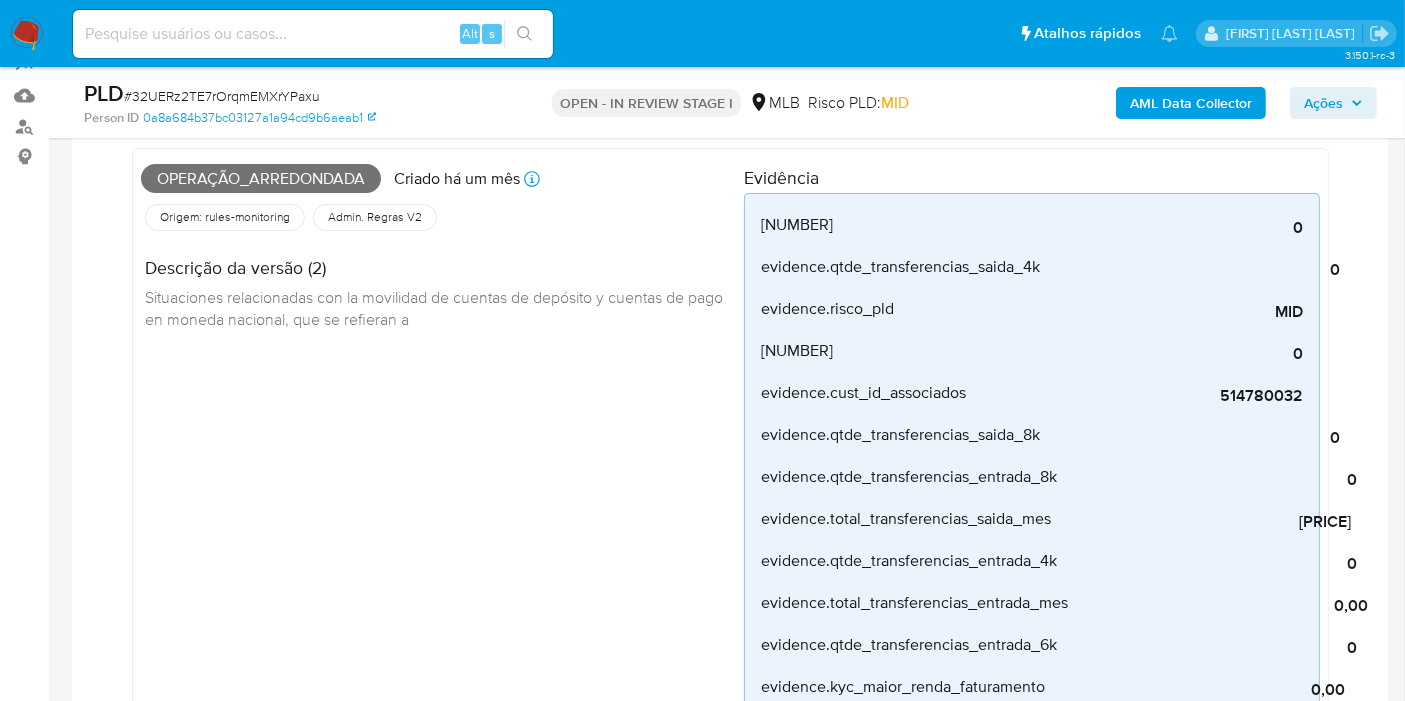 scroll, scrollTop: 192, scrollLeft: 0, axis: vertical 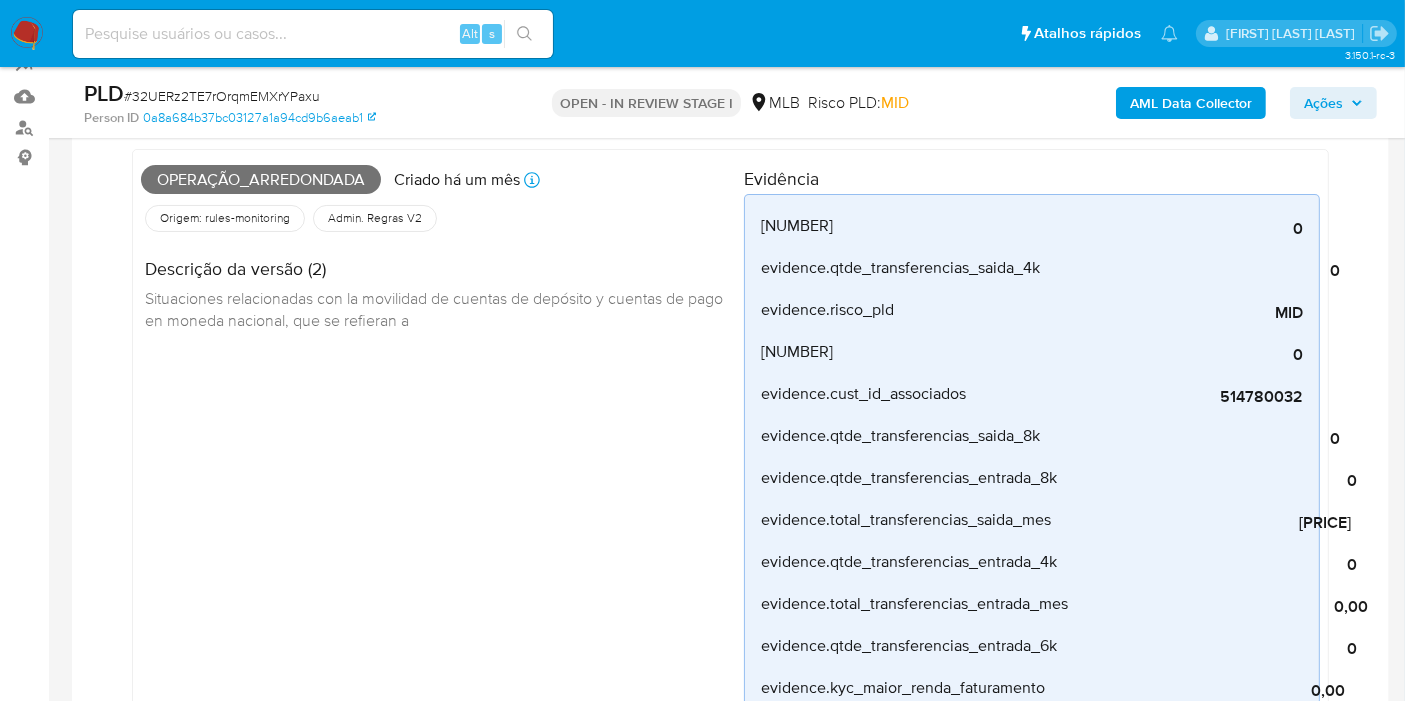 click on "Operação_arredondada" at bounding box center (261, 180) 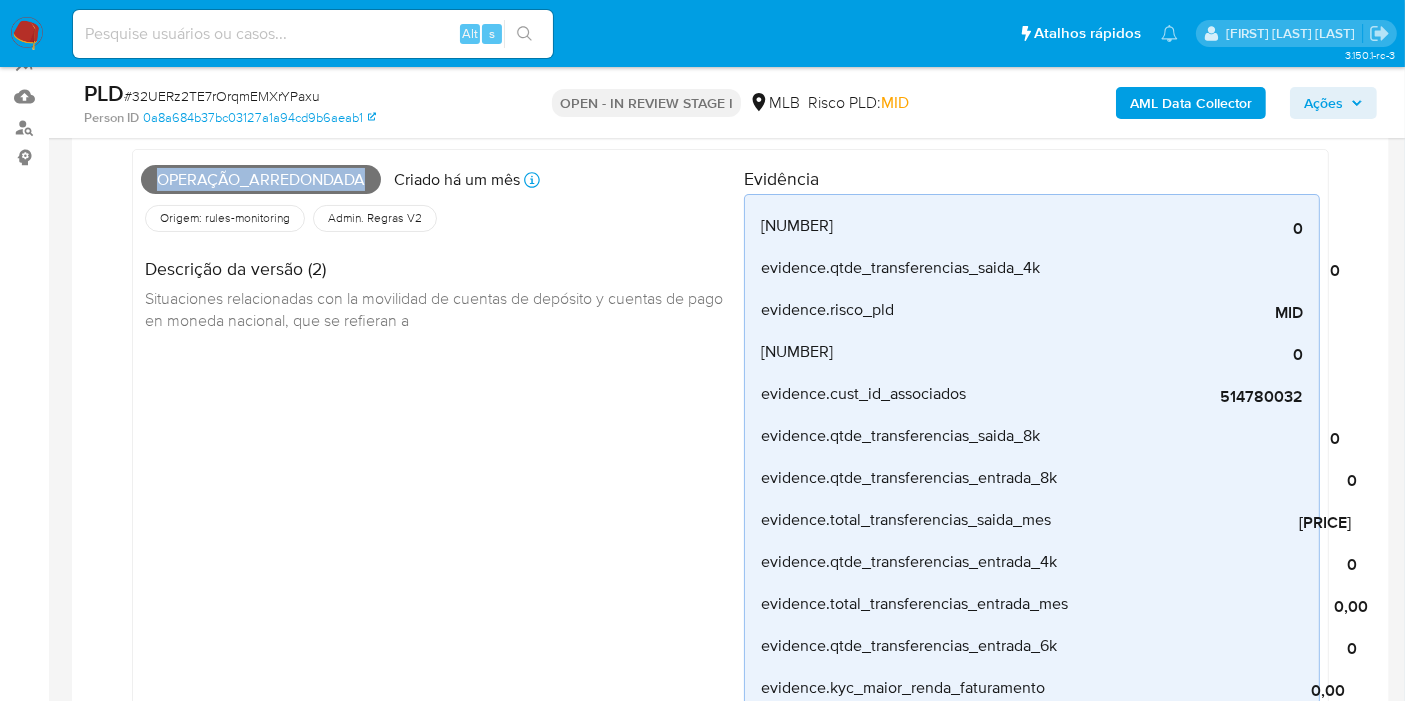 click on "Operação_arredondada" at bounding box center (261, 180) 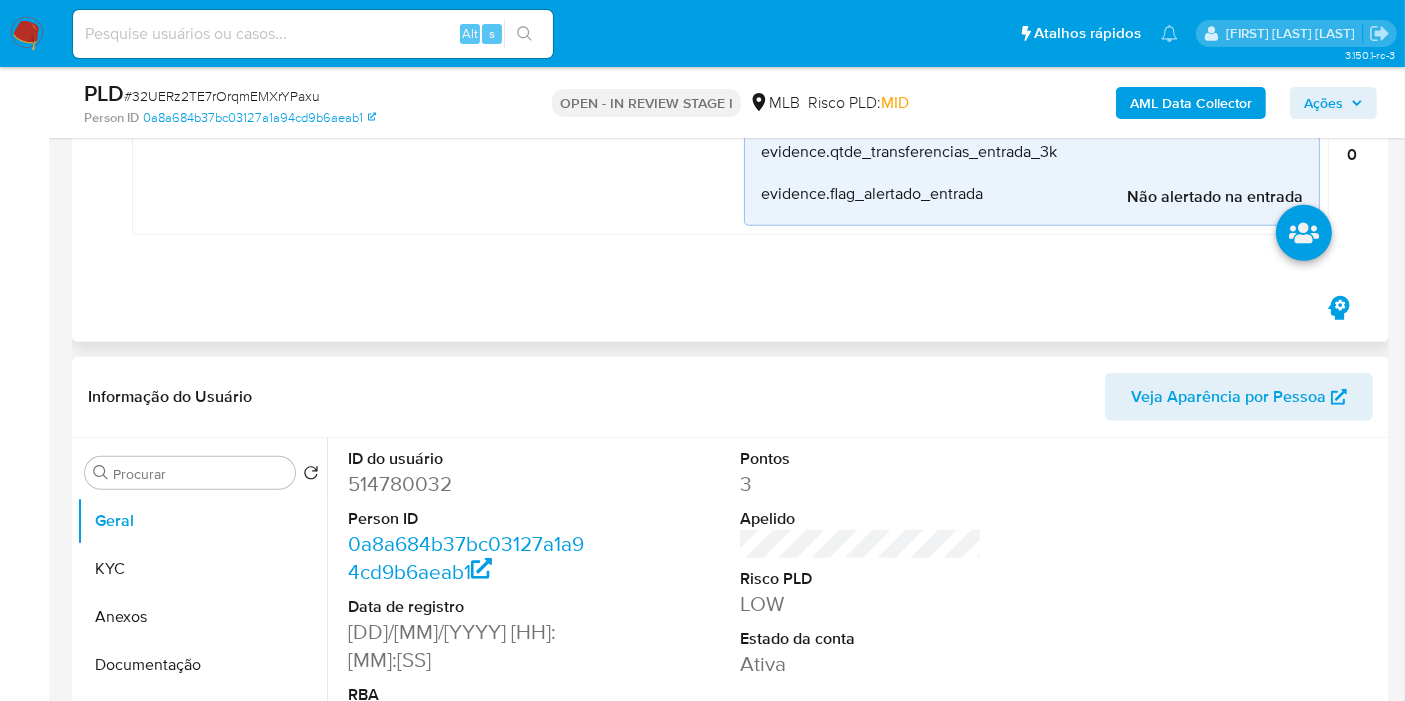 scroll, scrollTop: 1505, scrollLeft: 0, axis: vertical 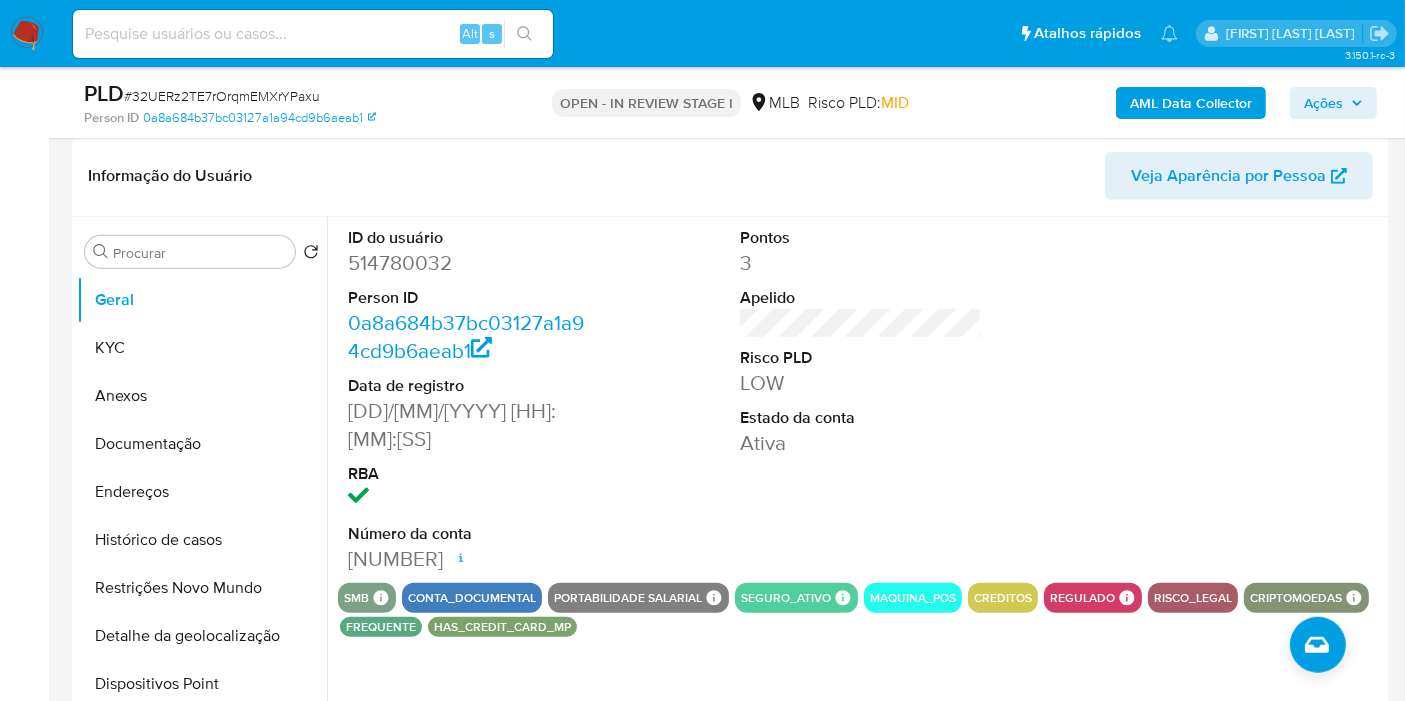click on "Ações" at bounding box center [1333, 103] 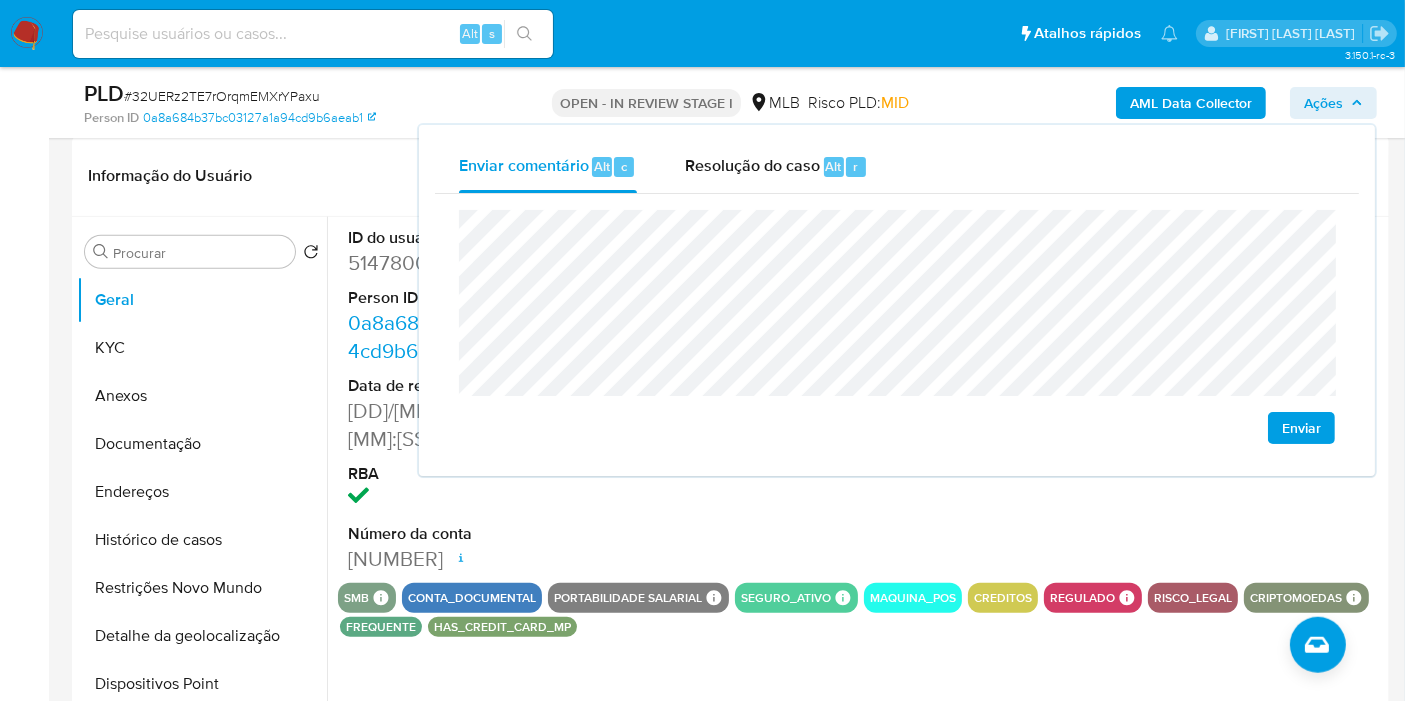 click on "Pontos 3 Apelido Risco PLD LOW Estado da conta Ativa" at bounding box center (861, 400) 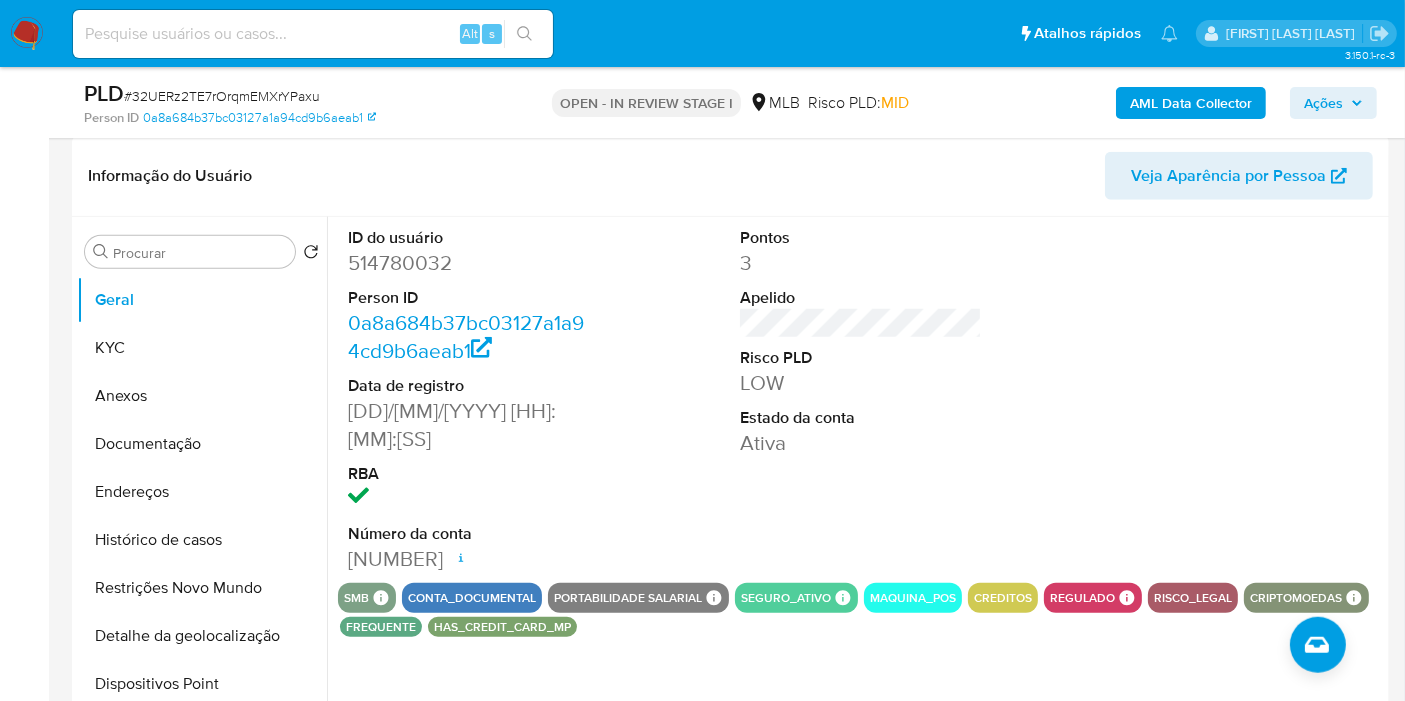 drag, startPoint x: 522, startPoint y: 527, endPoint x: 346, endPoint y: 257, distance: 322.298 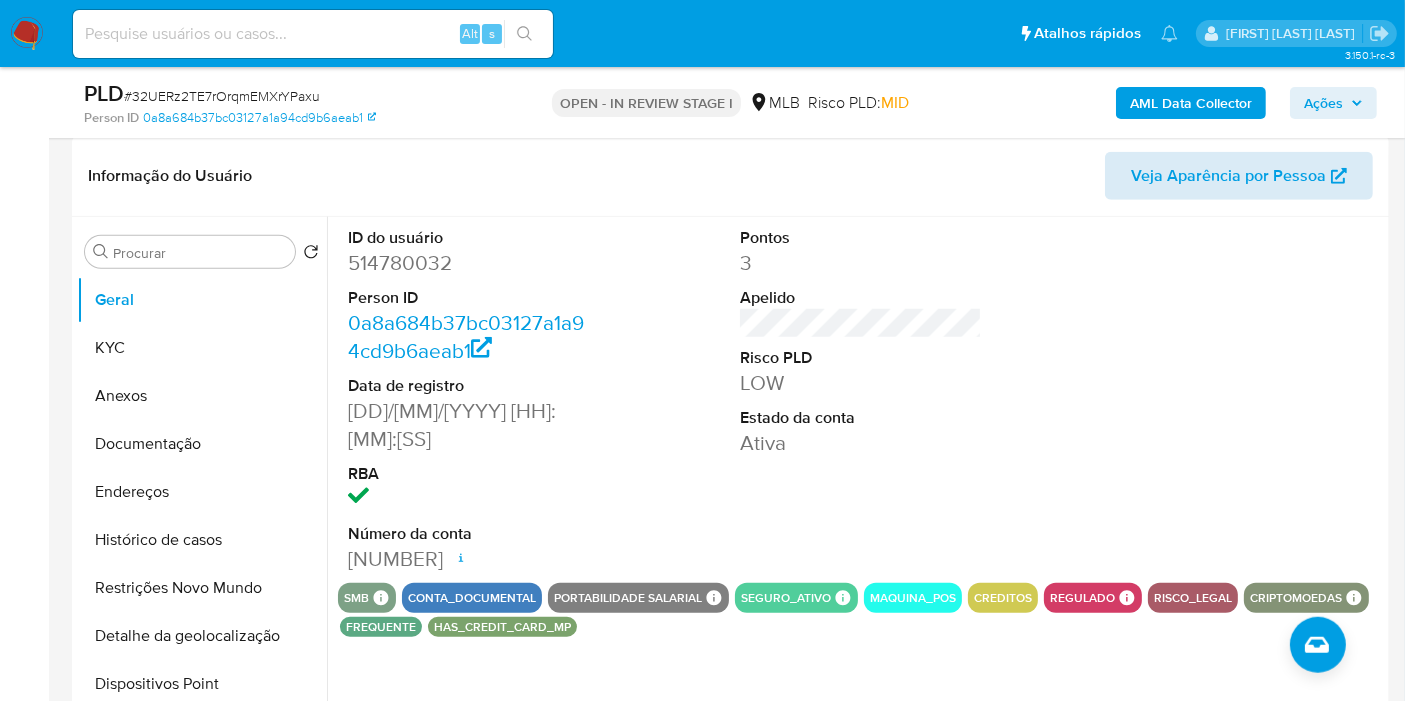 copy on "514780032 Person ID 0a8a684b37bc03127a1a94cd9b6aeab1 Data de registro 15/01/2020 20:30:40 RBA Número da conta 000152075561003" 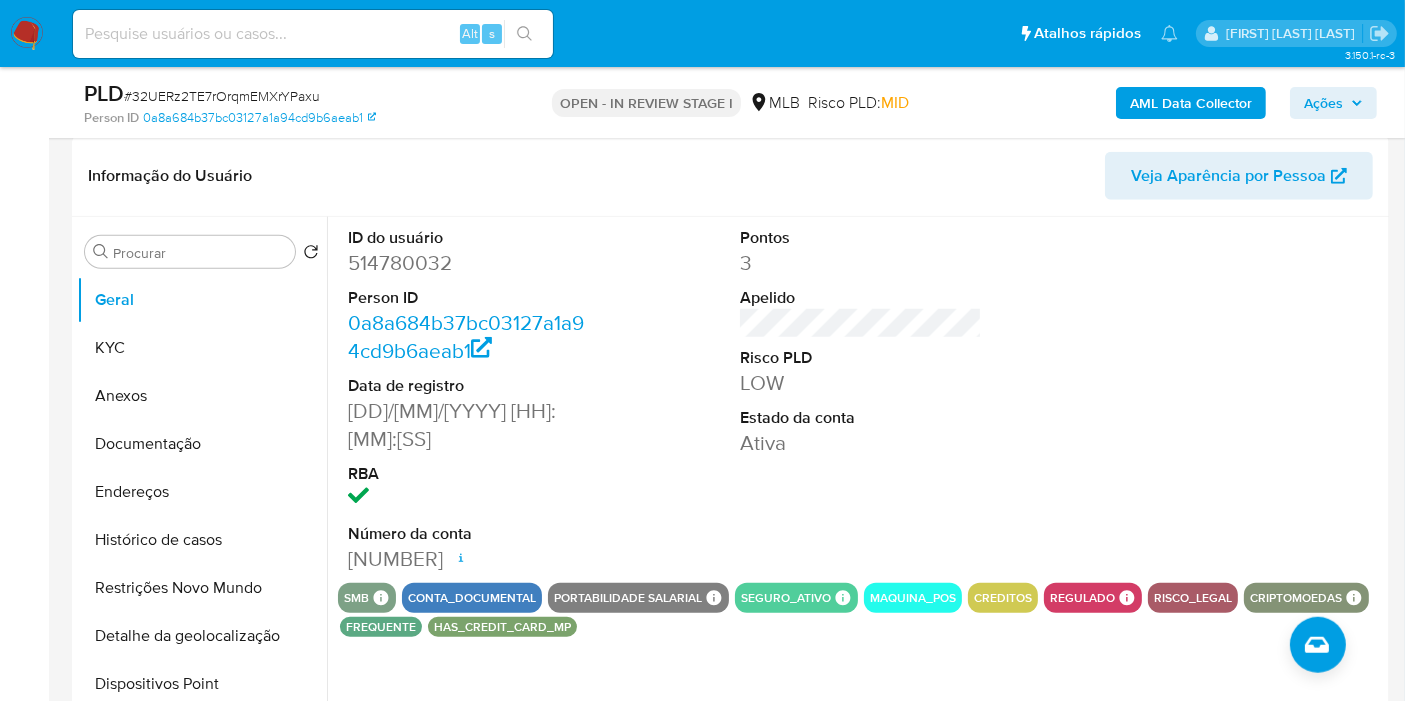 click on "Ações" at bounding box center (1323, 103) 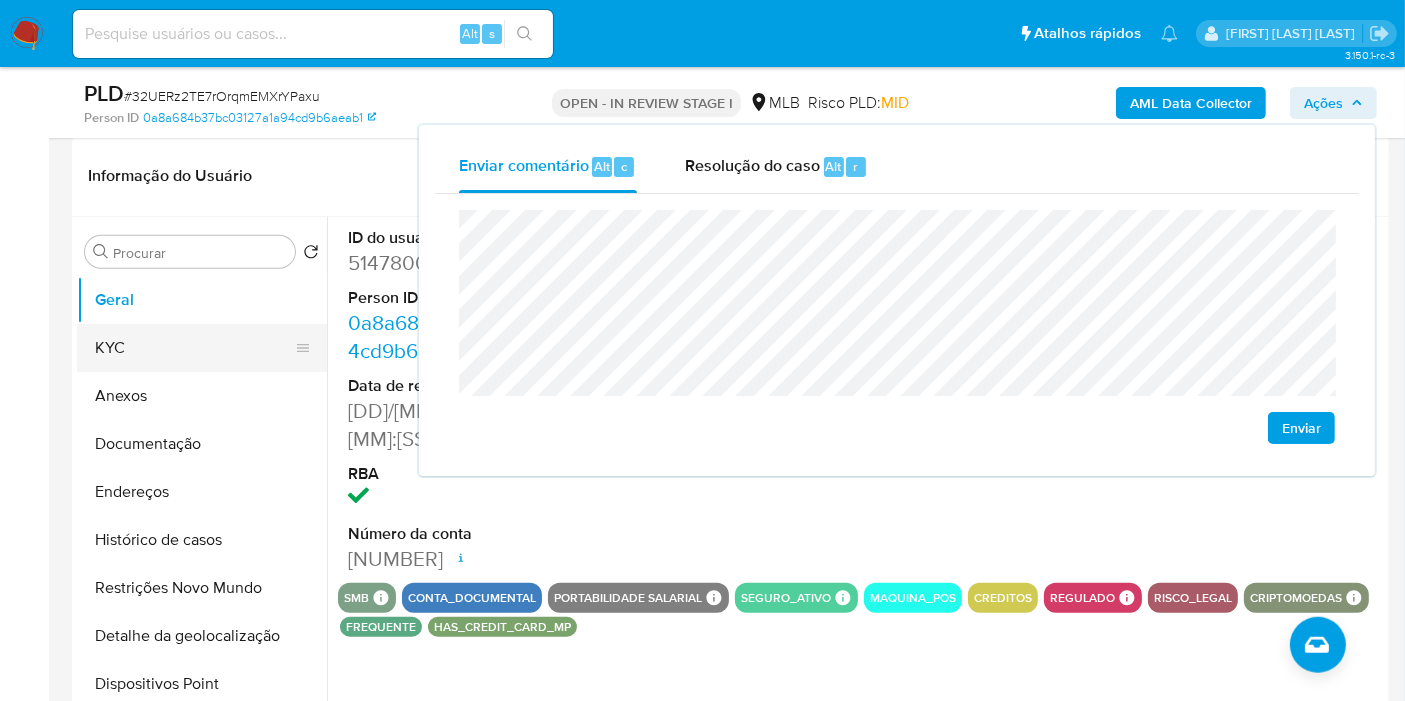 click on "KYC" at bounding box center [194, 348] 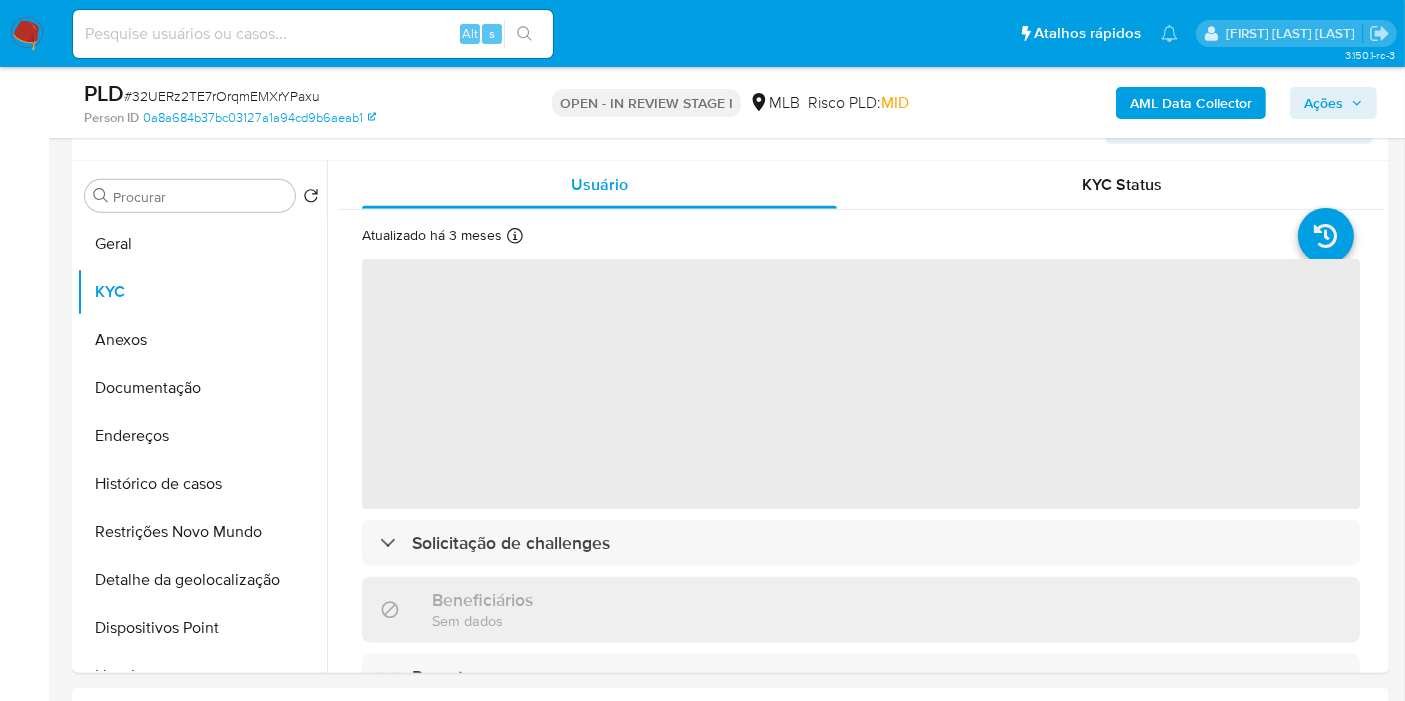 scroll, scrollTop: 1713, scrollLeft: 0, axis: vertical 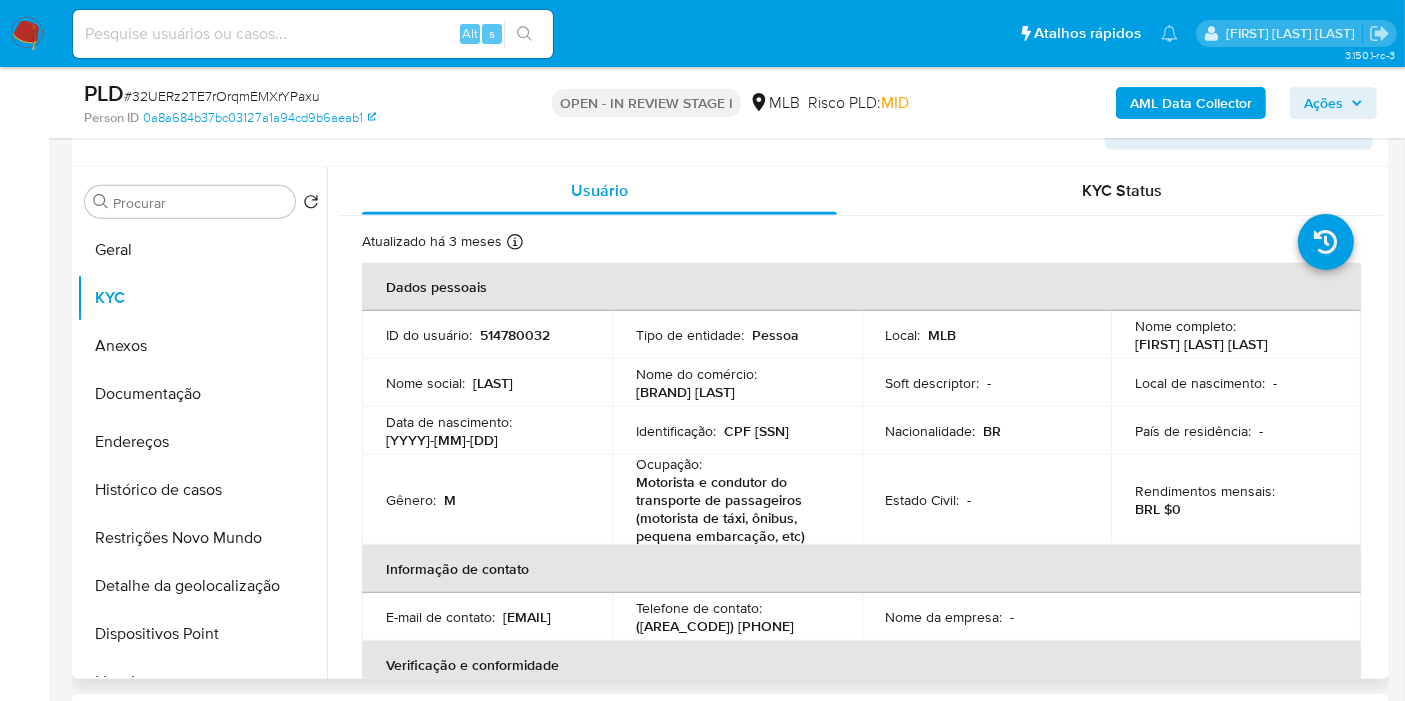 click on "CPF 58102477768" at bounding box center [756, 431] 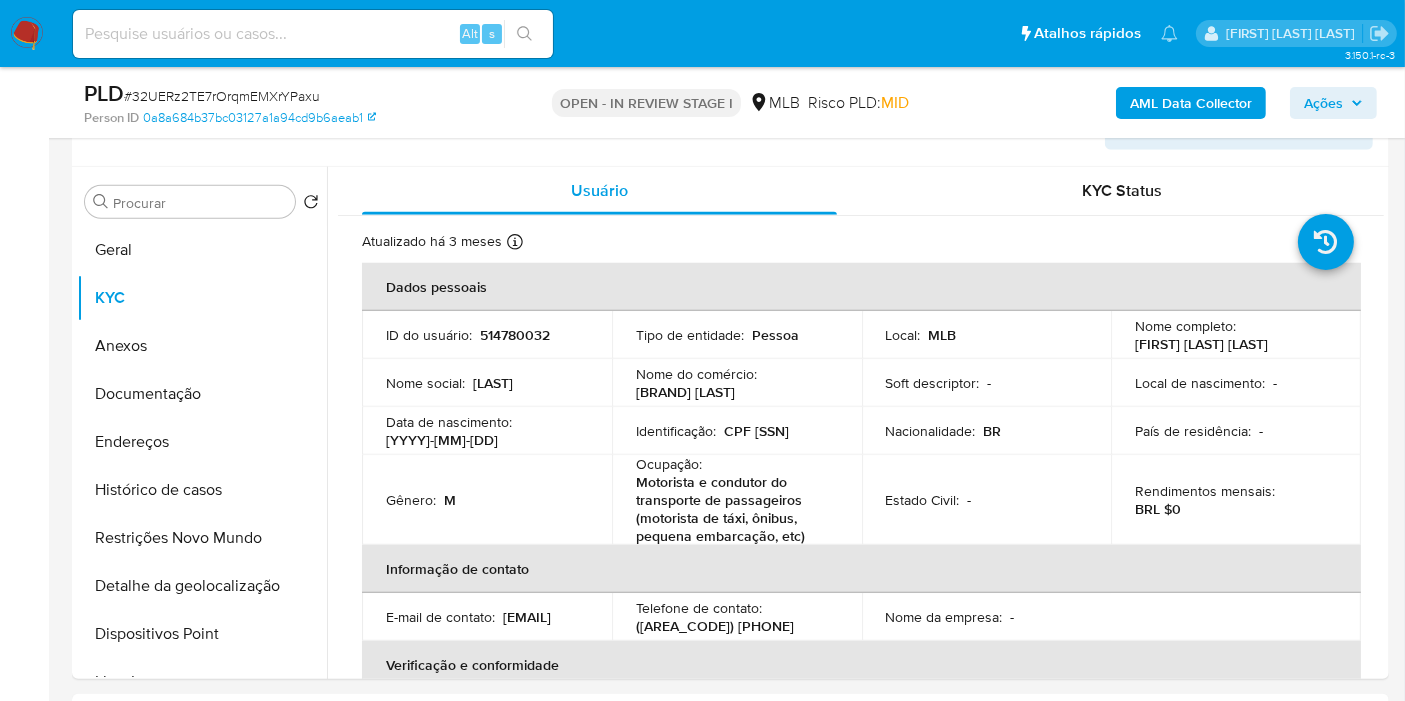 click on "Ações" at bounding box center [1323, 103] 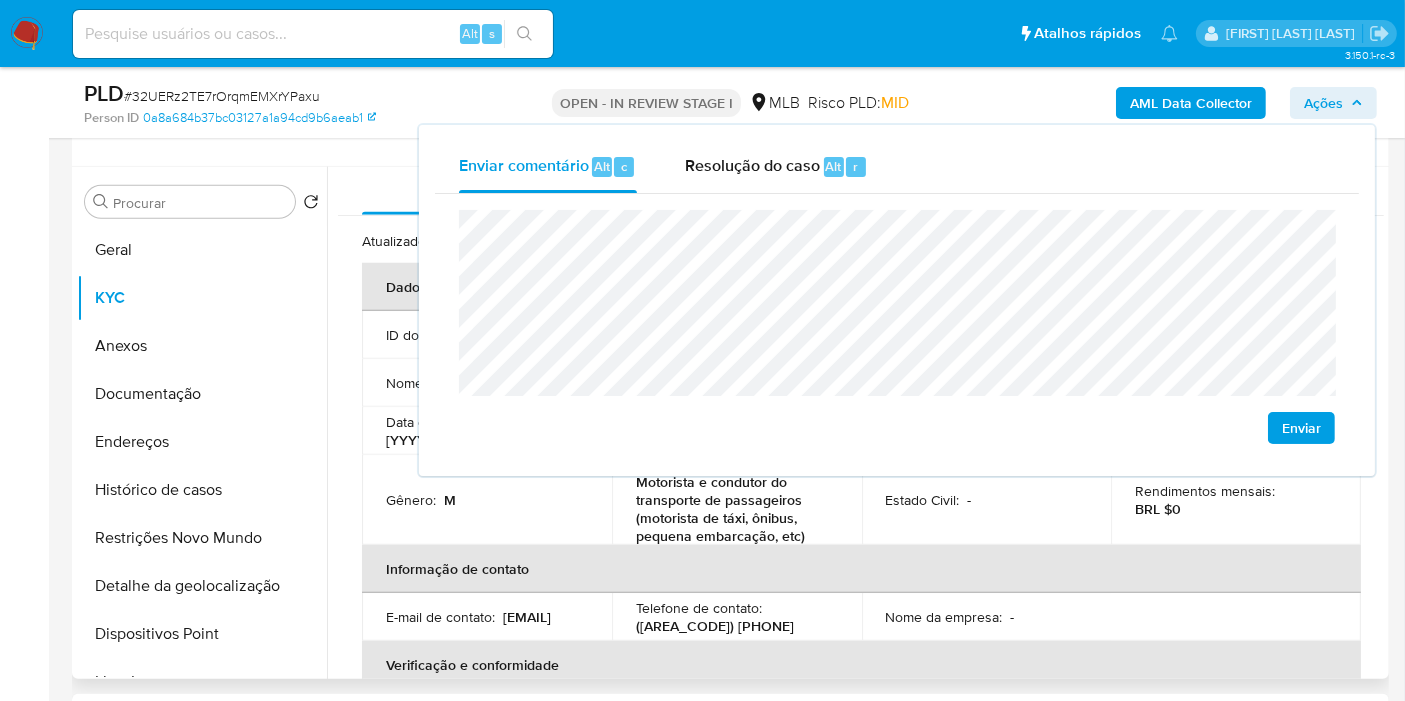 click on "Estado Civil :    -" at bounding box center [987, 500] 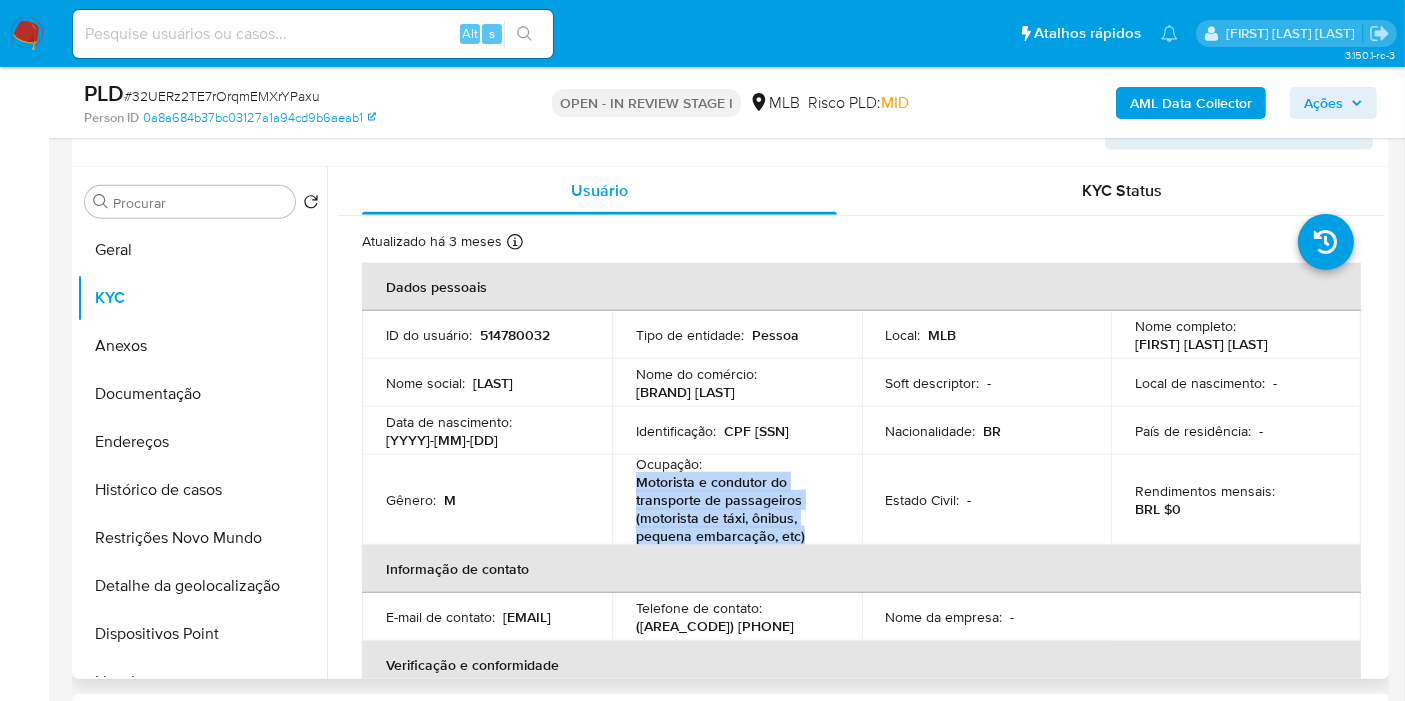 drag, startPoint x: 638, startPoint y: 486, endPoint x: 828, endPoint y: 544, distance: 198.65549 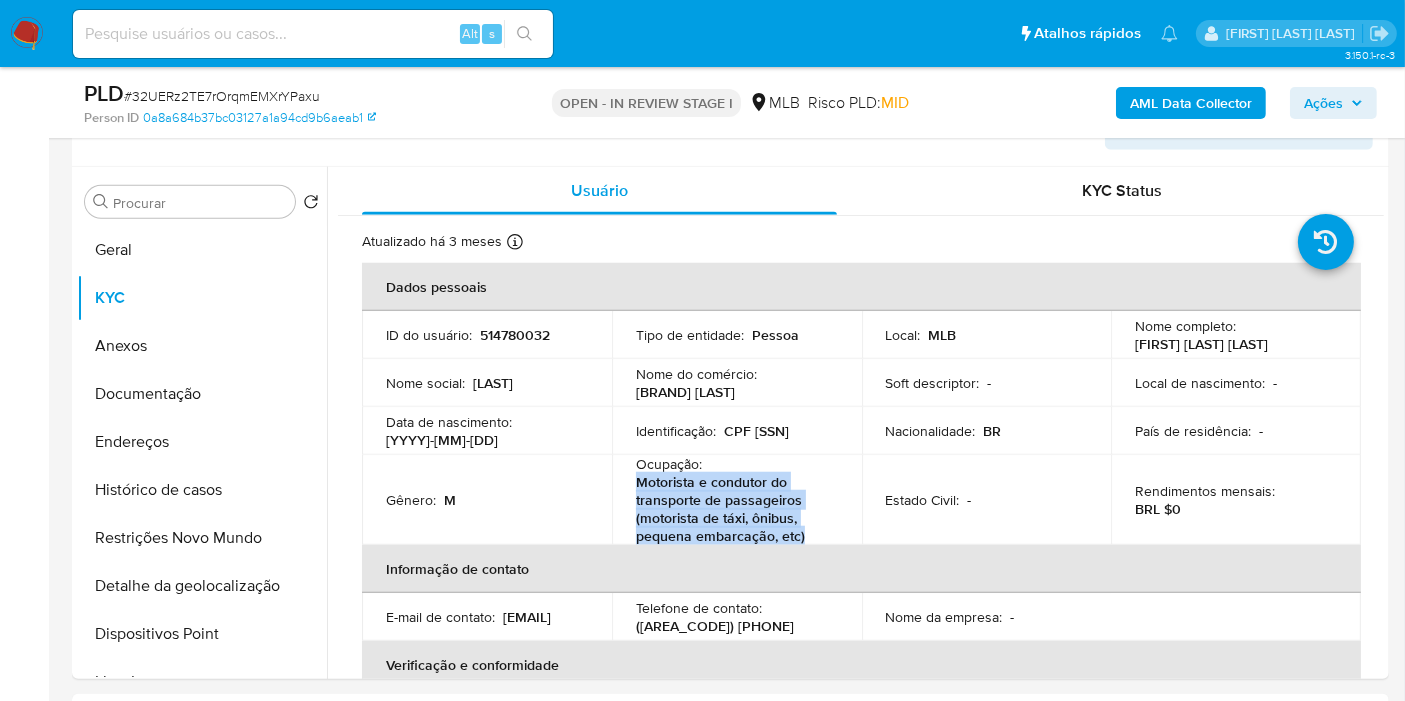 click on "Ações" at bounding box center [1323, 103] 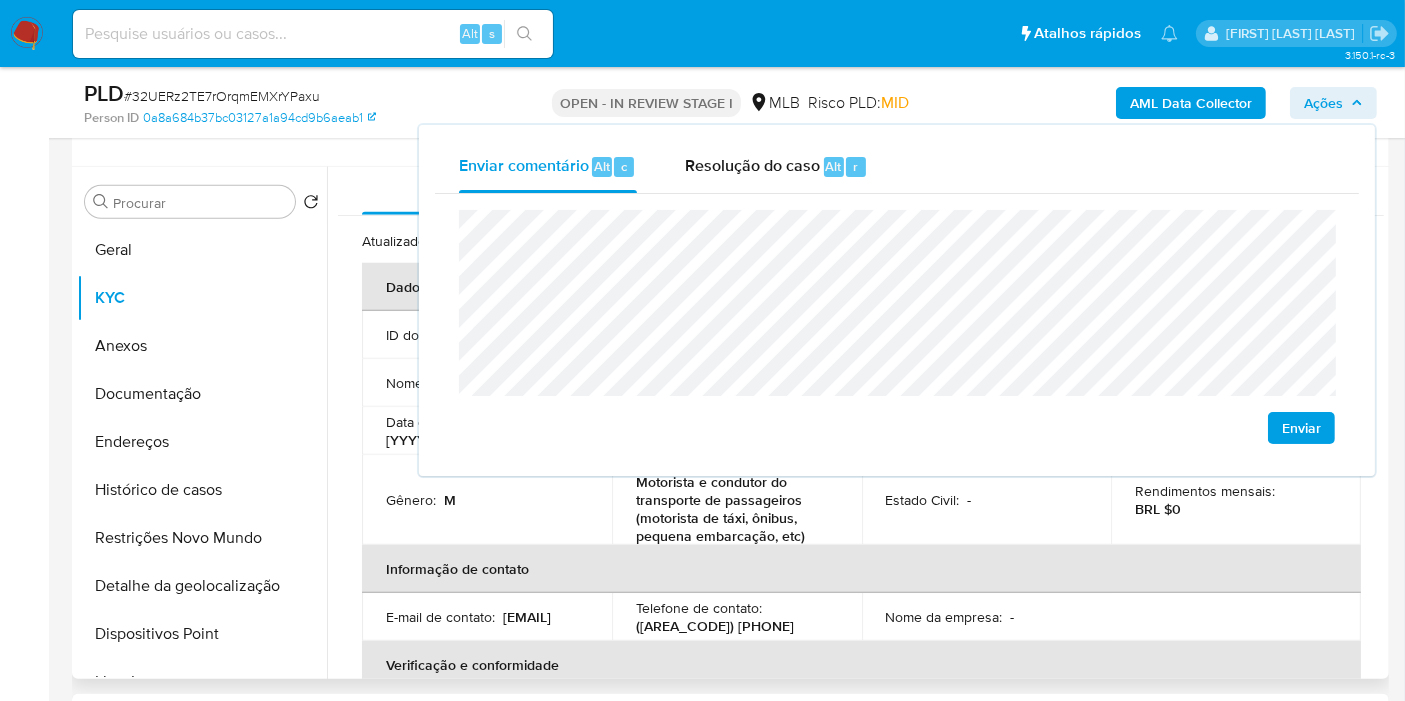 click on "Informação de contato" at bounding box center (861, 569) 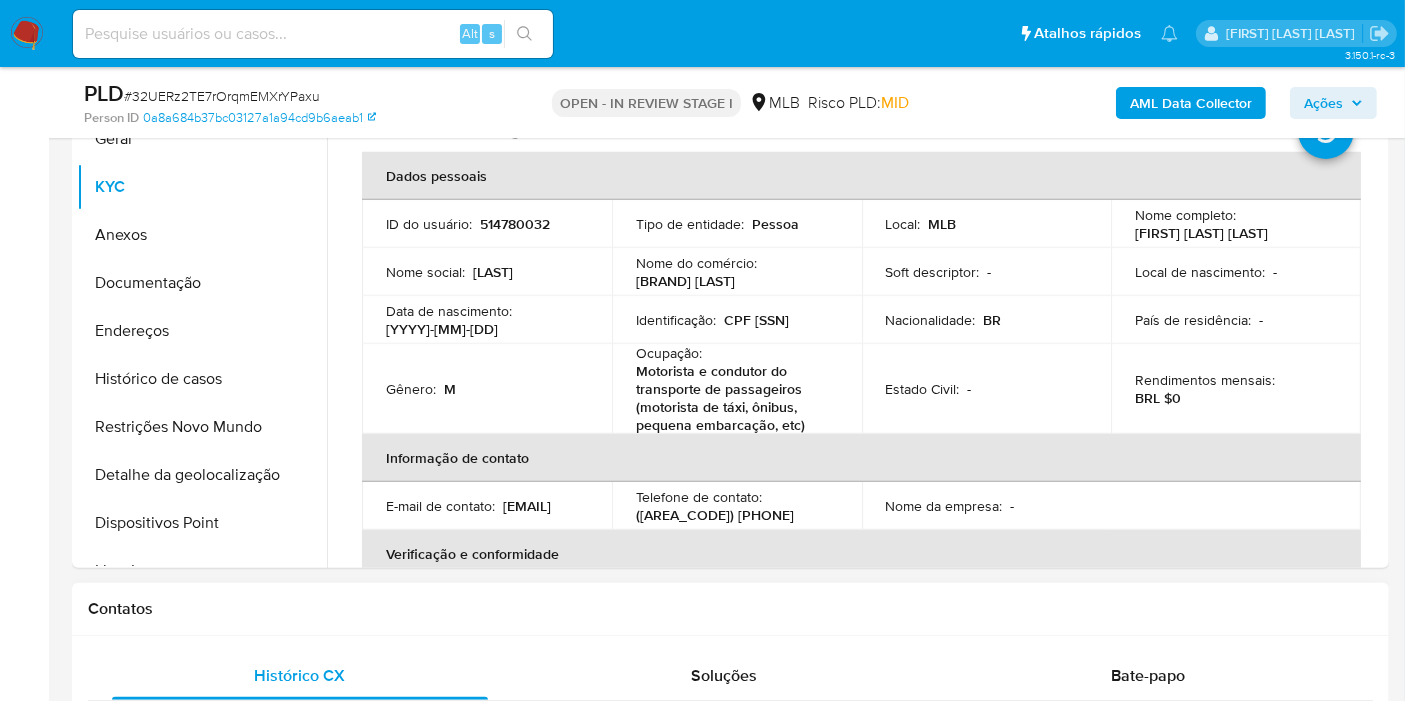 scroll, scrollTop: 1713, scrollLeft: 0, axis: vertical 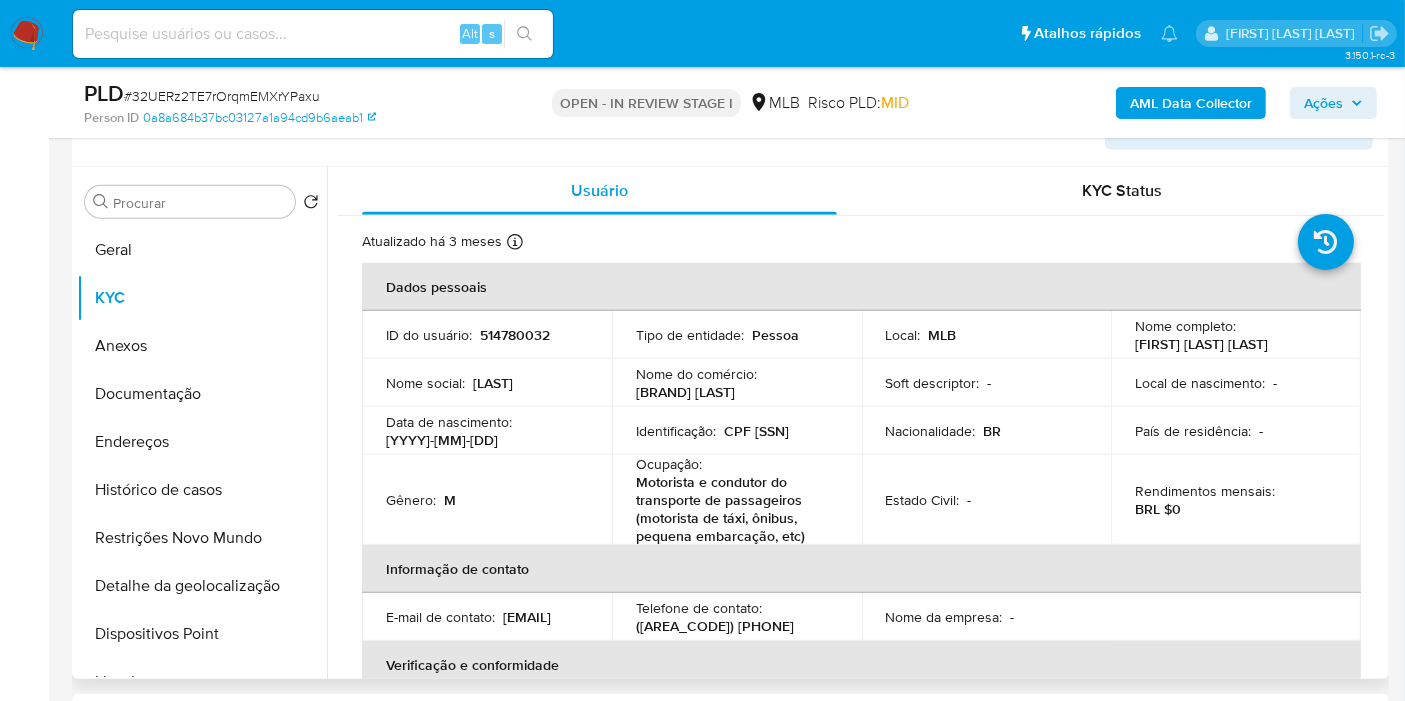 click on "Estado Civil :    -" at bounding box center [987, 500] 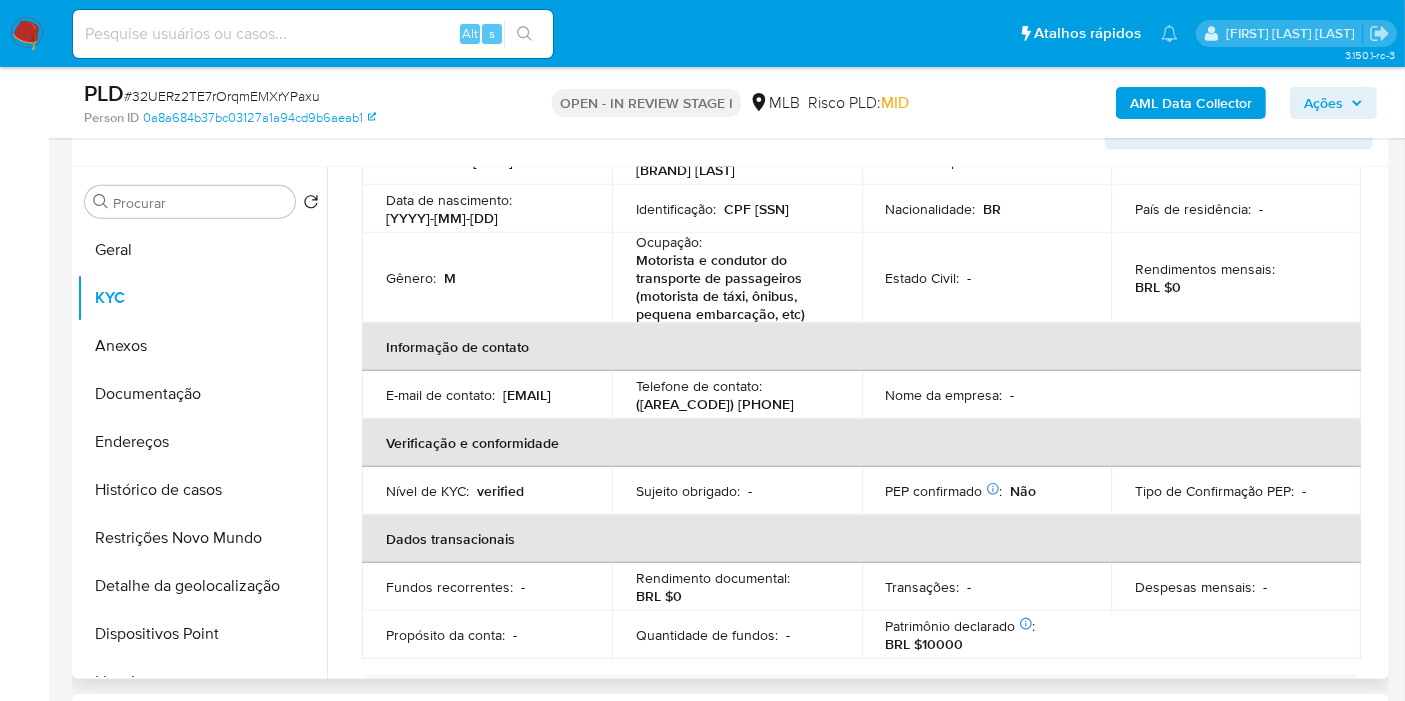 scroll, scrollTop: 956, scrollLeft: 0, axis: vertical 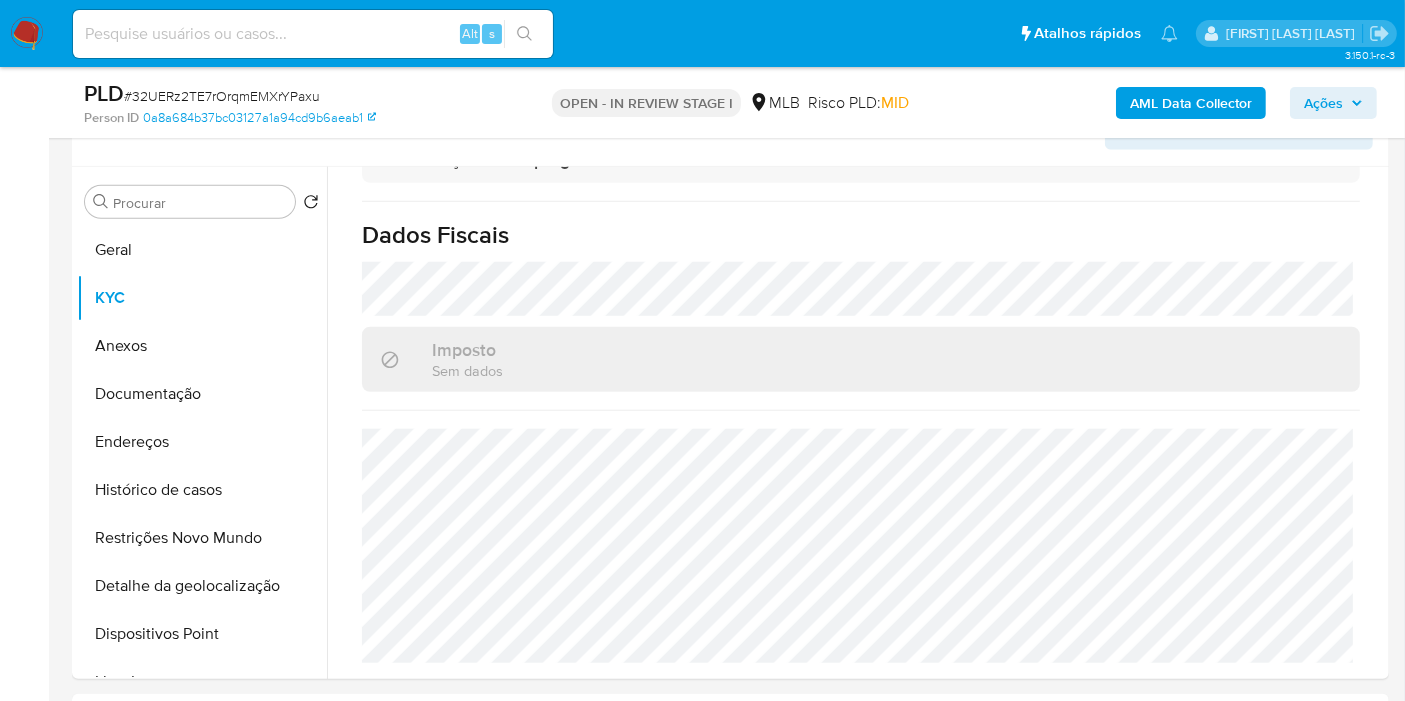 click on "Ações" at bounding box center [1323, 103] 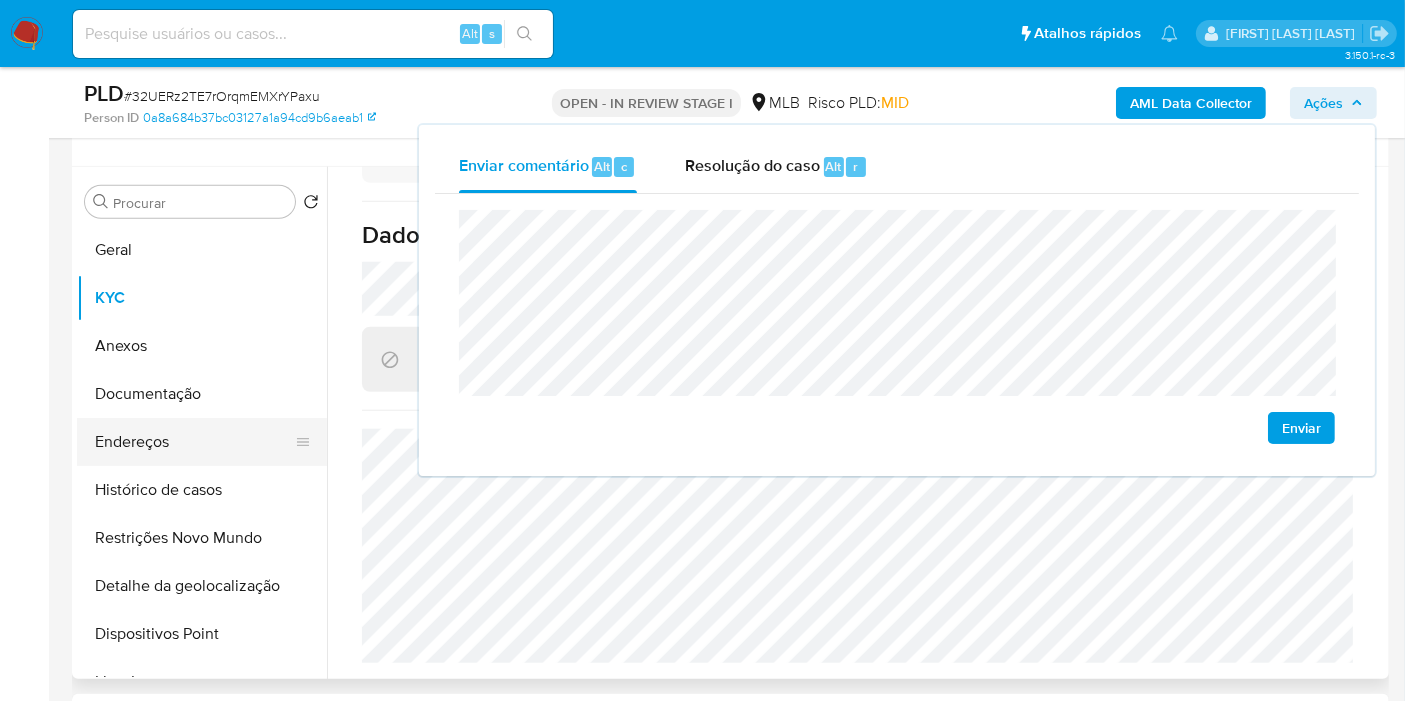 drag, startPoint x: 238, startPoint y: 455, endPoint x: 296, endPoint y: 436, distance: 61.03278 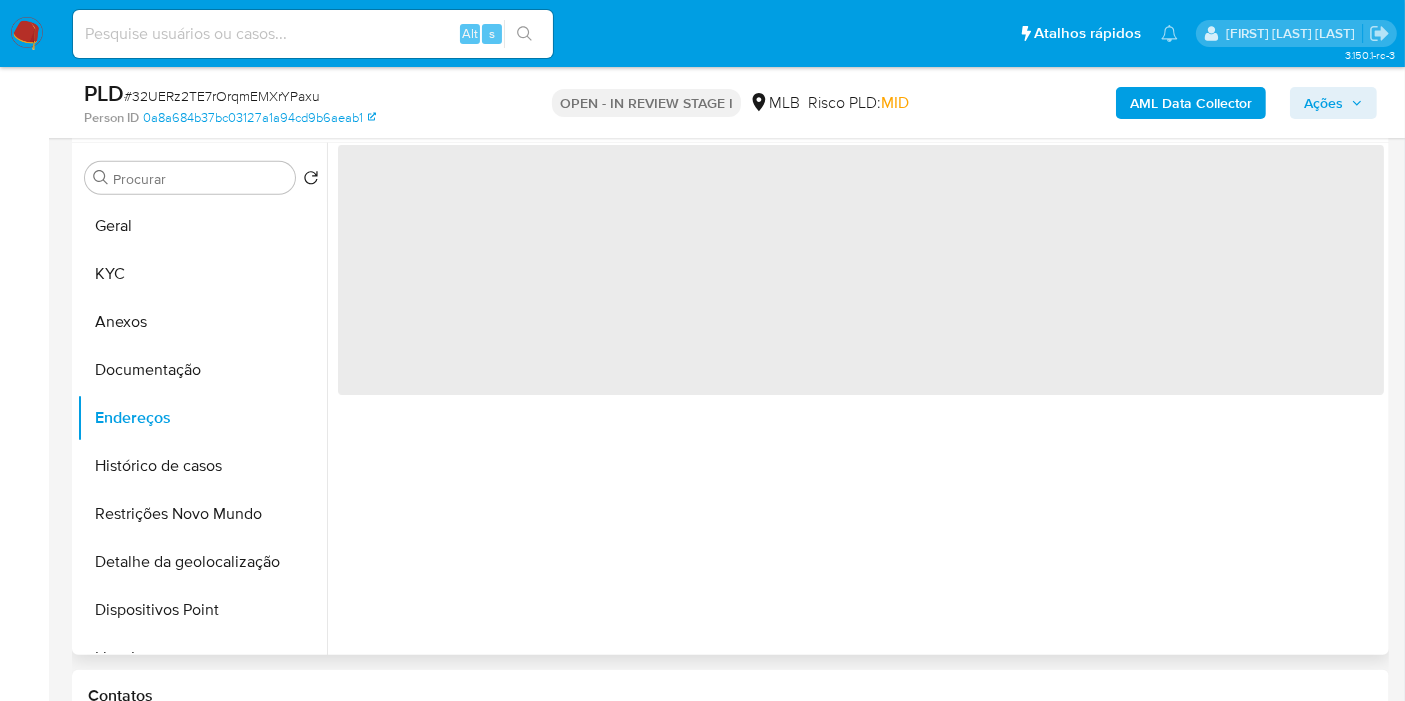 scroll, scrollTop: 0, scrollLeft: 0, axis: both 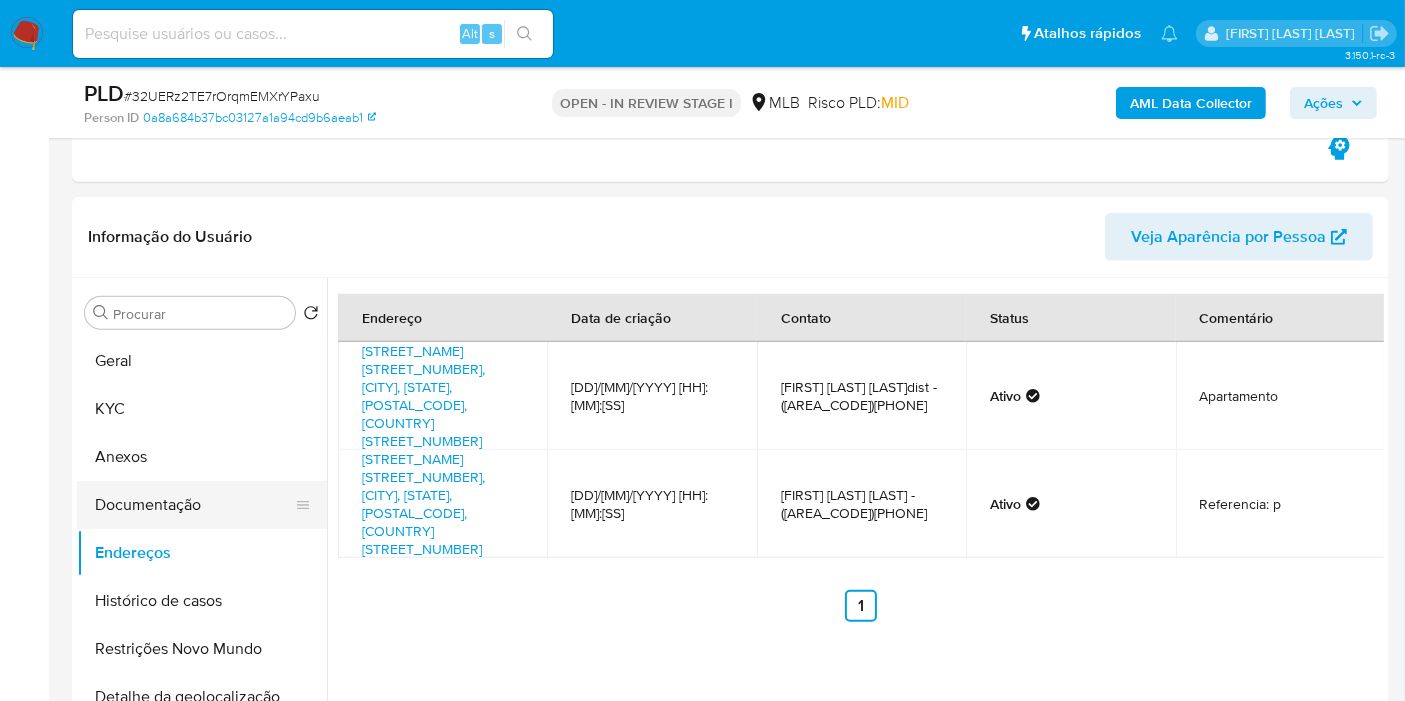 click on "Documentação" at bounding box center [194, 505] 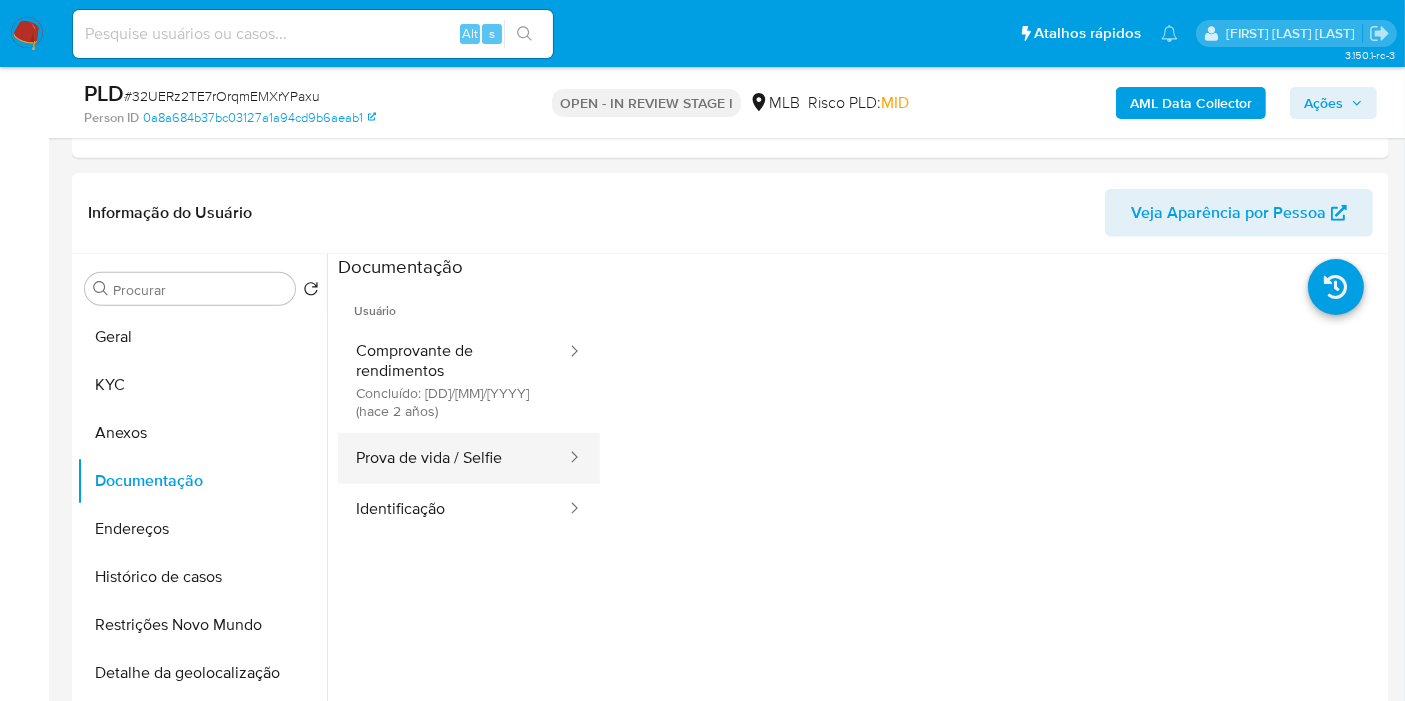 click on "Prova de vida / Selfie" at bounding box center [453, 458] 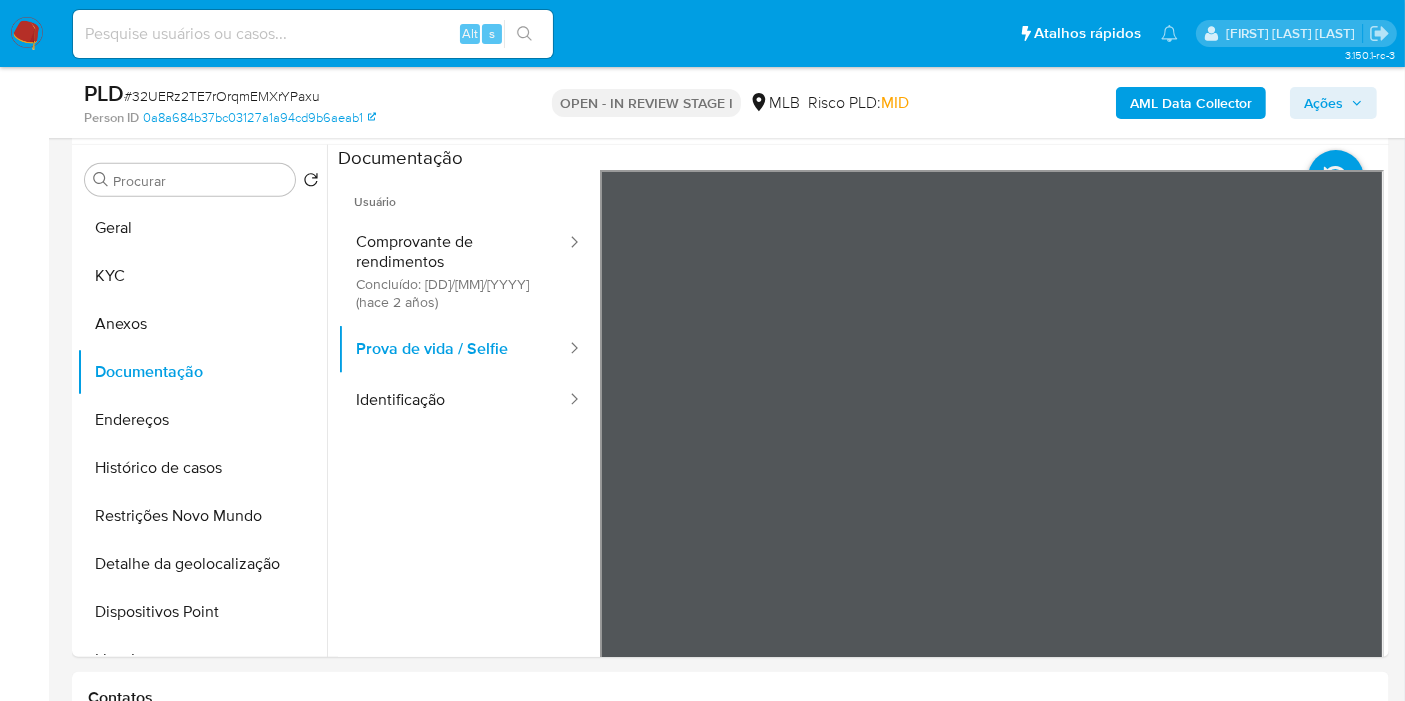 scroll, scrollTop: 1717, scrollLeft: 0, axis: vertical 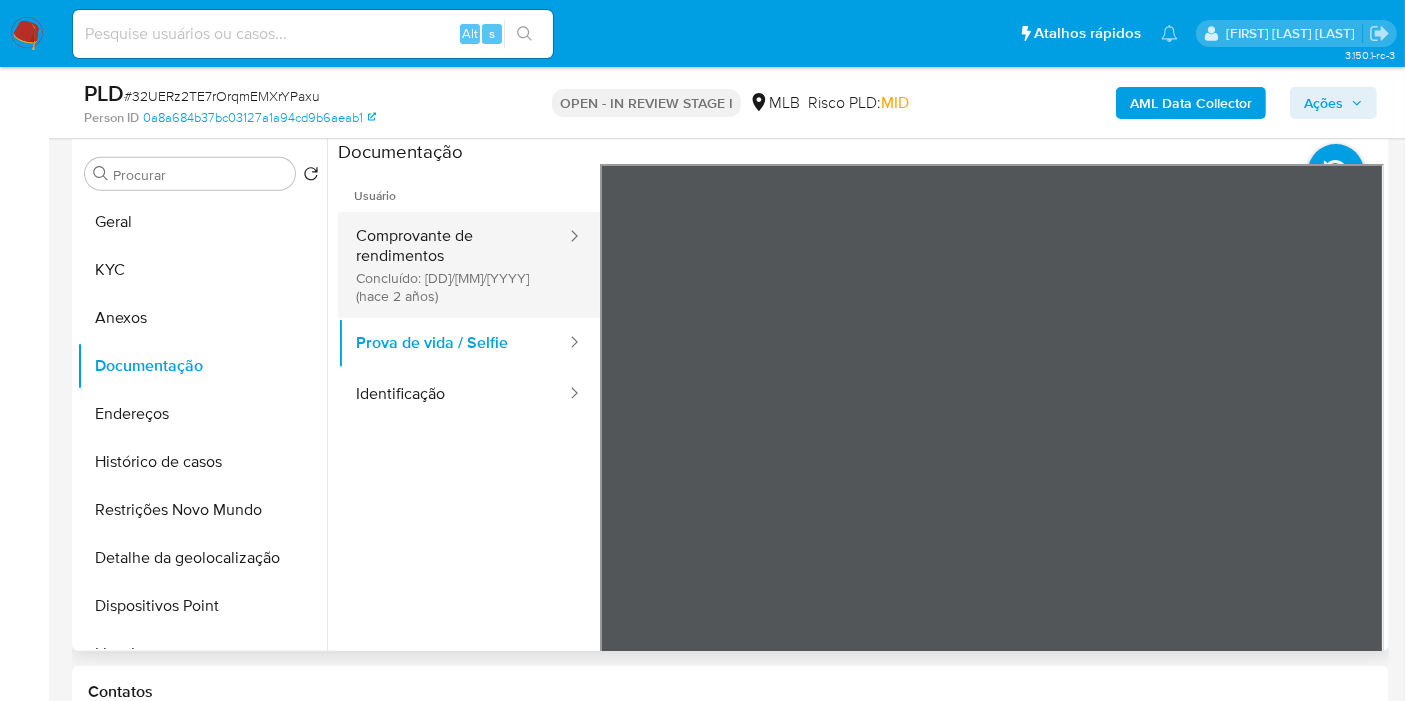 click on "Comprovante de rendimentos Concluído: 15/03/2023 (hace 2 años)" at bounding box center [453, 265] 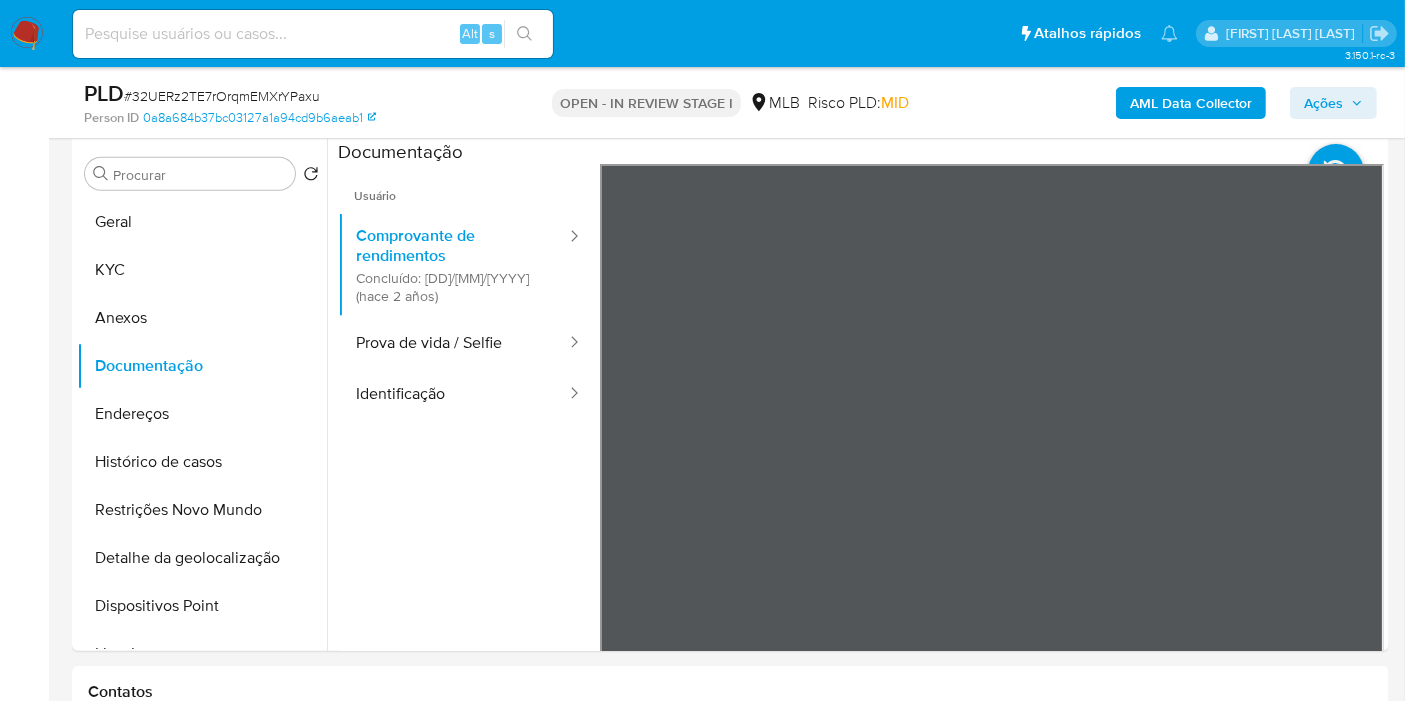 scroll, scrollTop: 1678, scrollLeft: 0, axis: vertical 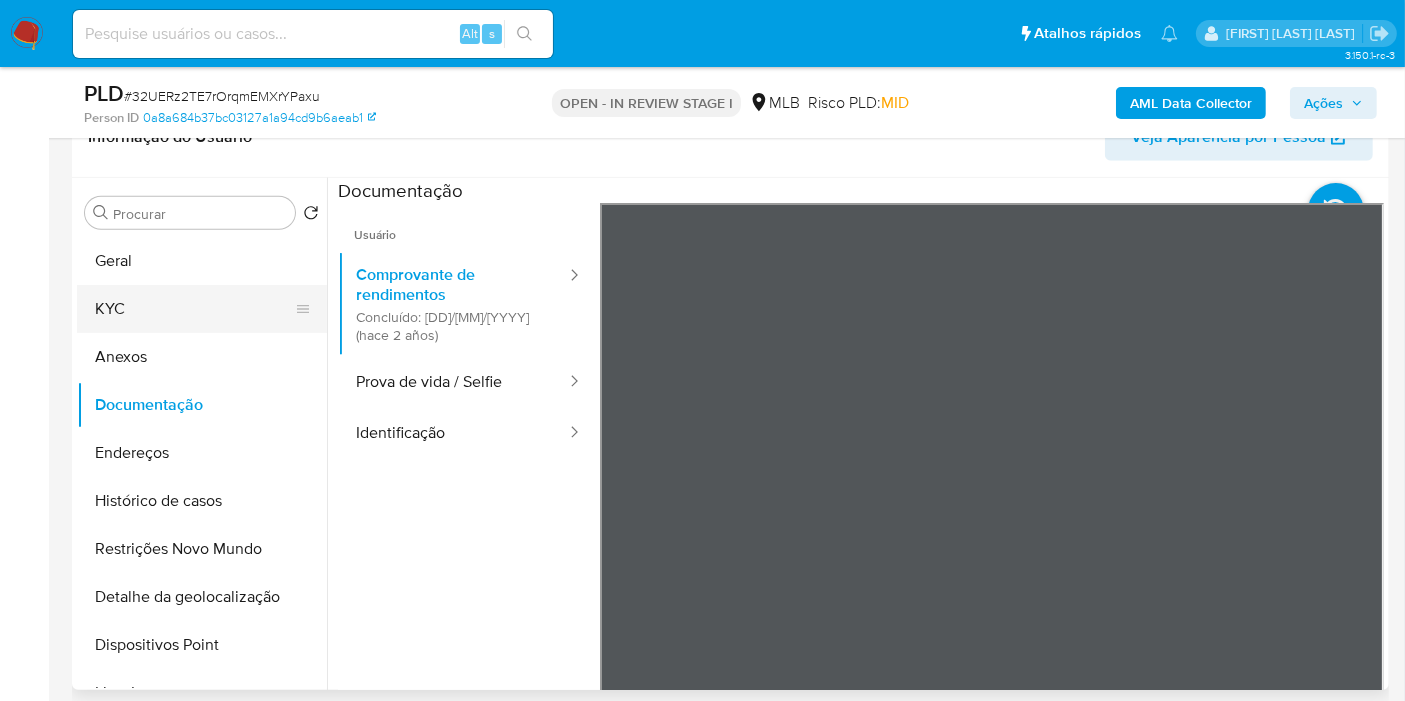 click on "KYC" at bounding box center [194, 309] 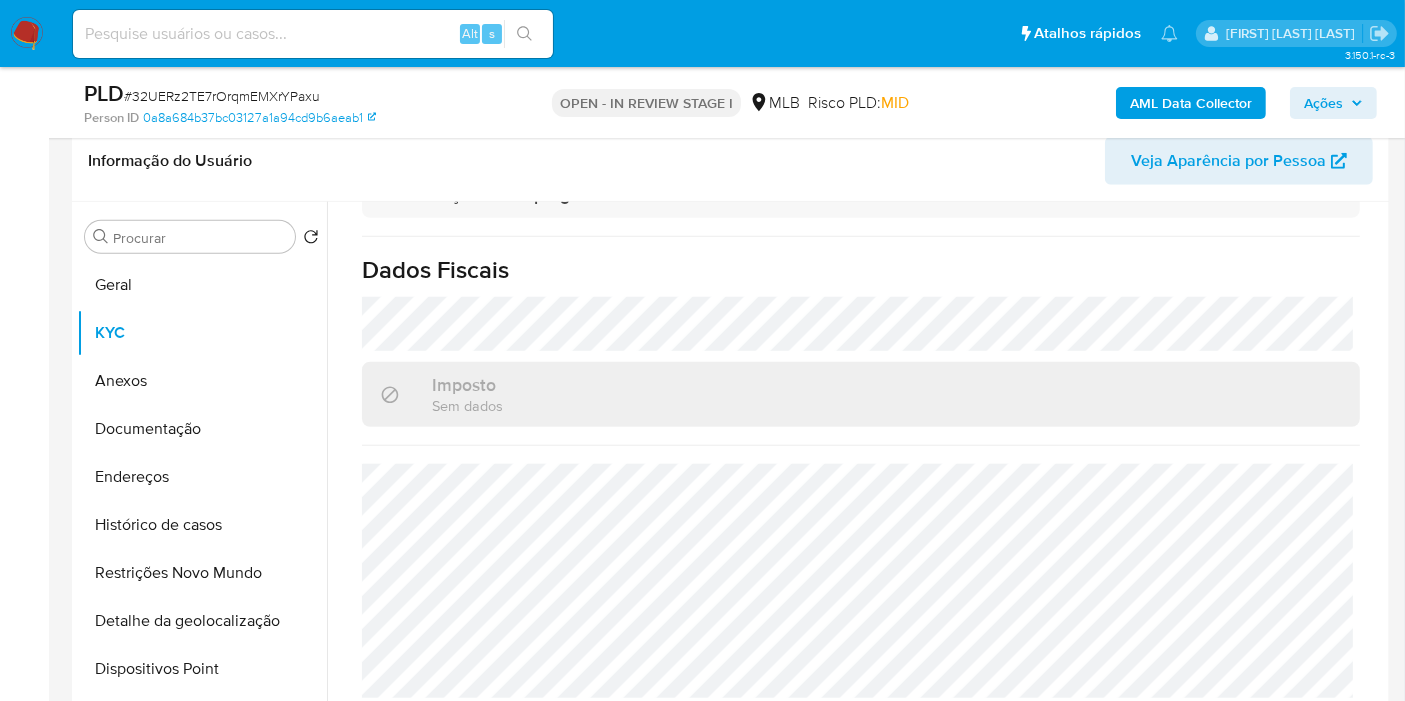 scroll, scrollTop: 956, scrollLeft: 0, axis: vertical 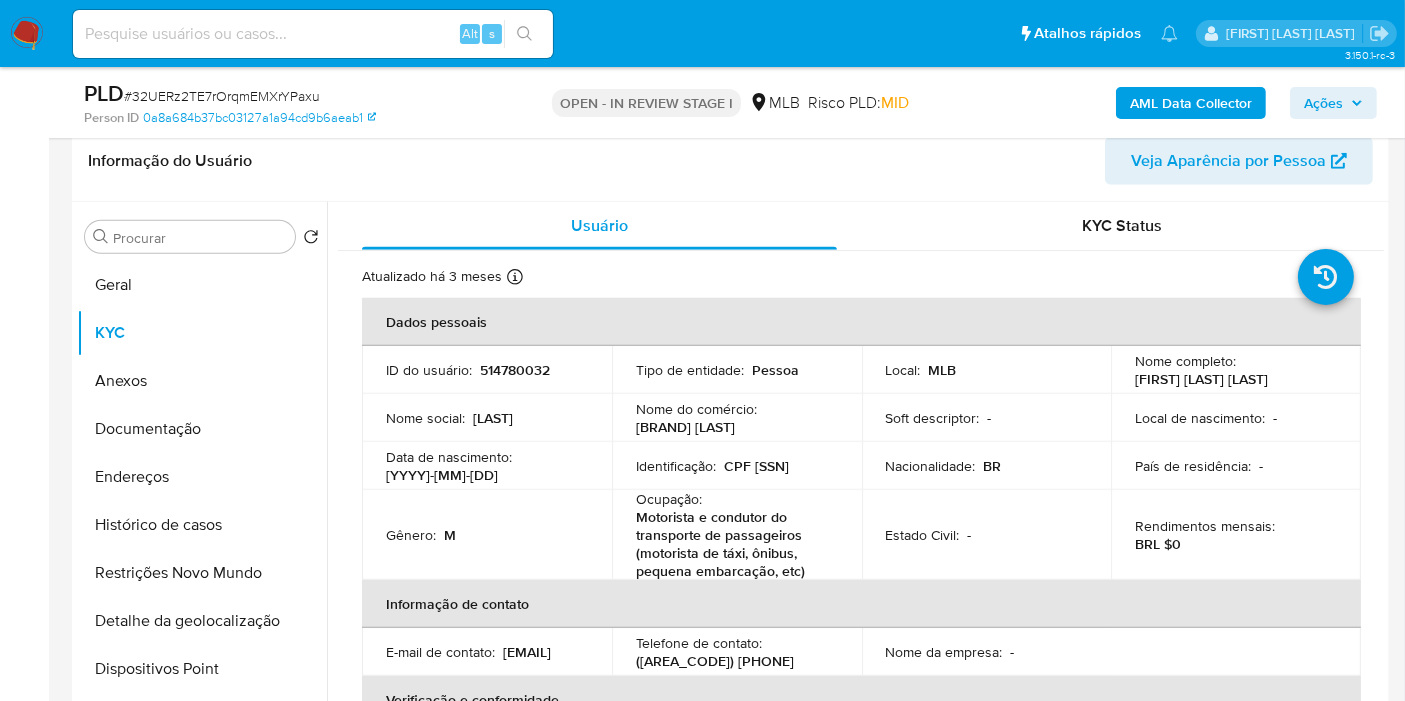 click on "514780032" at bounding box center (515, 370) 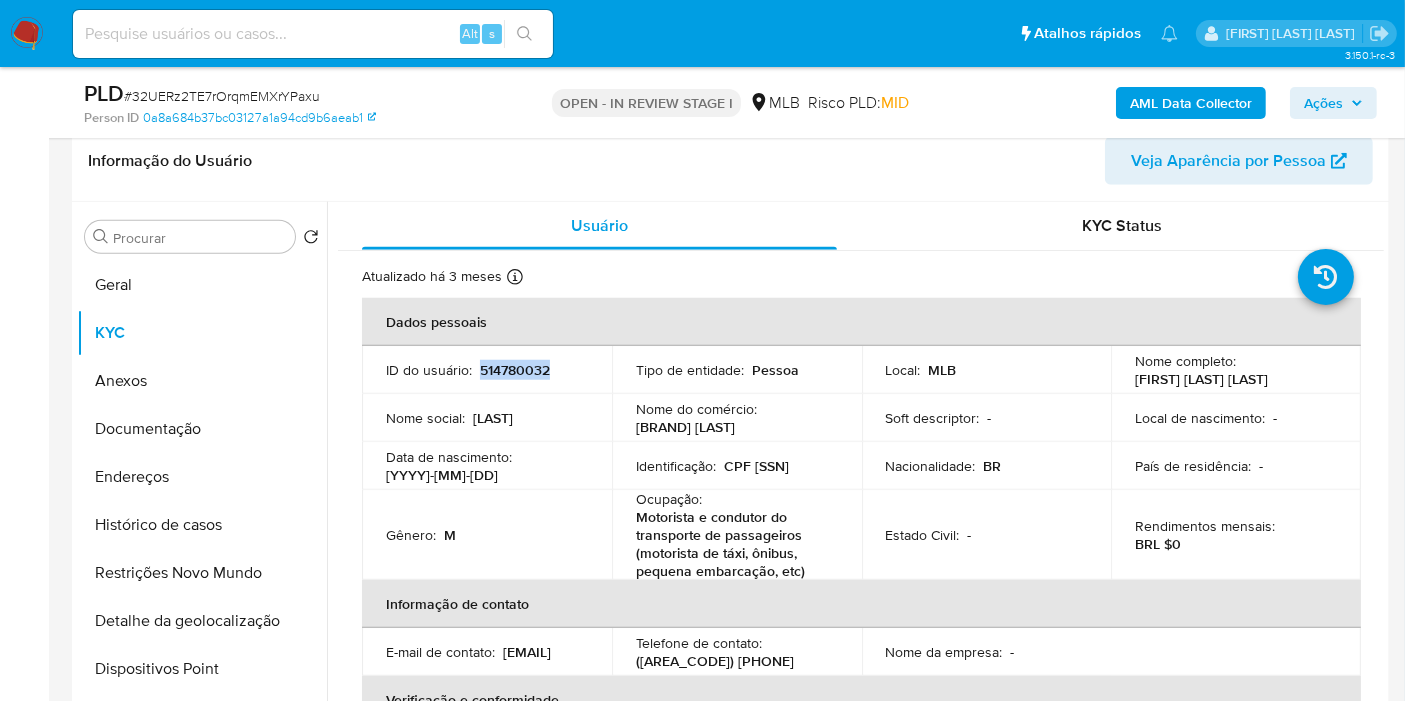 click on "514780032" at bounding box center (515, 370) 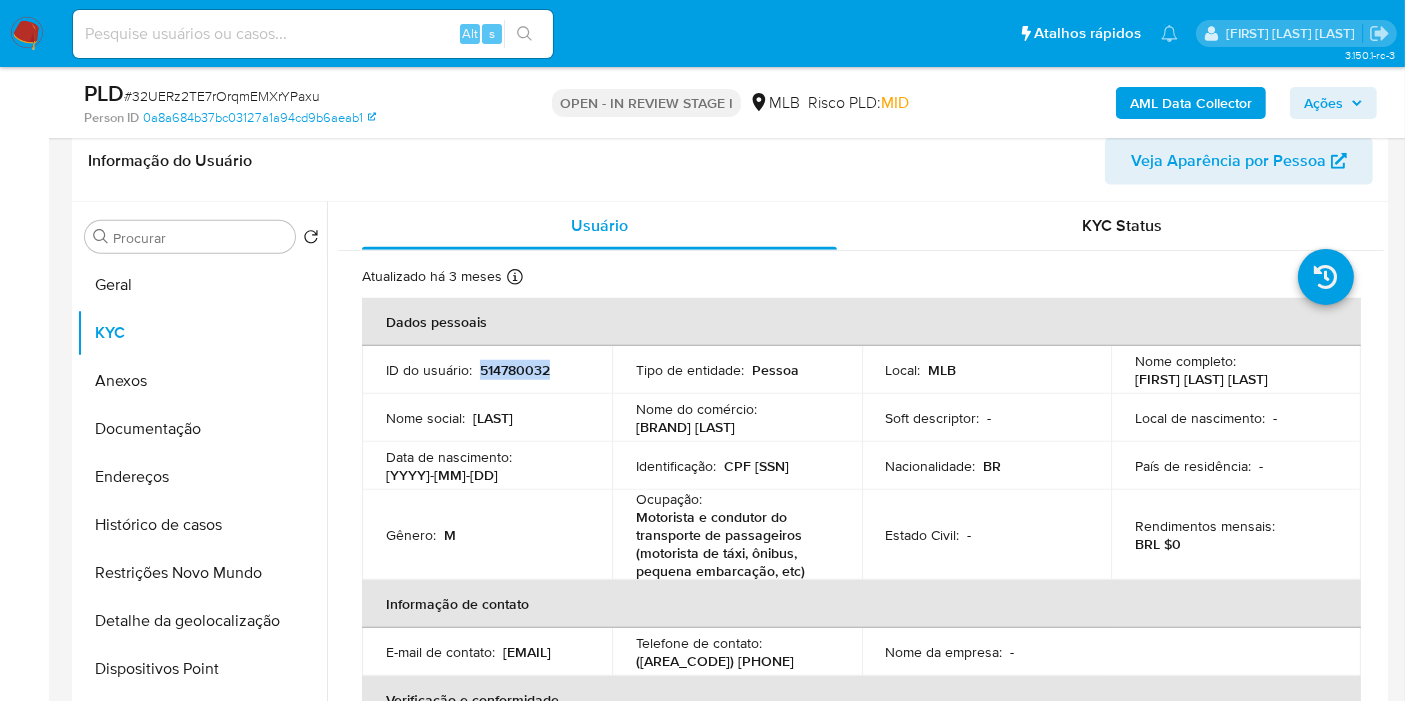 drag, startPoint x: 1324, startPoint y: 95, endPoint x: 1314, endPoint y: 108, distance: 16.40122 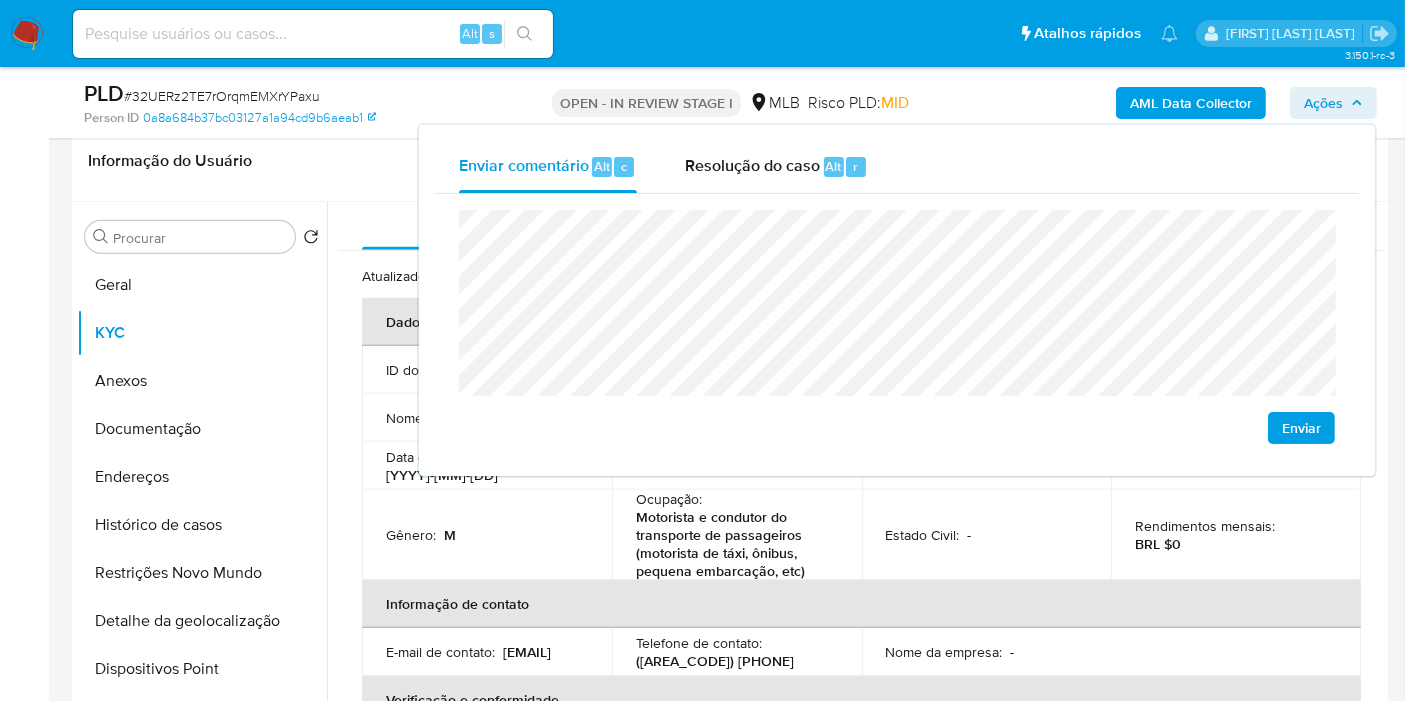 click on "Ações" at bounding box center [1333, 103] 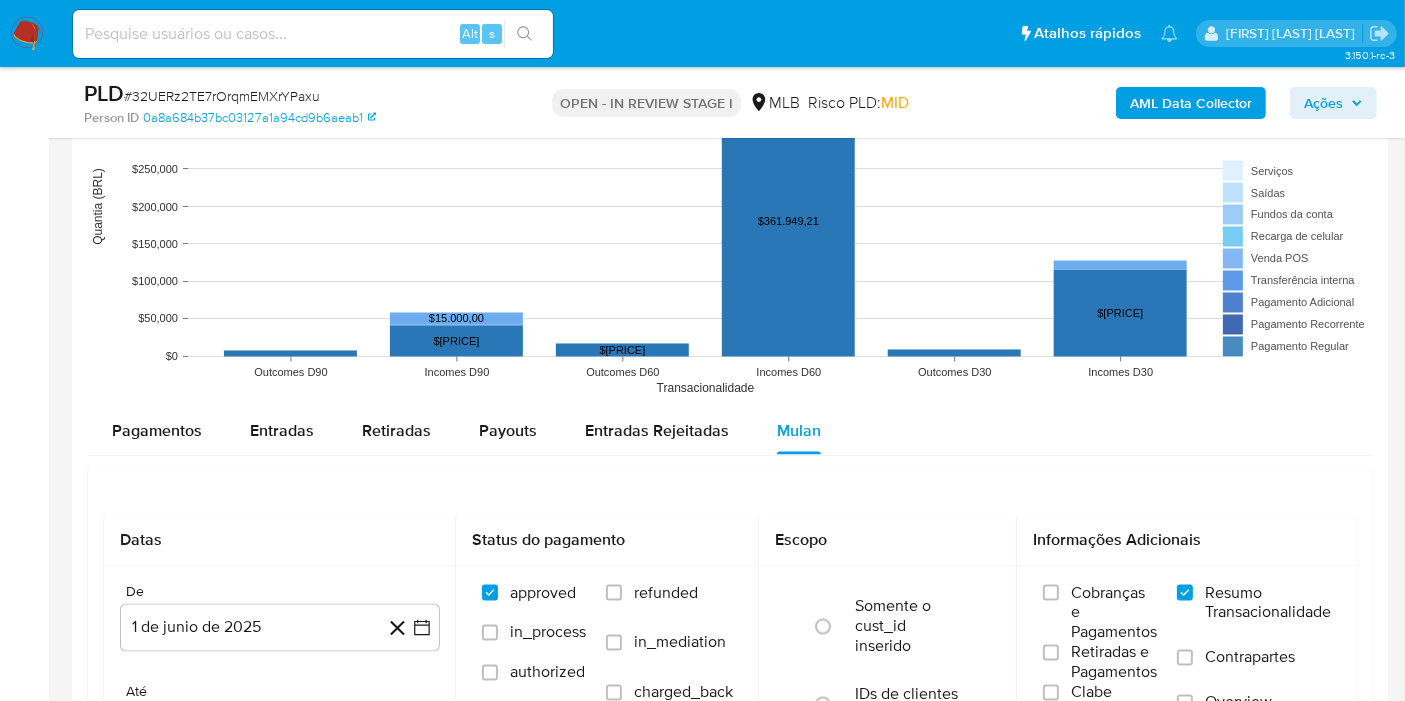 scroll, scrollTop: 3574, scrollLeft: 0, axis: vertical 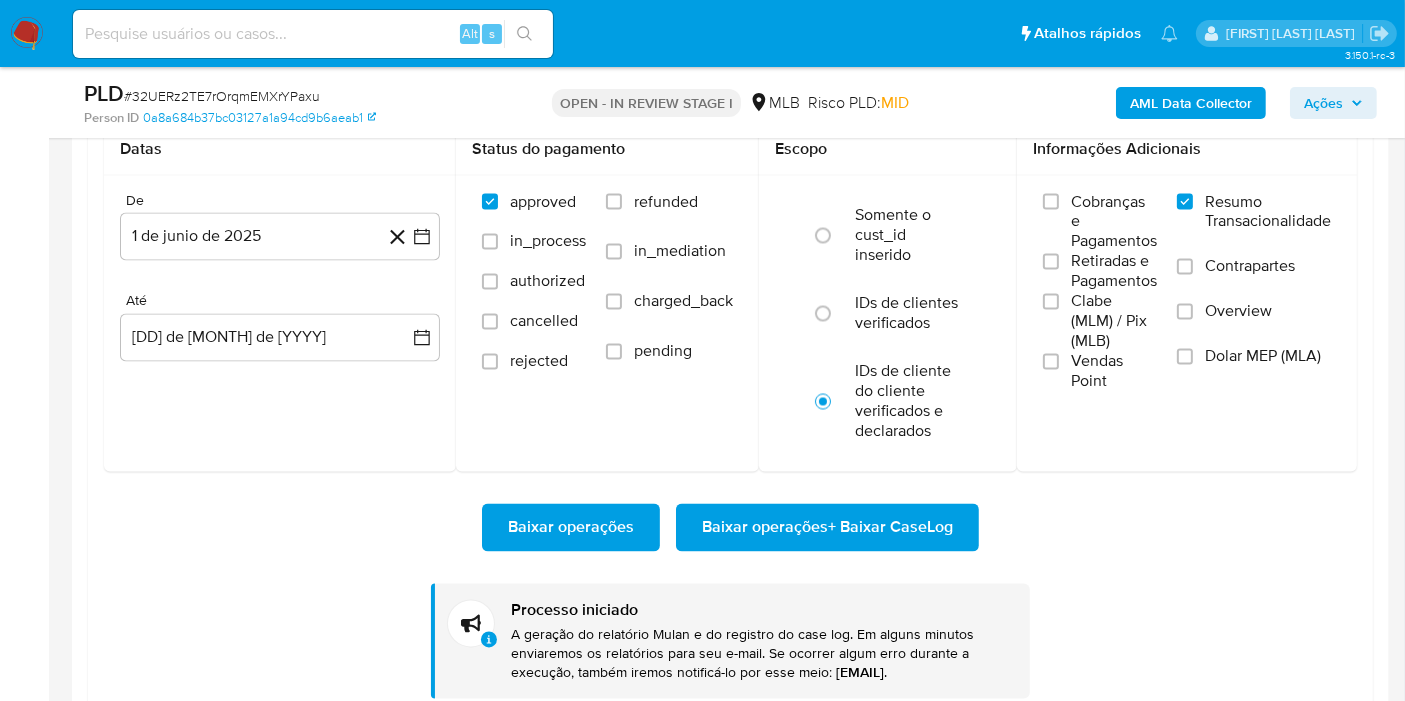 click on "Baixar operações  +   Baixar CaseLog" at bounding box center [827, 528] 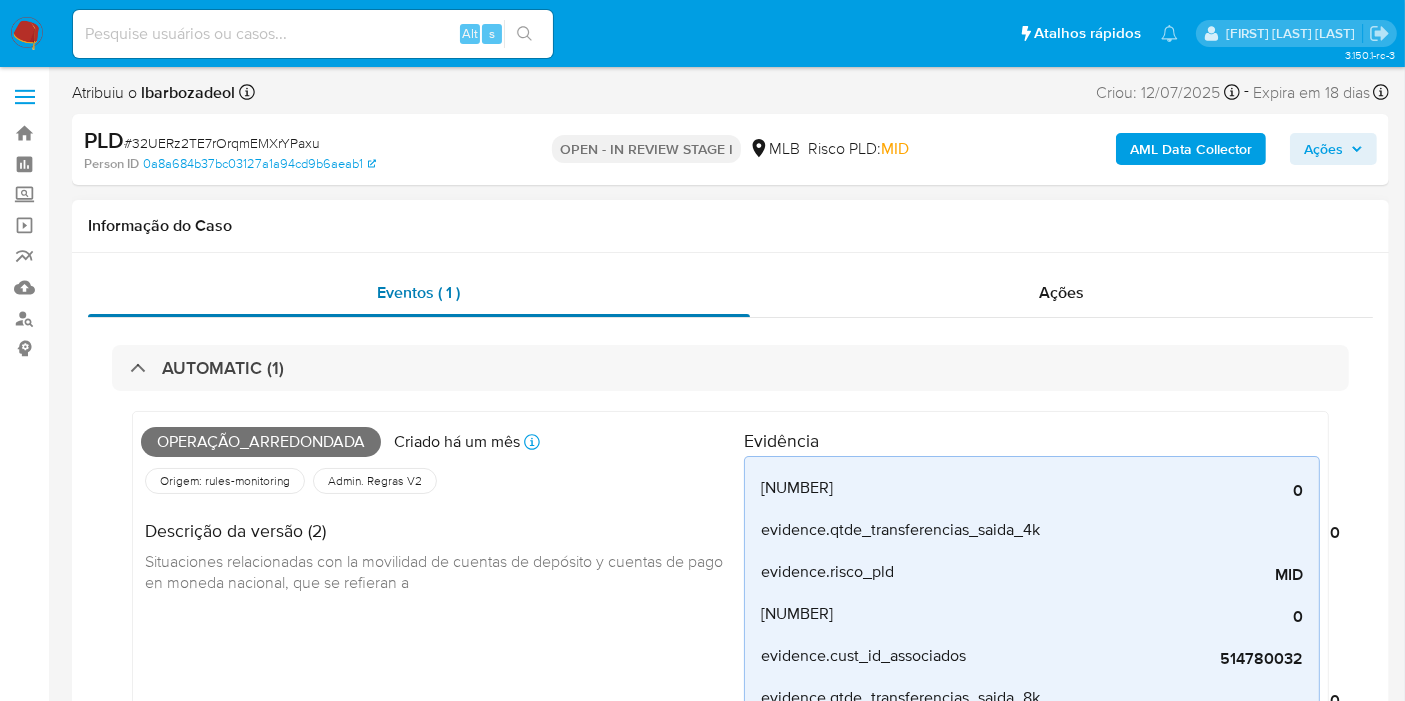 scroll, scrollTop: 0, scrollLeft: 0, axis: both 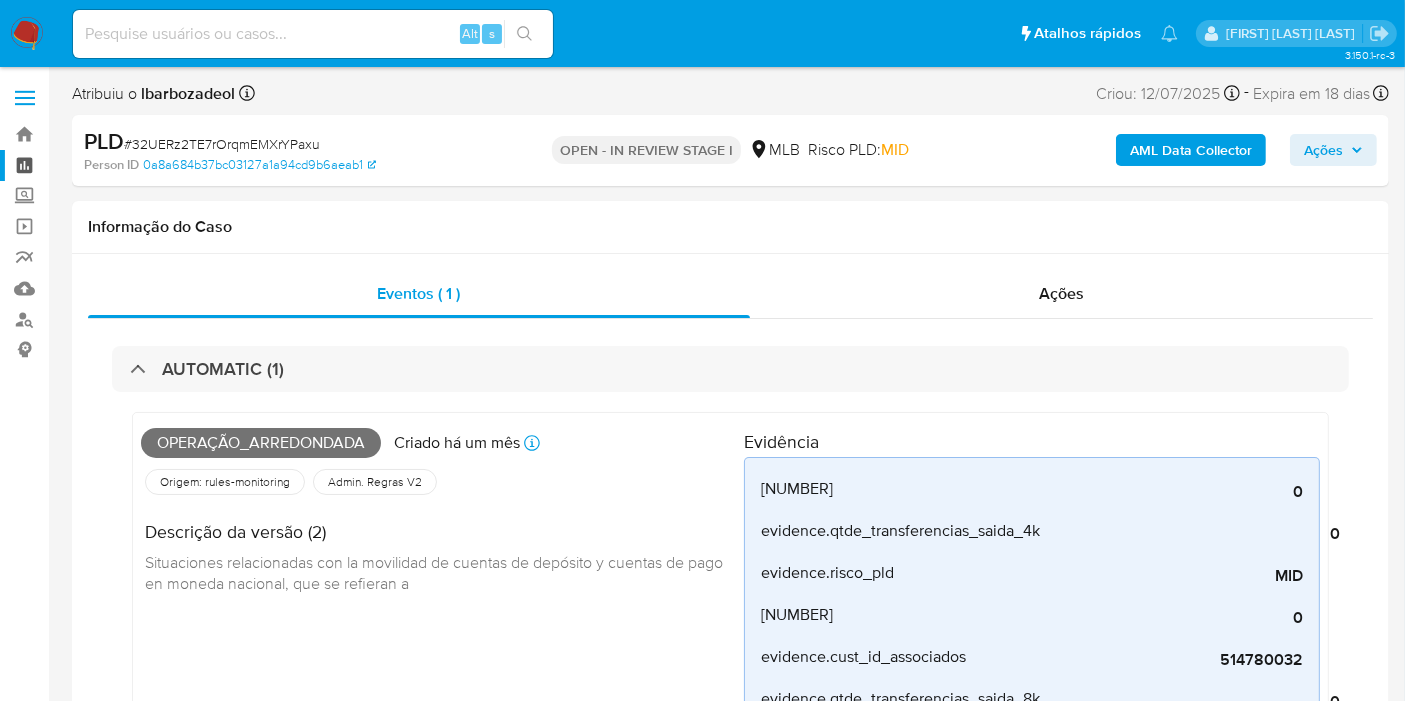 drag, startPoint x: 22, startPoint y: 168, endPoint x: 45, endPoint y: 173, distance: 23.537205 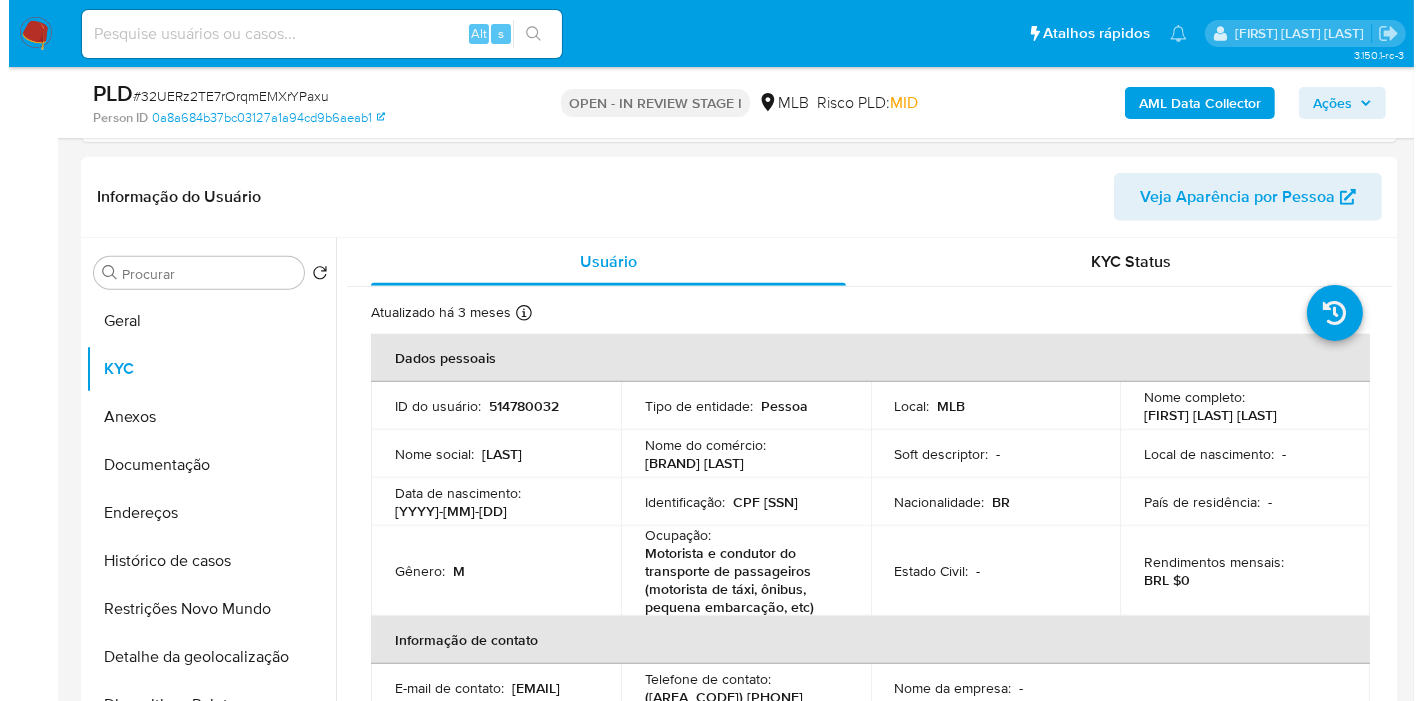 scroll, scrollTop: 1660, scrollLeft: 0, axis: vertical 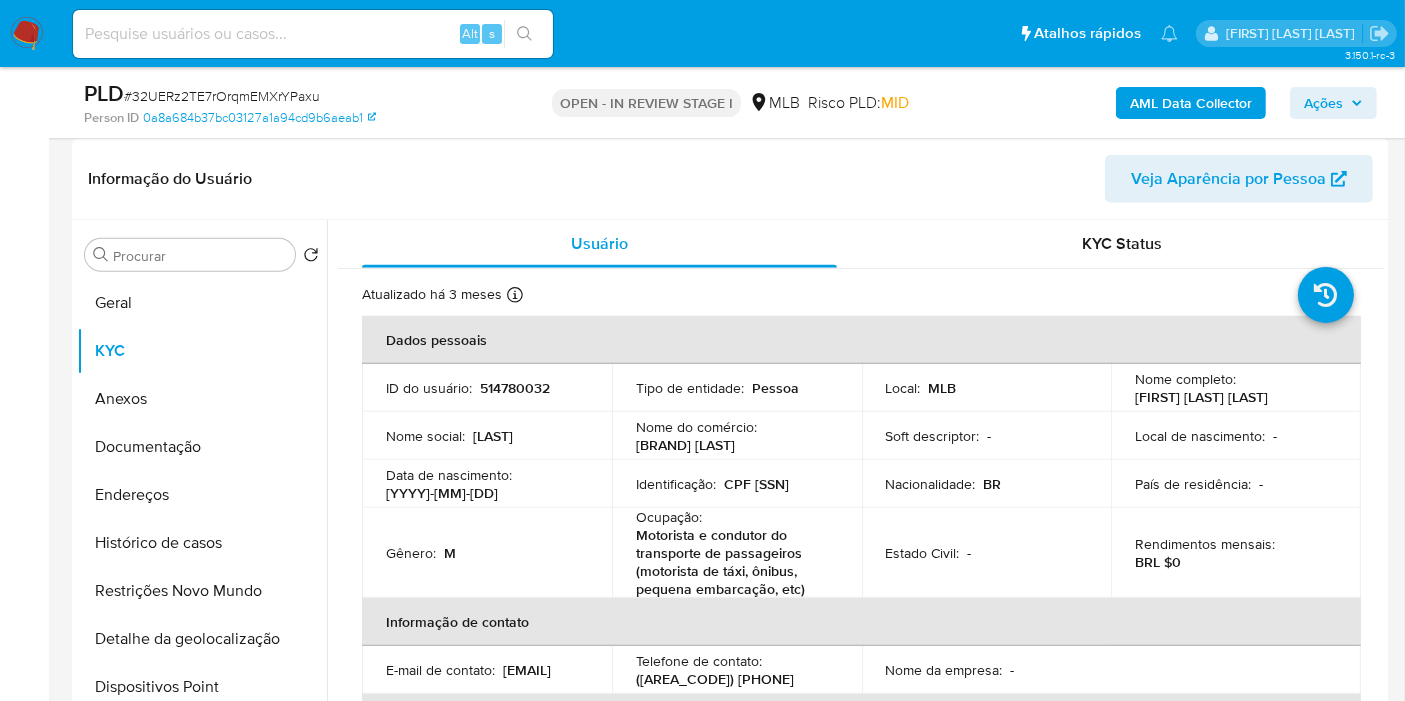 click on "AML Data Collector" at bounding box center [1191, 103] 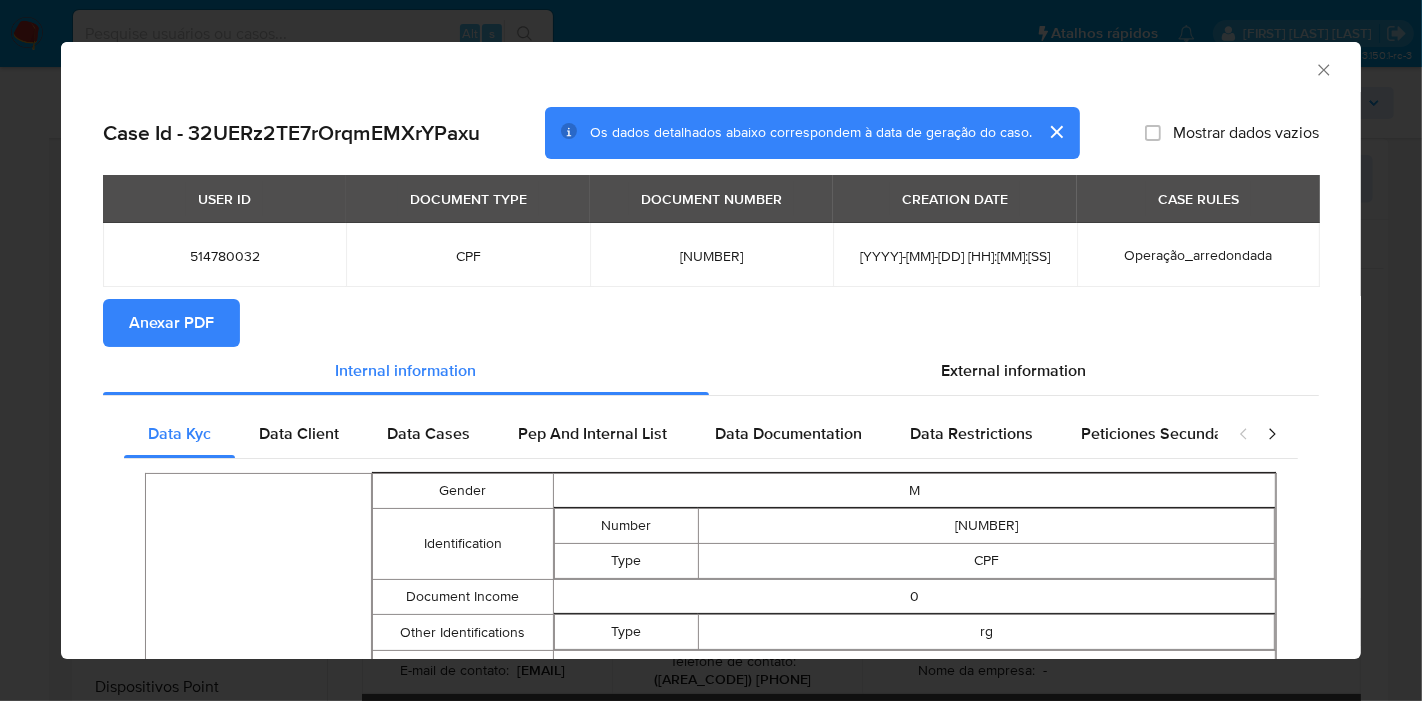 click on "Anexar PDF" at bounding box center (171, 323) 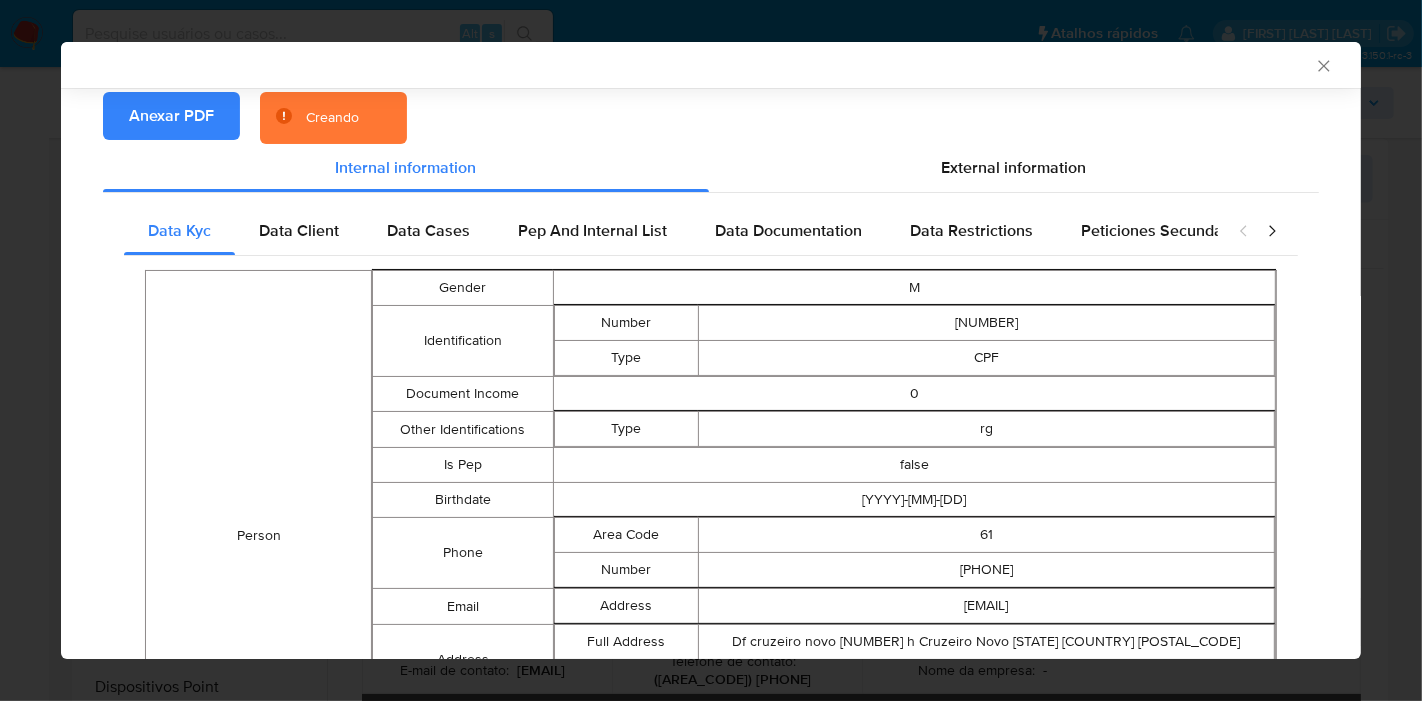 scroll, scrollTop: 218, scrollLeft: 0, axis: vertical 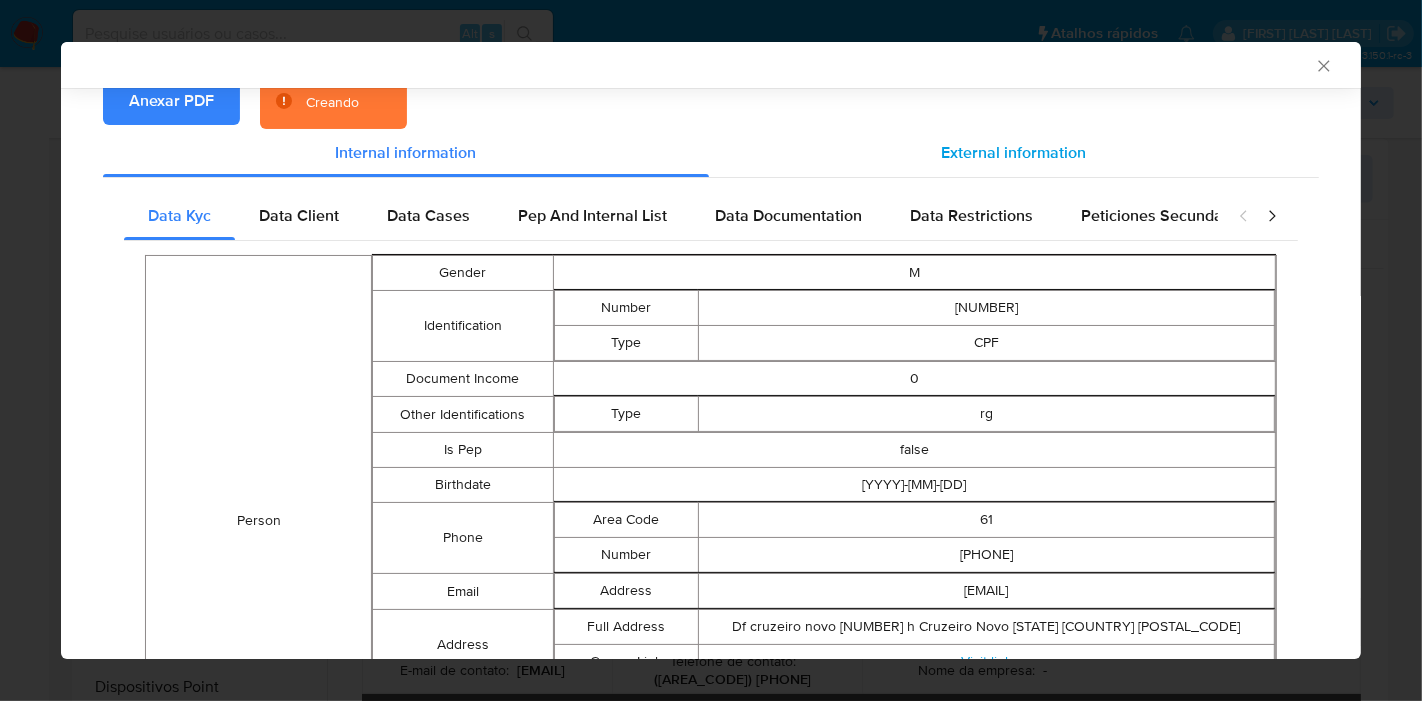 click on "External information" at bounding box center [1014, 153] 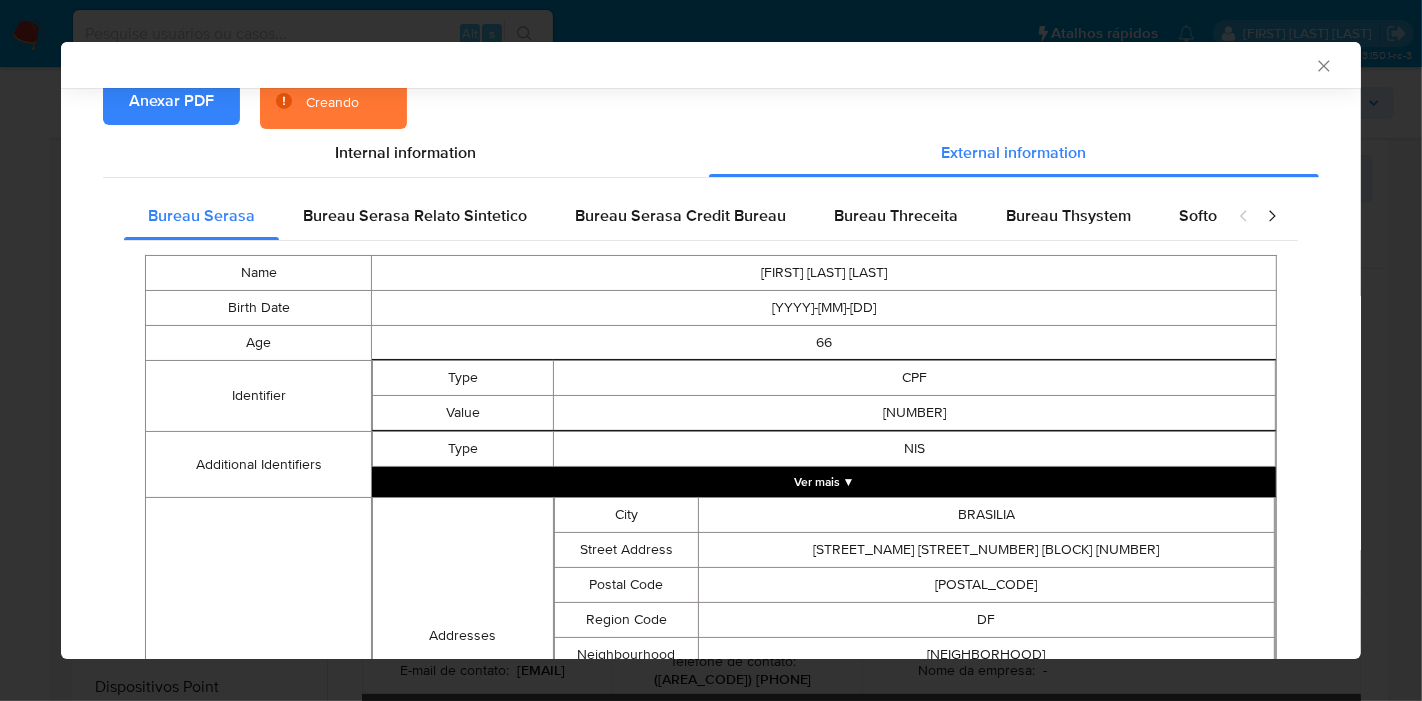 click on "Anexar PDF" at bounding box center [171, 101] 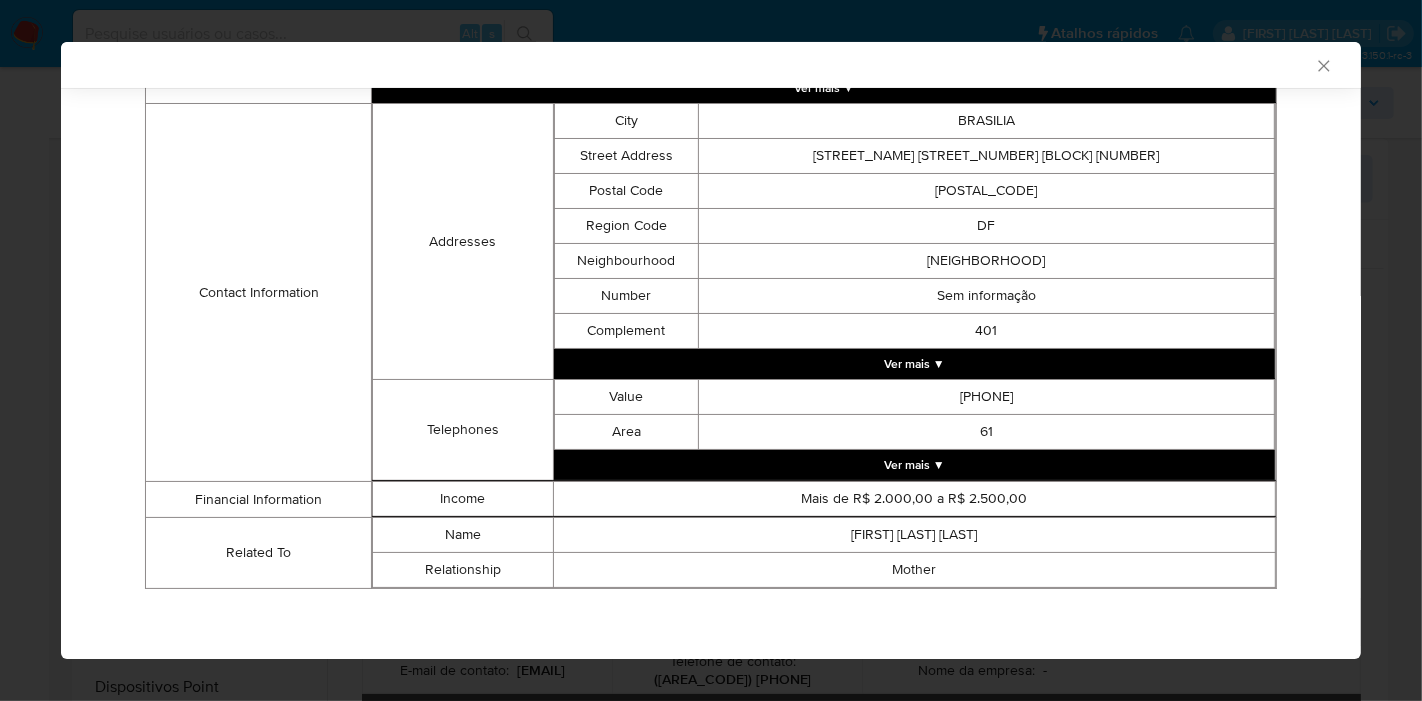 scroll, scrollTop: 502, scrollLeft: 0, axis: vertical 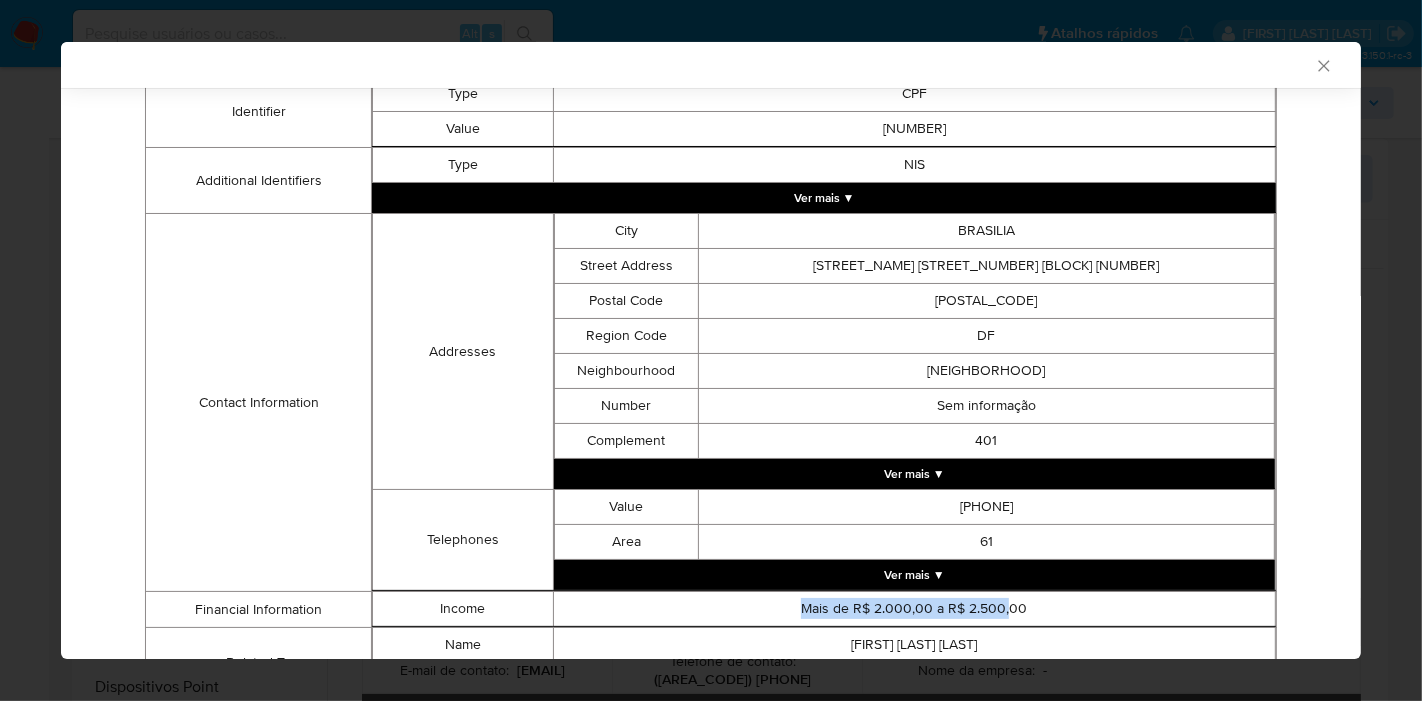 drag, startPoint x: 803, startPoint y: 604, endPoint x: 996, endPoint y: 604, distance: 193 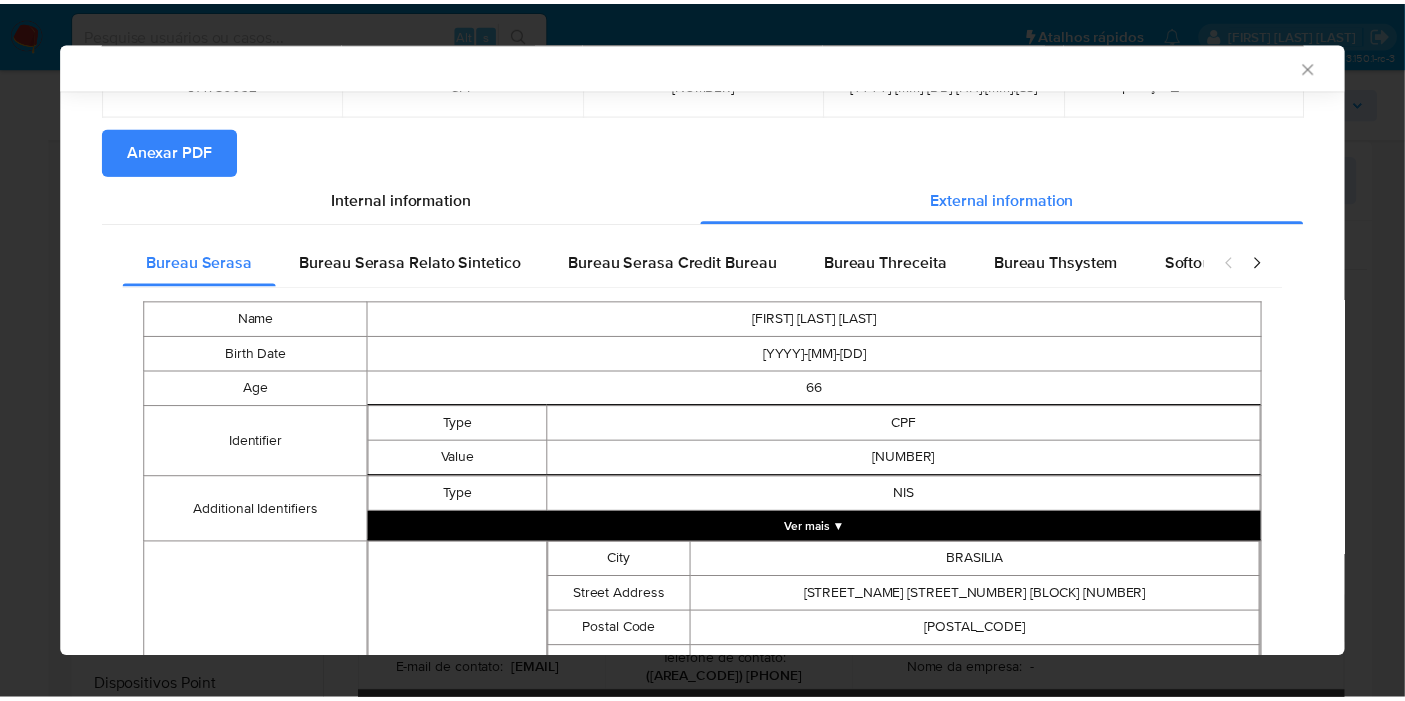 scroll, scrollTop: 0, scrollLeft: 0, axis: both 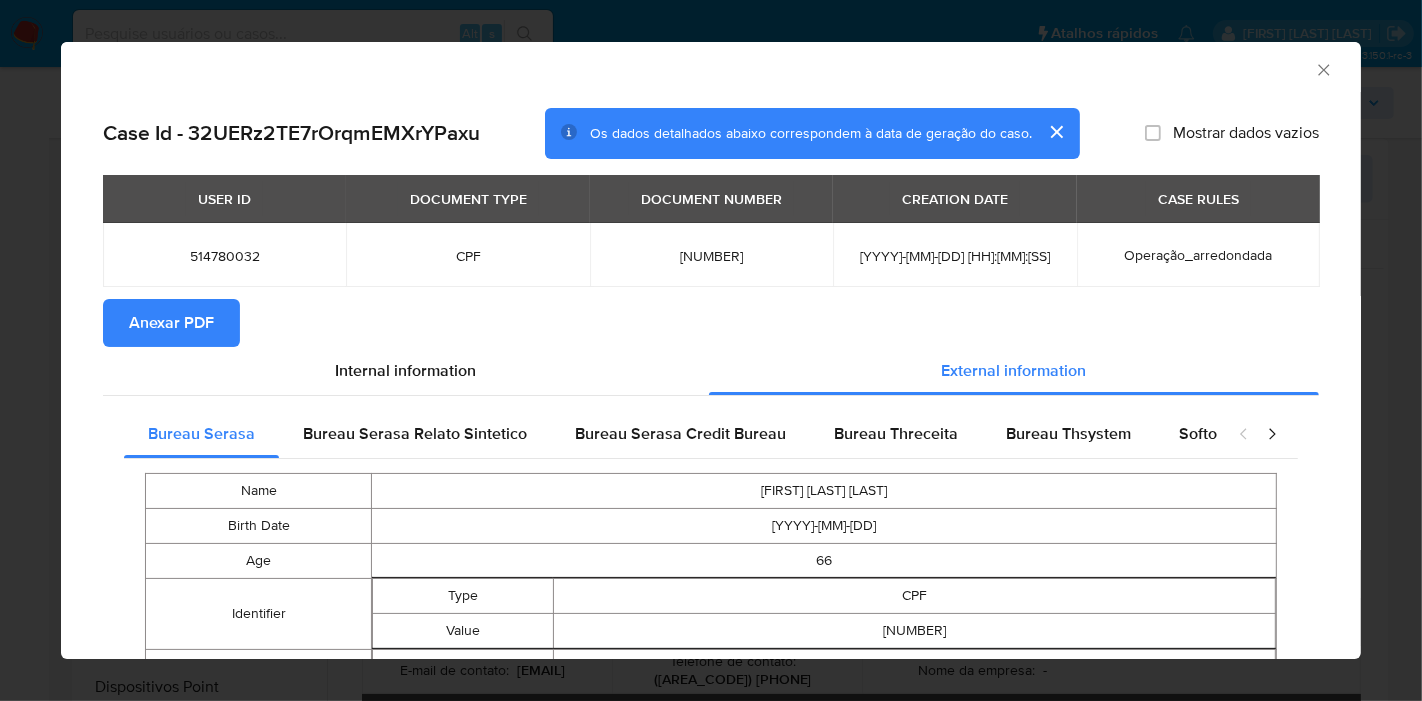 click 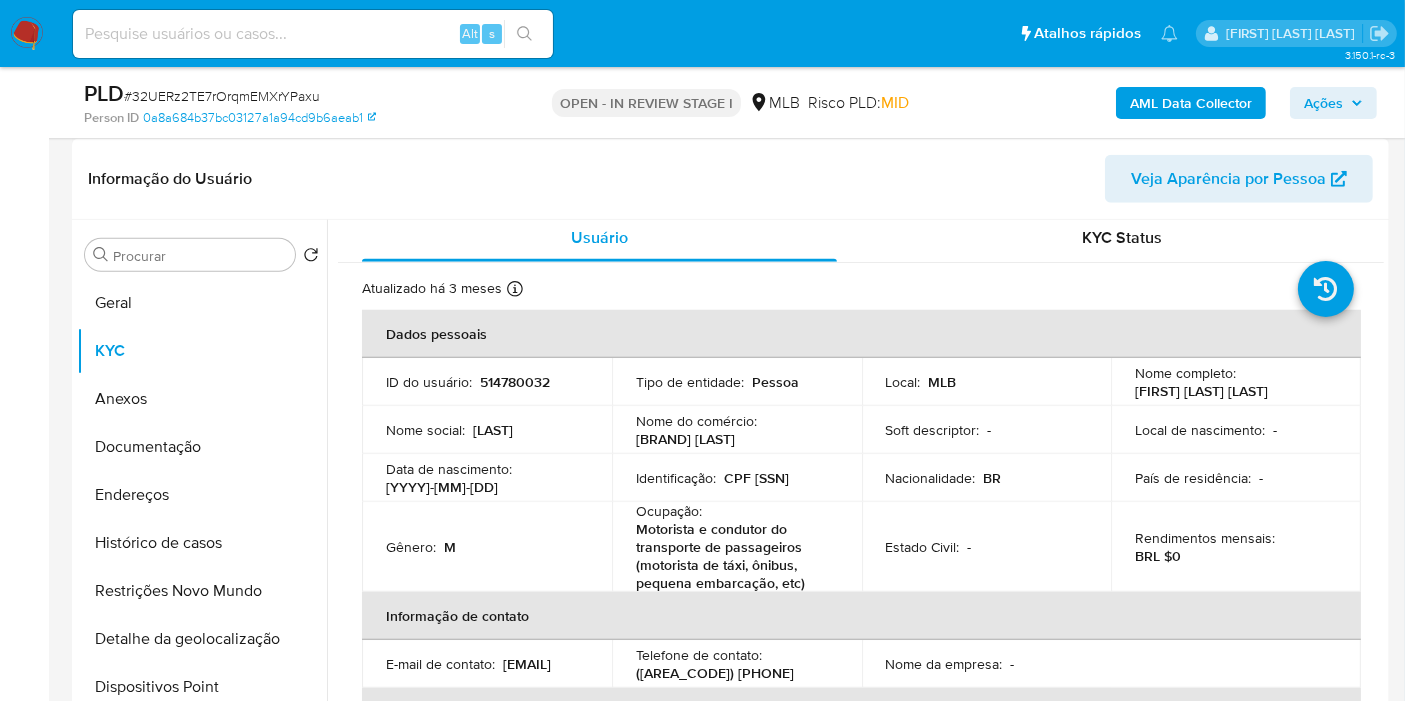 scroll, scrollTop: 0, scrollLeft: 0, axis: both 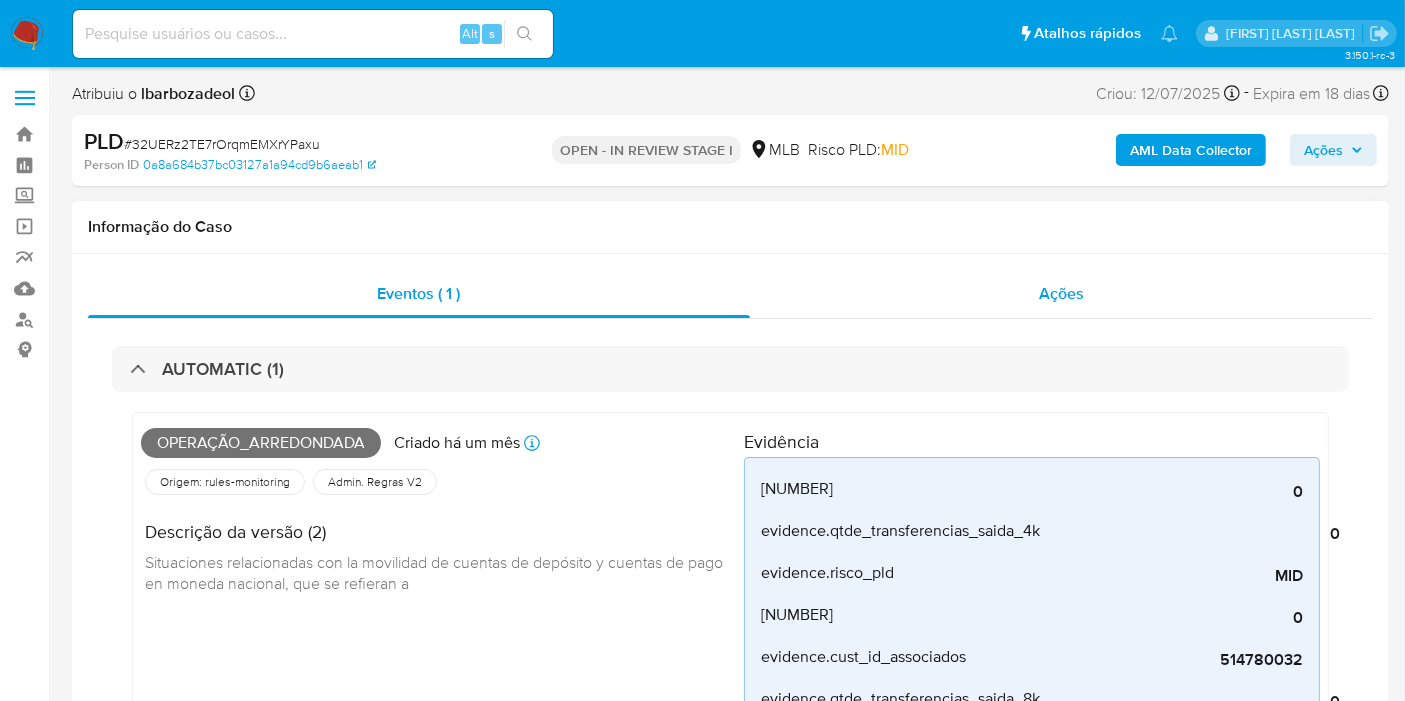 click on "Ações" at bounding box center [1062, 294] 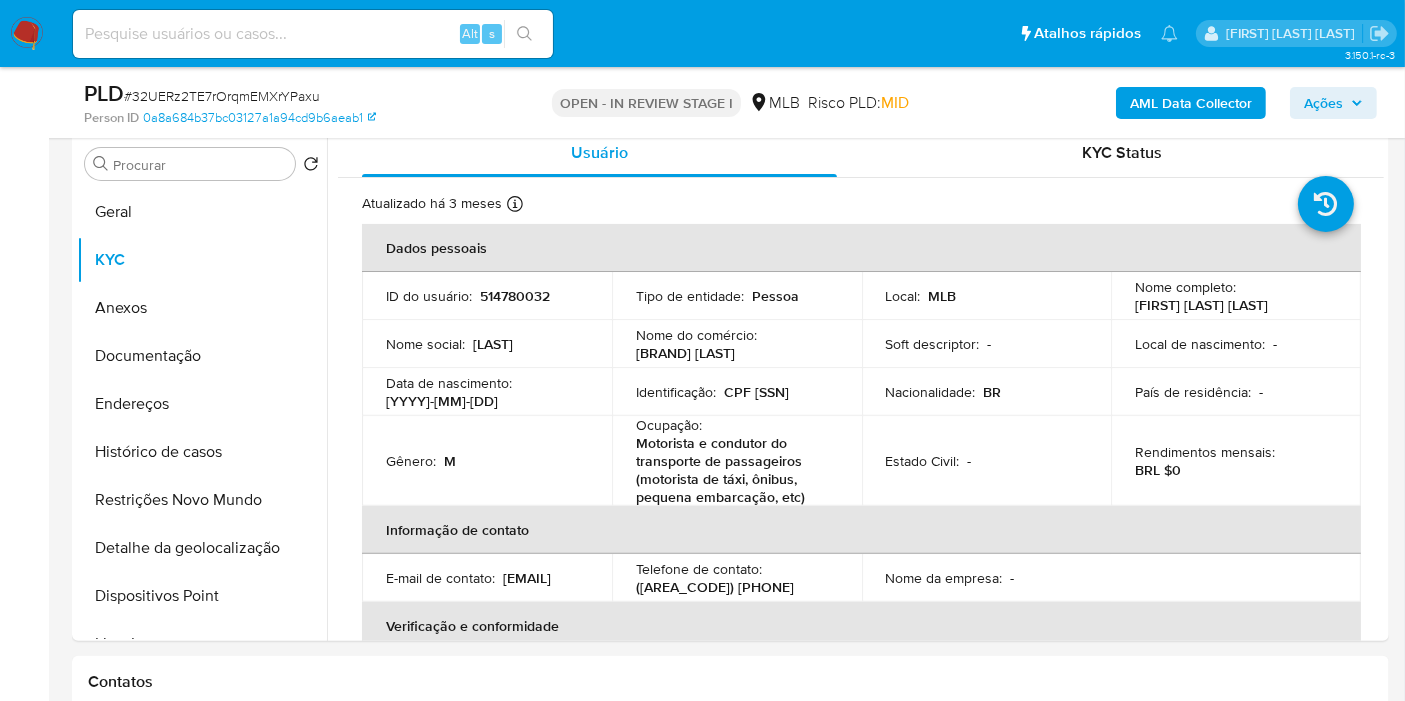 scroll, scrollTop: 628, scrollLeft: 0, axis: vertical 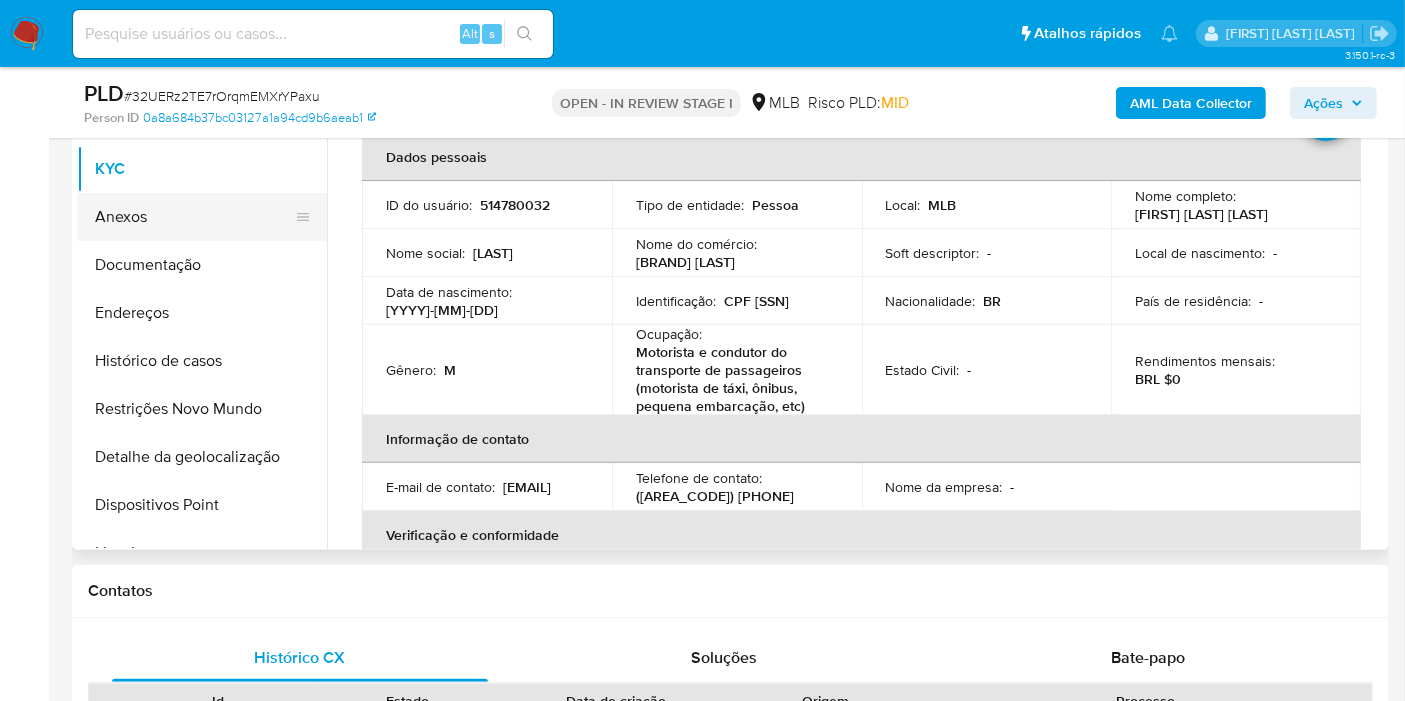 click on "Anexos" at bounding box center [194, 217] 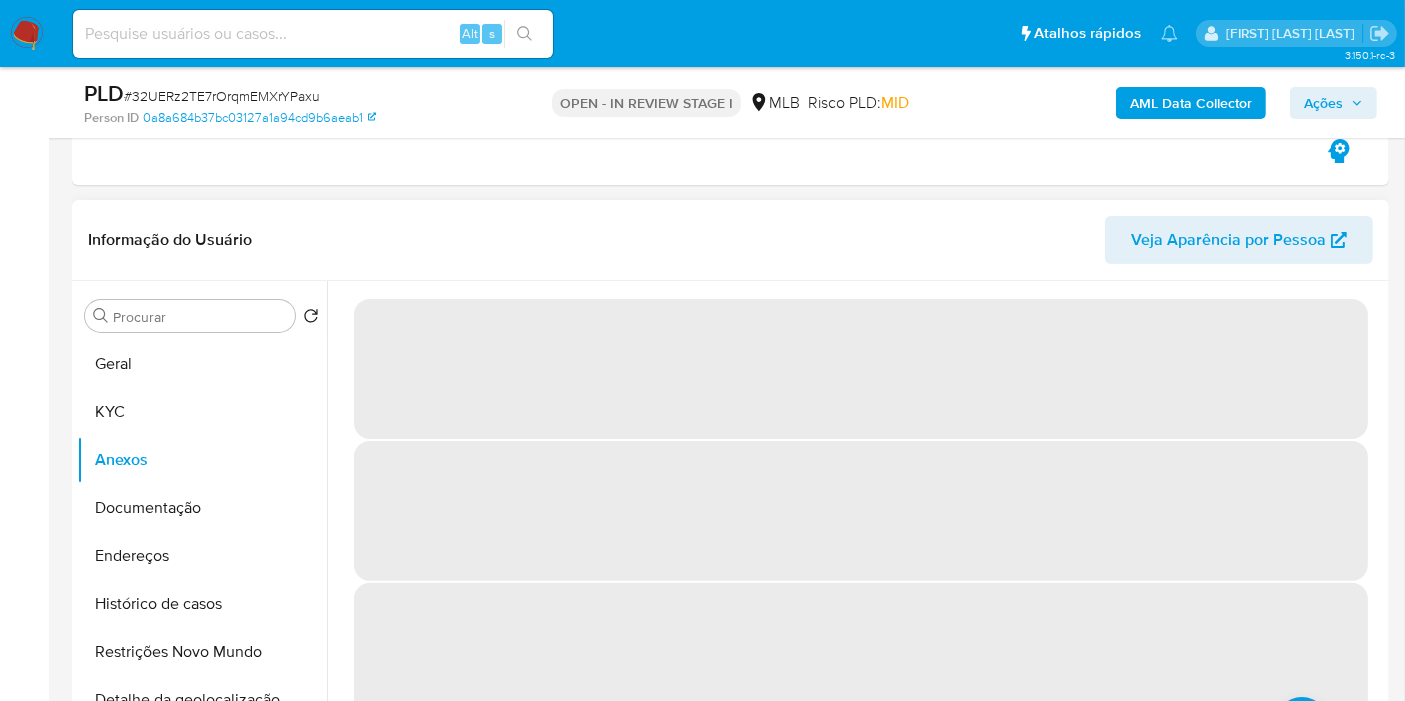scroll, scrollTop: 406, scrollLeft: 0, axis: vertical 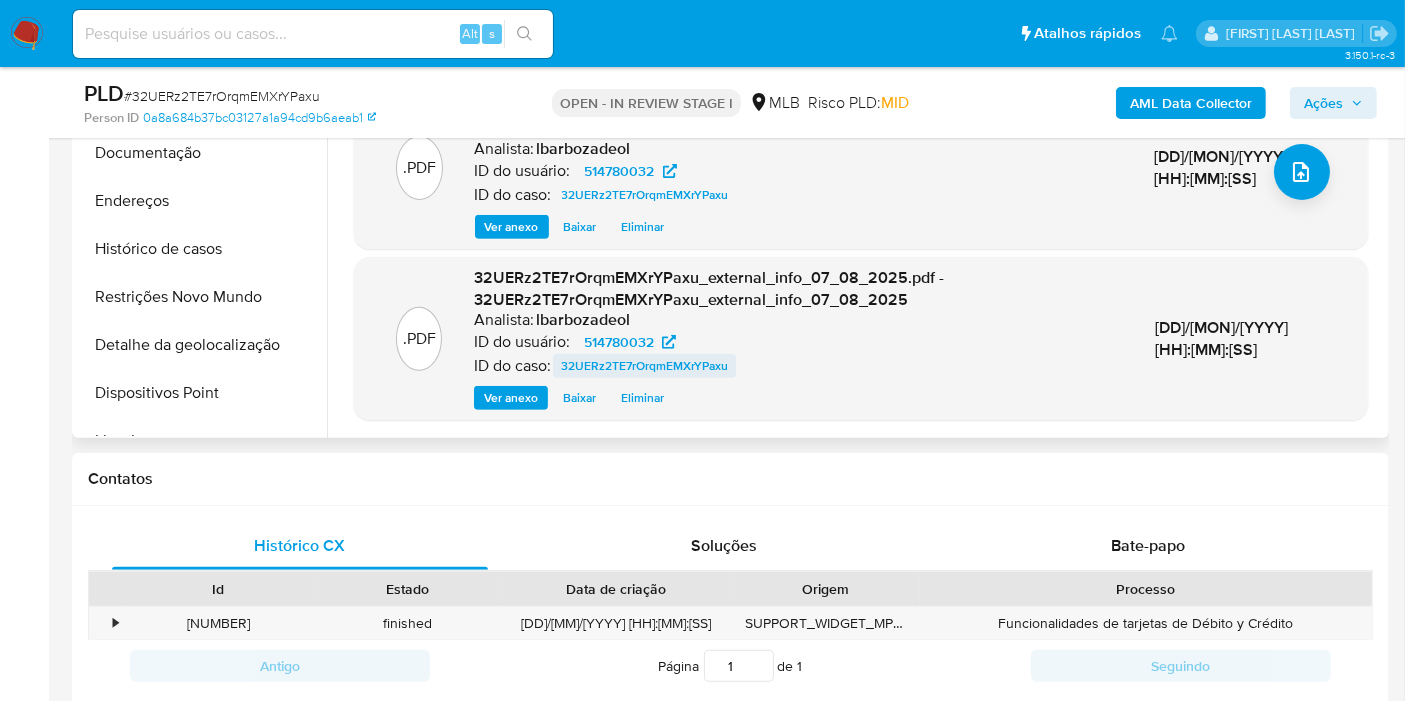 click on "32UERz2TE7rOrqmEMXrYPaxu" at bounding box center [644, 366] 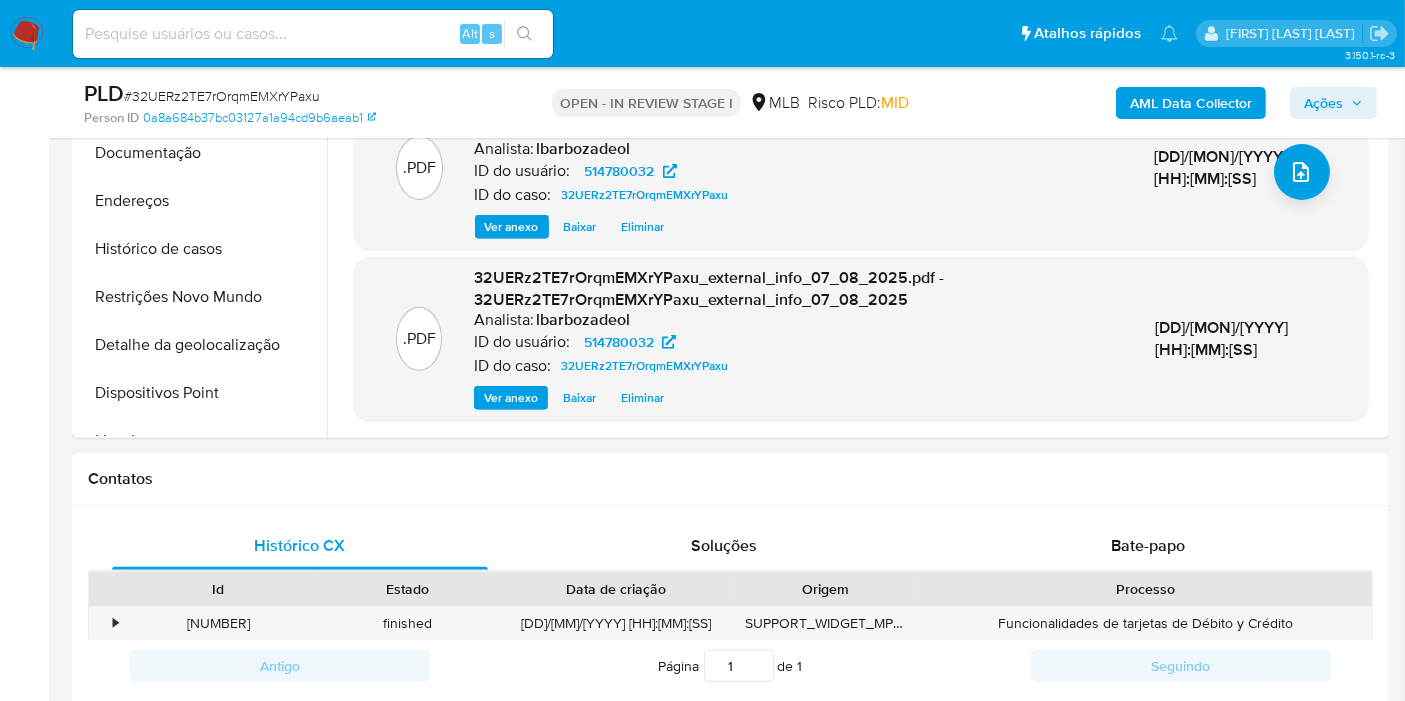 scroll, scrollTop: 628, scrollLeft: 0, axis: vertical 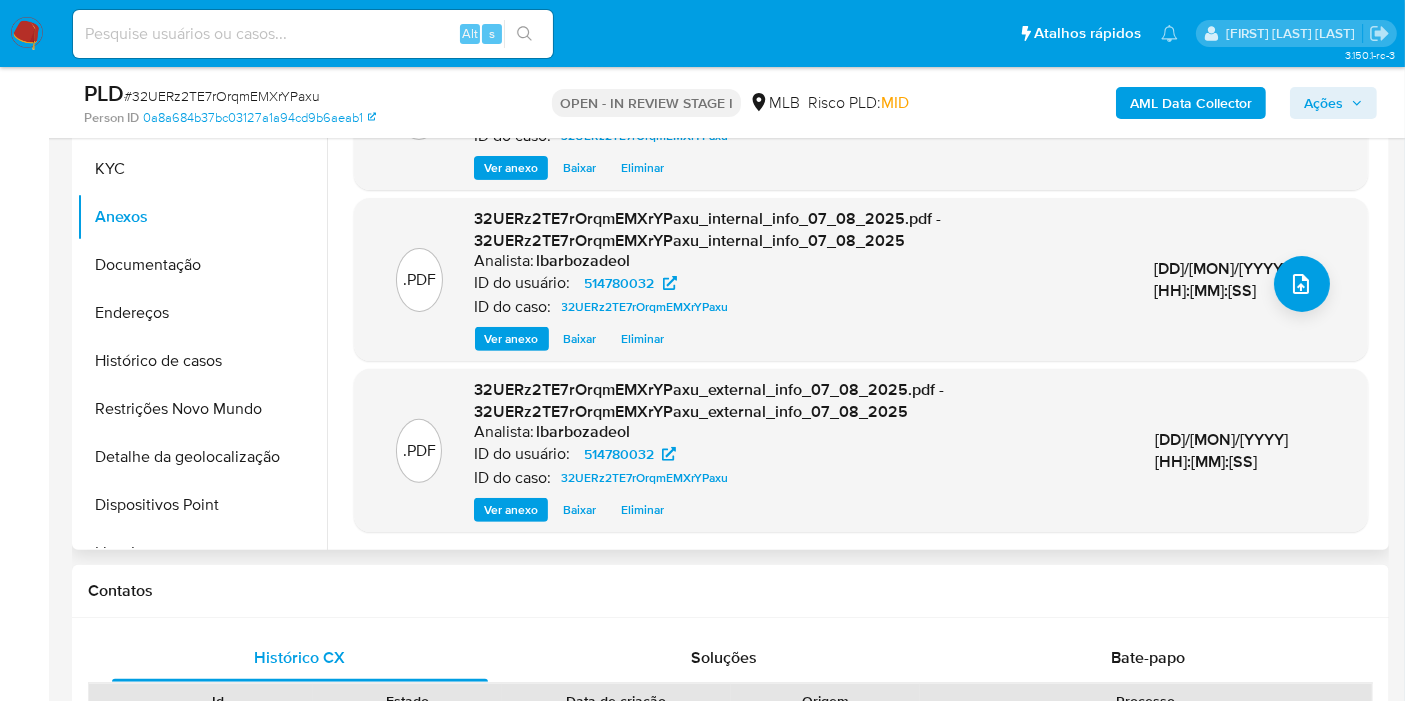 click on "Ver anexo" at bounding box center (511, 510) 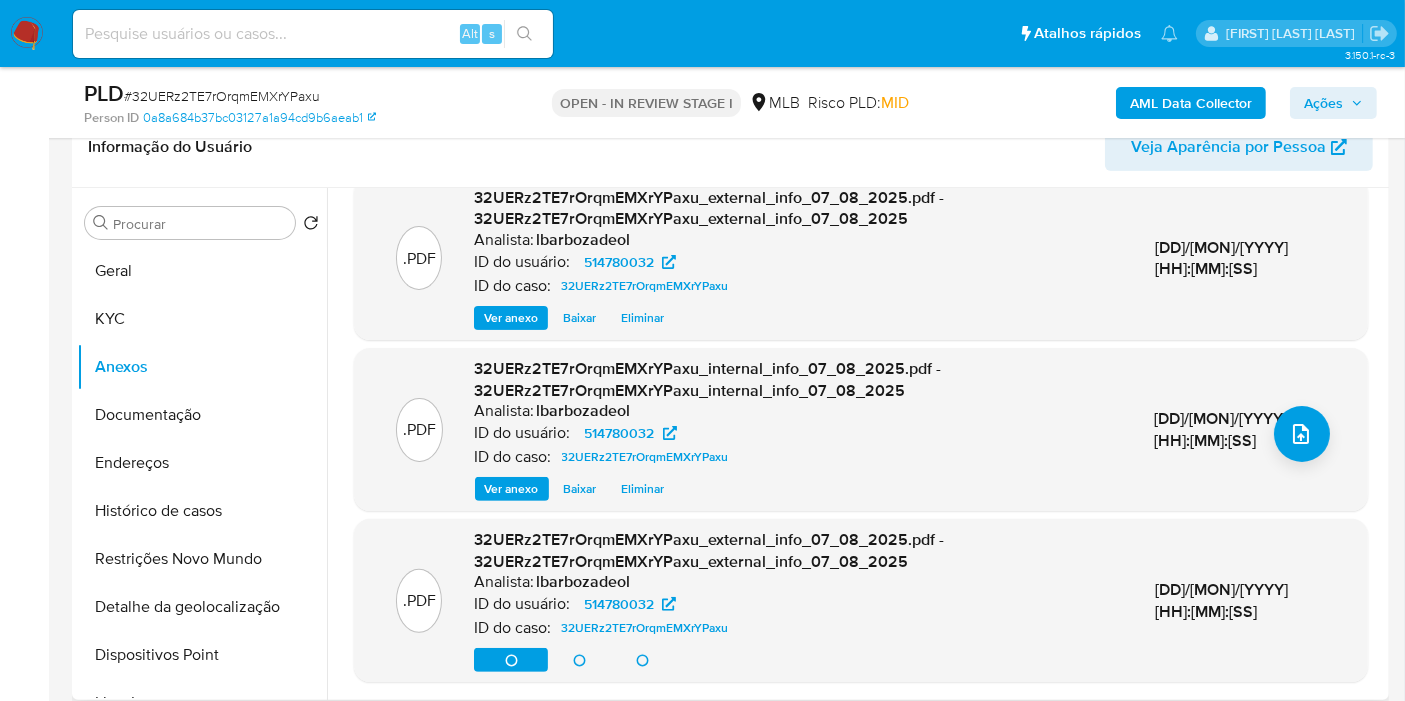 scroll, scrollTop: 406, scrollLeft: 0, axis: vertical 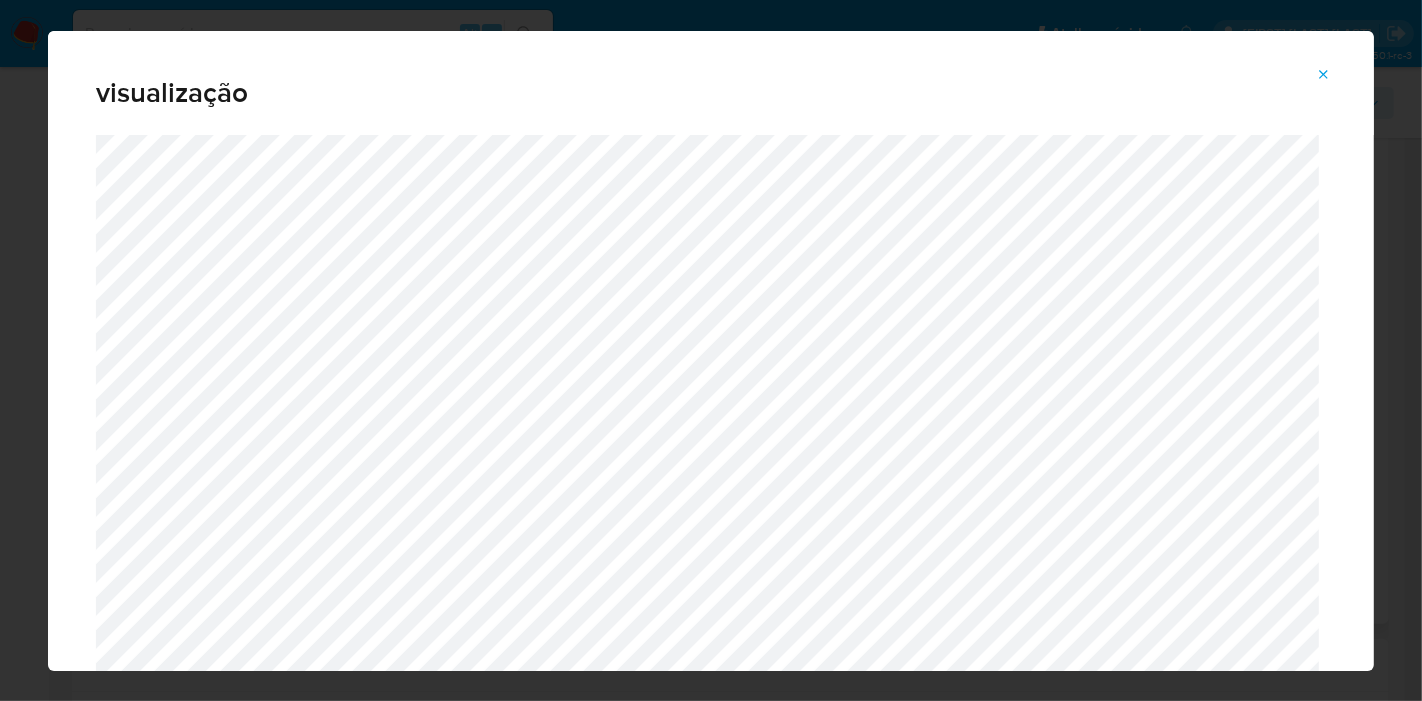 drag, startPoint x: 1421, startPoint y: 186, endPoint x: 1421, endPoint y: 218, distance: 32 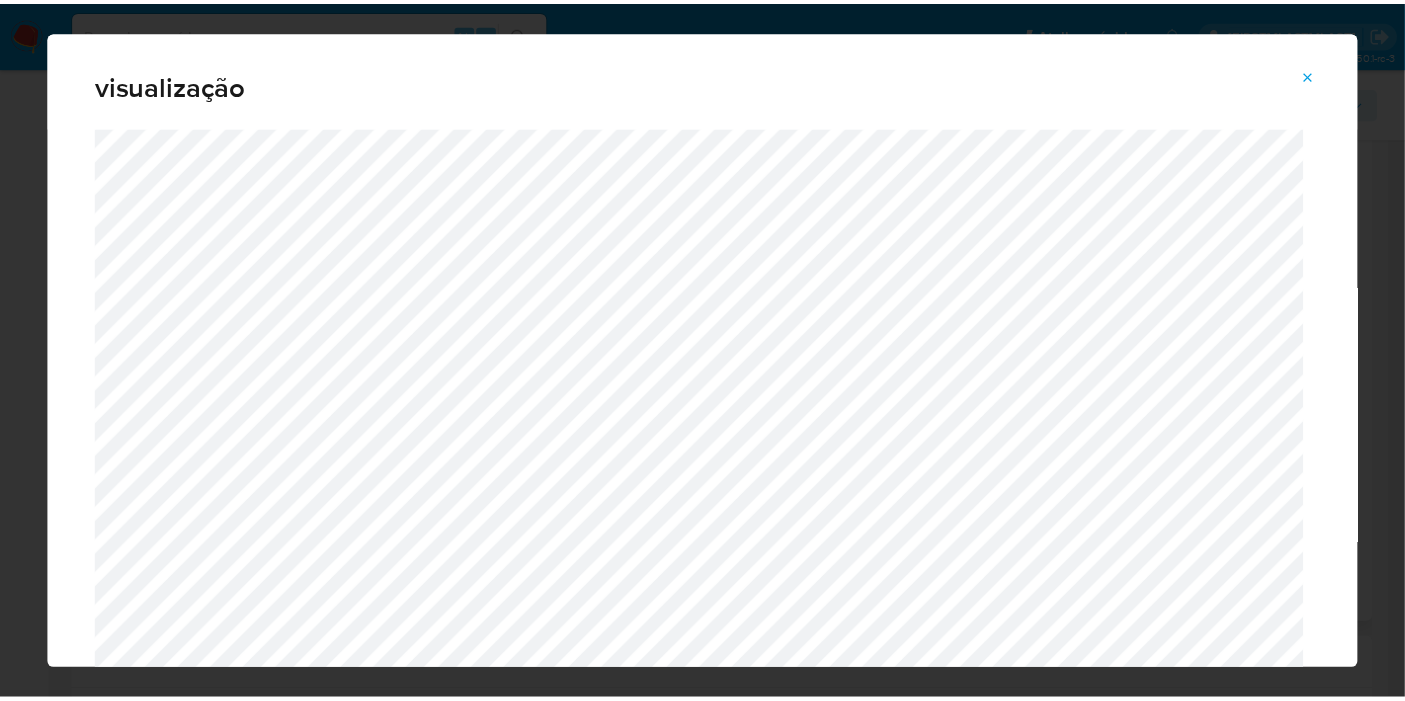 scroll, scrollTop: 103, scrollLeft: 0, axis: vertical 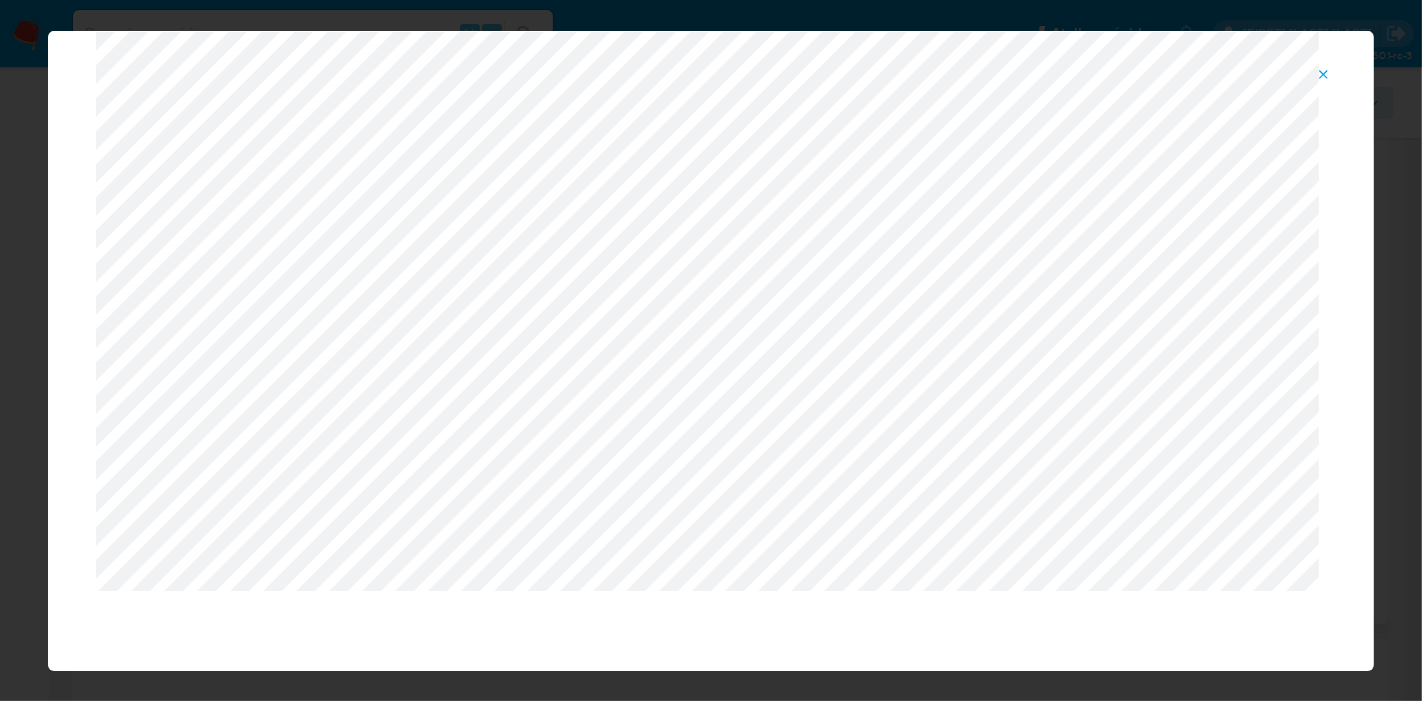 click 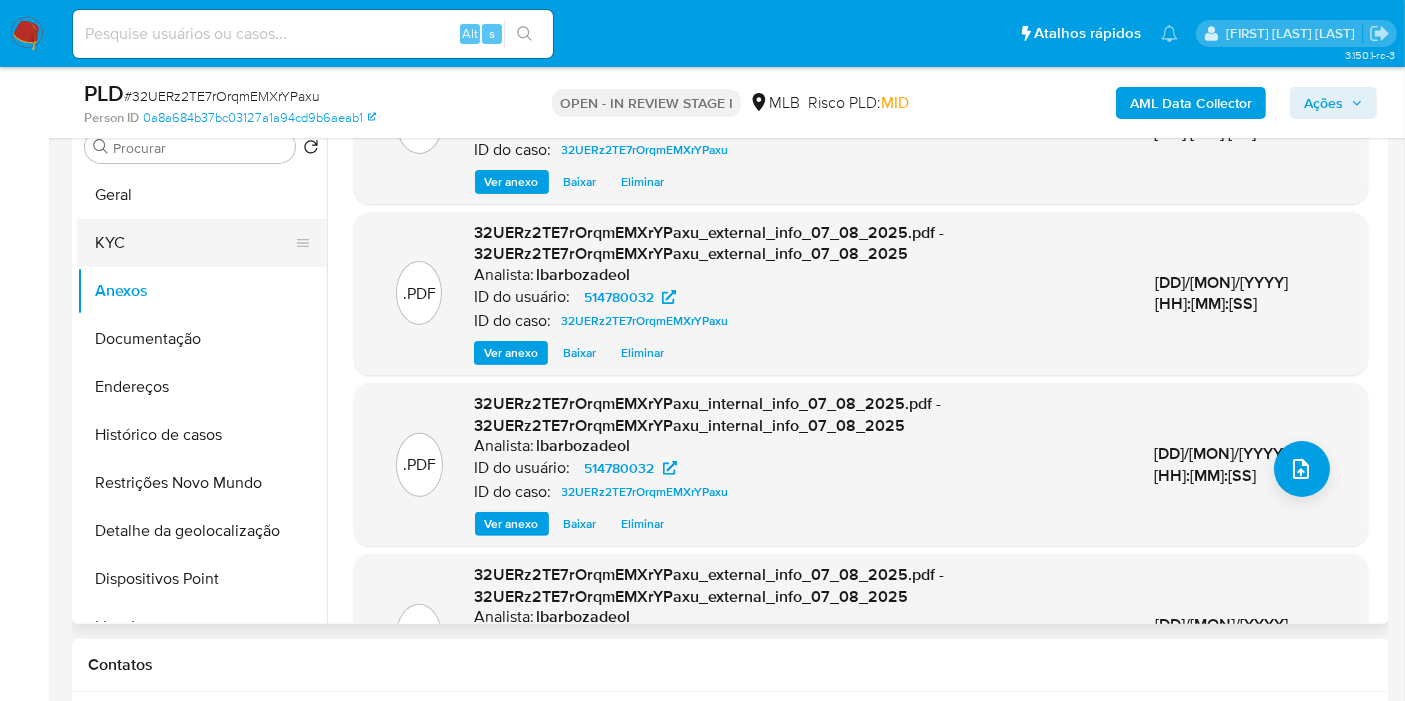 click on "KYC" at bounding box center [194, 243] 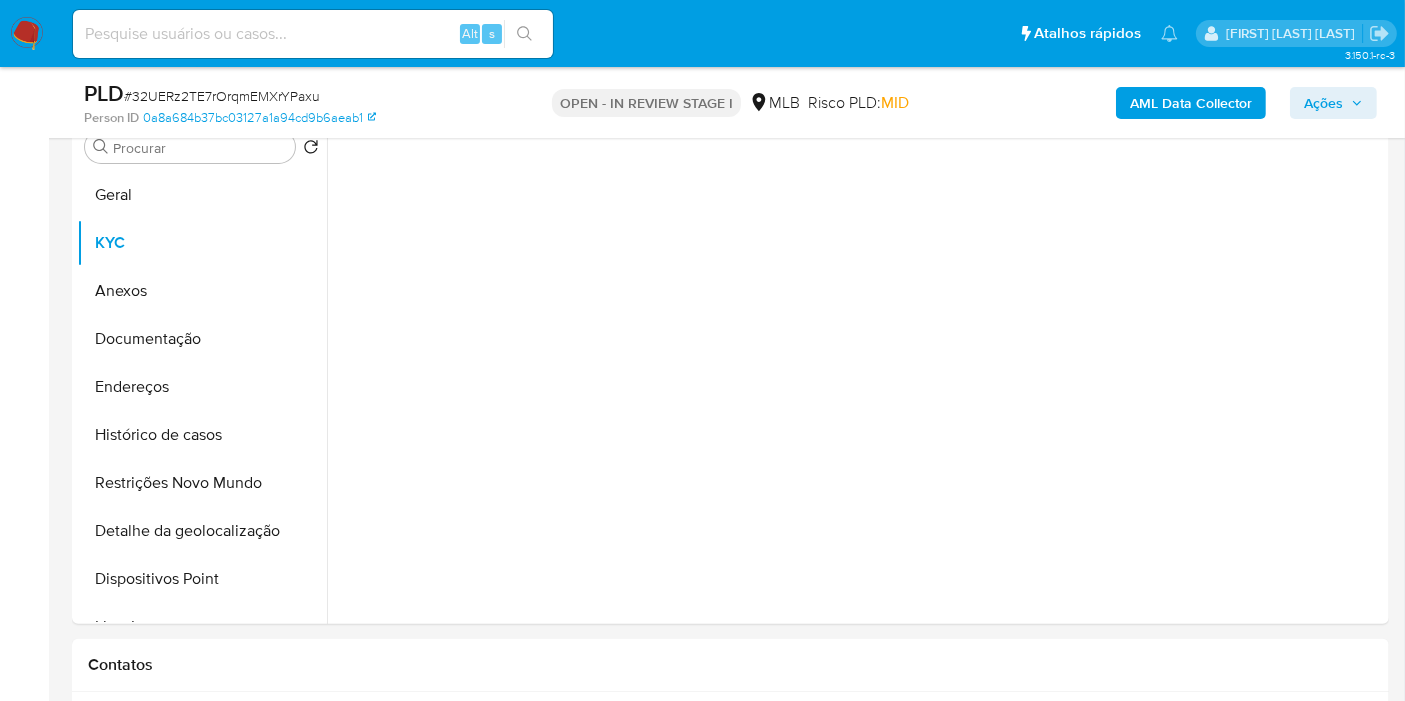 scroll, scrollTop: 0, scrollLeft: 0, axis: both 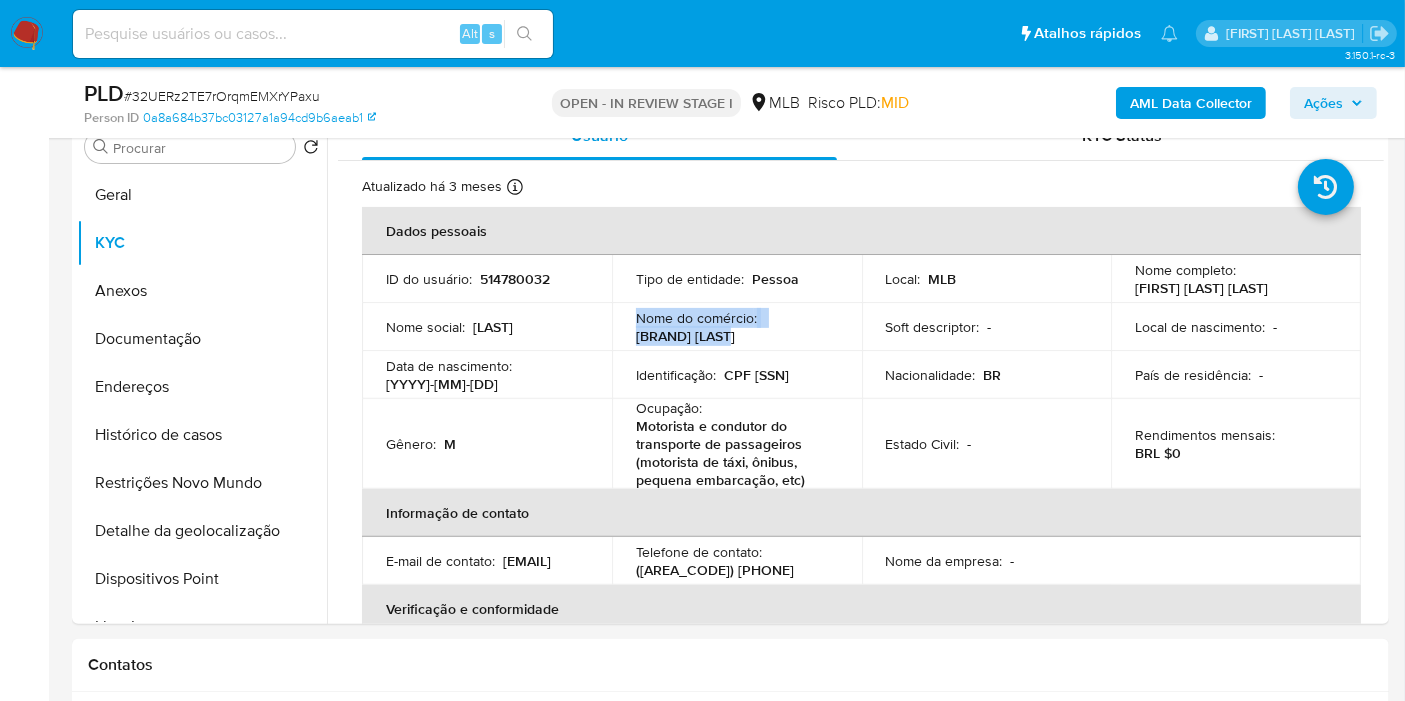 drag, startPoint x: 725, startPoint y: 338, endPoint x: 628, endPoint y: 315, distance: 99.68952 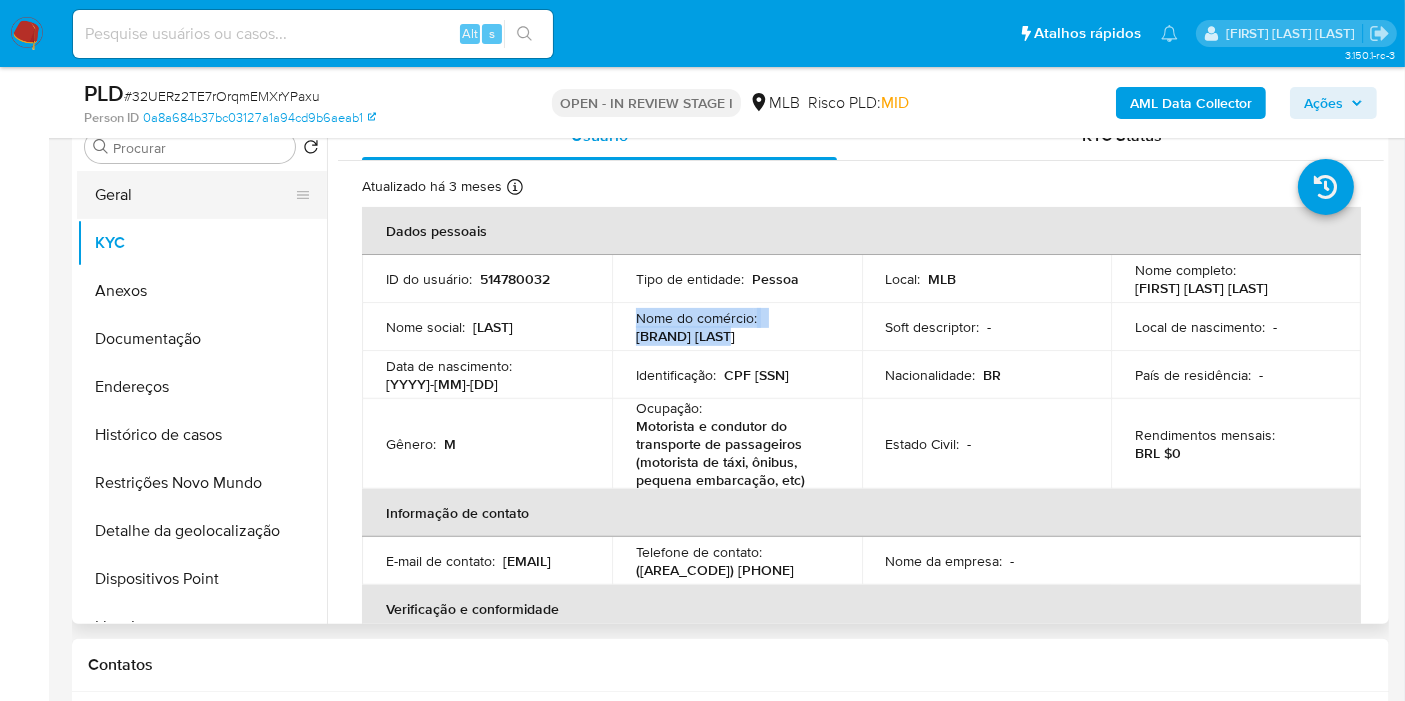 click on "Geral" at bounding box center (194, 195) 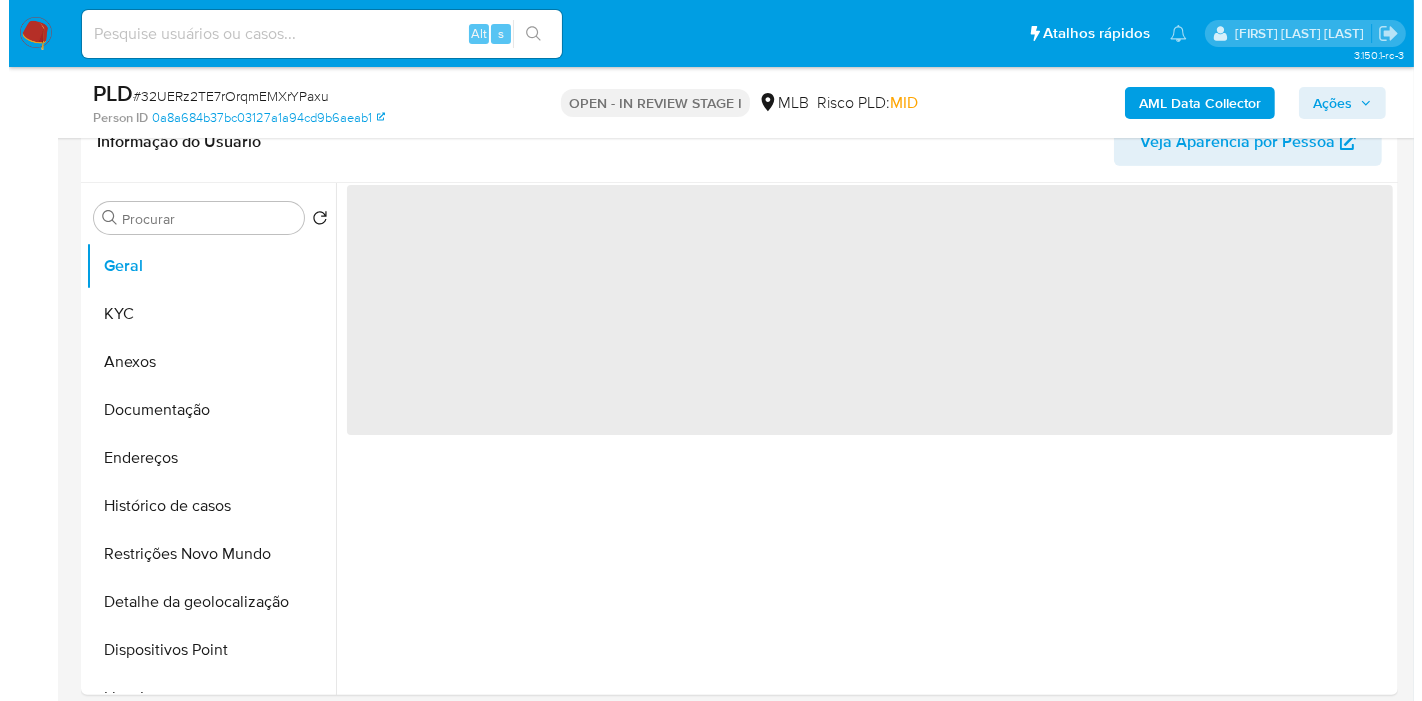 scroll, scrollTop: 474, scrollLeft: 0, axis: vertical 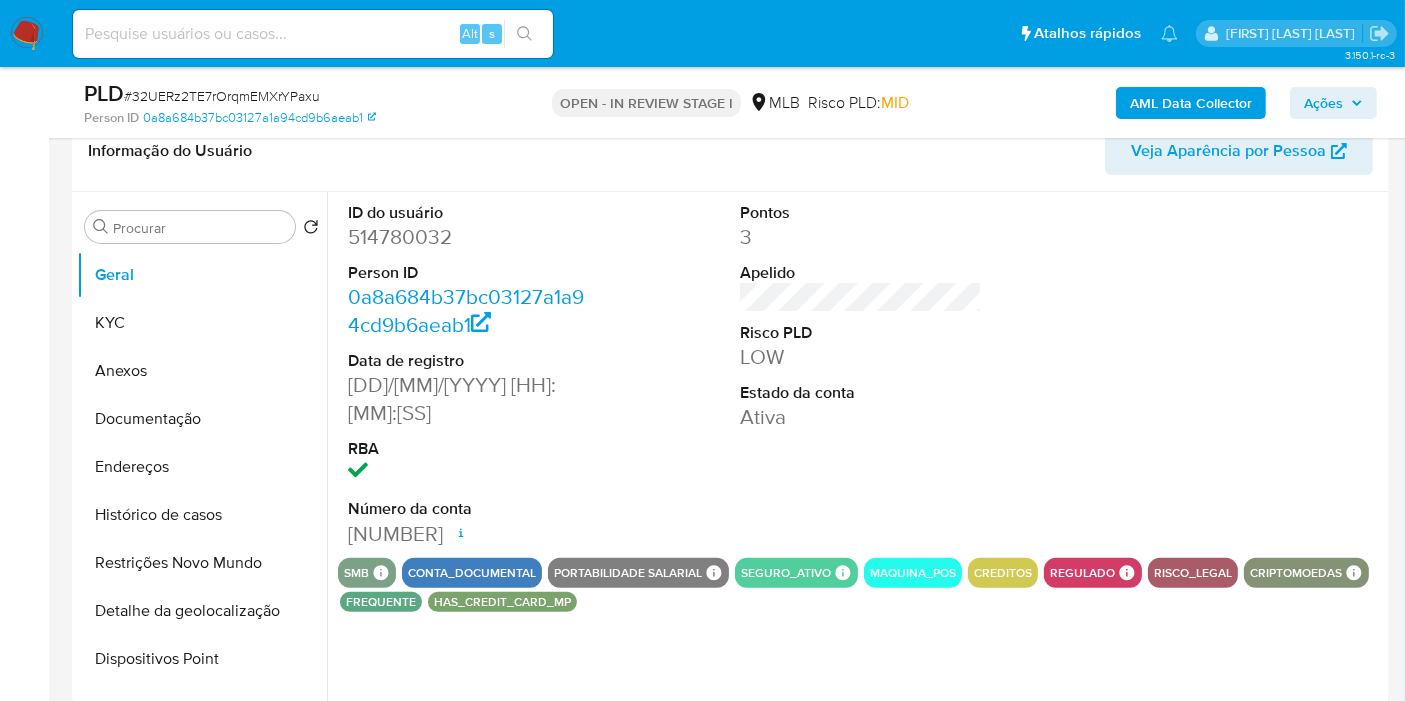 type 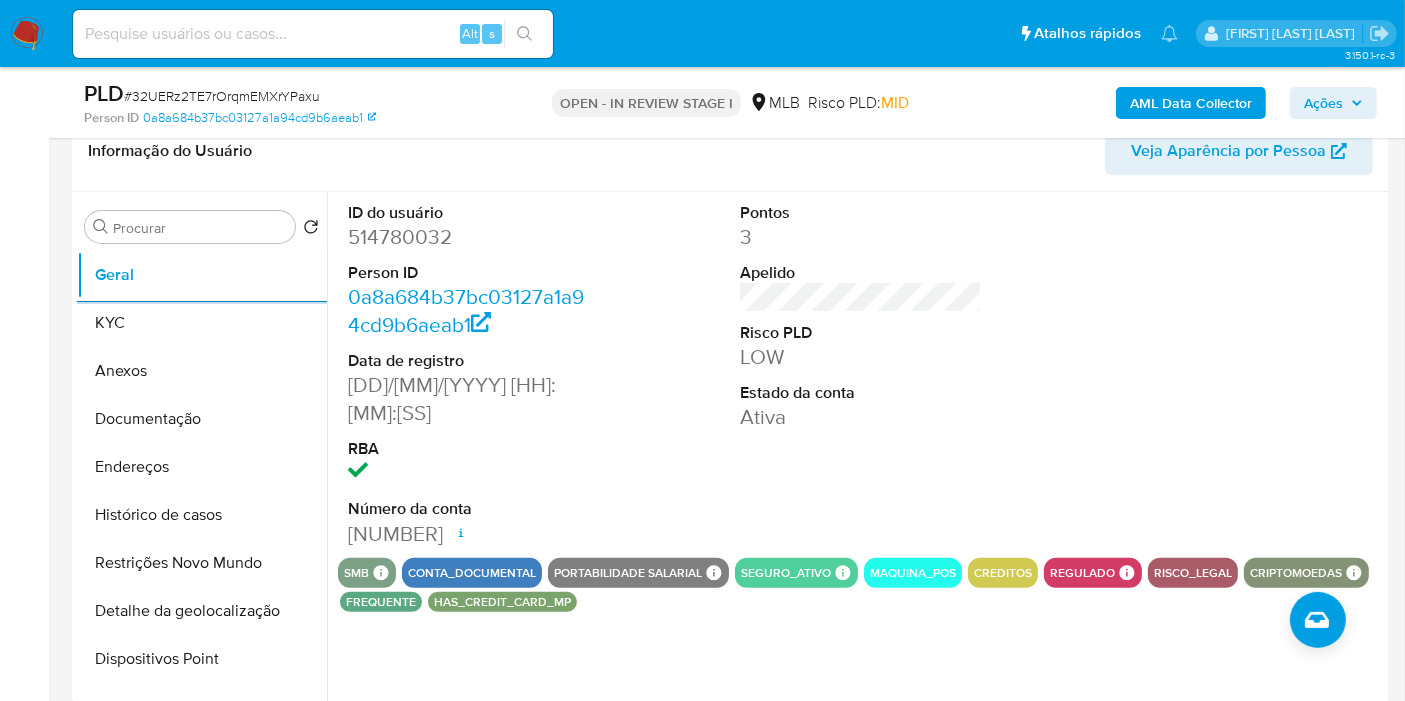 click on "LOW" at bounding box center [861, 357] 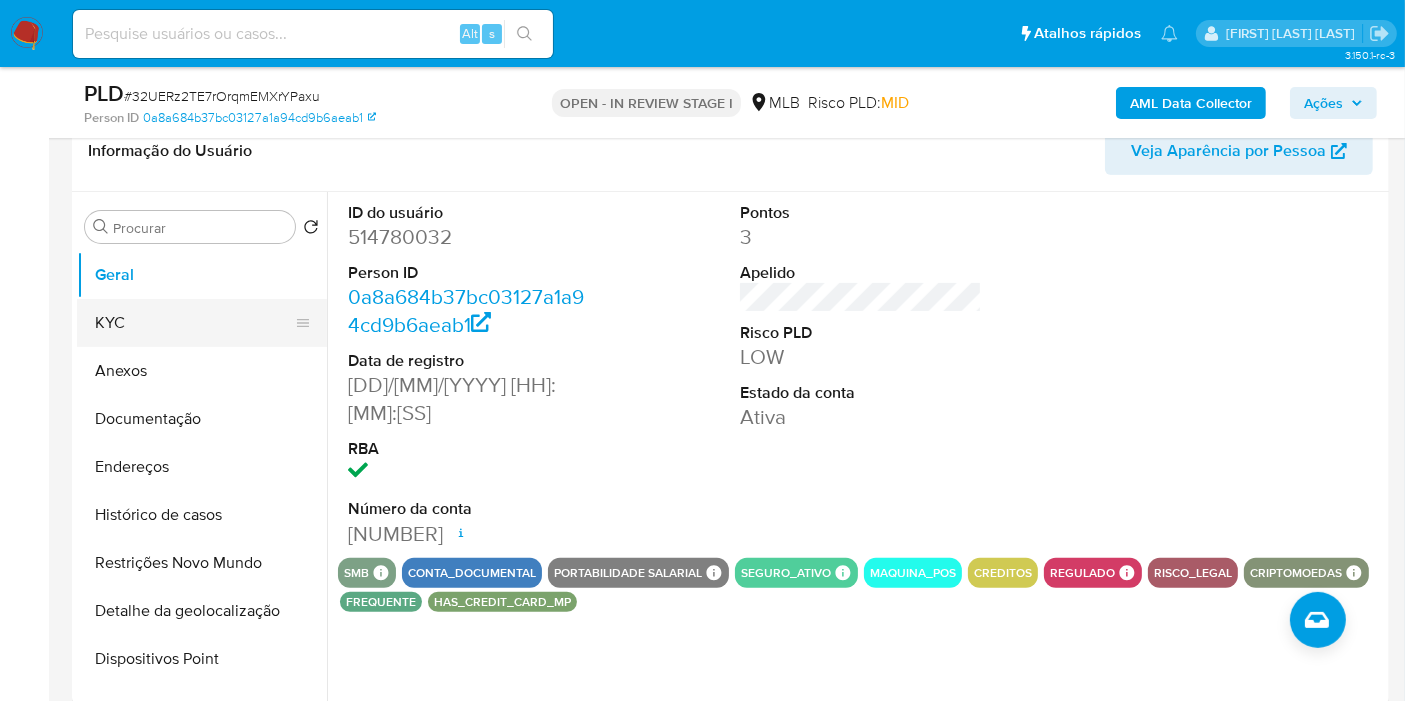 click on "KYC" at bounding box center (194, 323) 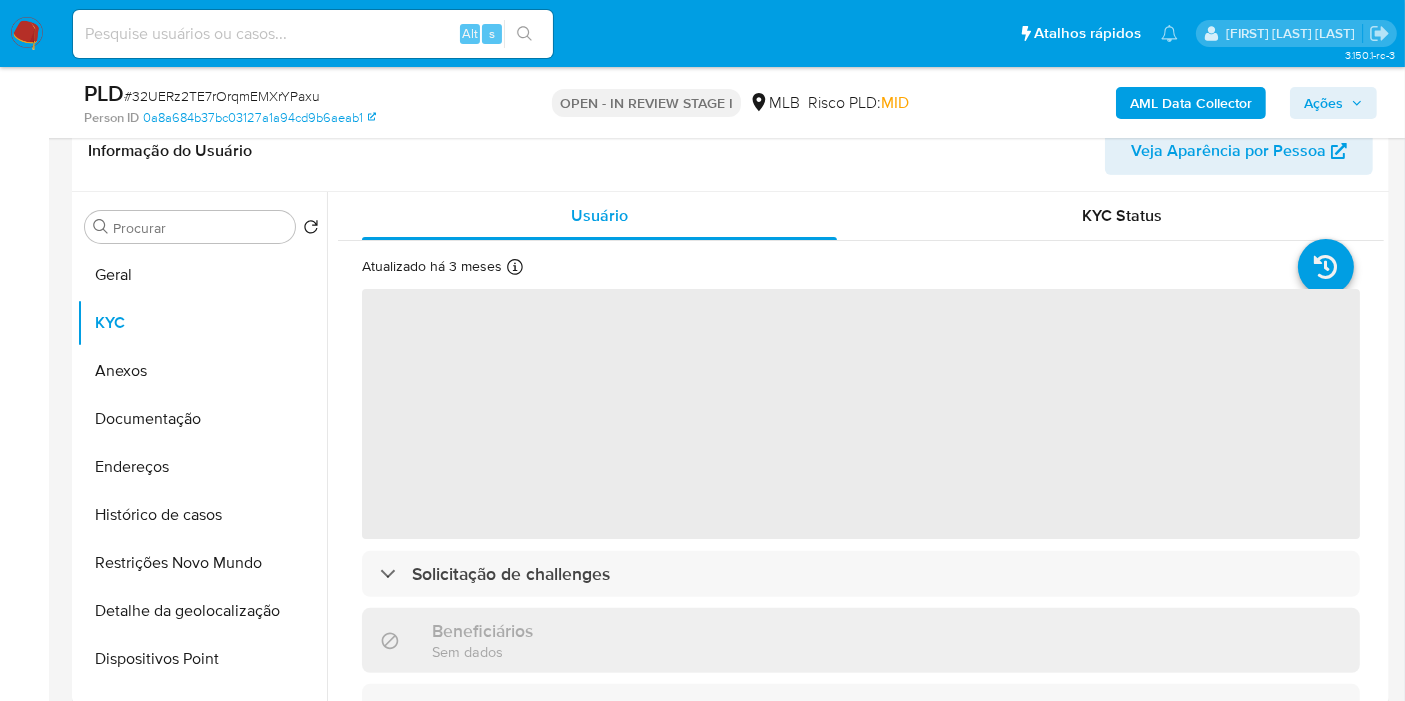 type 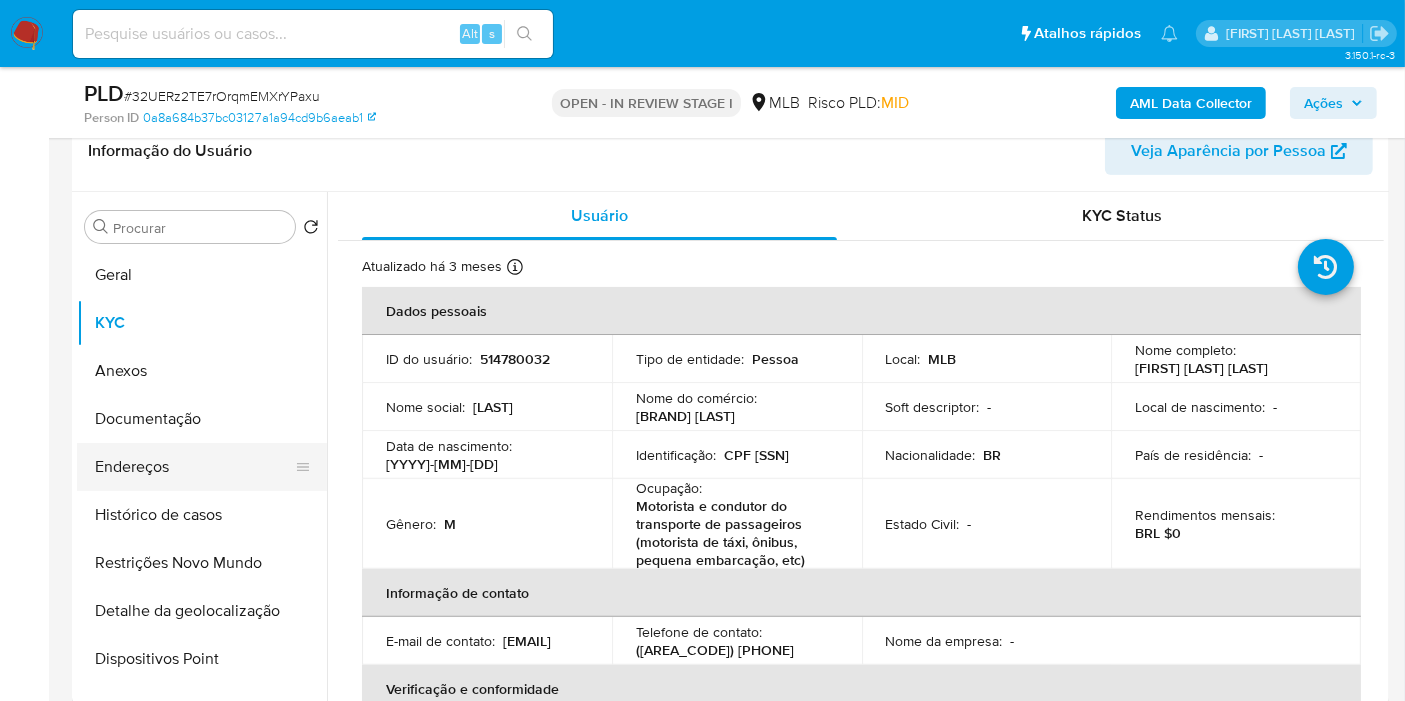 click on "Endereços" at bounding box center (194, 467) 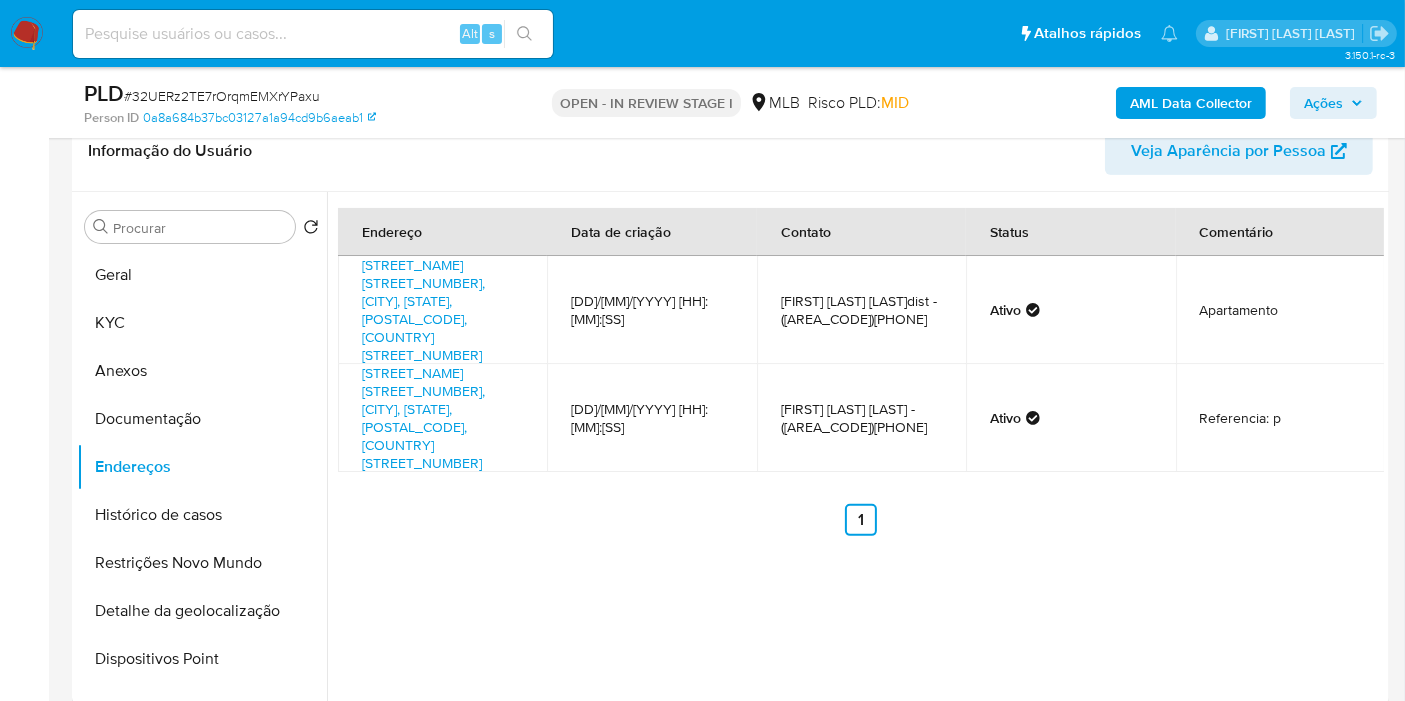 type 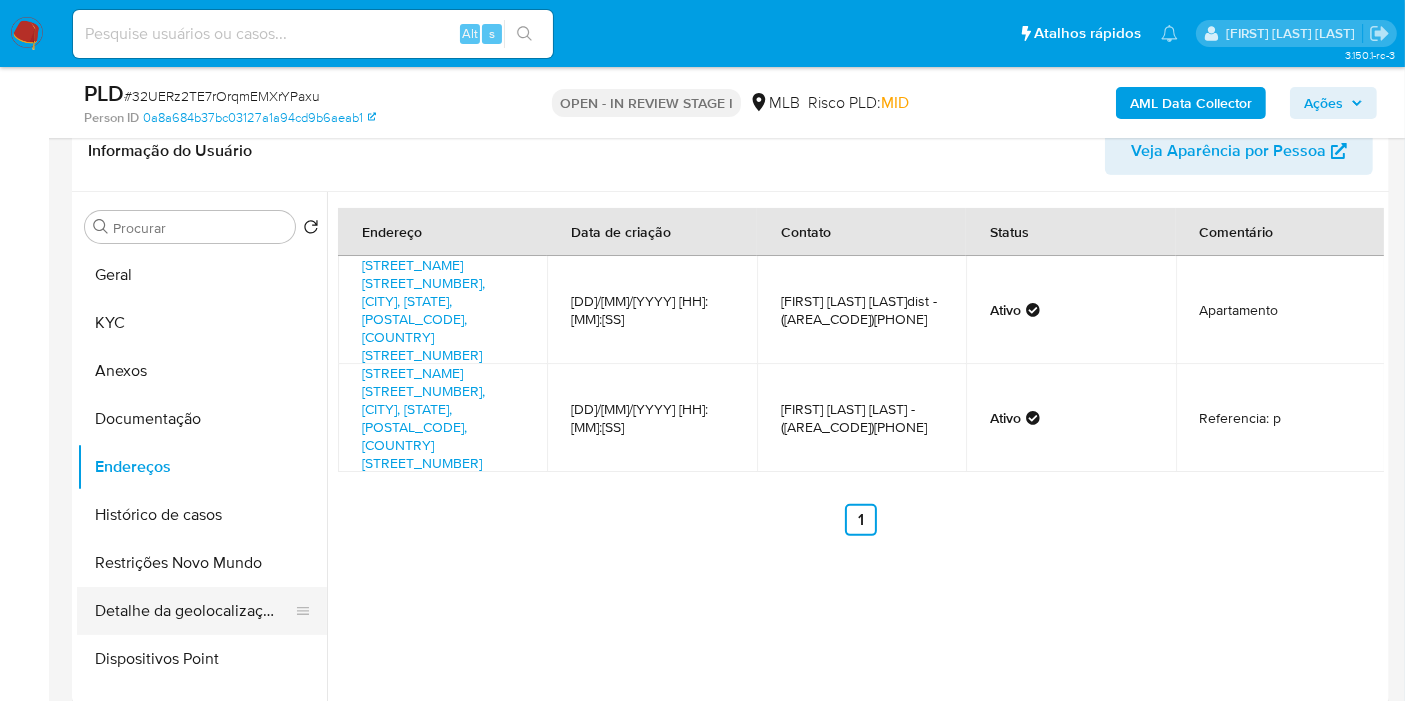 click on "Detalhe da geolocalização" at bounding box center [194, 611] 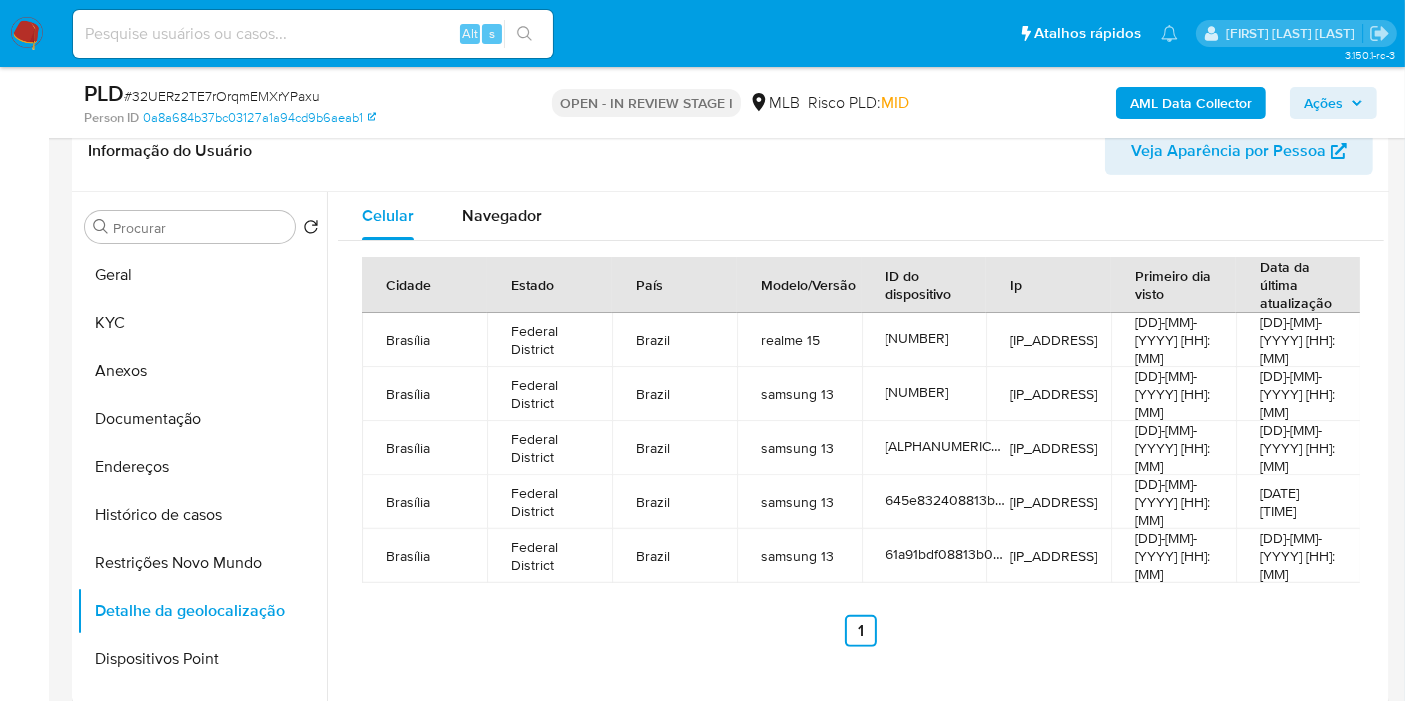 type 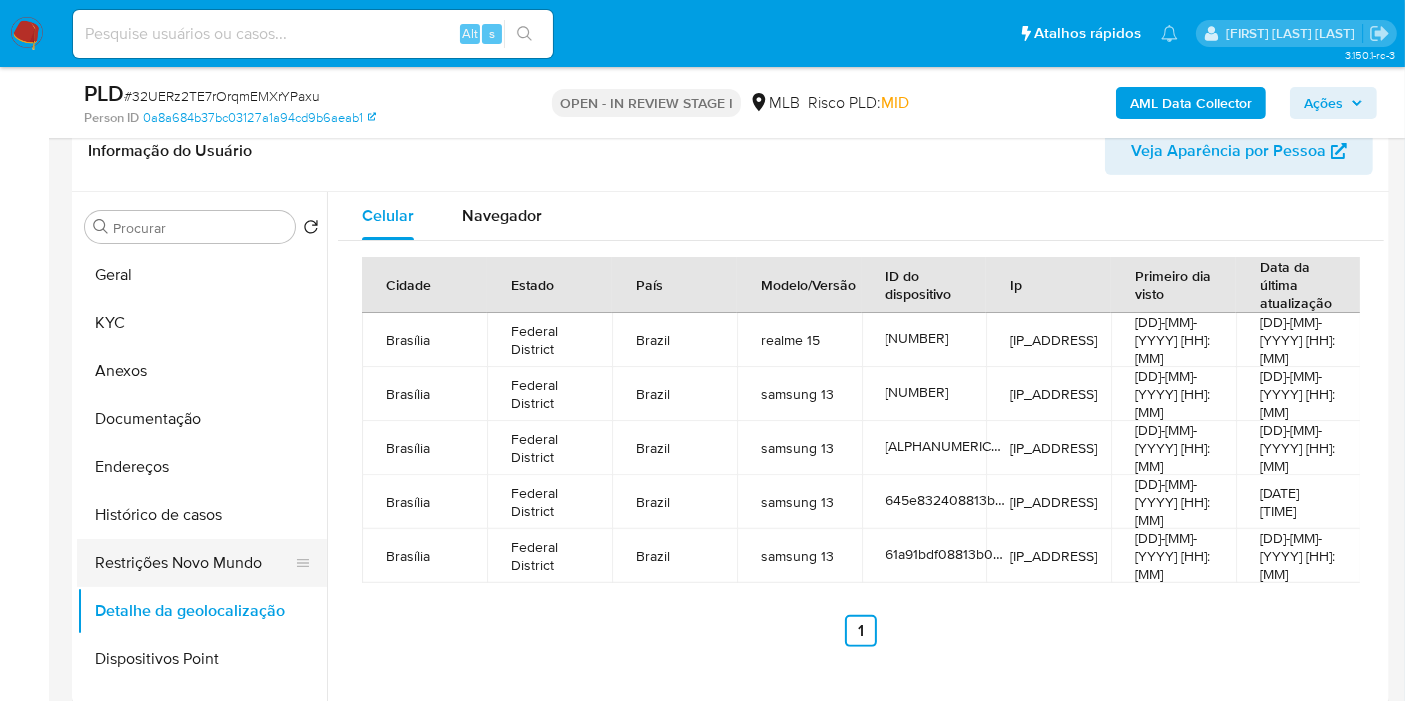 click on "Restrições Novo Mundo" at bounding box center (194, 563) 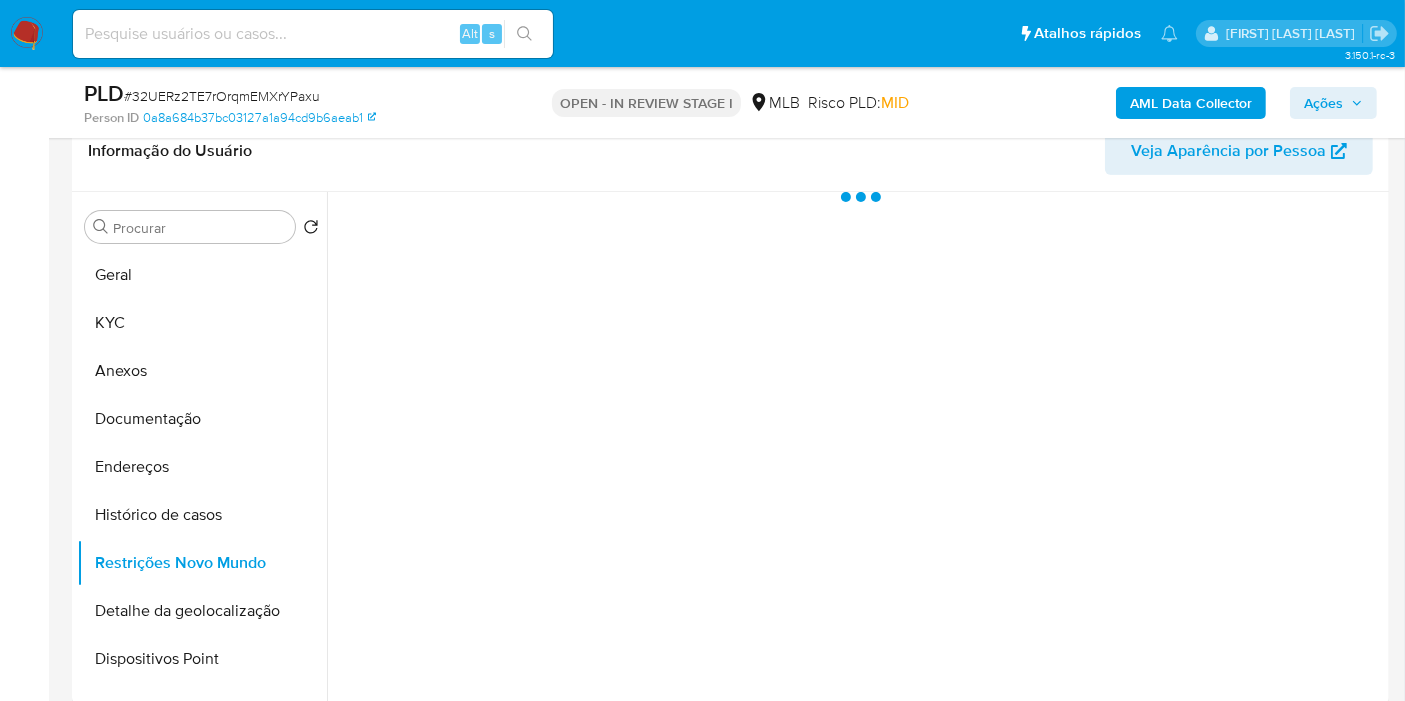 type 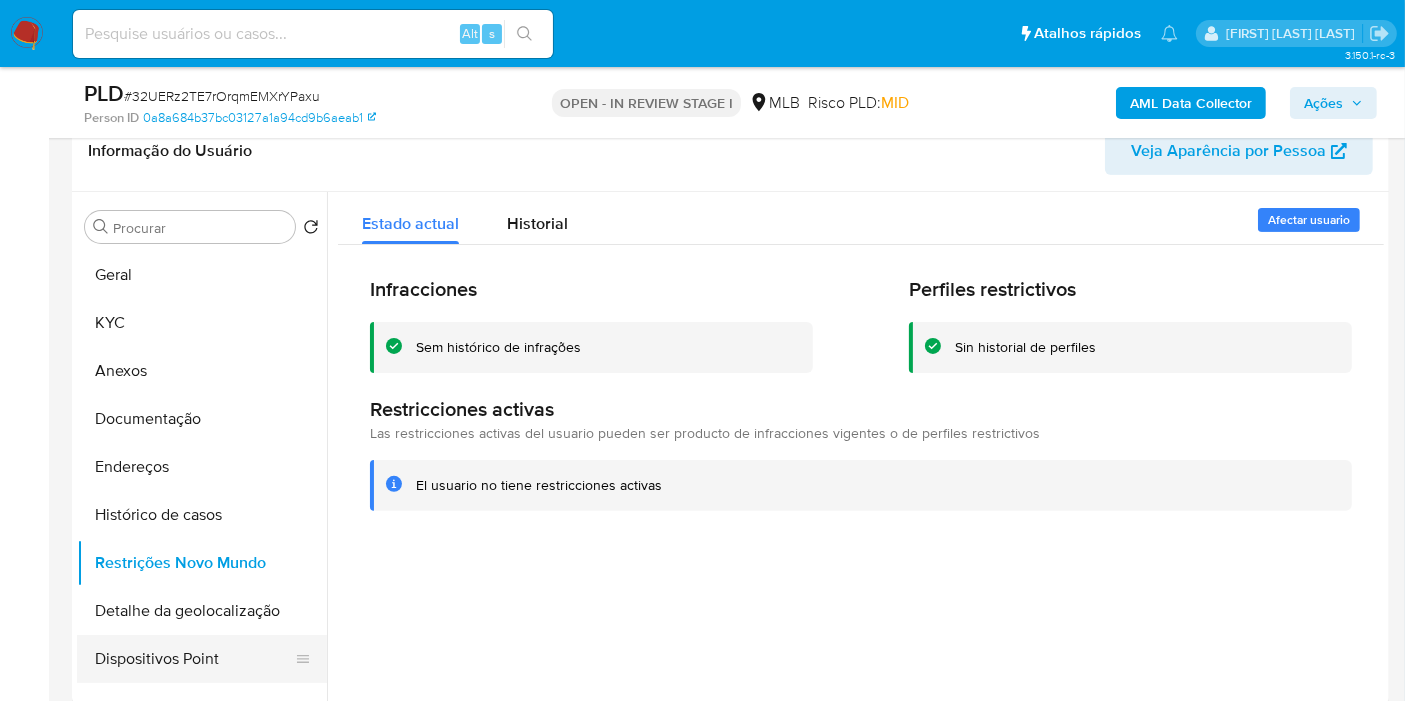 click on "Dispositivos Point" at bounding box center (194, 659) 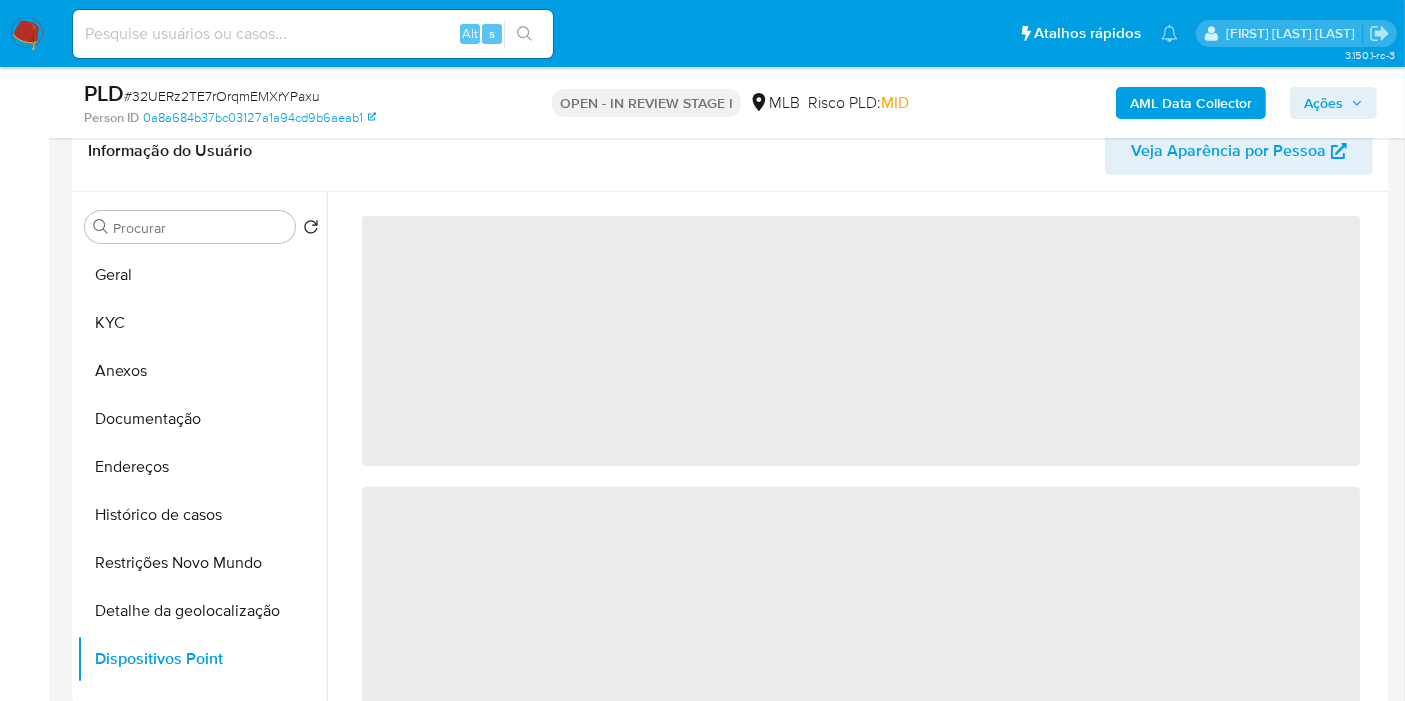 type 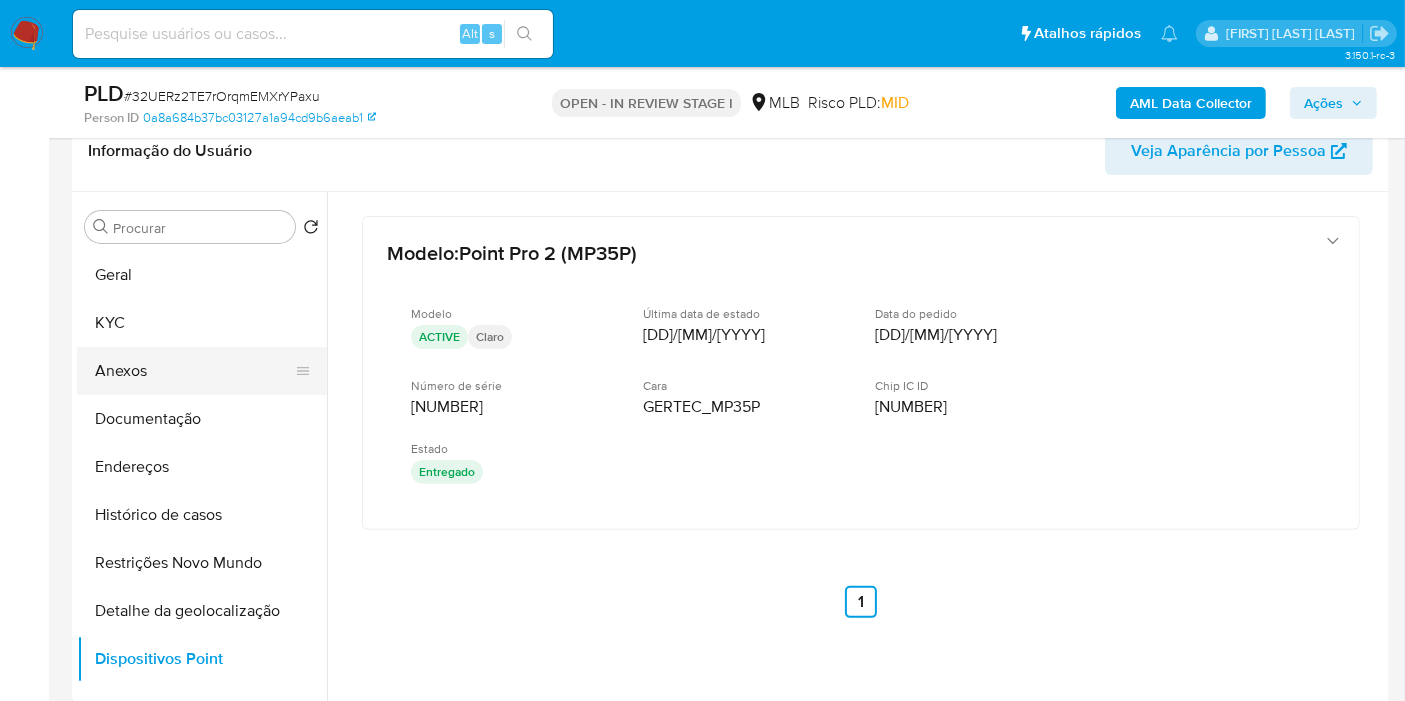 click on "Anexos" at bounding box center (194, 371) 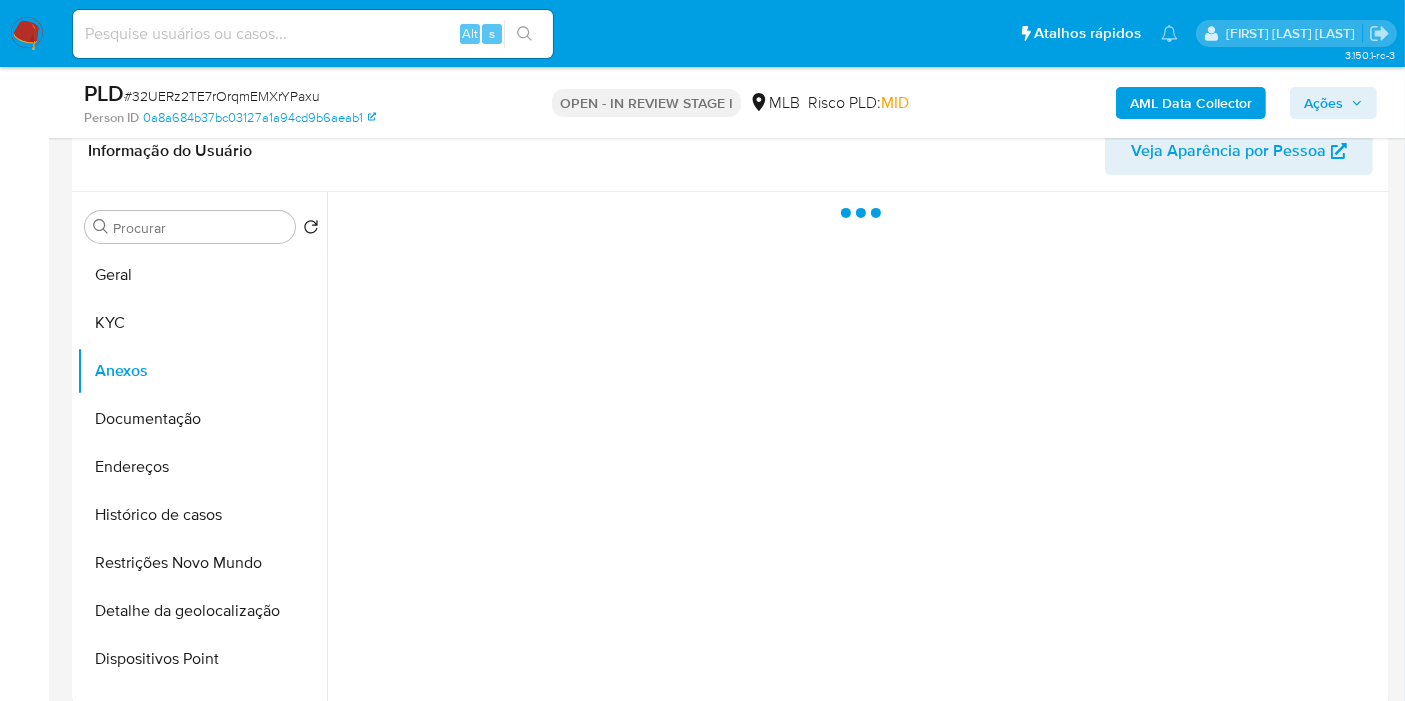 click on "Ações" at bounding box center [1323, 103] 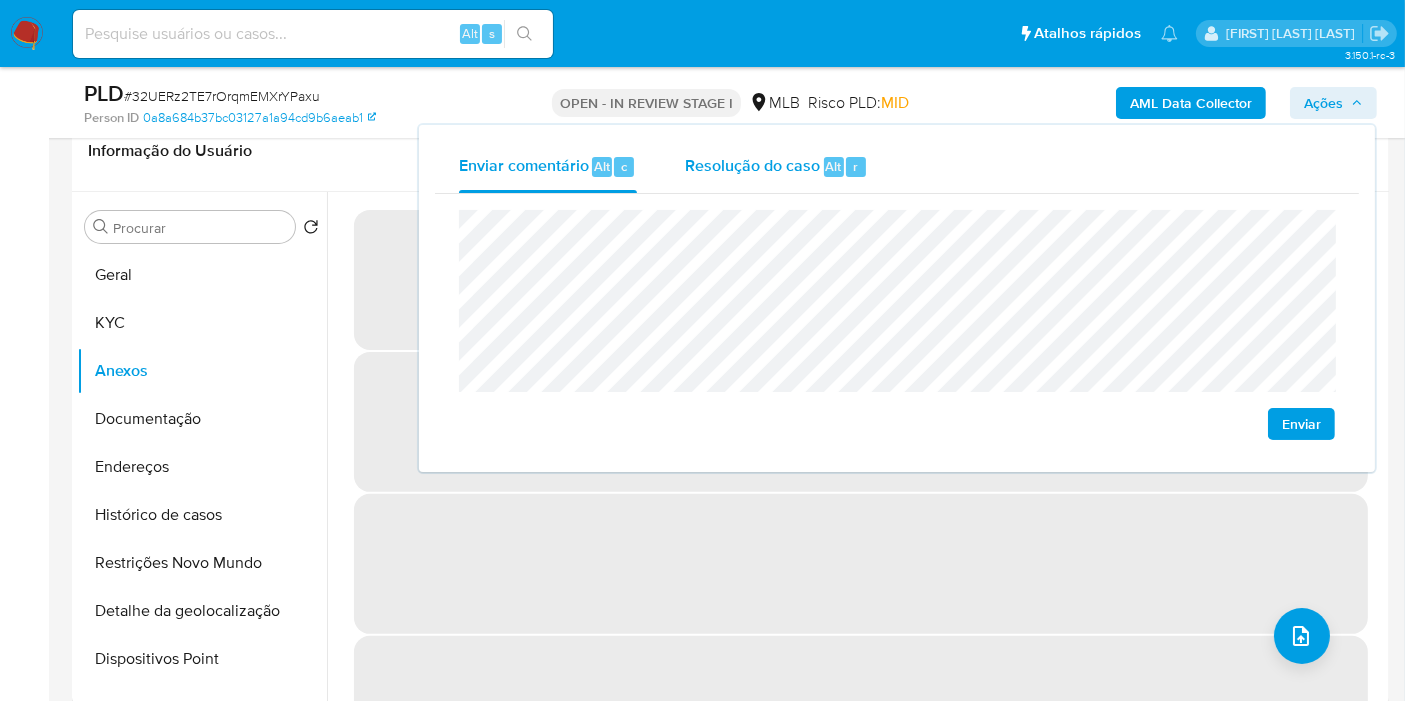 click on "Resolução do caso Alt r" at bounding box center [776, 167] 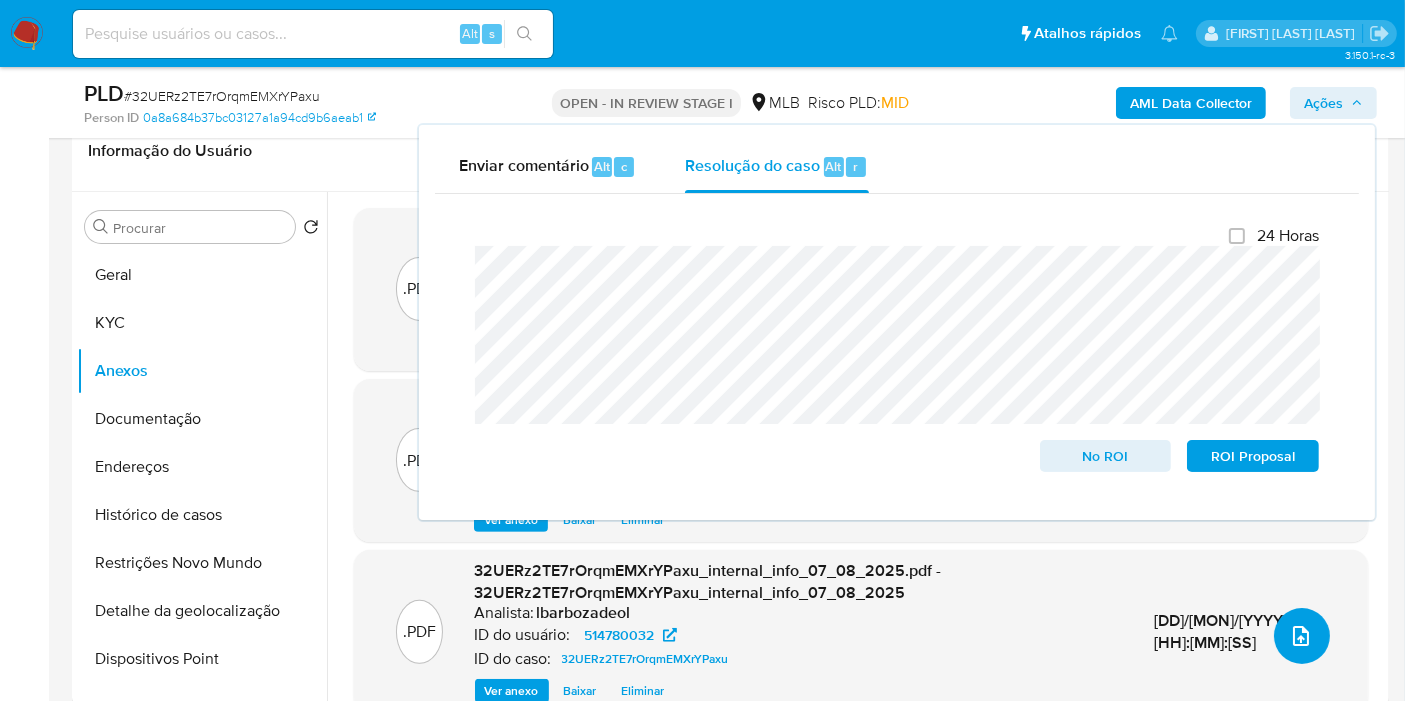 click 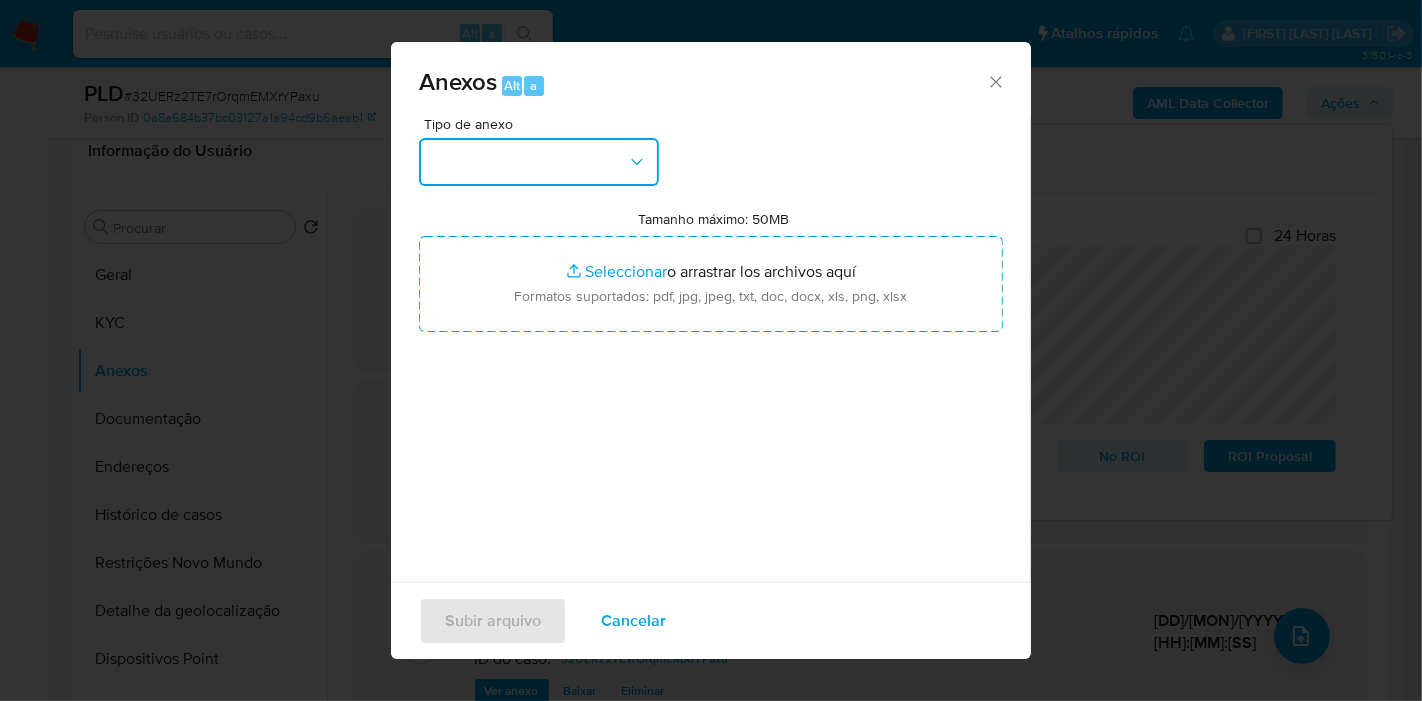 click at bounding box center (539, 162) 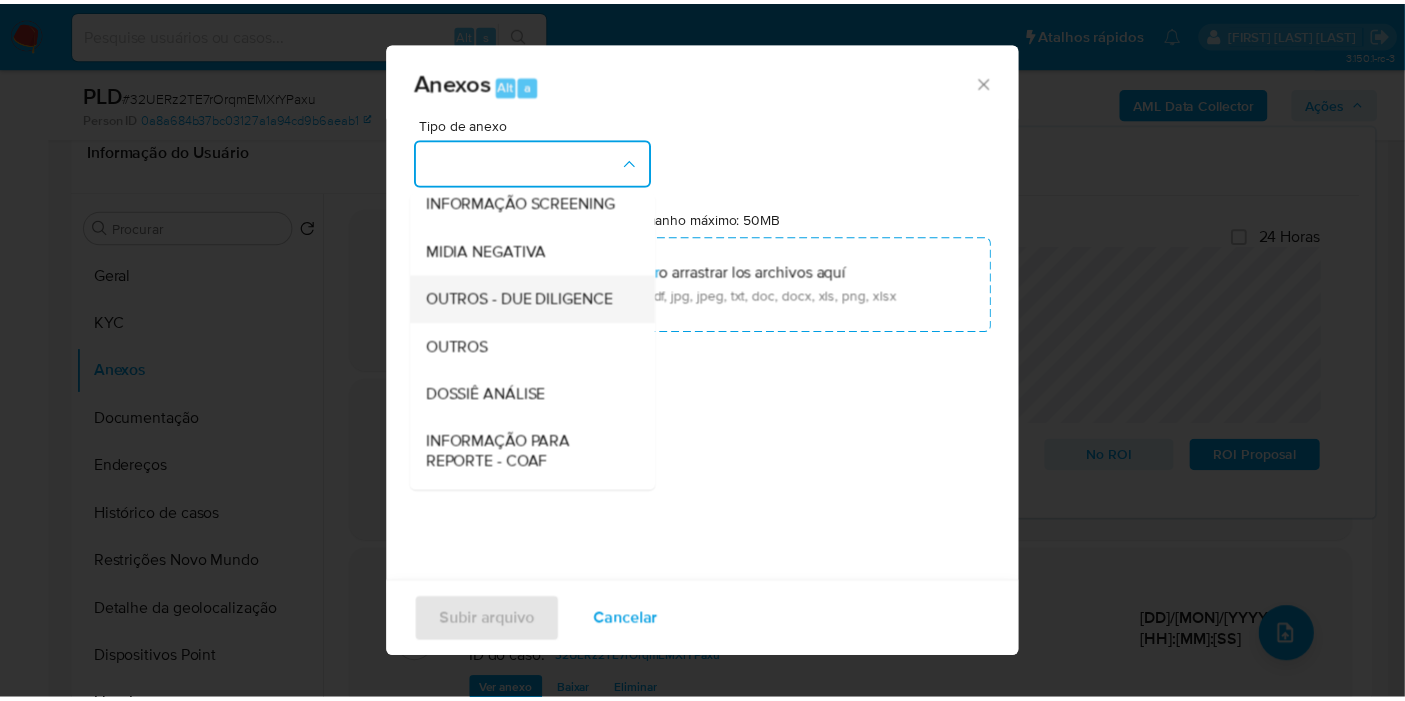 scroll, scrollTop: 196, scrollLeft: 0, axis: vertical 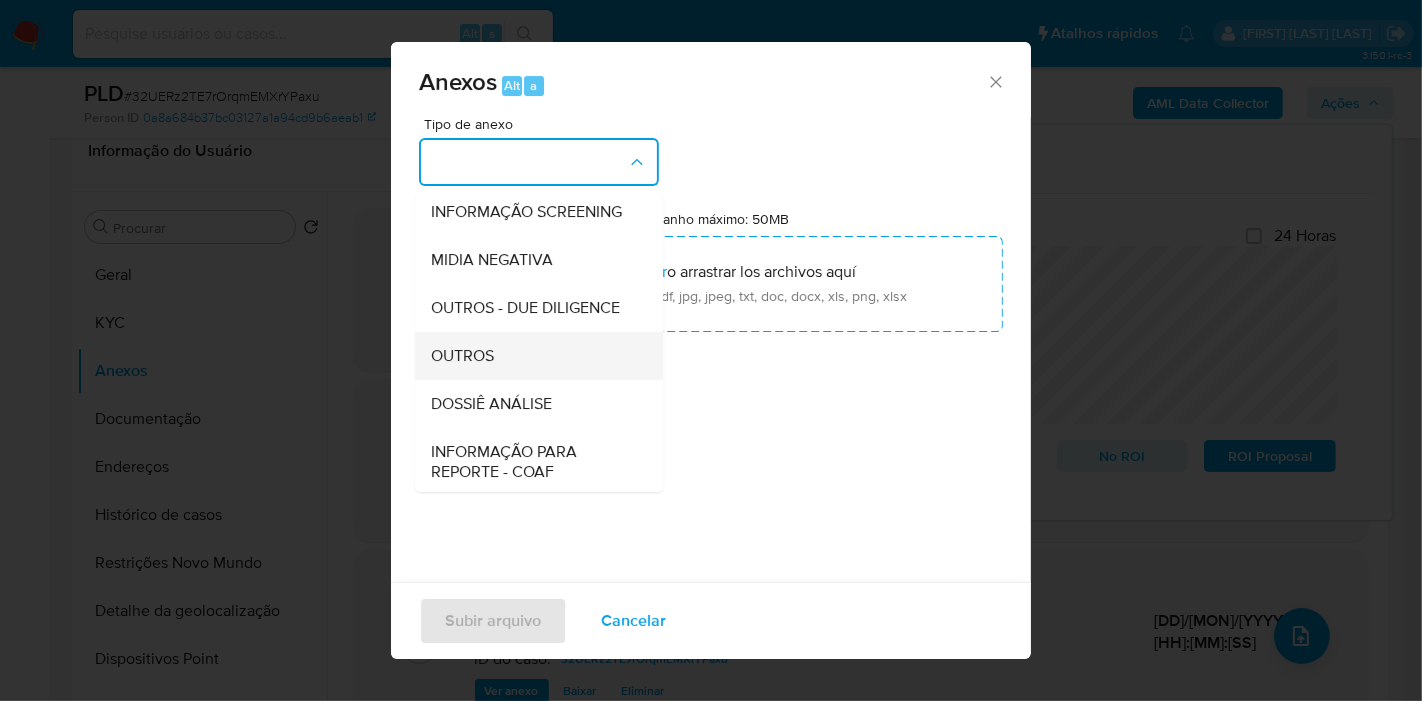 click on "OUTROS" at bounding box center [533, 356] 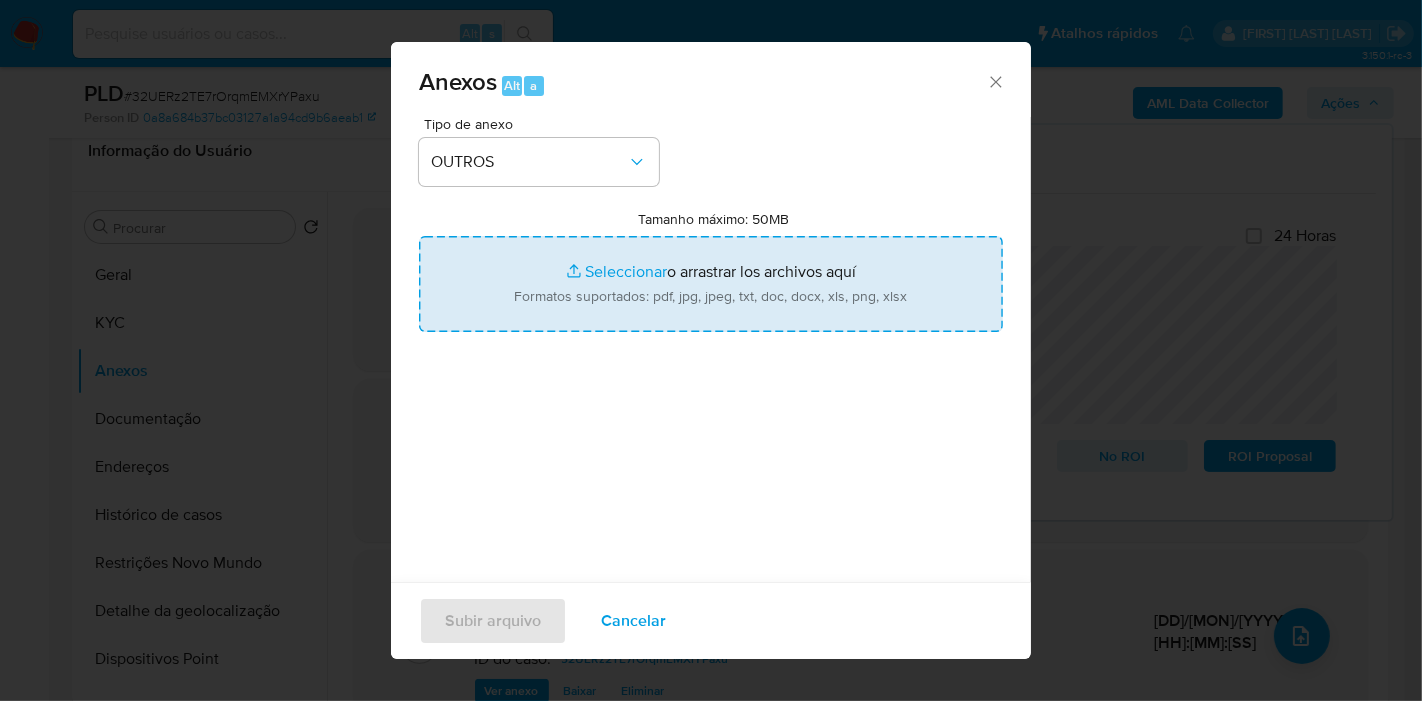 click on "Tamanho máximo: 50MB Seleccionar archivos" at bounding box center [711, 284] 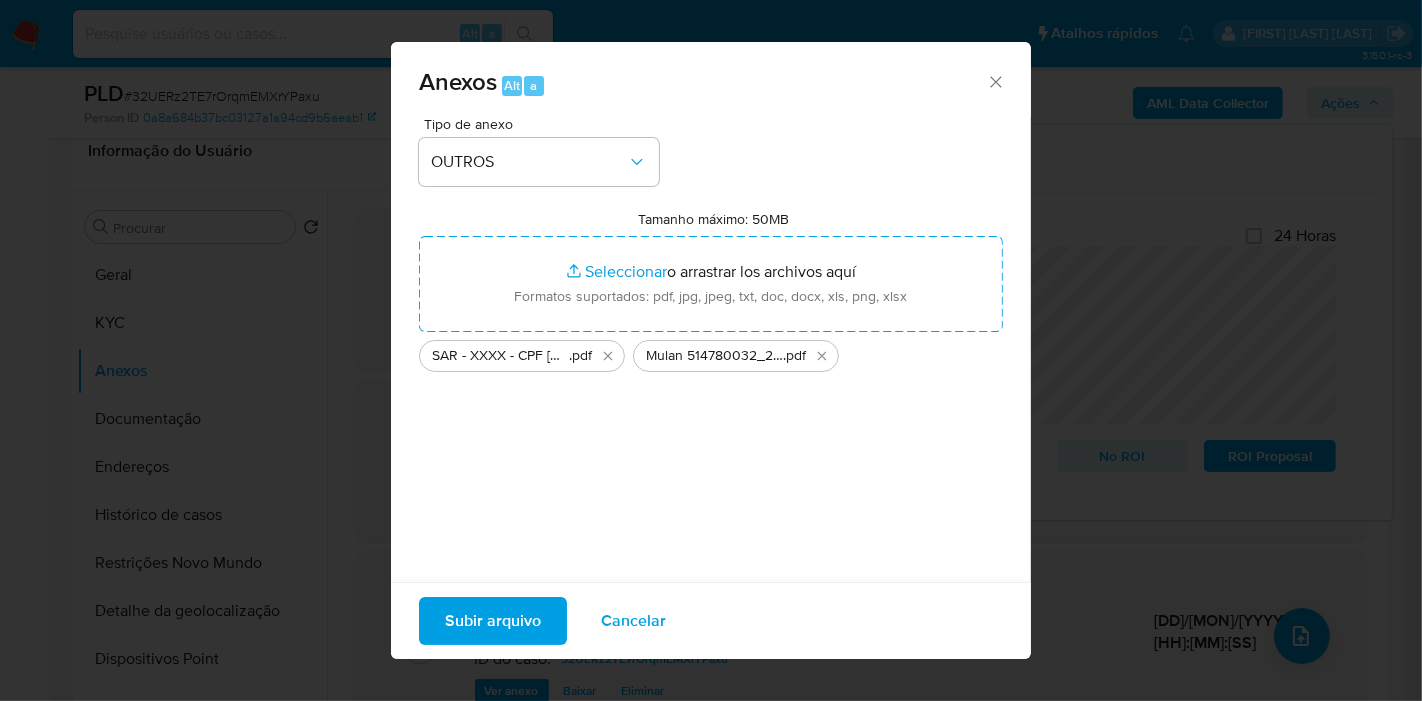 click on "Subir arquivo" at bounding box center [493, 621] 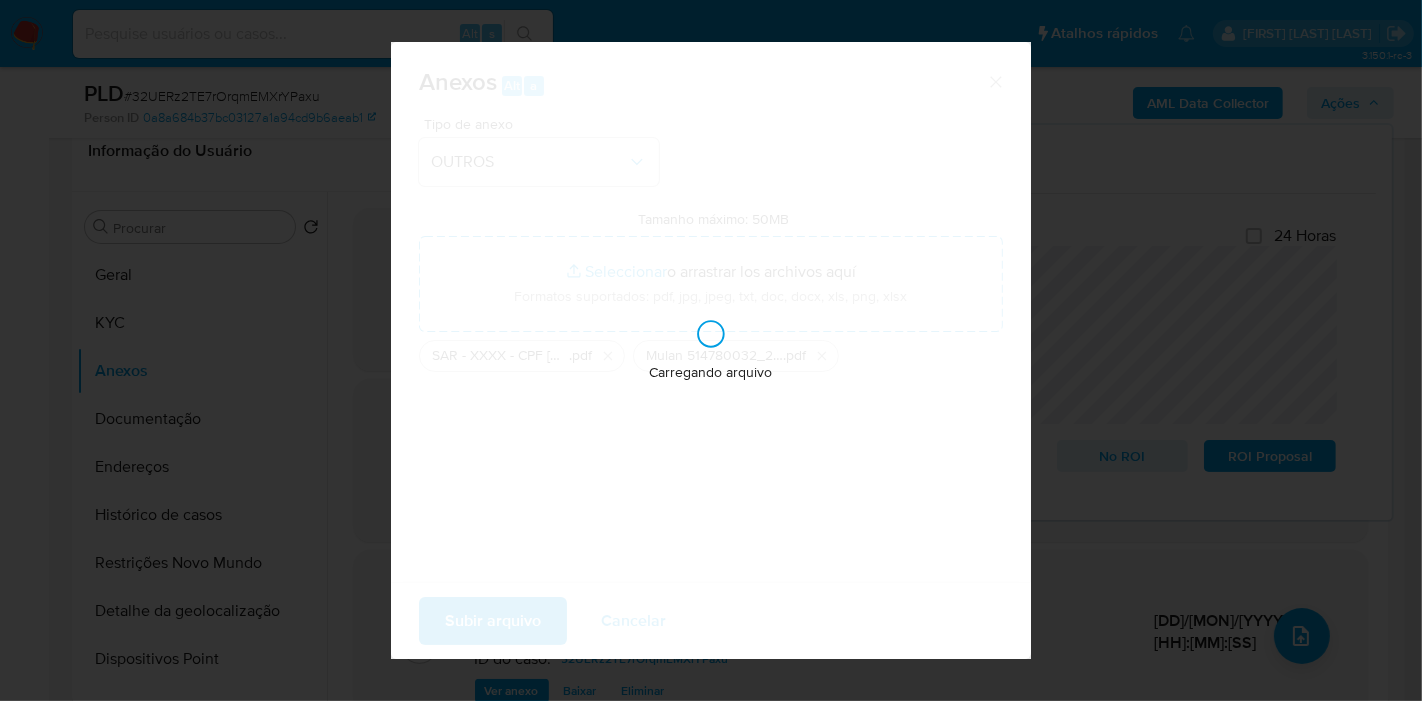 type 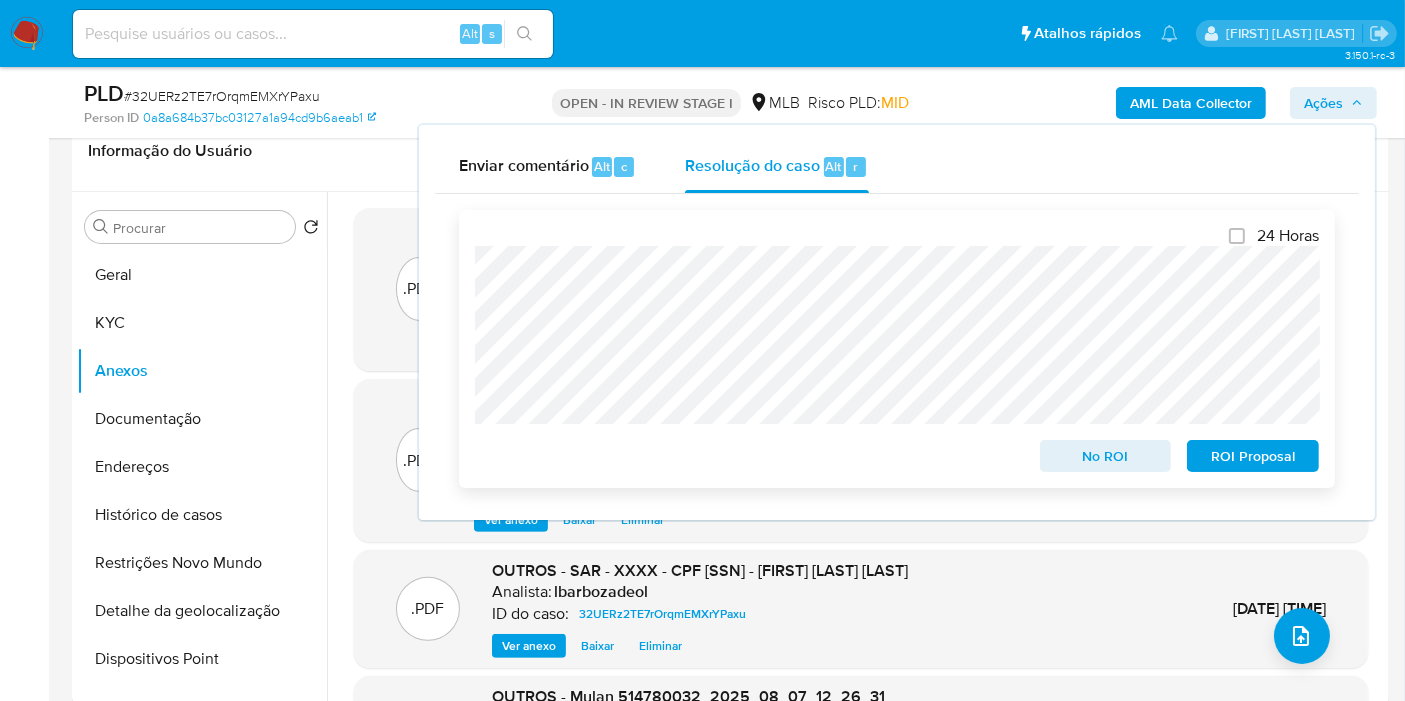 click on "ROI Proposal" at bounding box center [1253, 456] 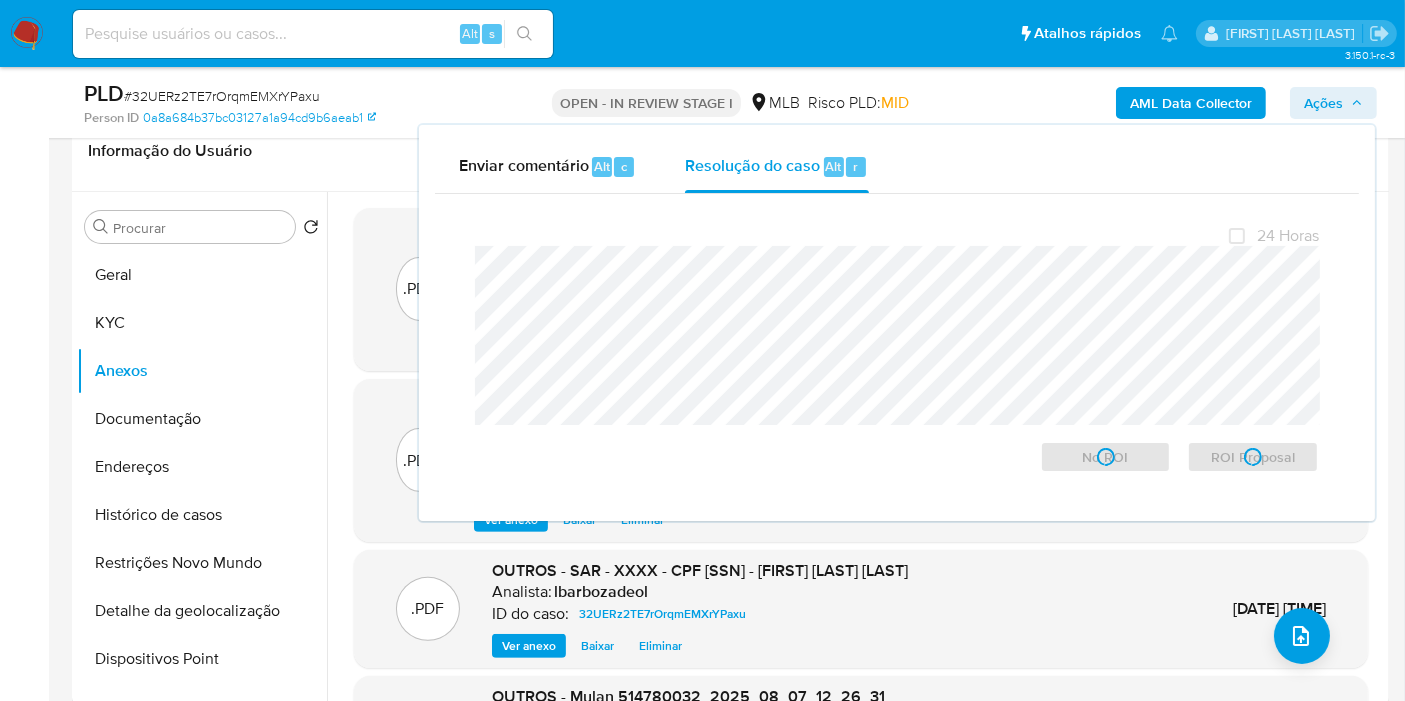 scroll, scrollTop: 0, scrollLeft: 0, axis: both 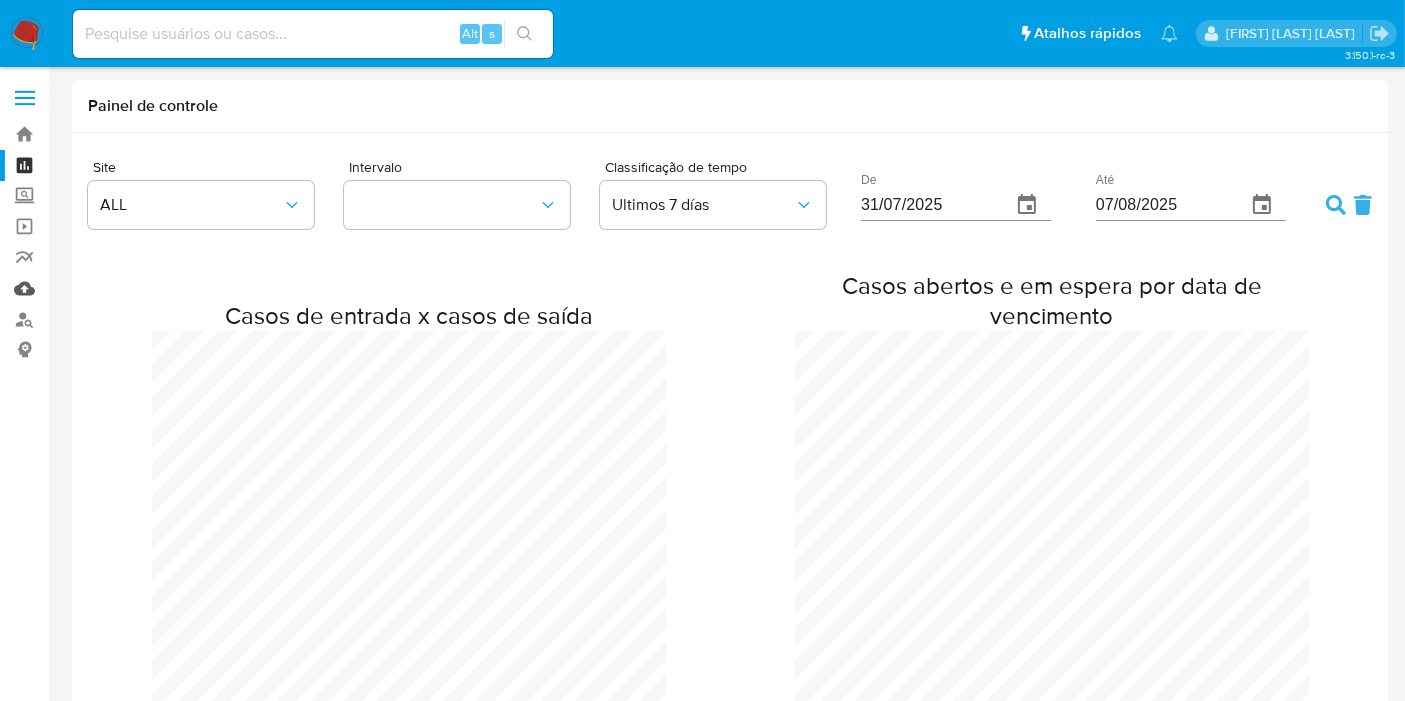 click on "Mulan" at bounding box center (119, 288) 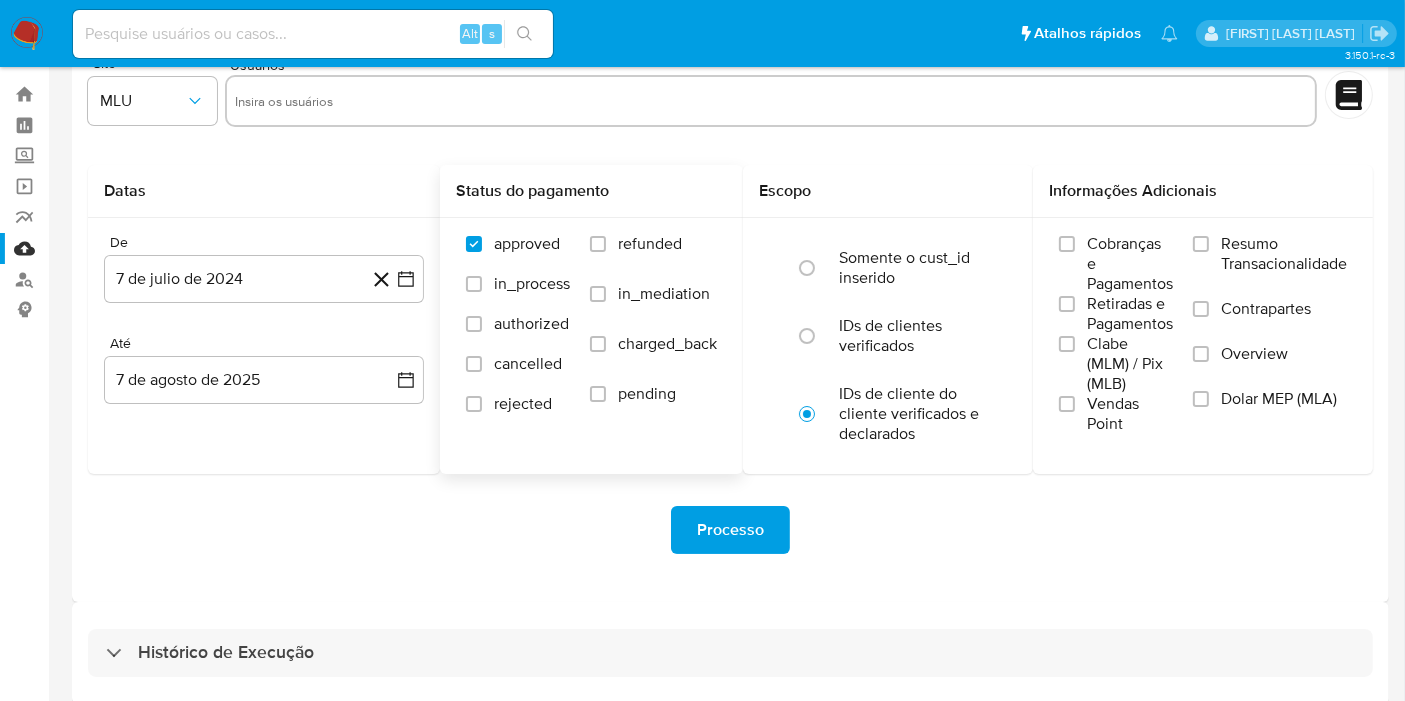 scroll, scrollTop: 0, scrollLeft: 0, axis: both 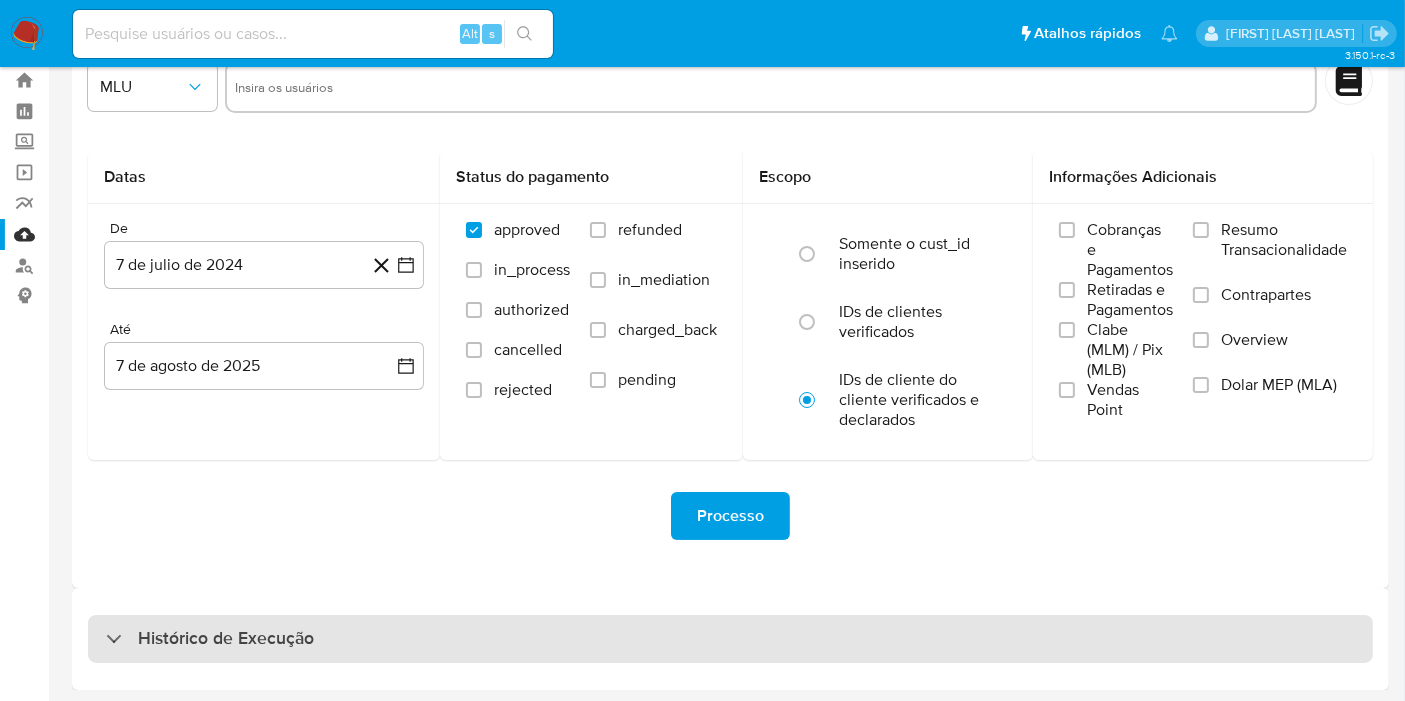 drag, startPoint x: 758, startPoint y: 650, endPoint x: 780, endPoint y: 628, distance: 31.112698 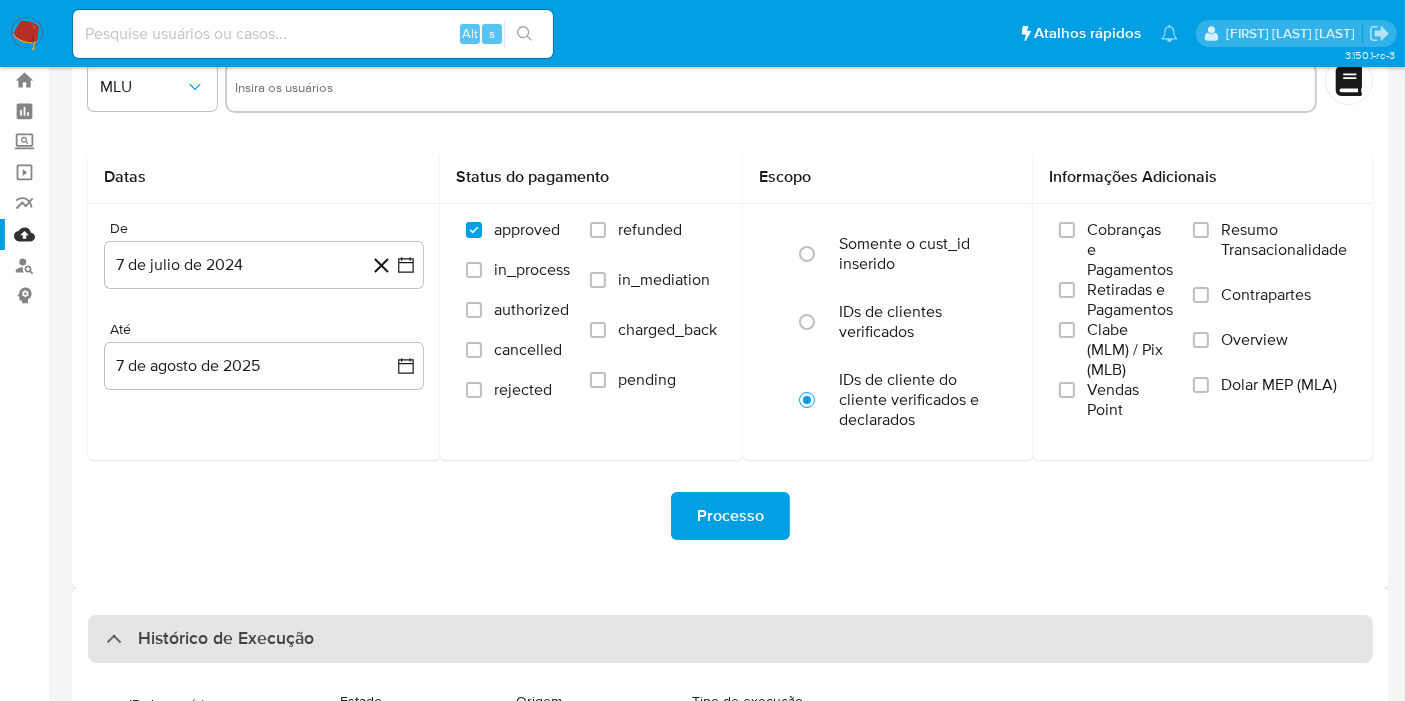 scroll, scrollTop: 499, scrollLeft: 0, axis: vertical 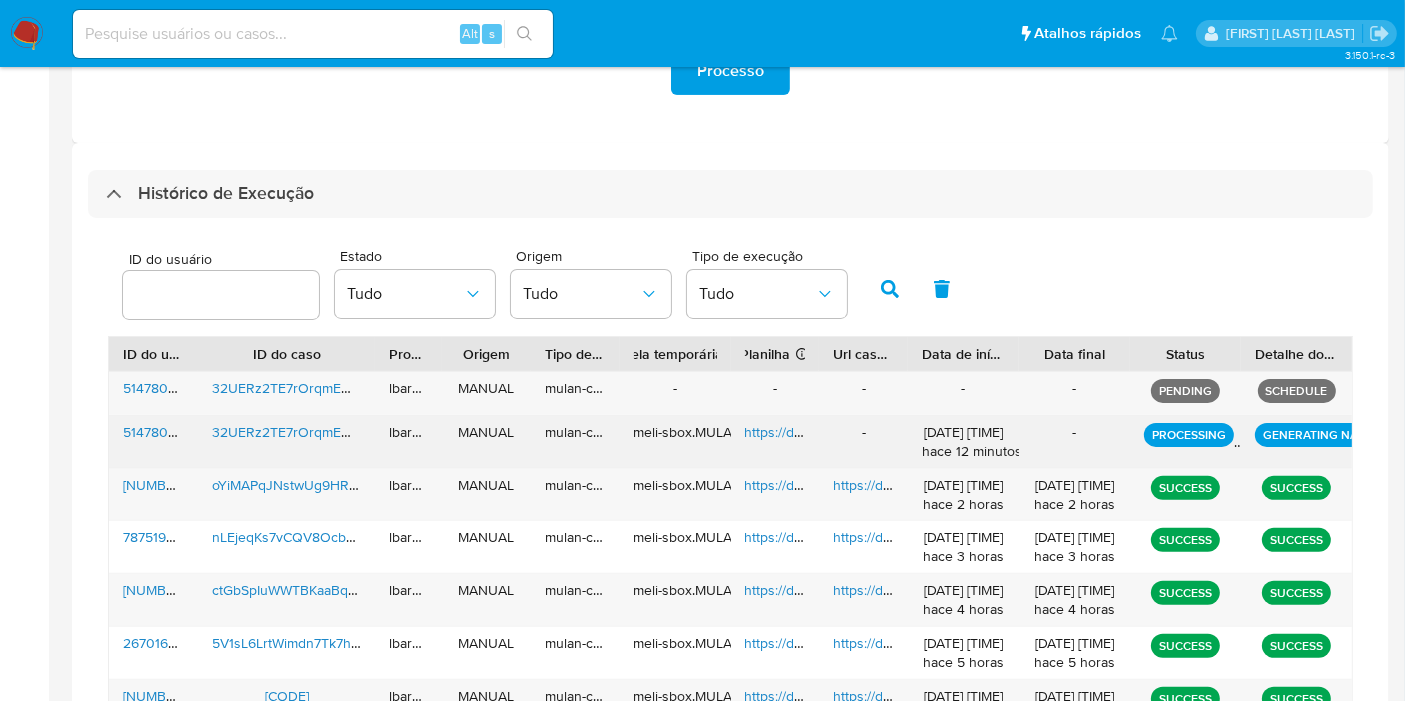 click on "https://docs.google.com/spreadsheets/d/1N-RY-QwojgEq9wkgHa0GbLsoHz-RG_MxQ6btg8QU5EA/edit" at bounding box center [894, 432] 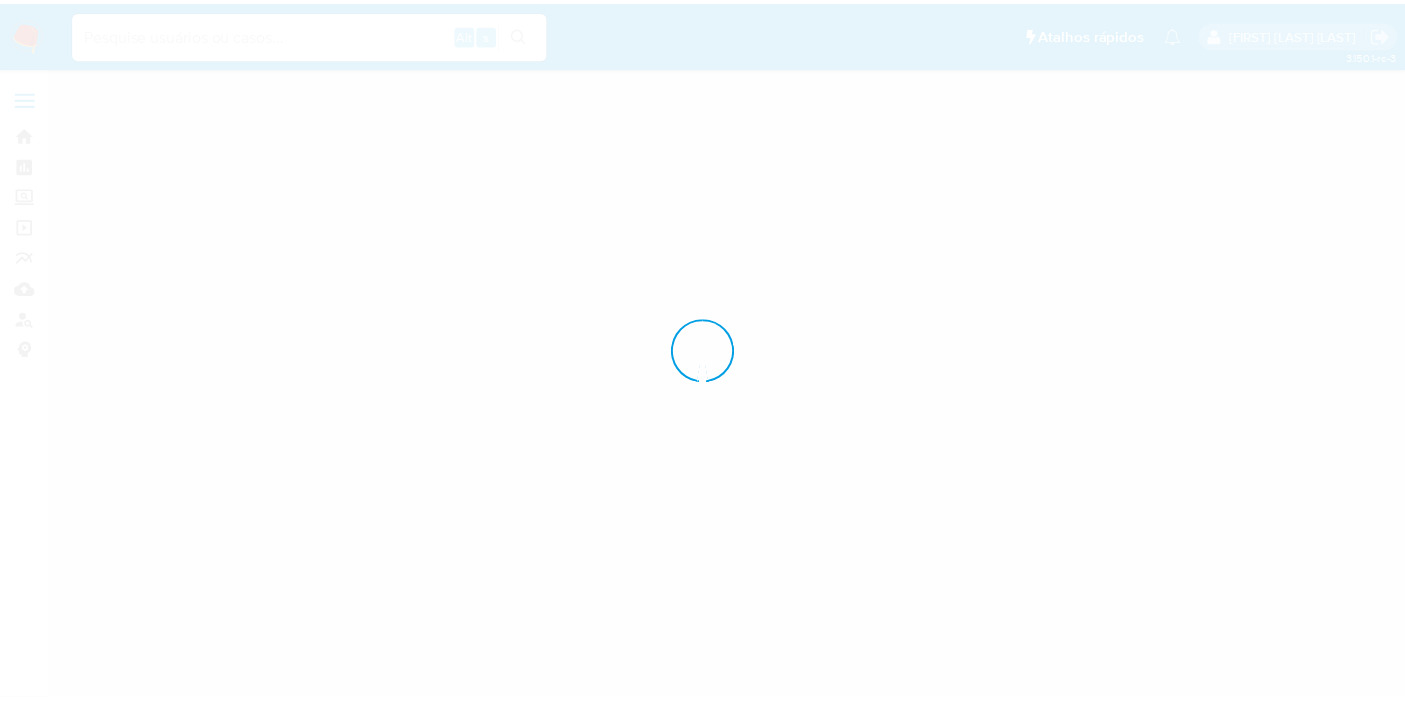 scroll, scrollTop: 0, scrollLeft: 0, axis: both 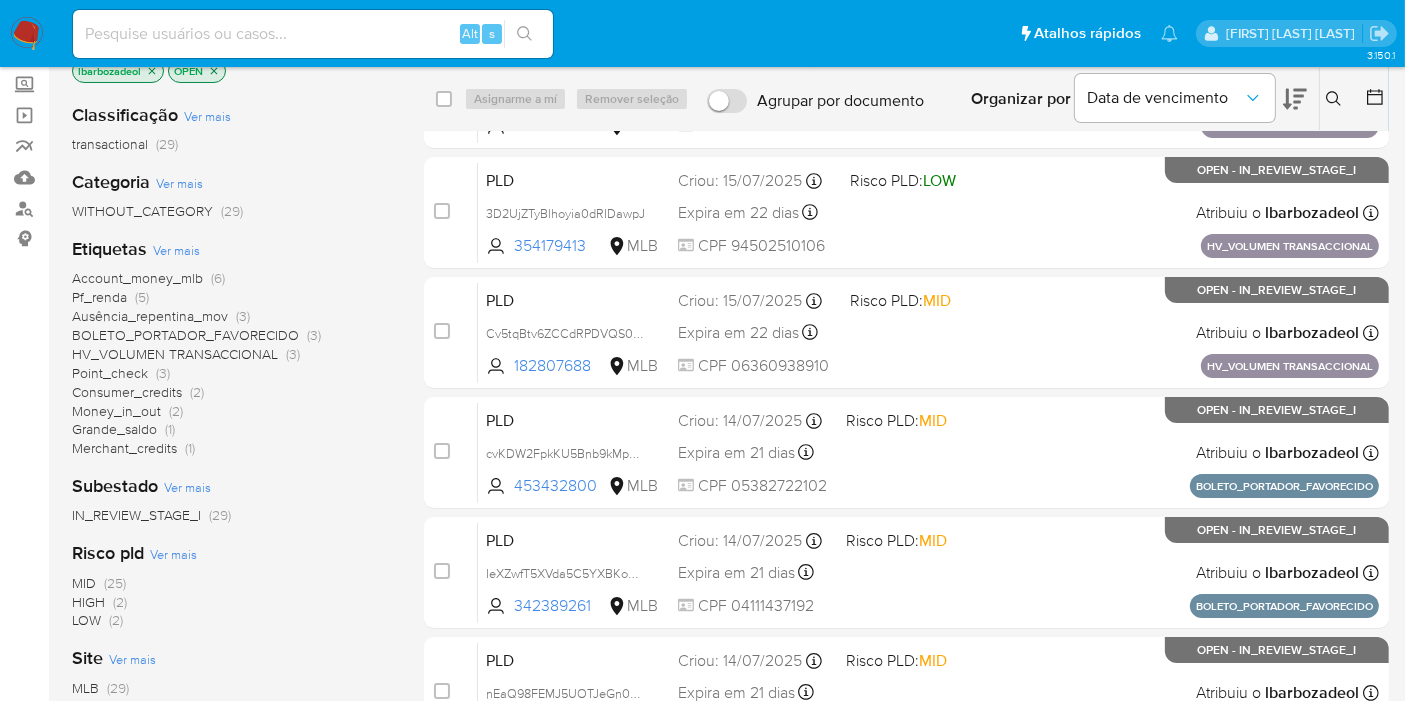 click on "Consumer_credits" at bounding box center [127, 392] 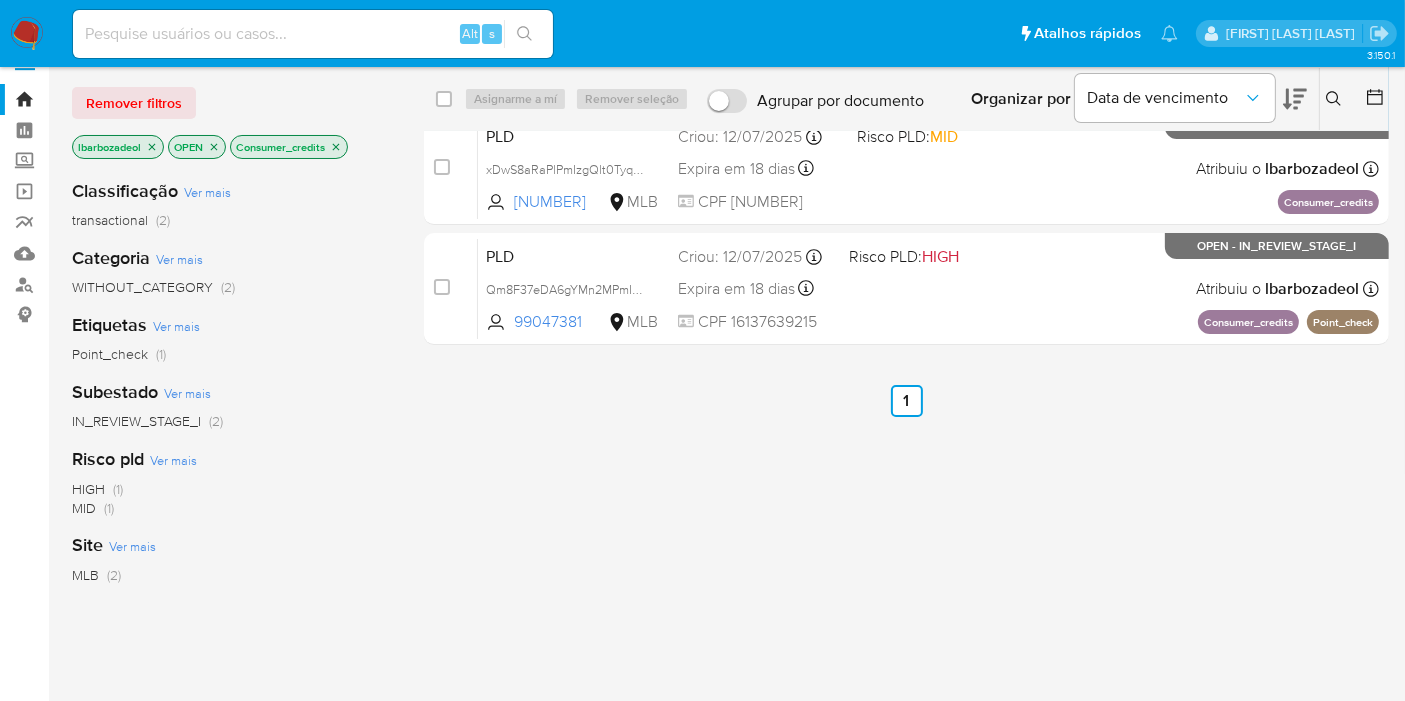 scroll, scrollTop: 0, scrollLeft: 0, axis: both 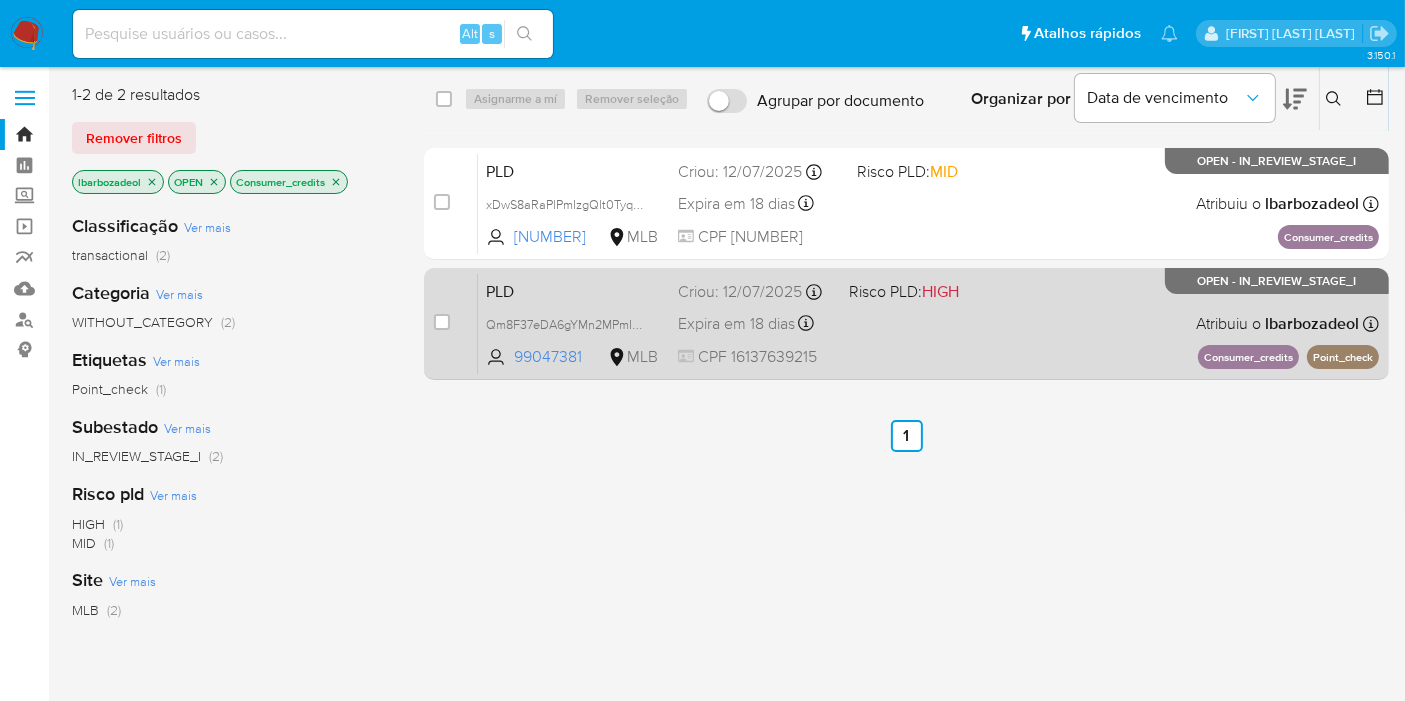 click on "PLD Qm8F37eDA6gYMn2MPmIsBX7t 99047381 MLB Risco PLD:  HIGH Criou: 12/07/2025   Criou: 12/07/2025 00:51:47 Expira em 18 dias   Expira em 26/08/2025 00:51:47 CPF   16137639215 Atribuiu o   lbarbozadeol   Asignado el: 24/07/2025 16:23:37 Consumer_credits Point_check OPEN - IN_REVIEW_STAGE_I" at bounding box center (928, 323) 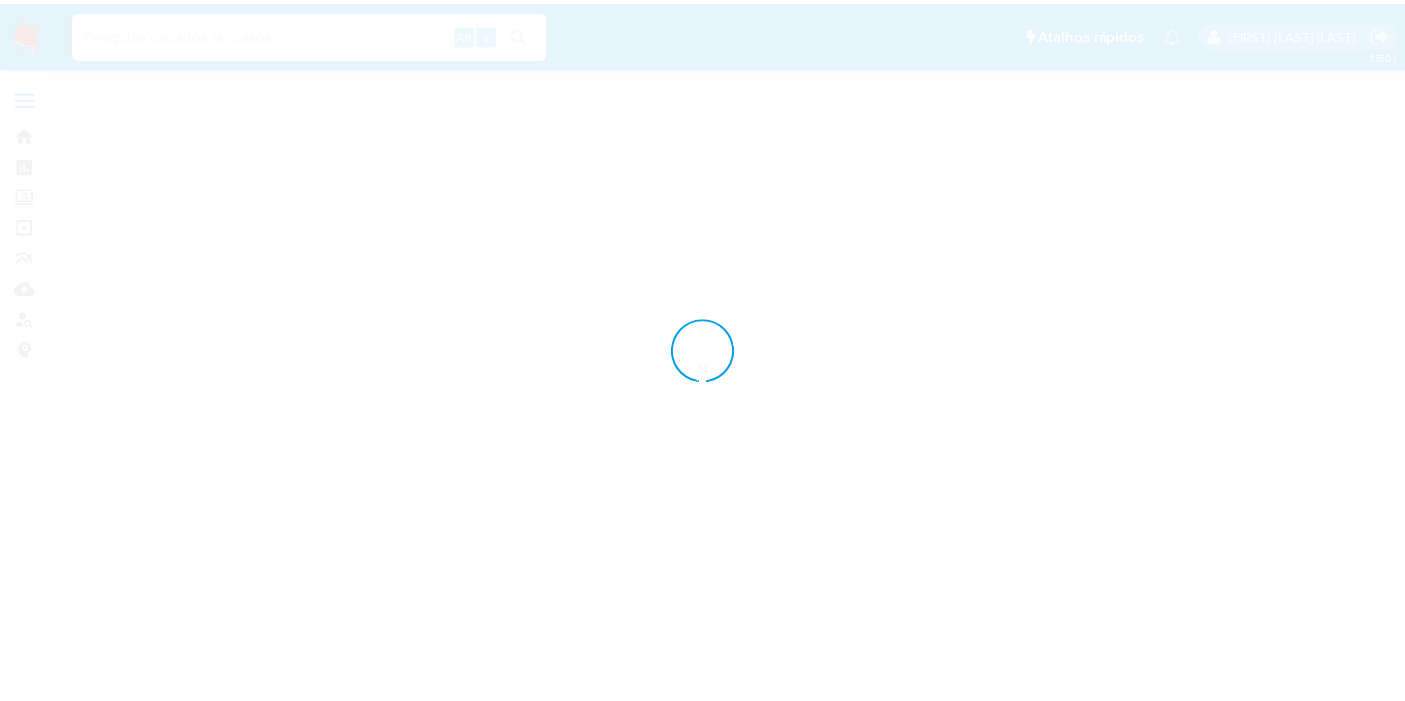 scroll, scrollTop: 0, scrollLeft: 0, axis: both 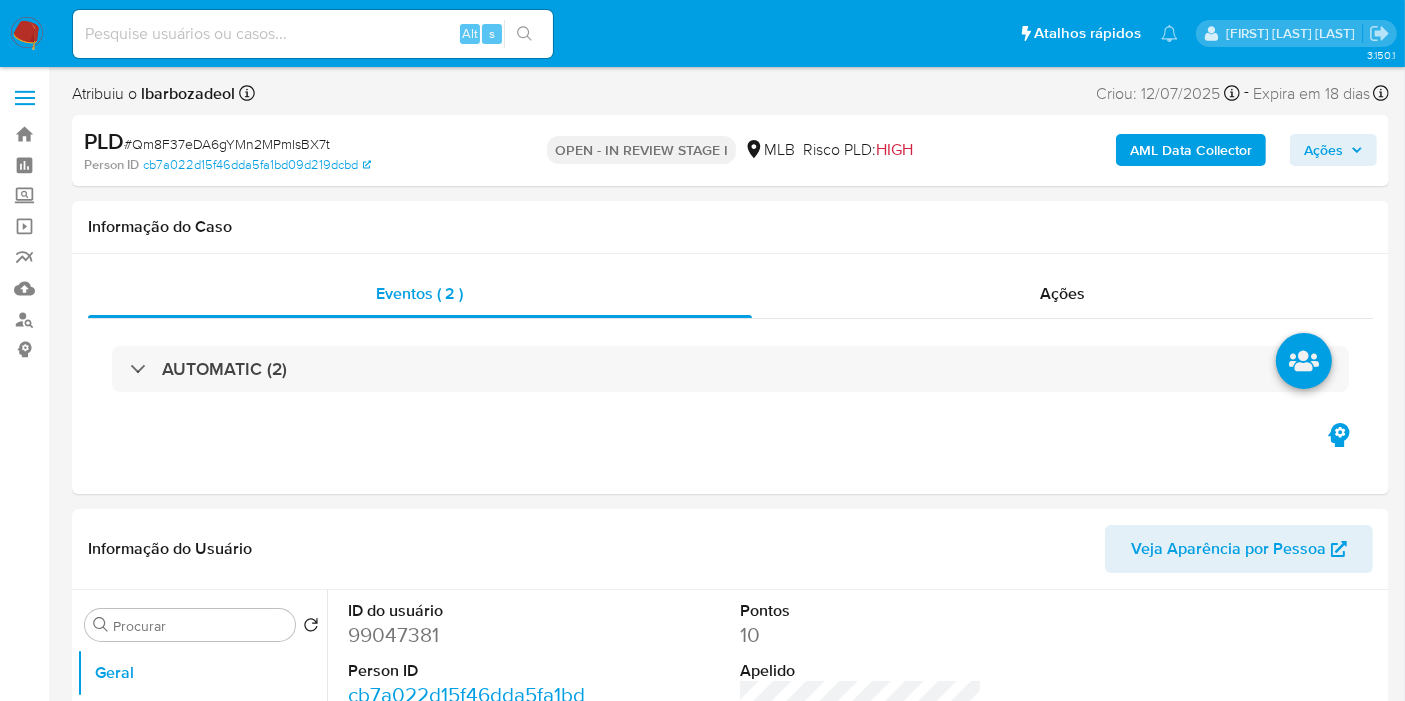 click on "AUTOMATIC (2)" at bounding box center (730, 369) 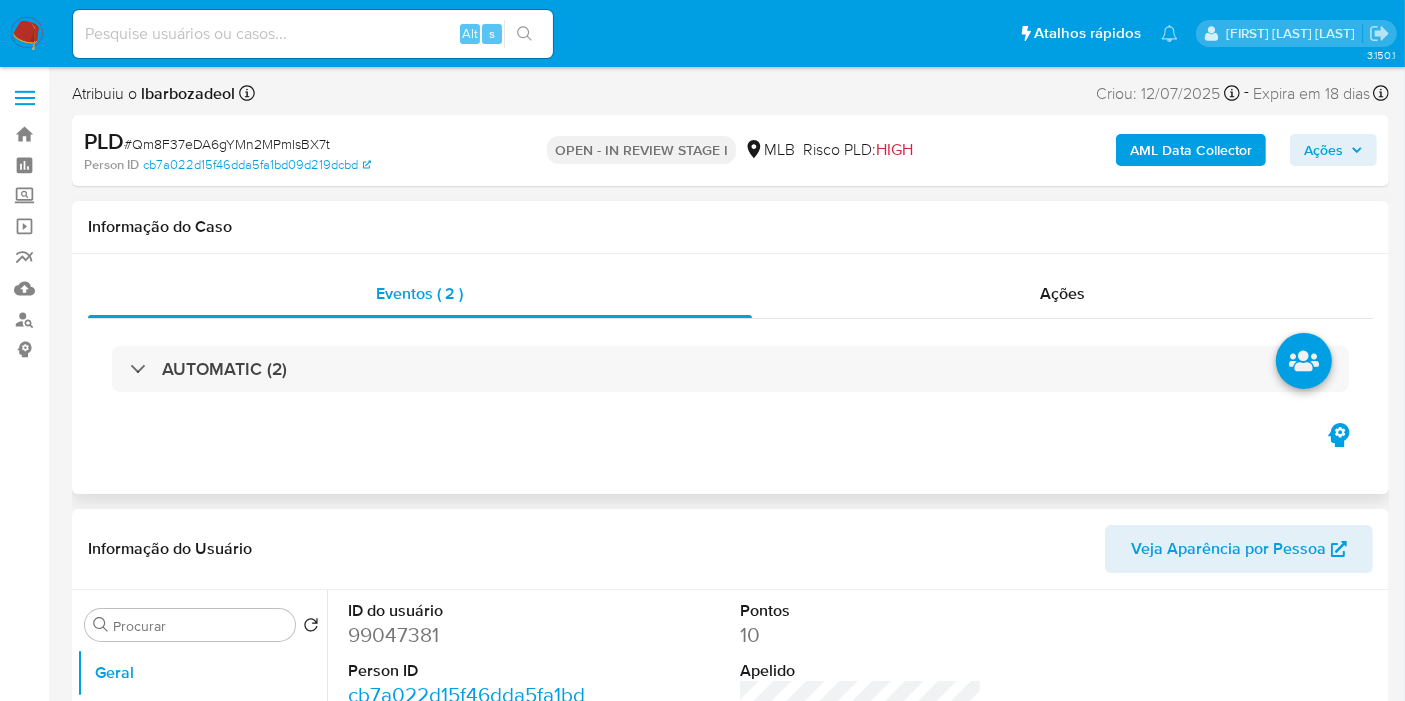 select on "10" 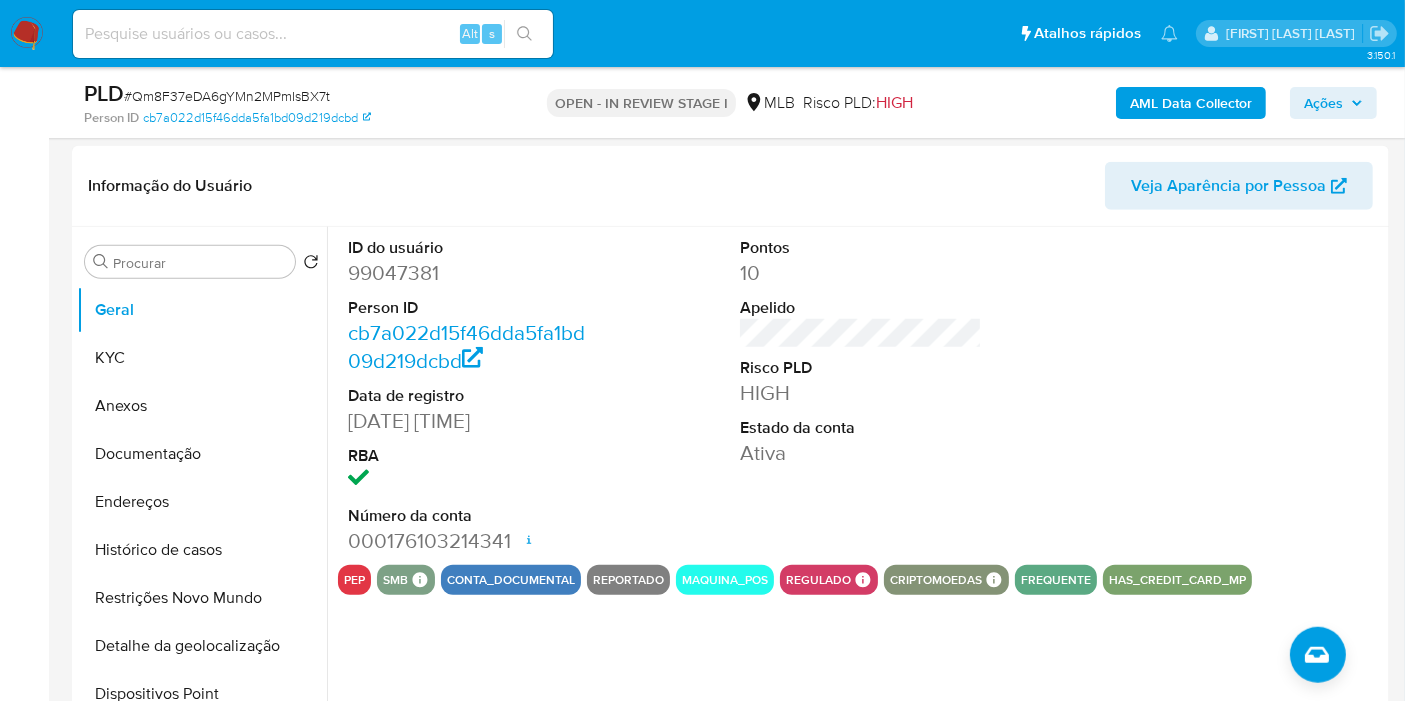 scroll, scrollTop: 1588, scrollLeft: 0, axis: vertical 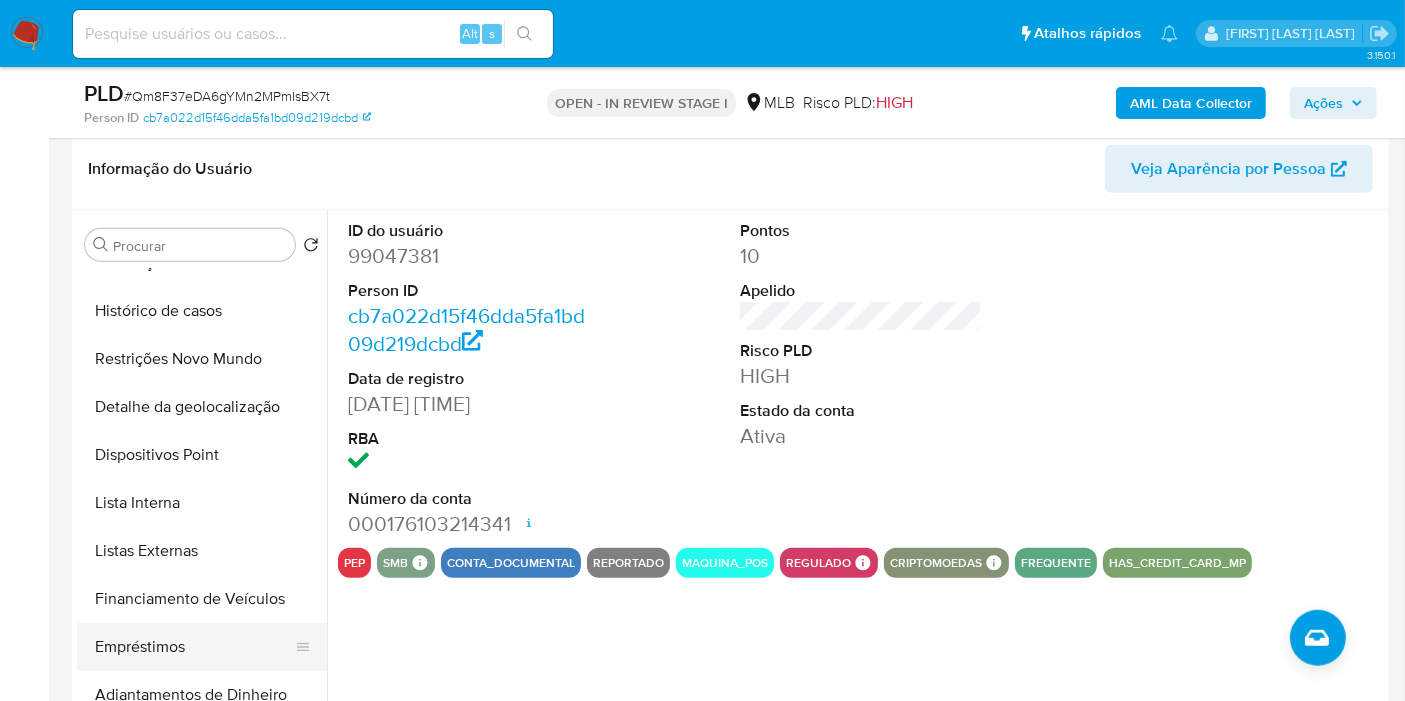 click on "Empréstimos" at bounding box center [194, 647] 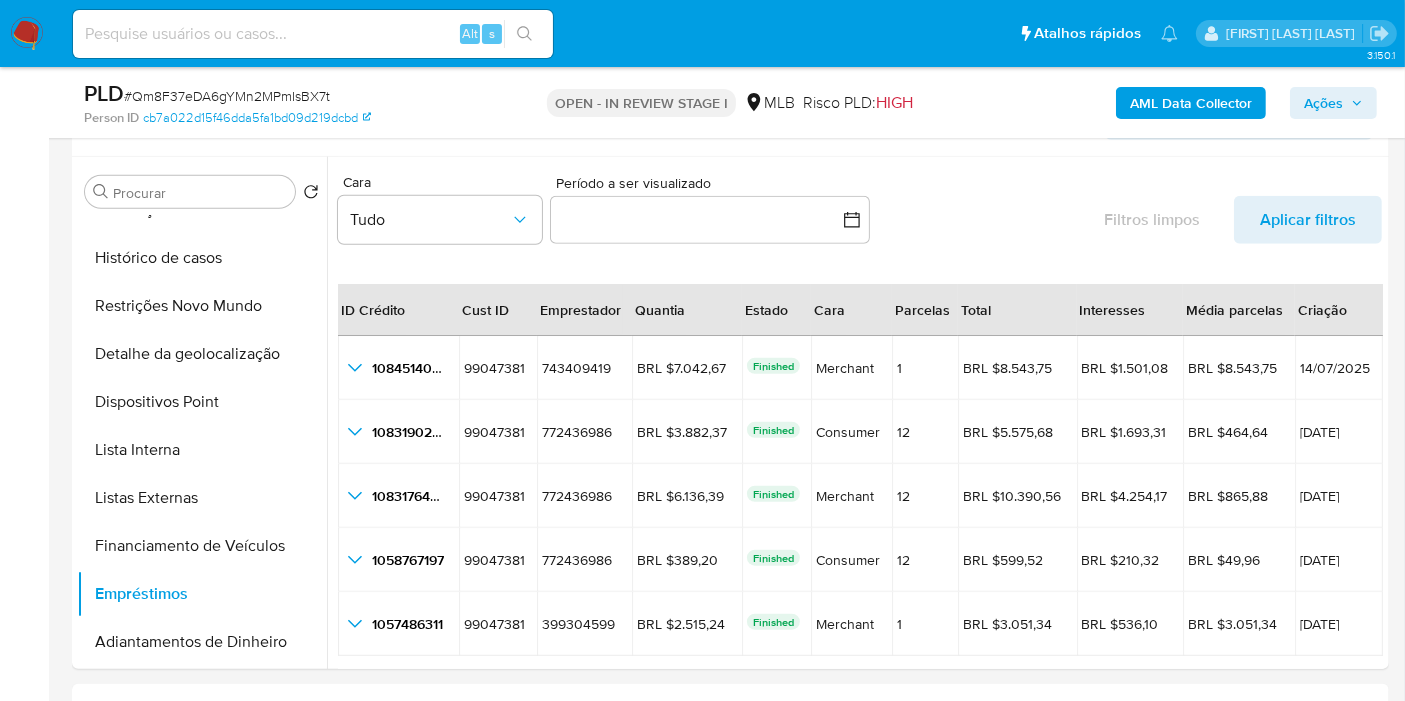 scroll, scrollTop: 1634, scrollLeft: 0, axis: vertical 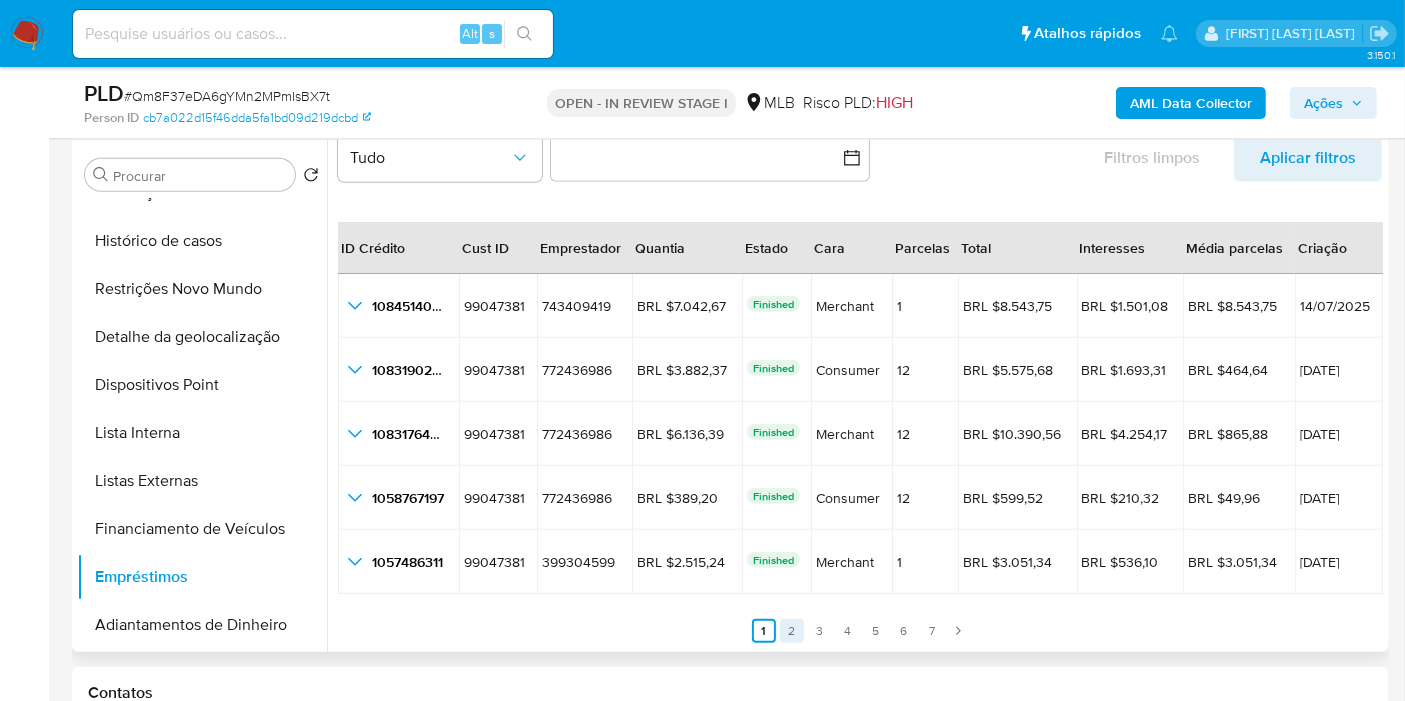 click on "2" at bounding box center (792, 631) 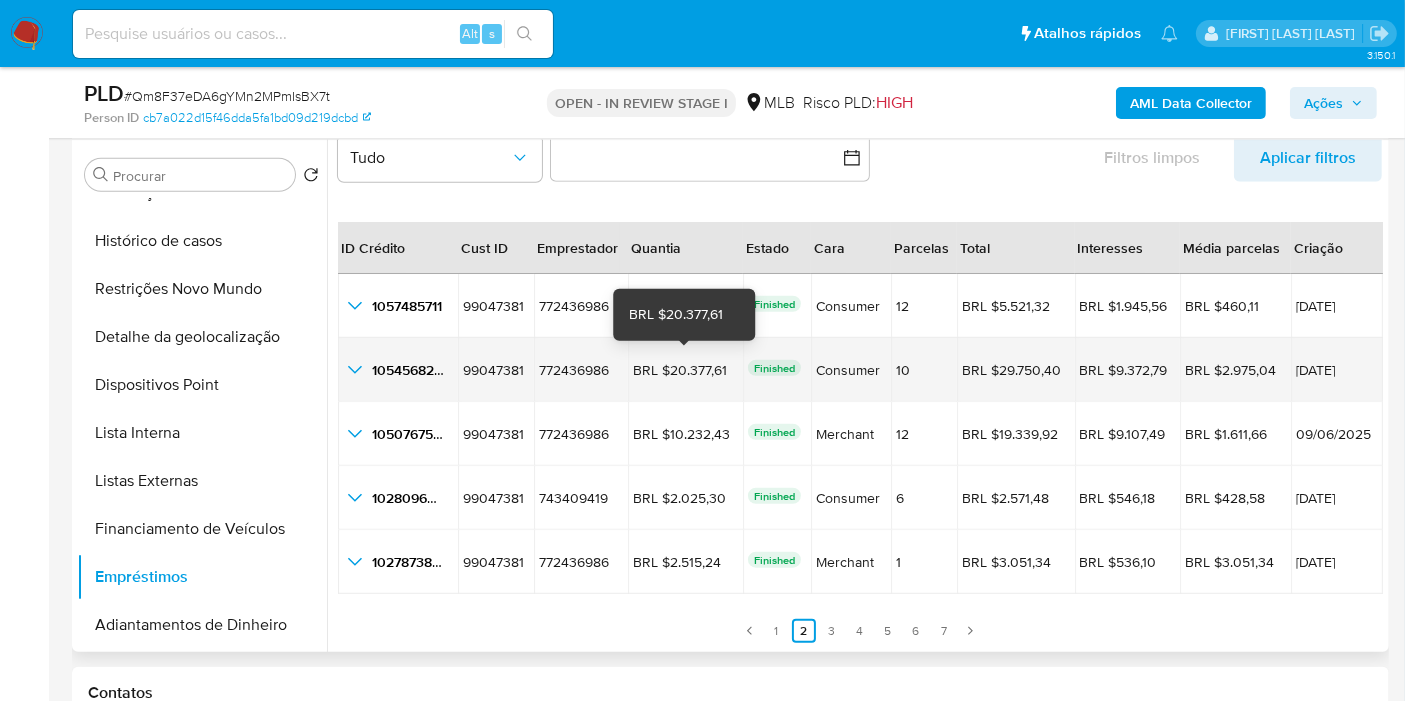 drag, startPoint x: 687, startPoint y: 364, endPoint x: 723, endPoint y: 367, distance: 36.124783 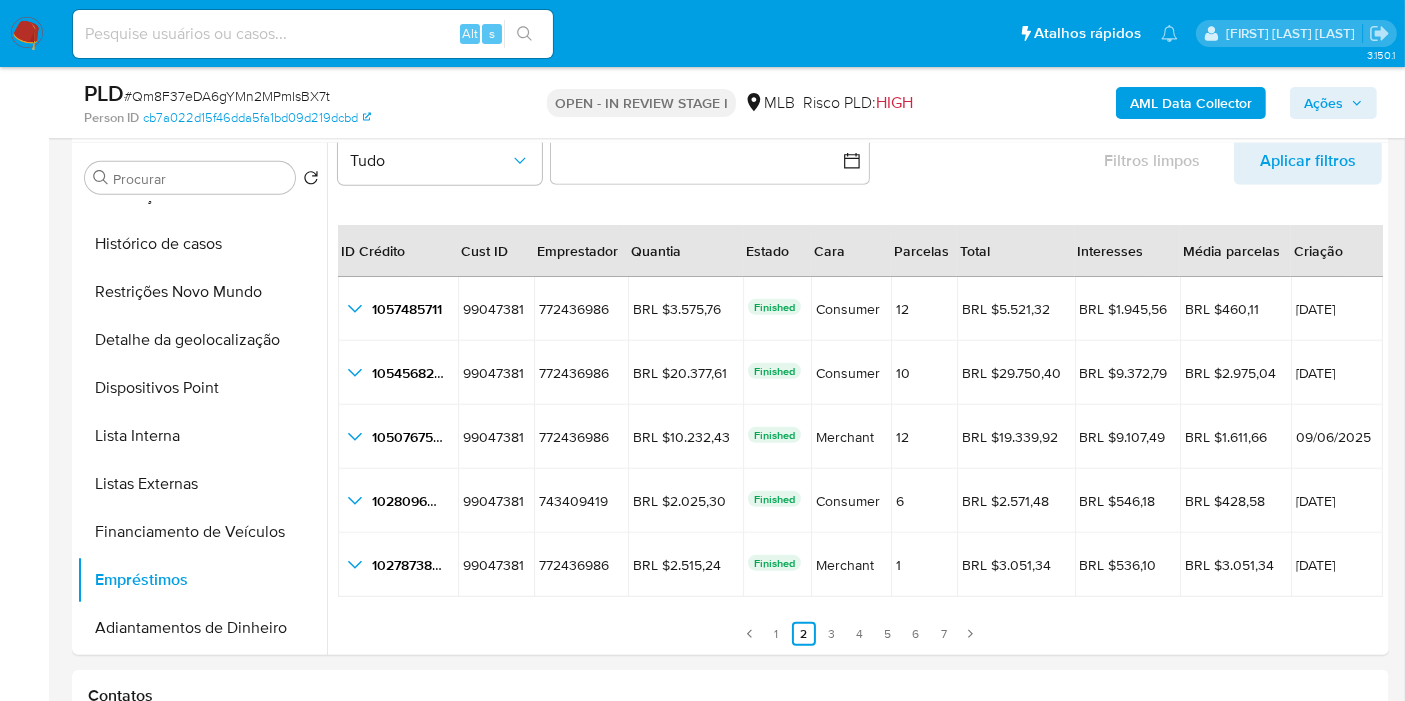 scroll, scrollTop: 1637, scrollLeft: 0, axis: vertical 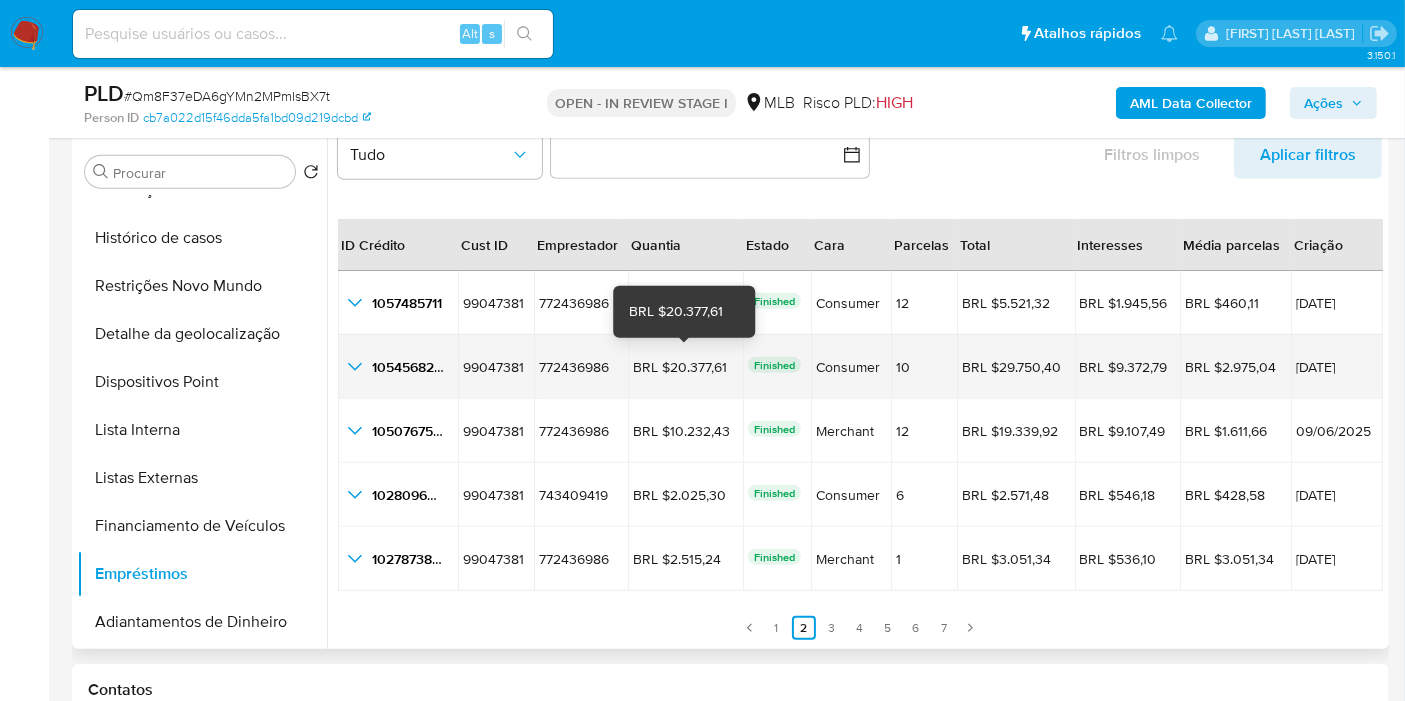 click on "BRL $20.377,61" at bounding box center [685, 367] 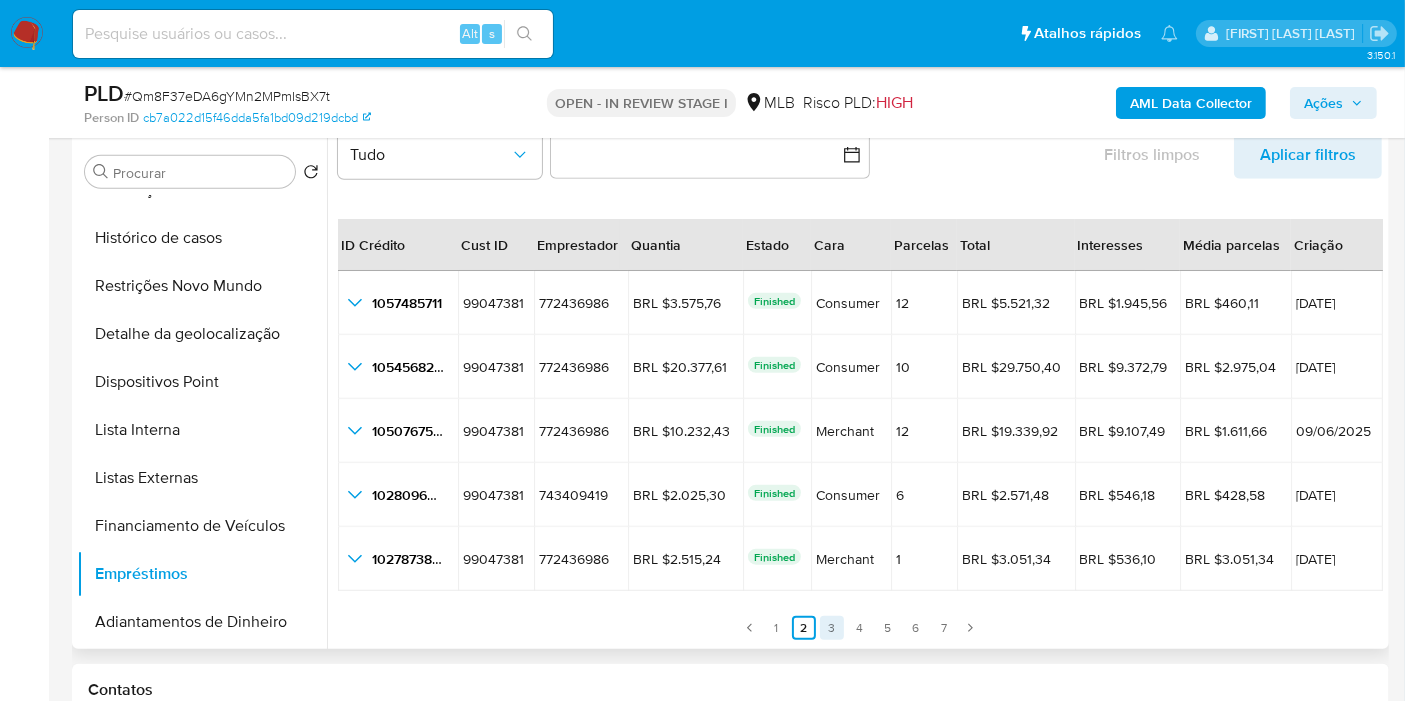 click on "3" at bounding box center [832, 628] 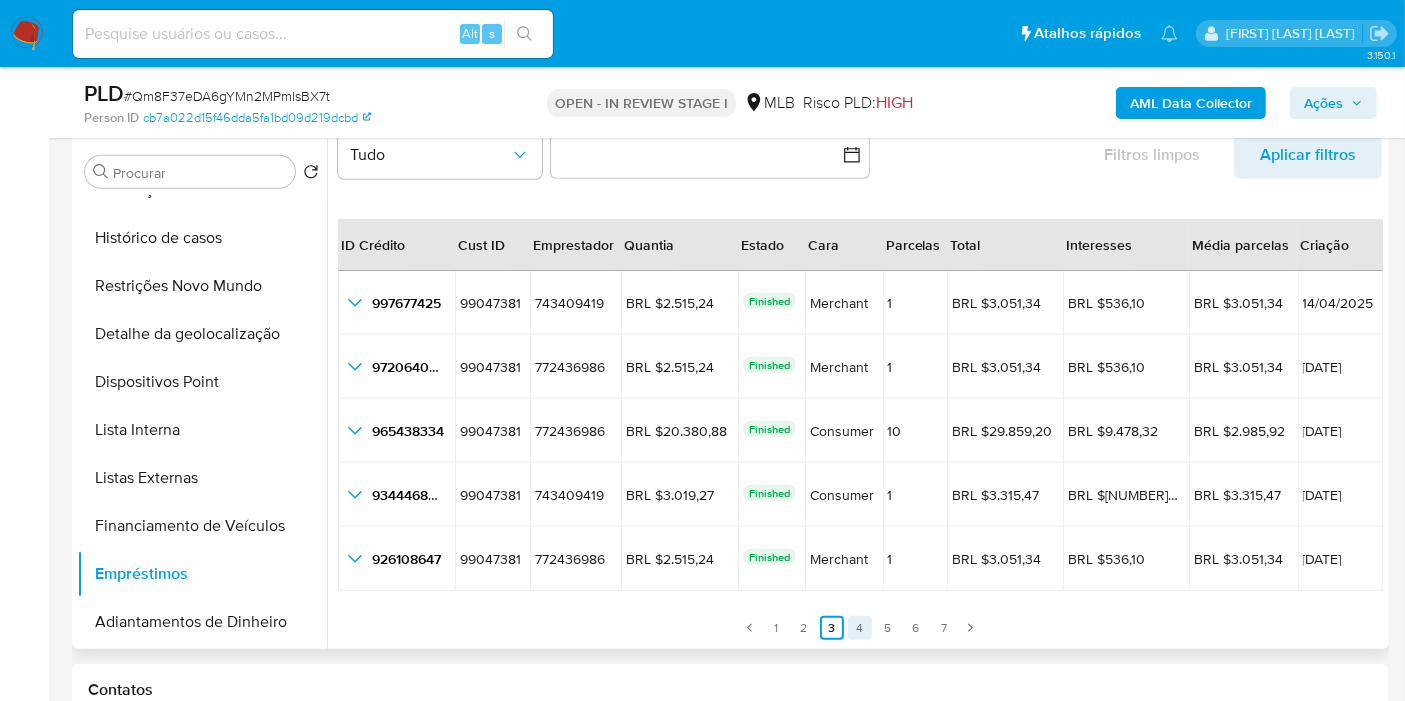 click on "4" at bounding box center (860, 628) 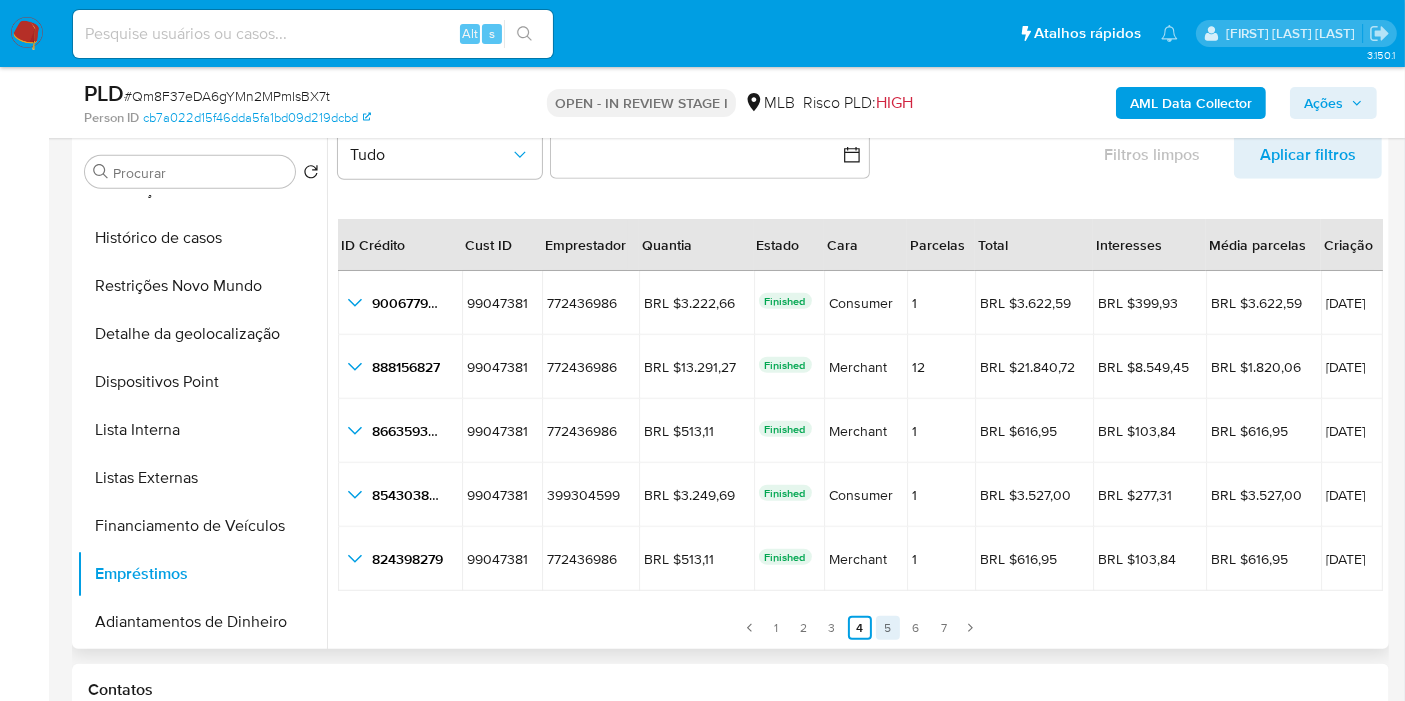 click on "5" at bounding box center [888, 628] 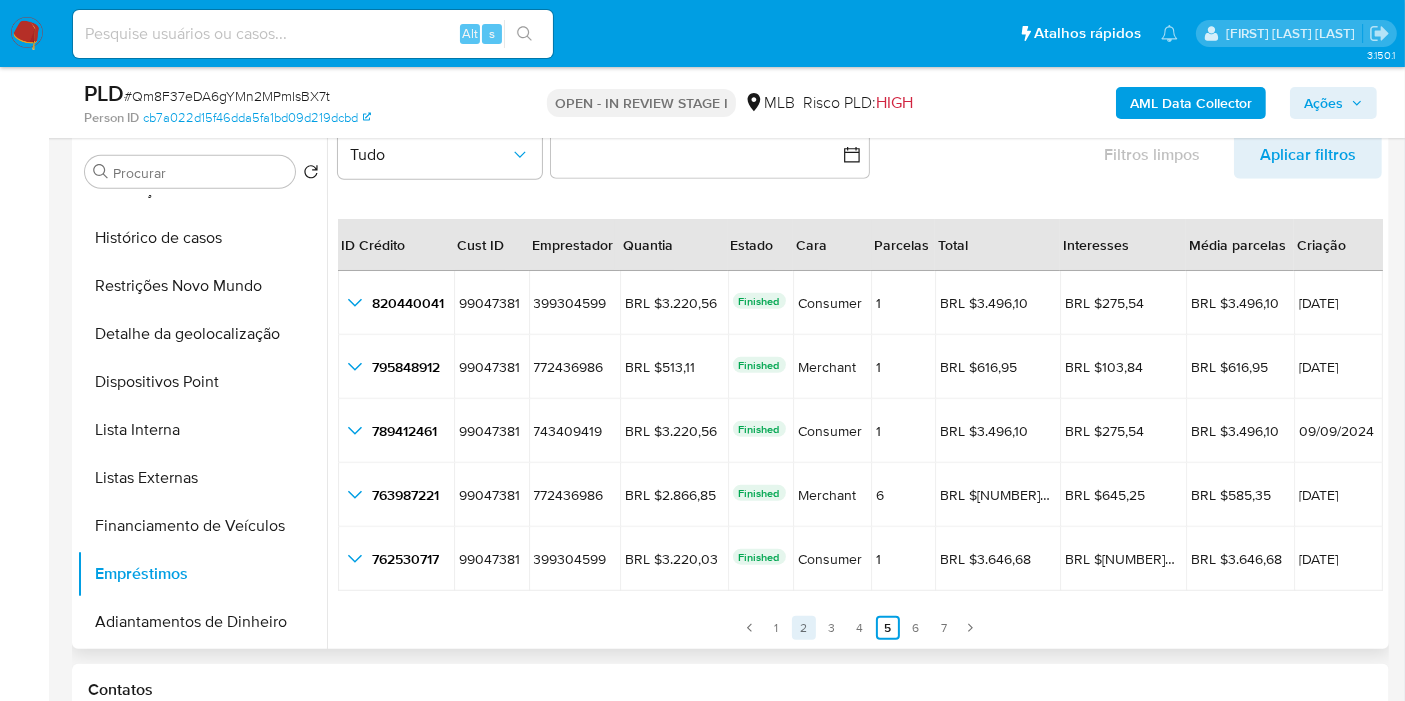 click on "2" at bounding box center [804, 628] 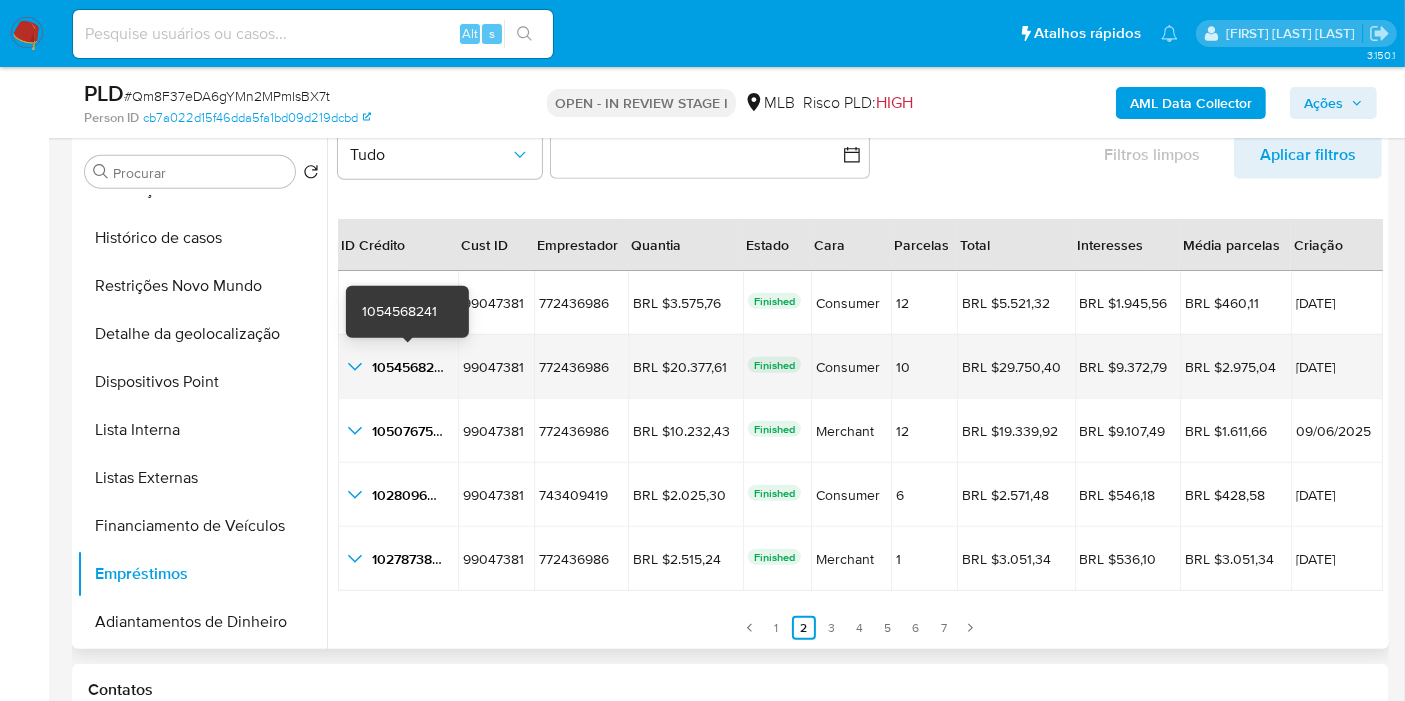 click 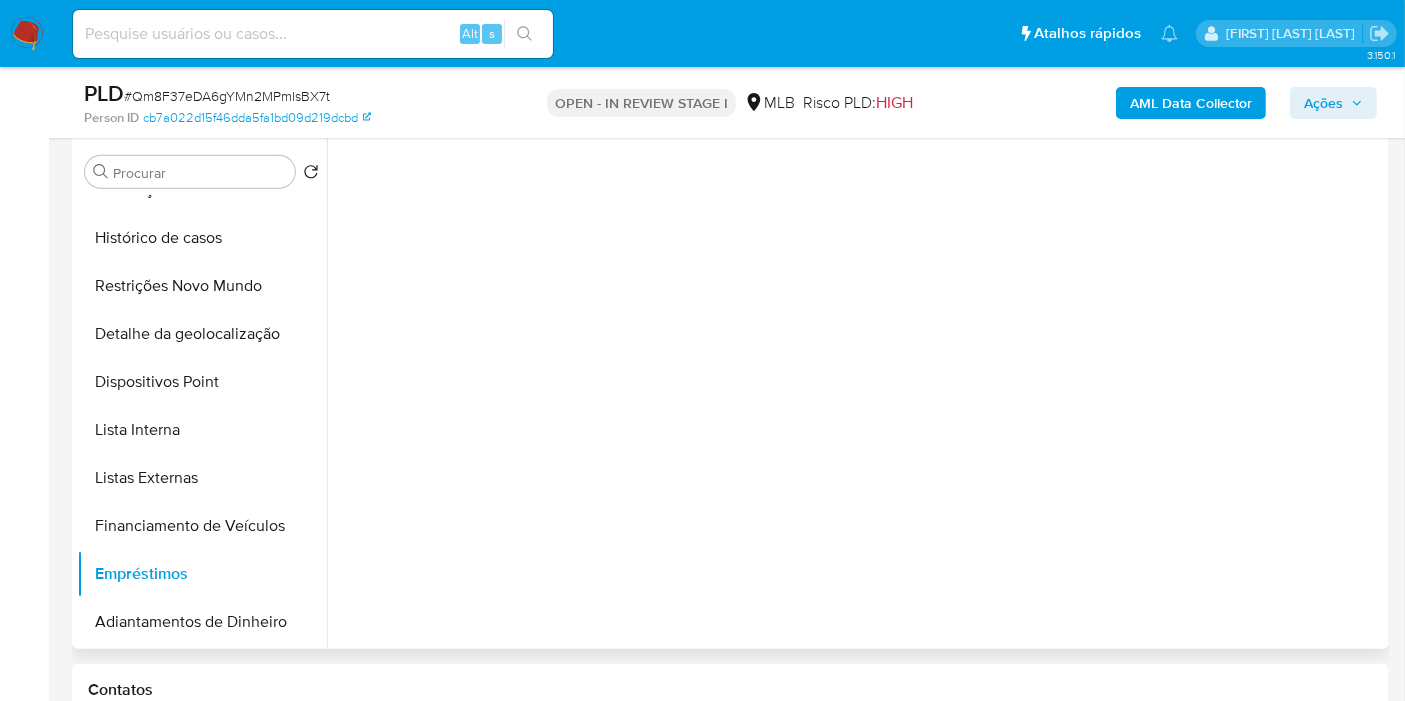 scroll, scrollTop: 0, scrollLeft: 0, axis: both 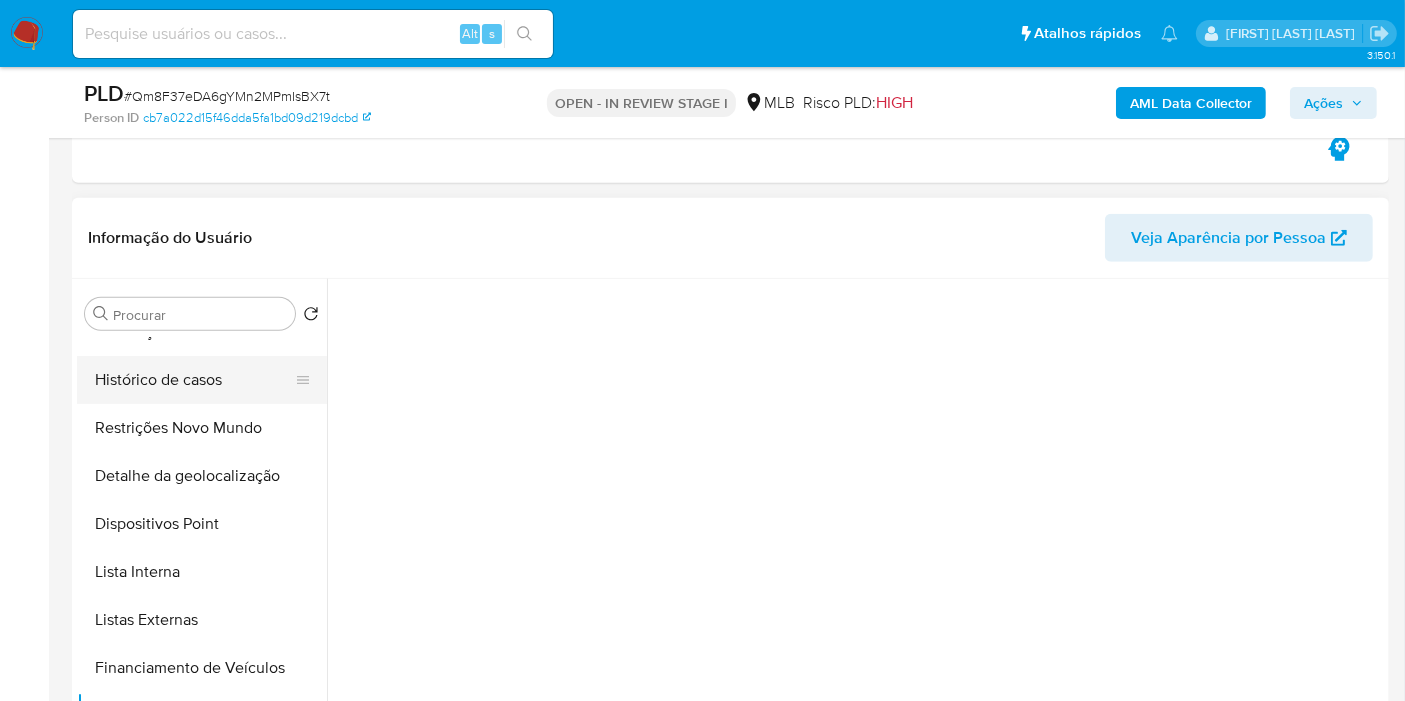 click on "Histórico de casos" at bounding box center (194, 380) 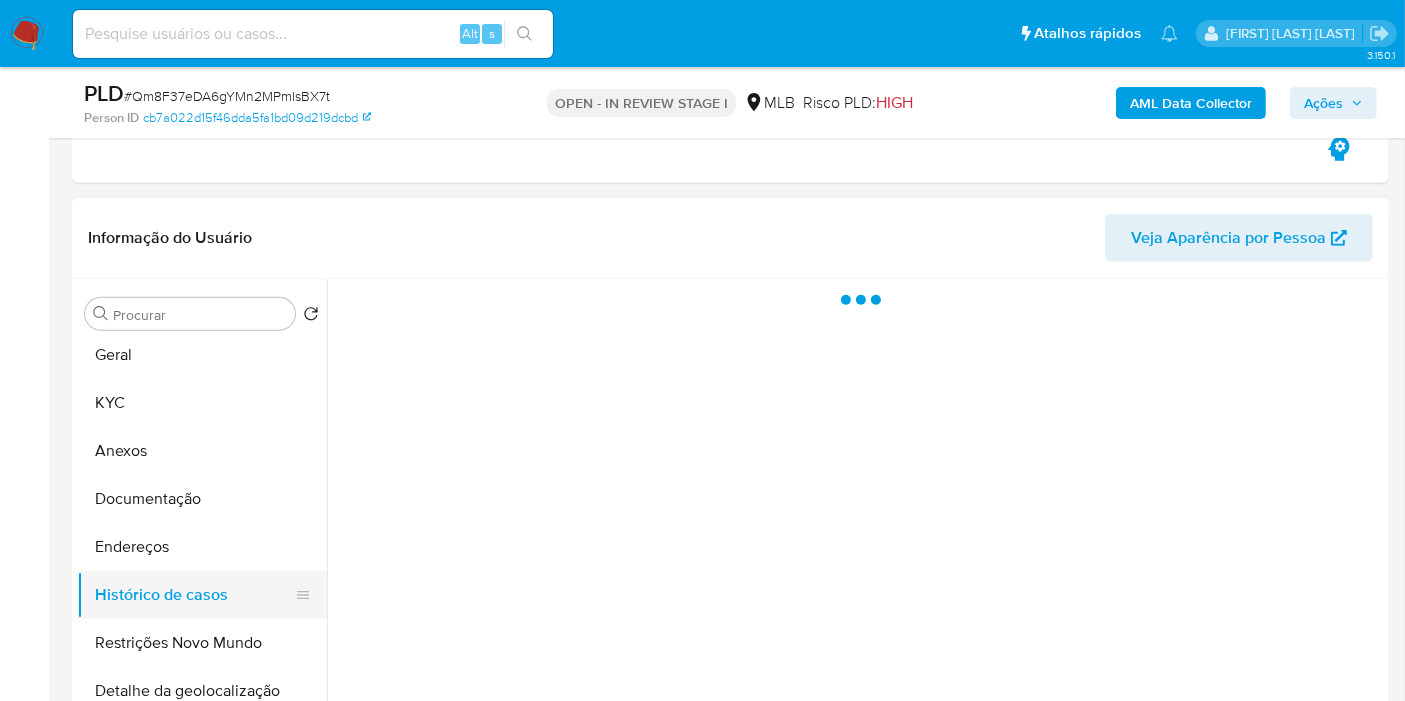scroll, scrollTop: 0, scrollLeft: 0, axis: both 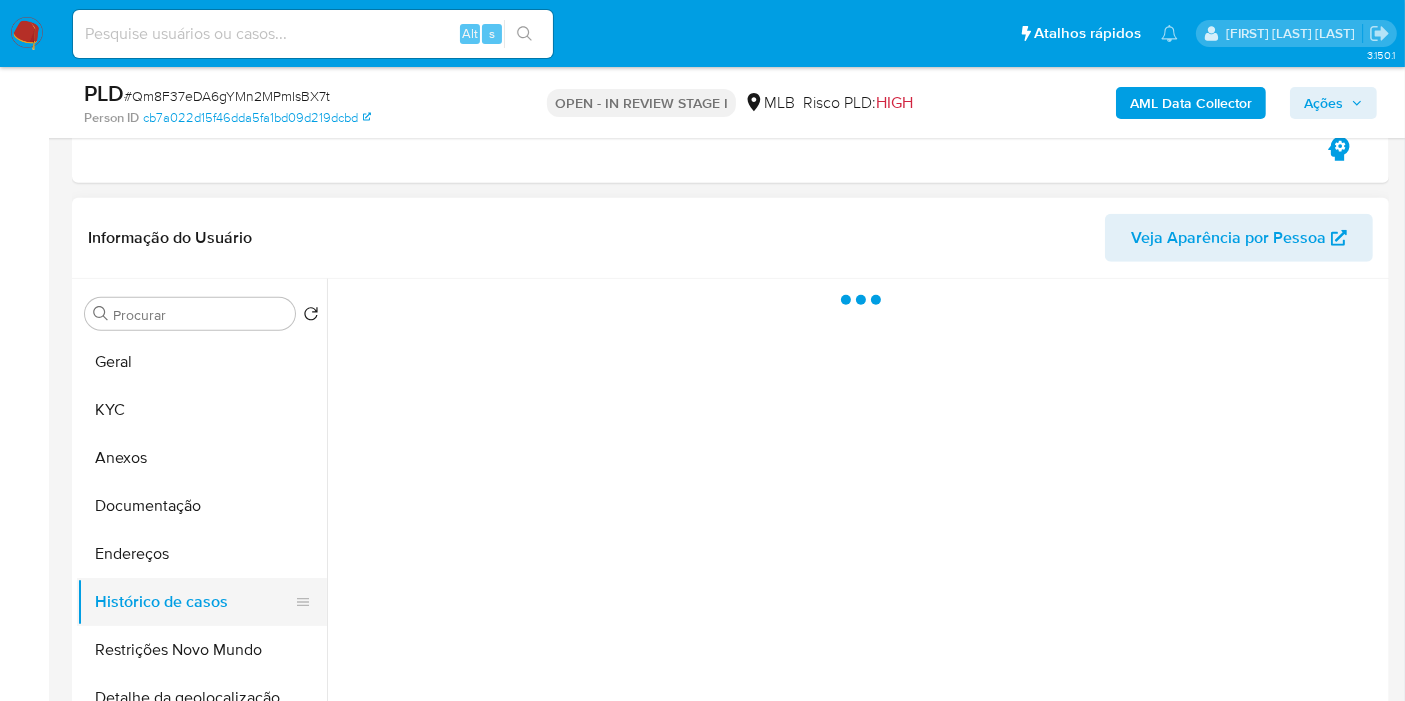 click on "Geral" at bounding box center (202, 362) 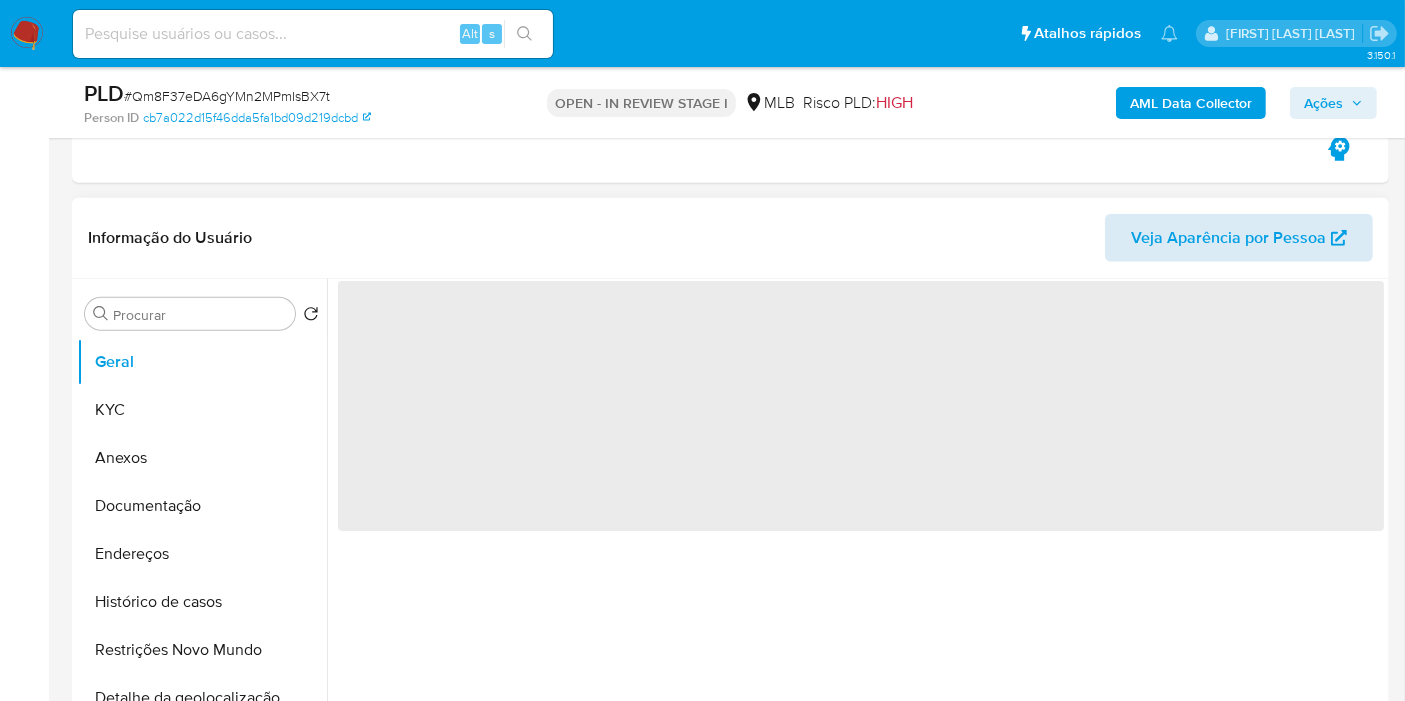 drag, startPoint x: 1188, startPoint y: 198, endPoint x: 1178, endPoint y: 232, distance: 35.44009 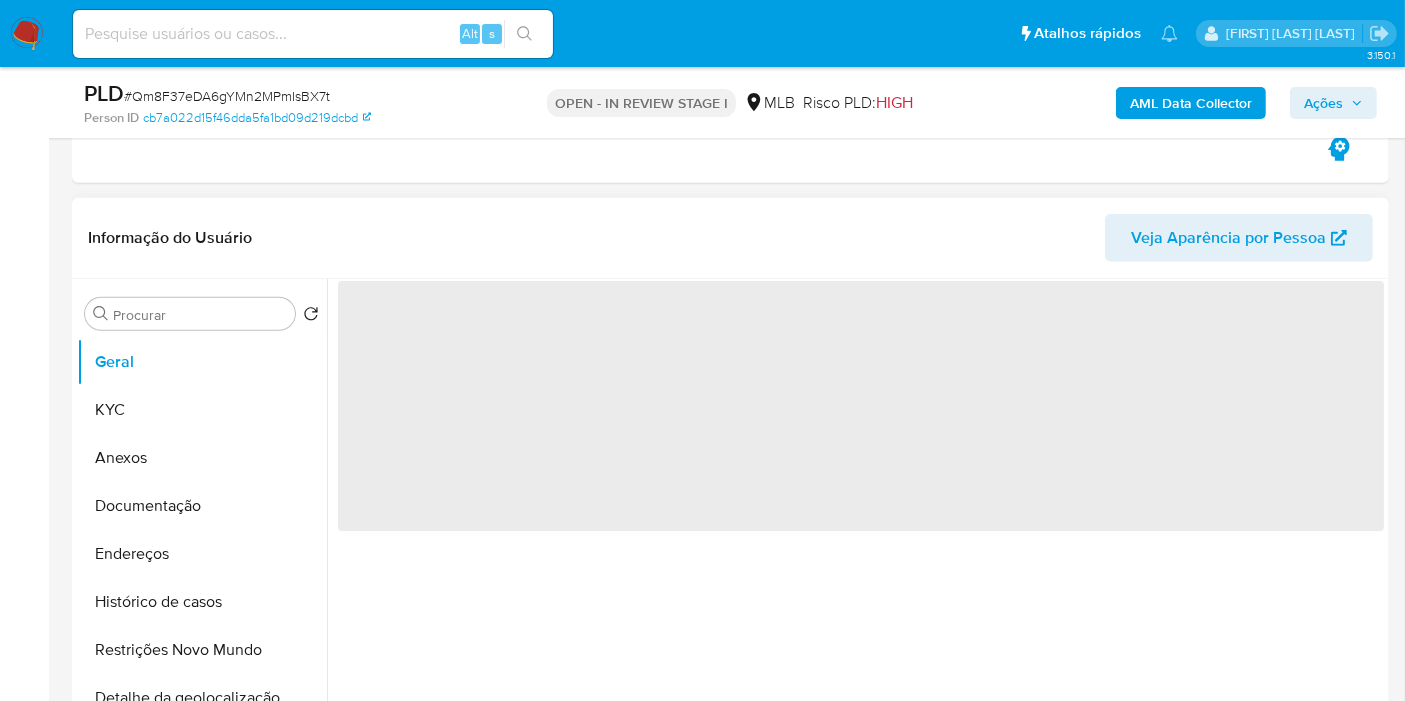click on "Veja Aparência por Pessoa" at bounding box center [1228, 238] 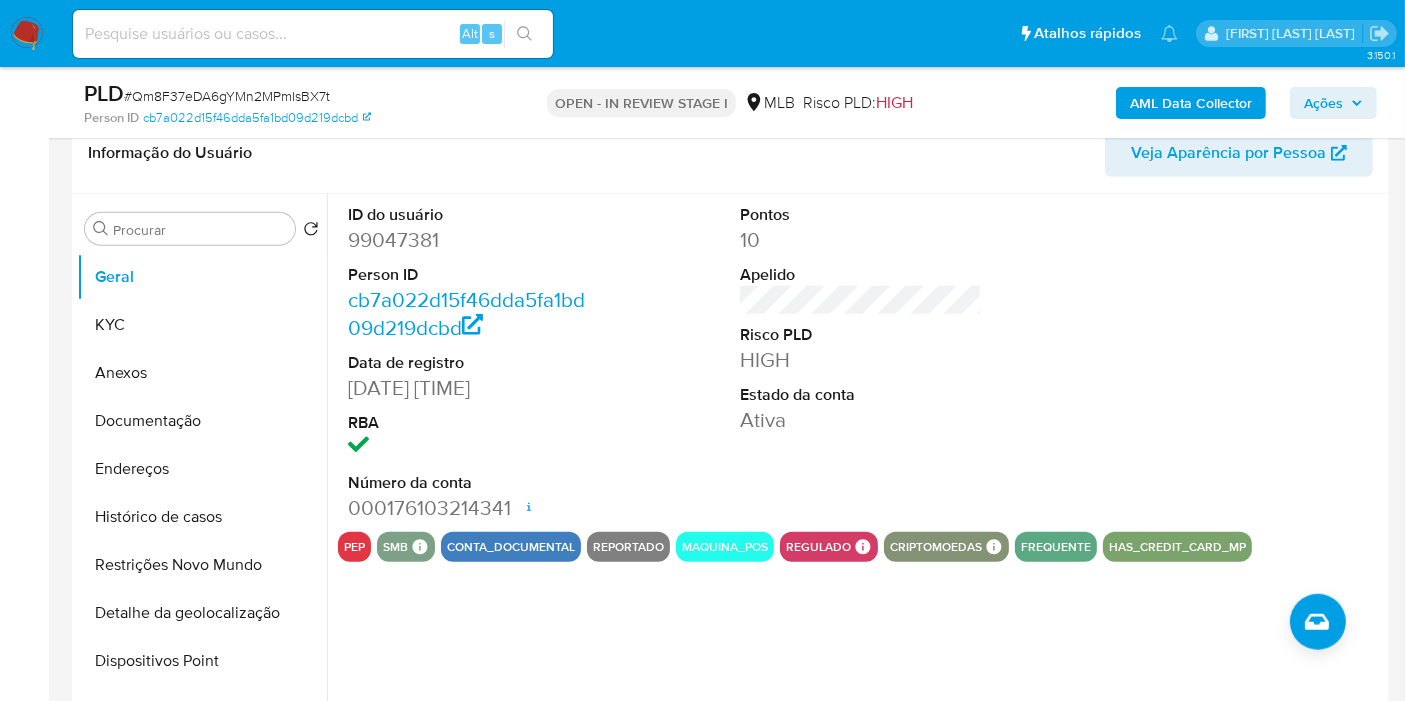 scroll, scrollTop: 1606, scrollLeft: 0, axis: vertical 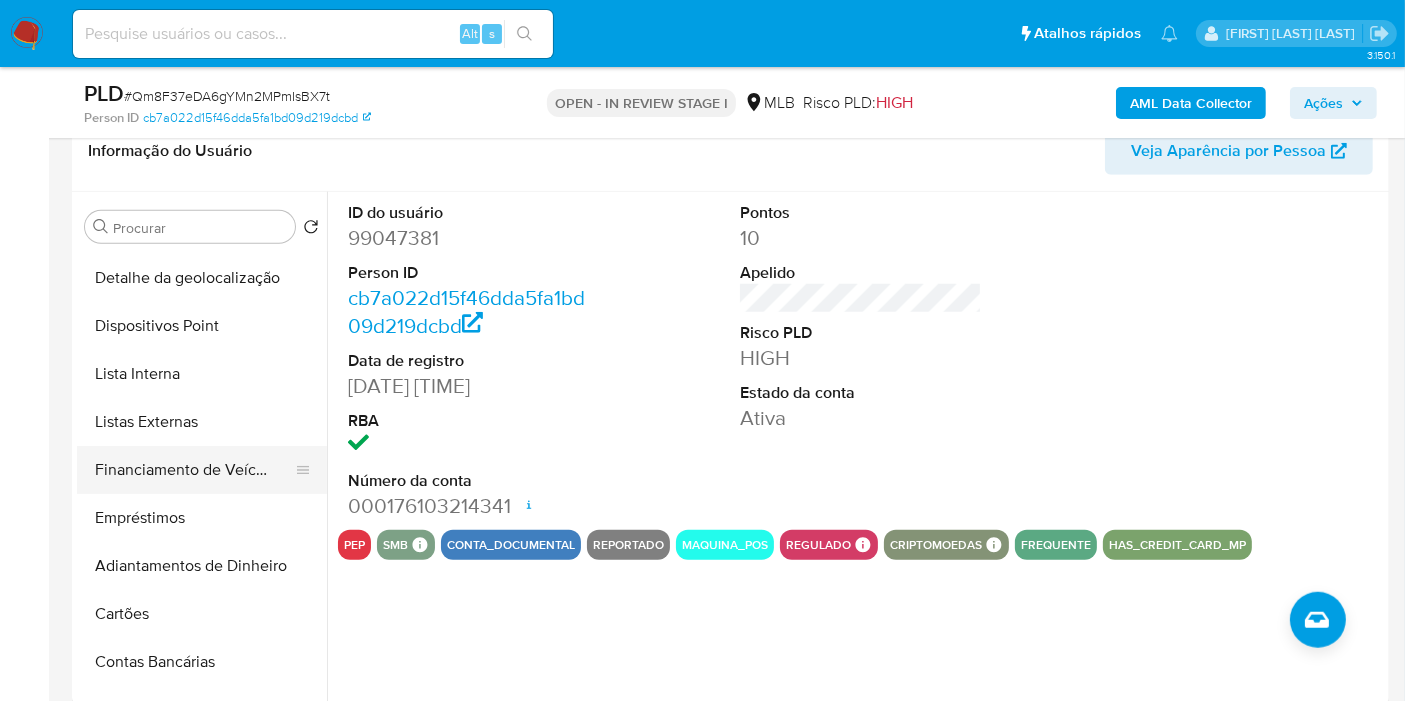 click on "Financiamento de Veículos" at bounding box center (194, 470) 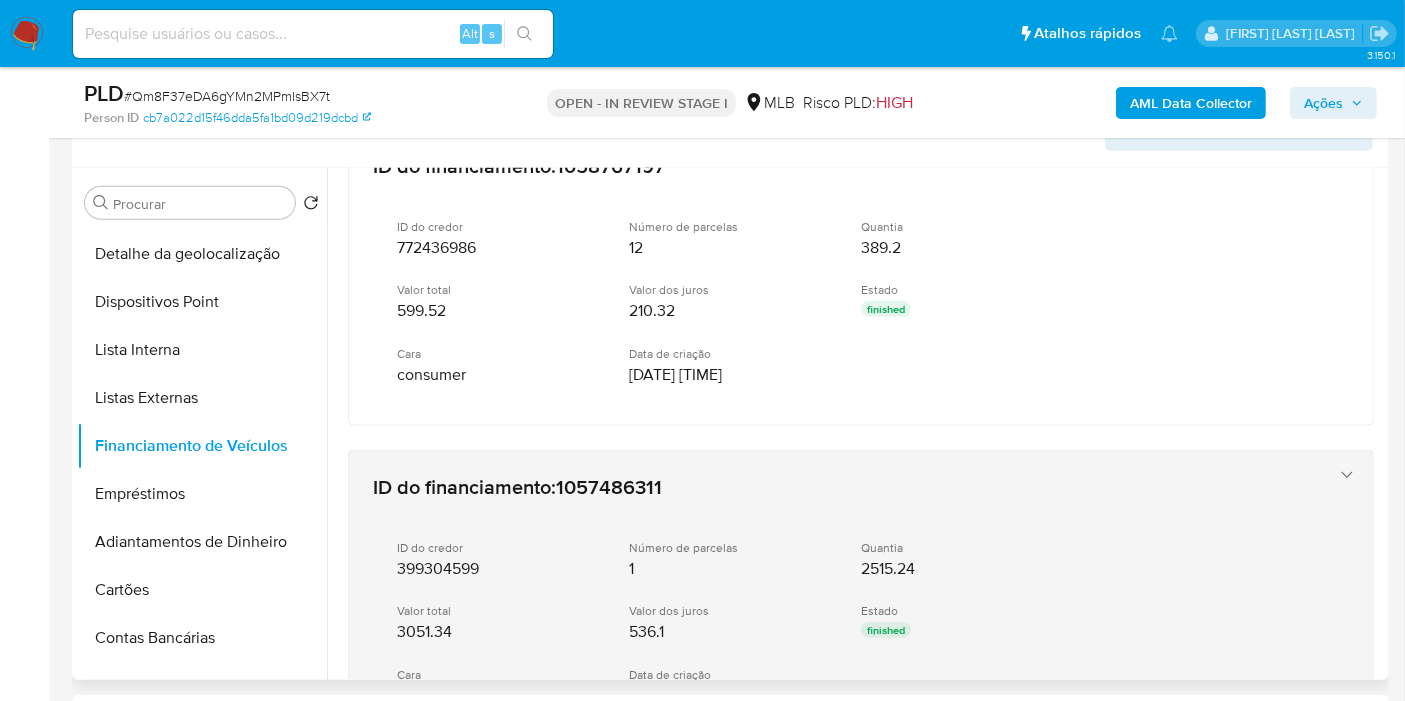 scroll, scrollTop: 1271, scrollLeft: 0, axis: vertical 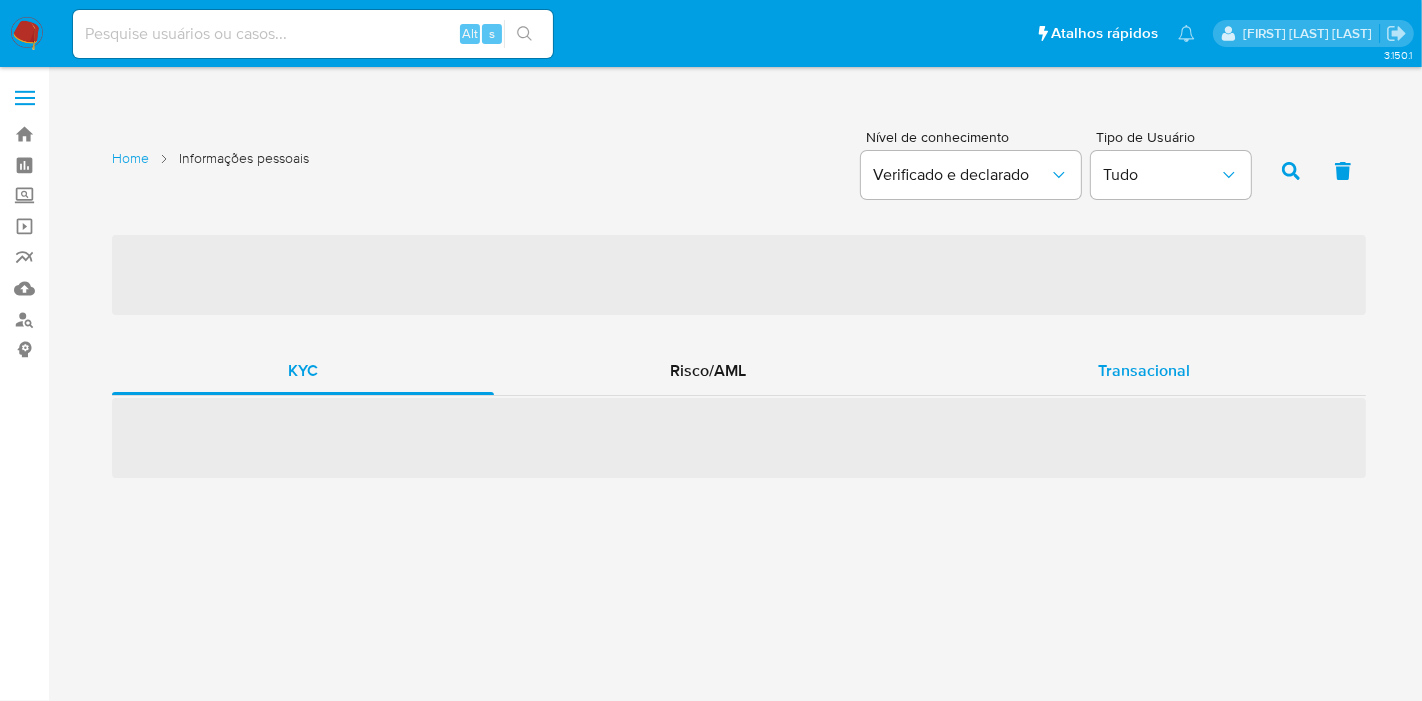 click on "Transacional" at bounding box center (1144, 371) 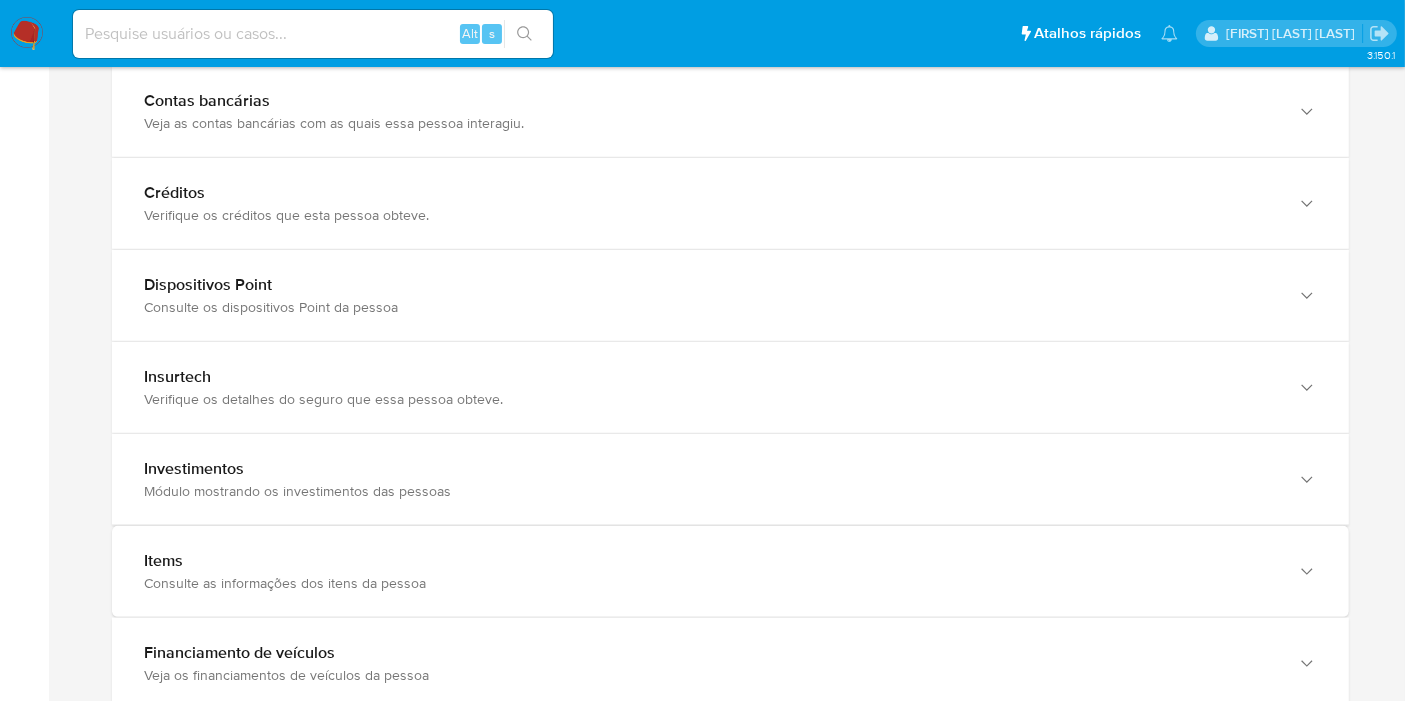 scroll, scrollTop: 2337, scrollLeft: 0, axis: vertical 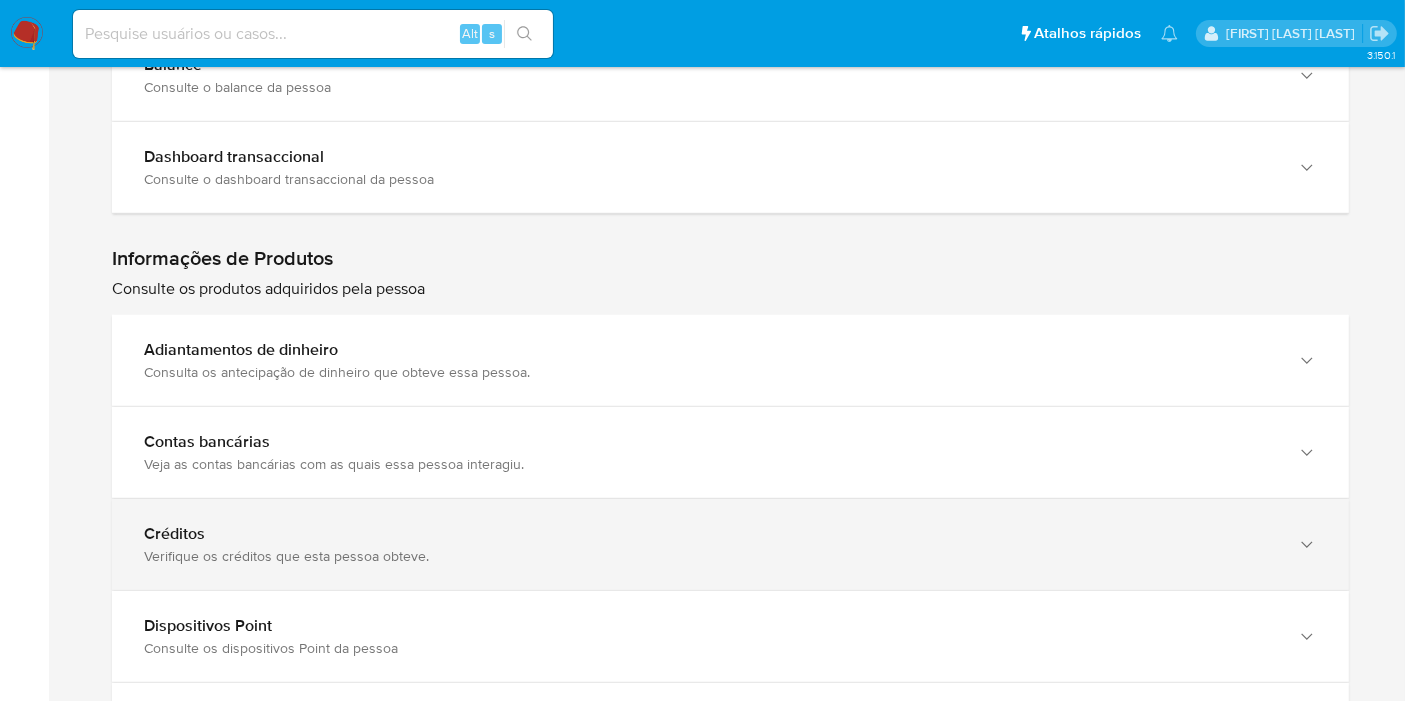 click on "Créditos" at bounding box center (710, 534) 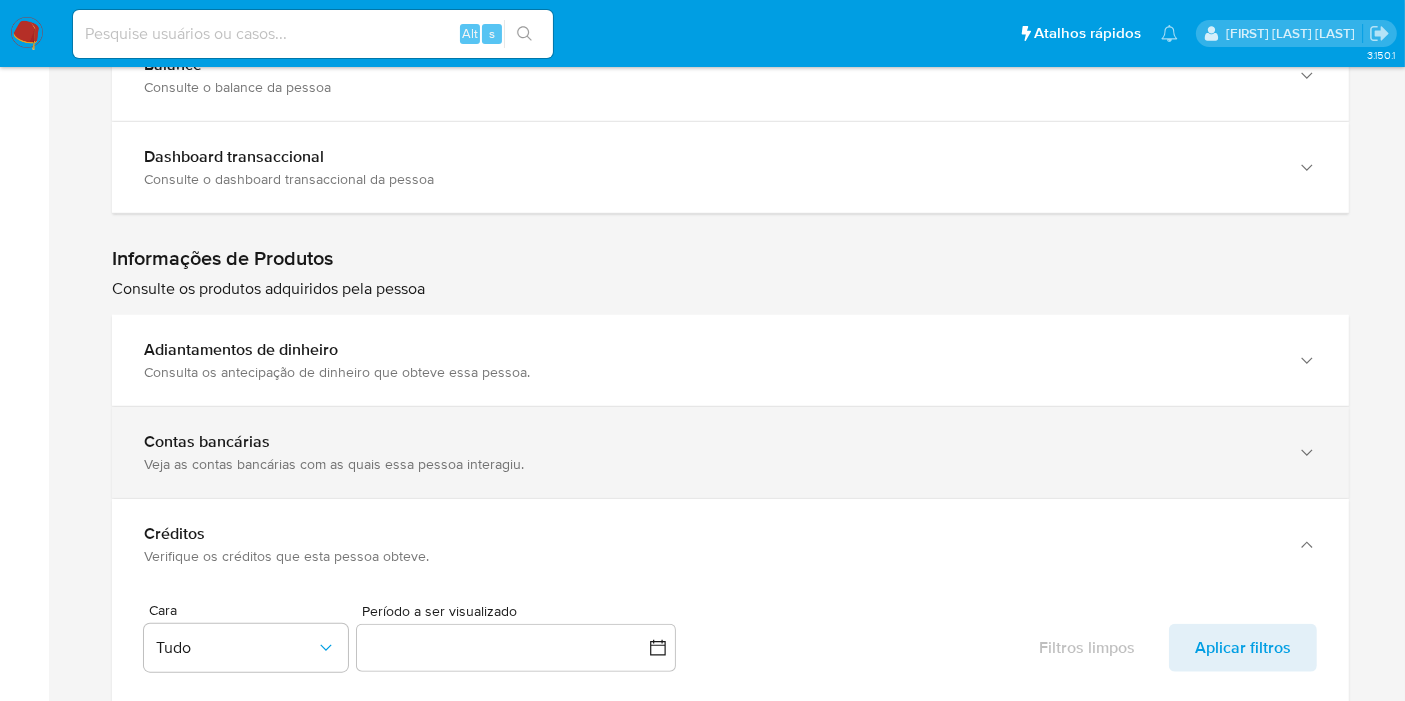 scroll, scrollTop: 2225, scrollLeft: 0, axis: vertical 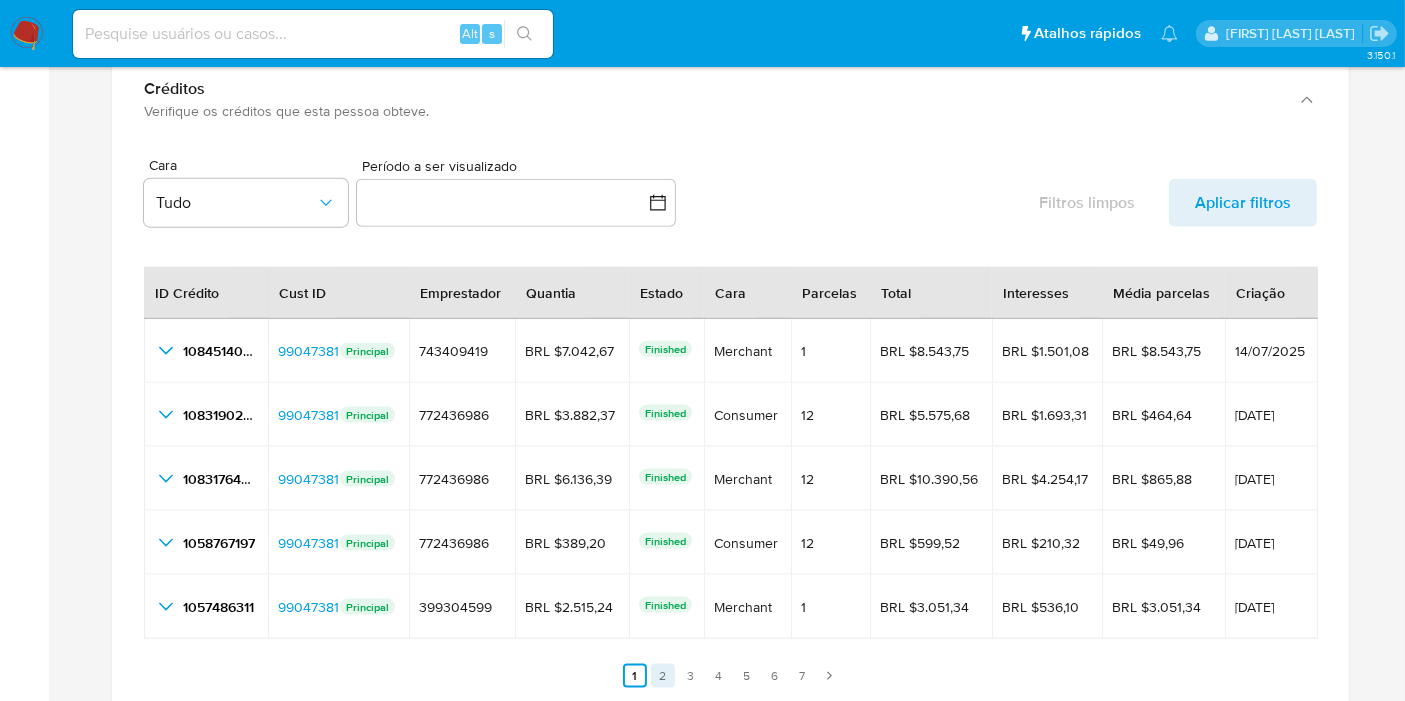 click on "2" at bounding box center [663, 676] 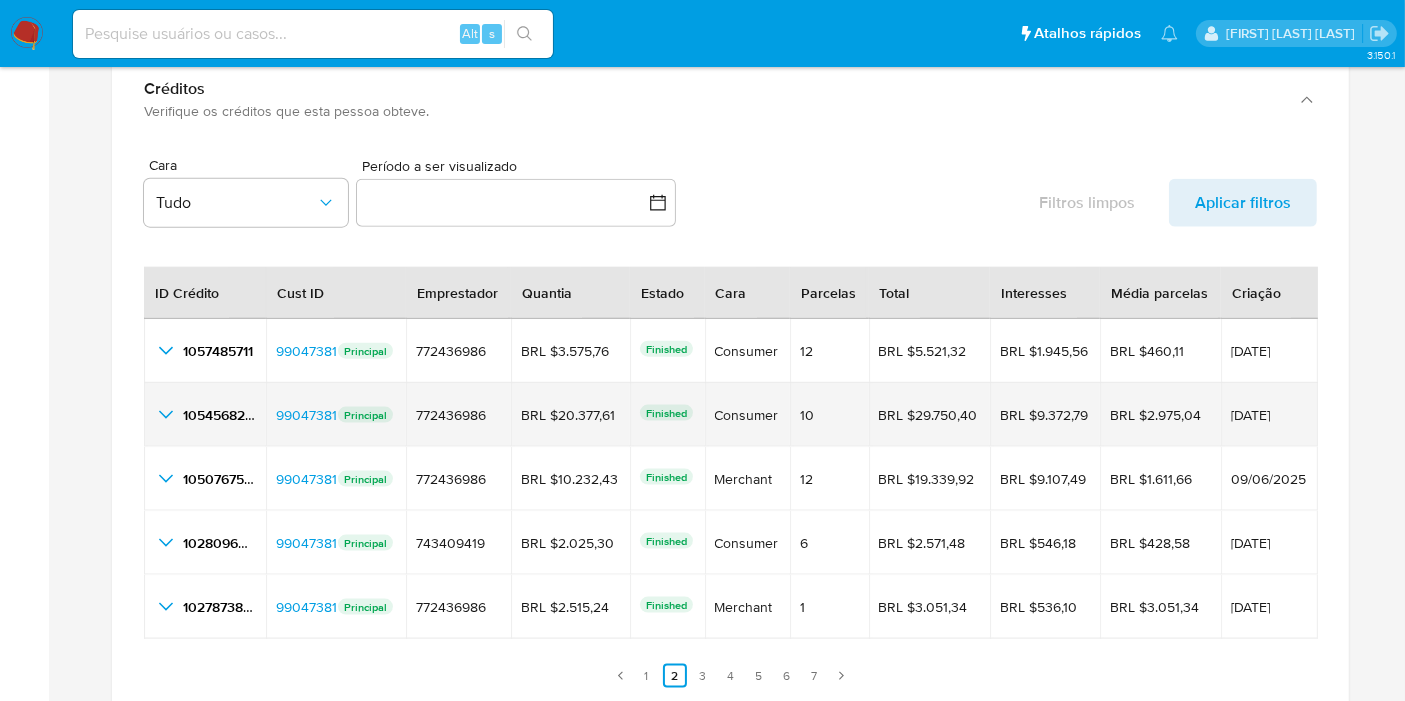 click 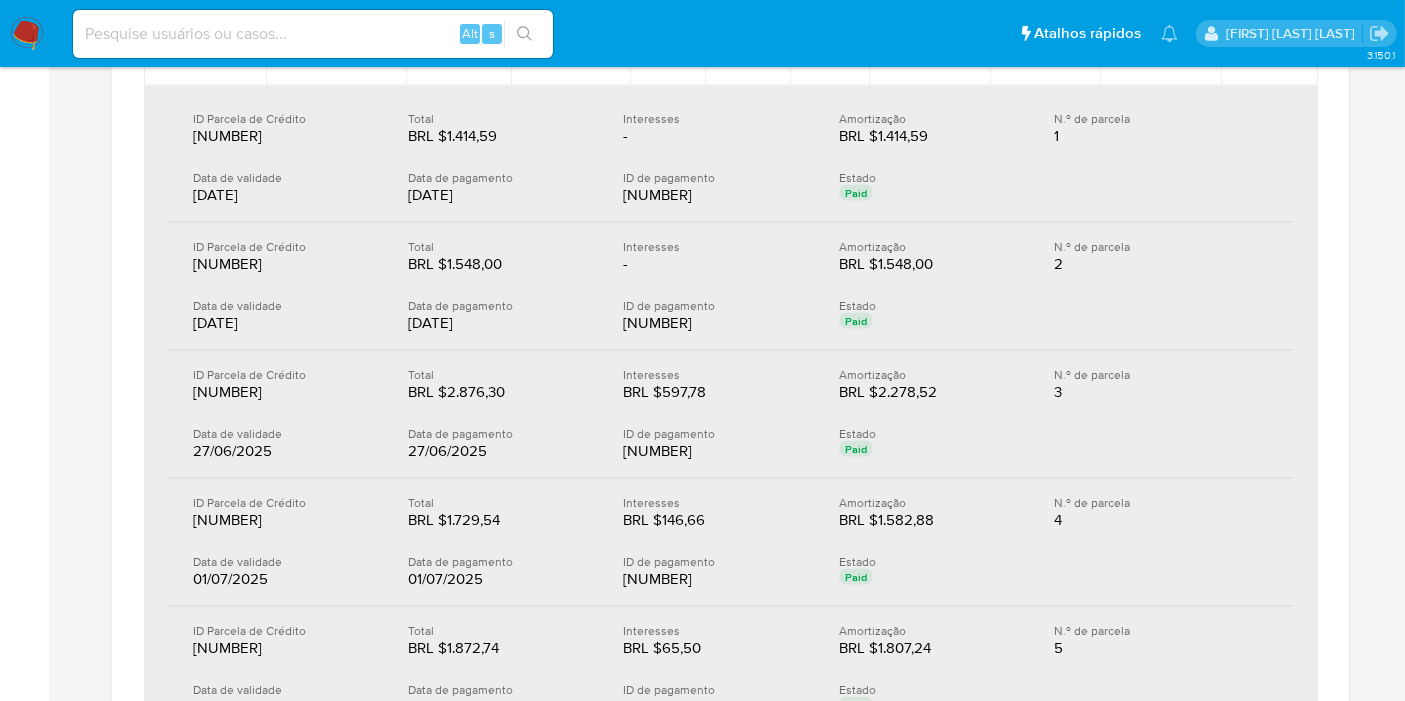 scroll, scrollTop: 2781, scrollLeft: 0, axis: vertical 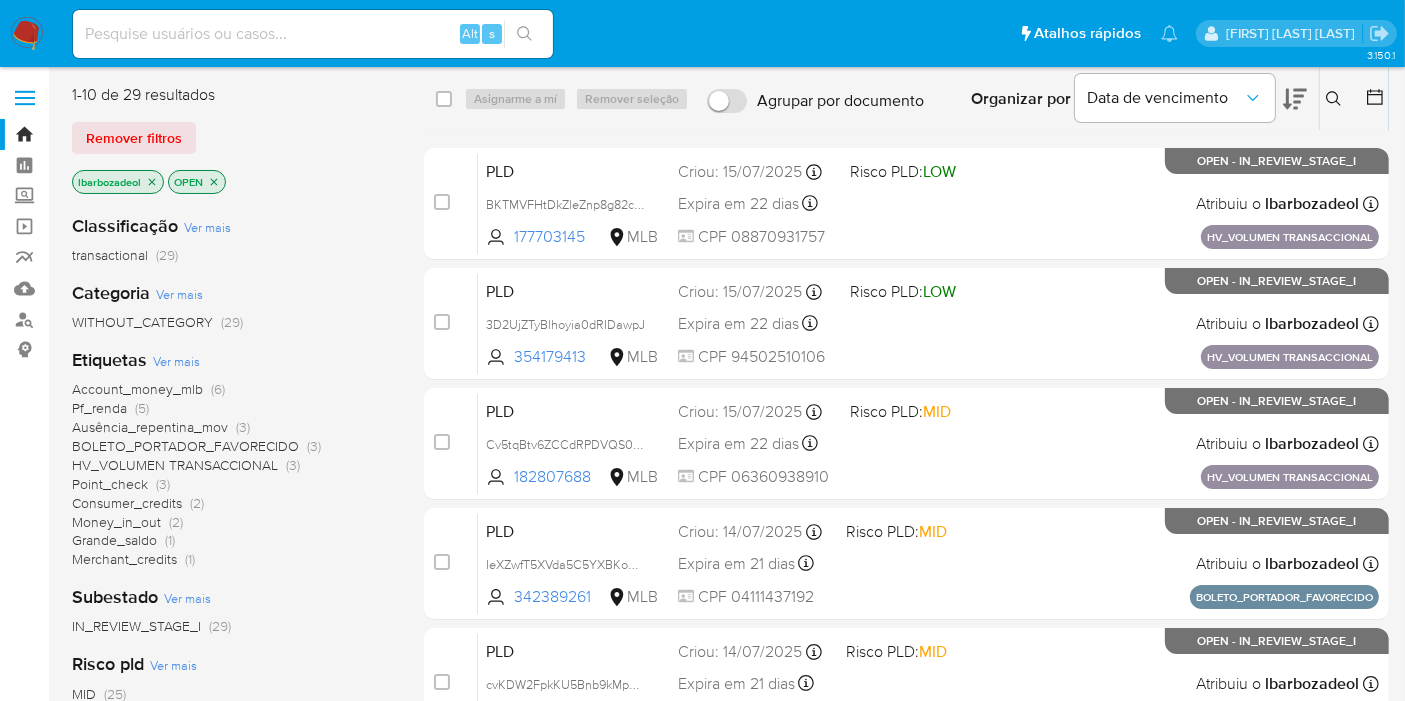 click on "Ver mais" at bounding box center (176, 361) 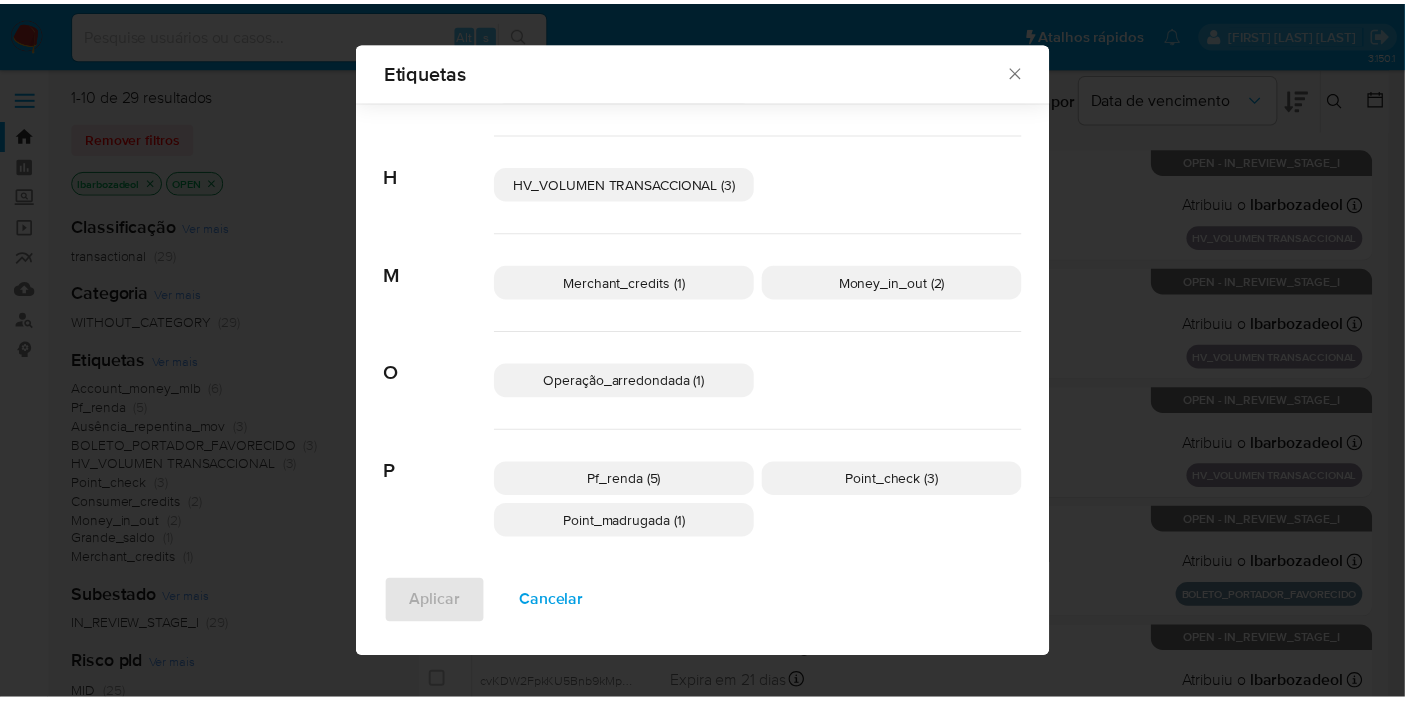 scroll, scrollTop: 414, scrollLeft: 0, axis: vertical 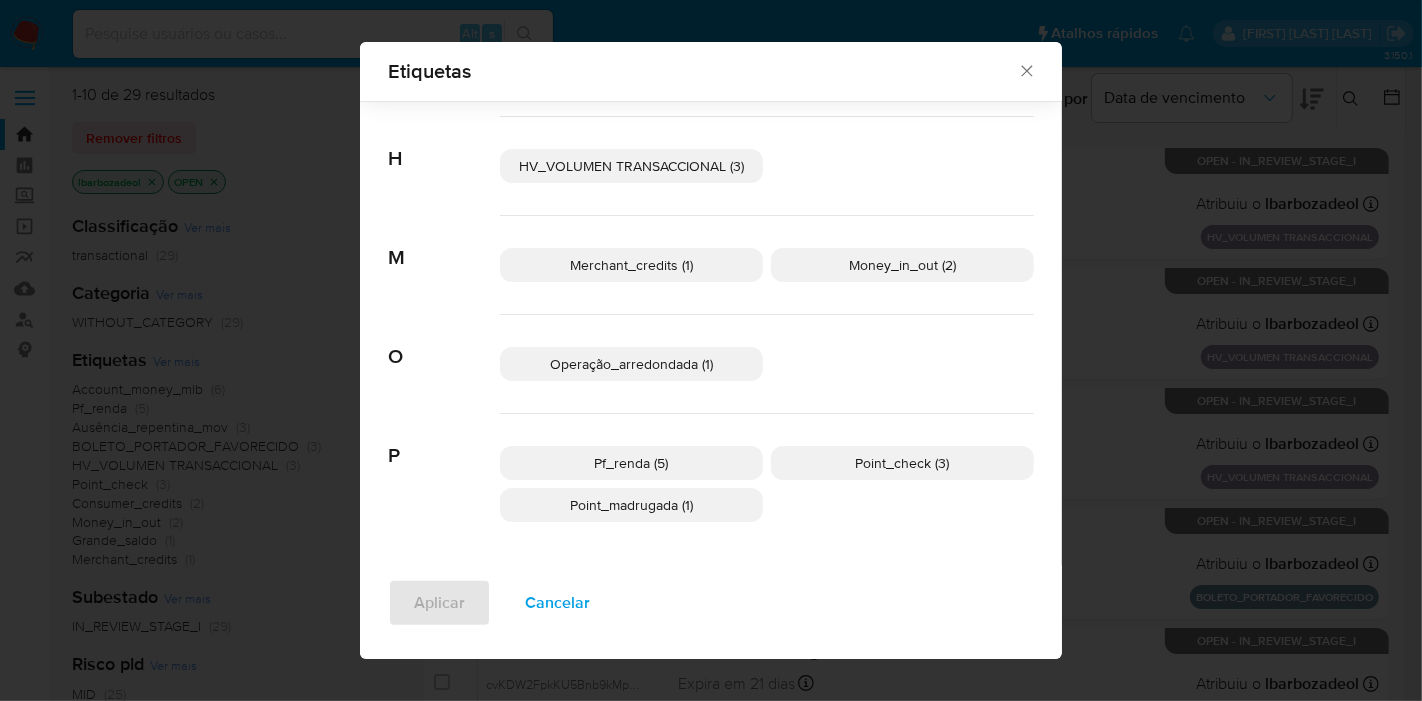 click on "Point_madrugada (1)" at bounding box center [631, 505] 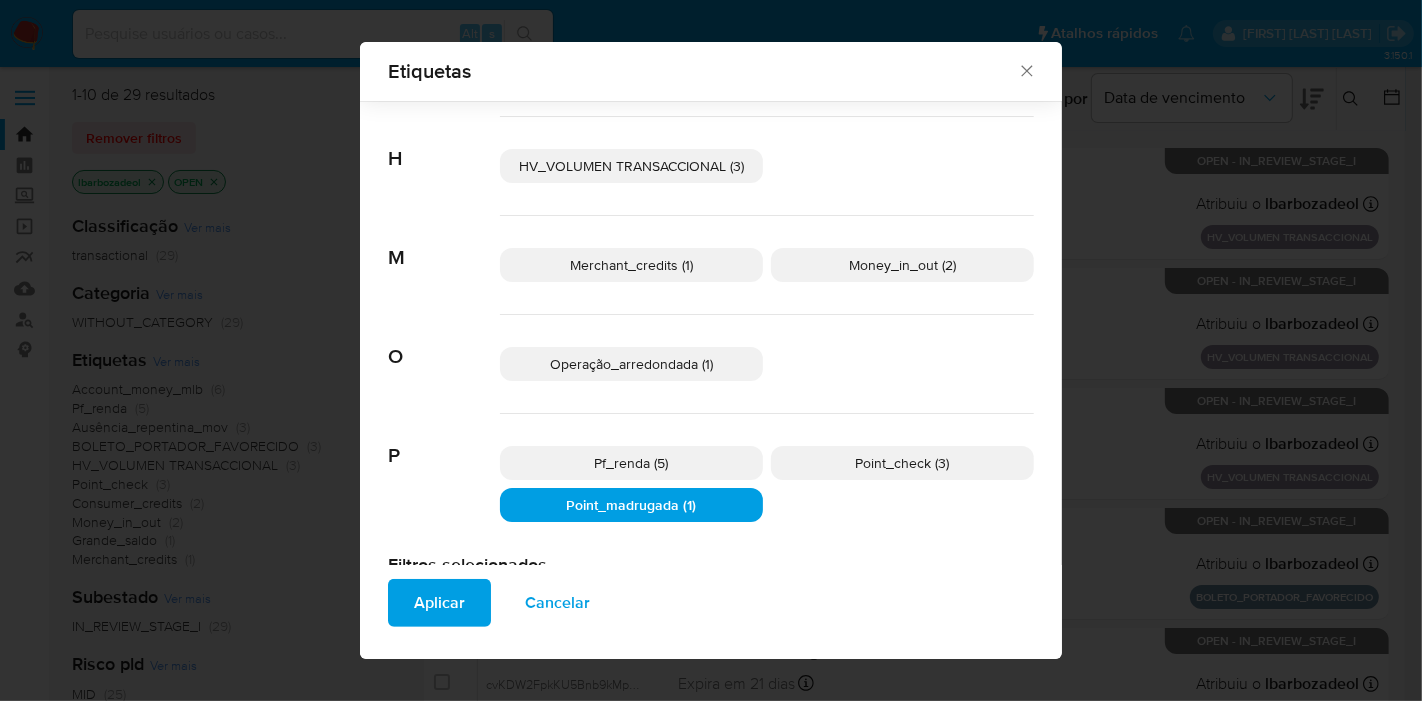 click on "Aplicar" at bounding box center (439, 603) 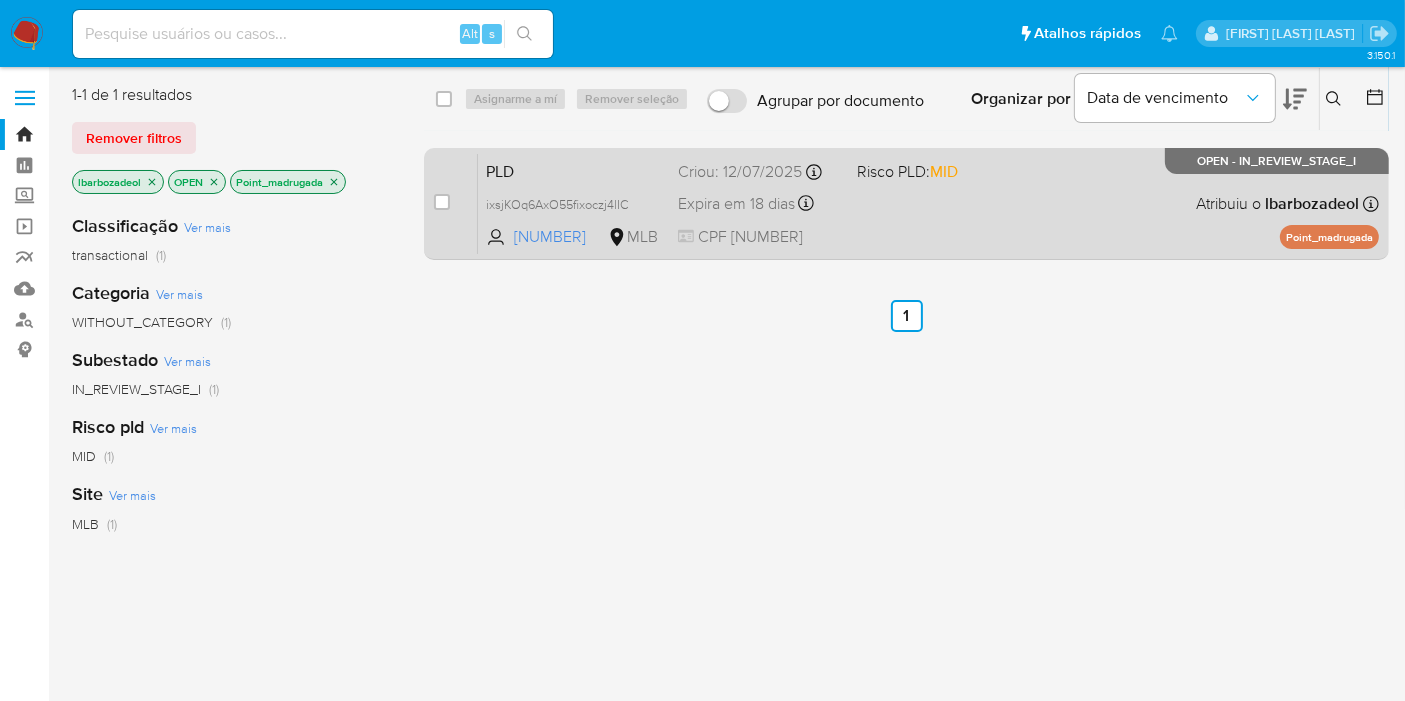 click on "PLD ixsjKOq6AxO55fixoczj4lIC 817238857 MLB Risco PLD:  MID Criou: 12/07/2025   Criou: 12/07/2025 00:55:25 Expira em 18 dias   Expira em 26/08/2025 00:55:26 CPF   01995629111 Atribuiu o   lbarbozadeol   Asignado el: 24/07/2025 16:22:28 Point_madrugada OPEN - IN_REVIEW_STAGE_I" at bounding box center (928, 203) 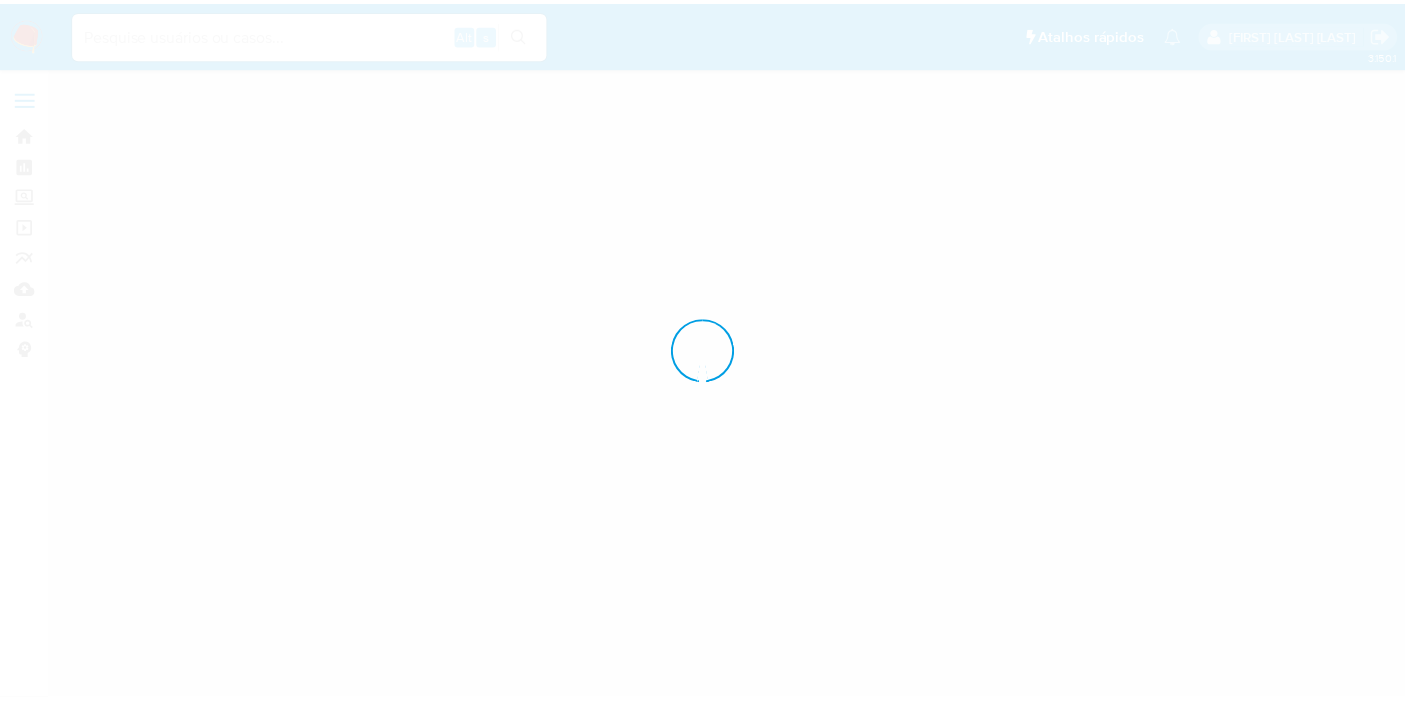 scroll, scrollTop: 0, scrollLeft: 0, axis: both 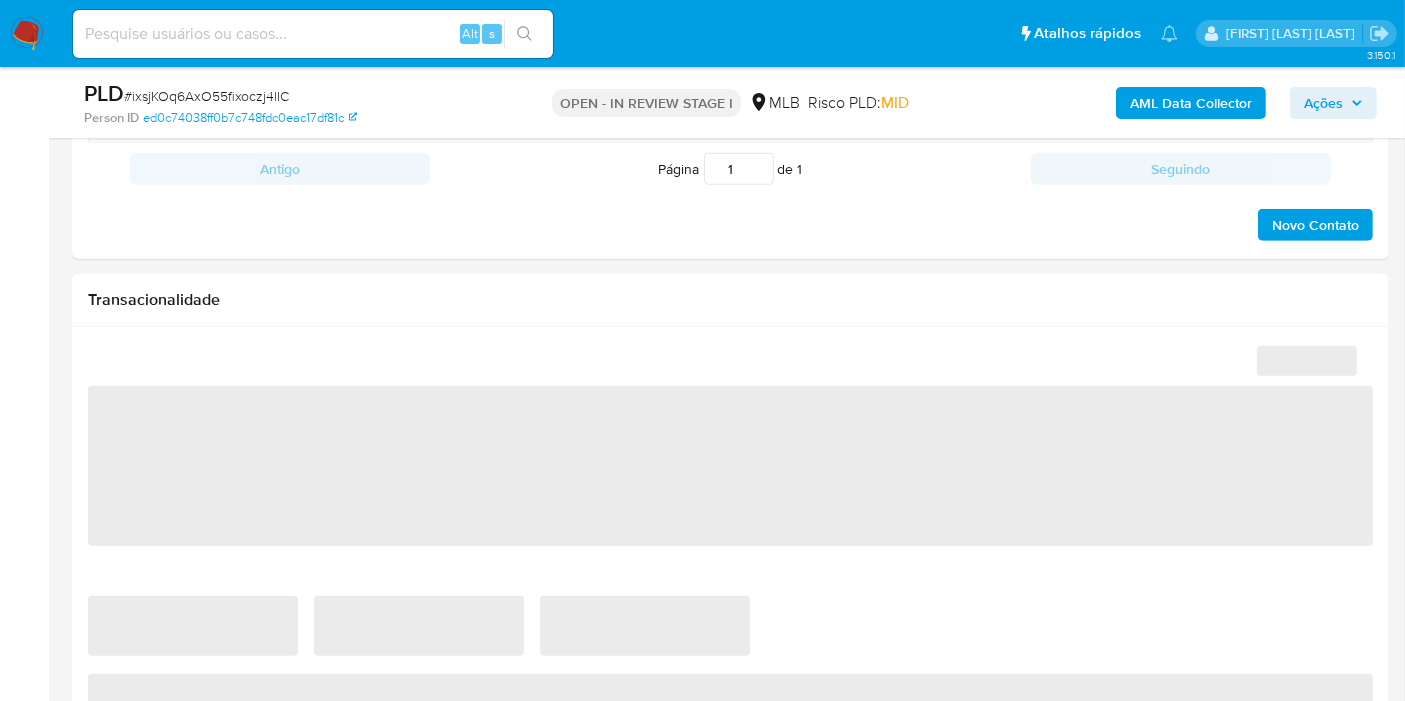 select on "10" 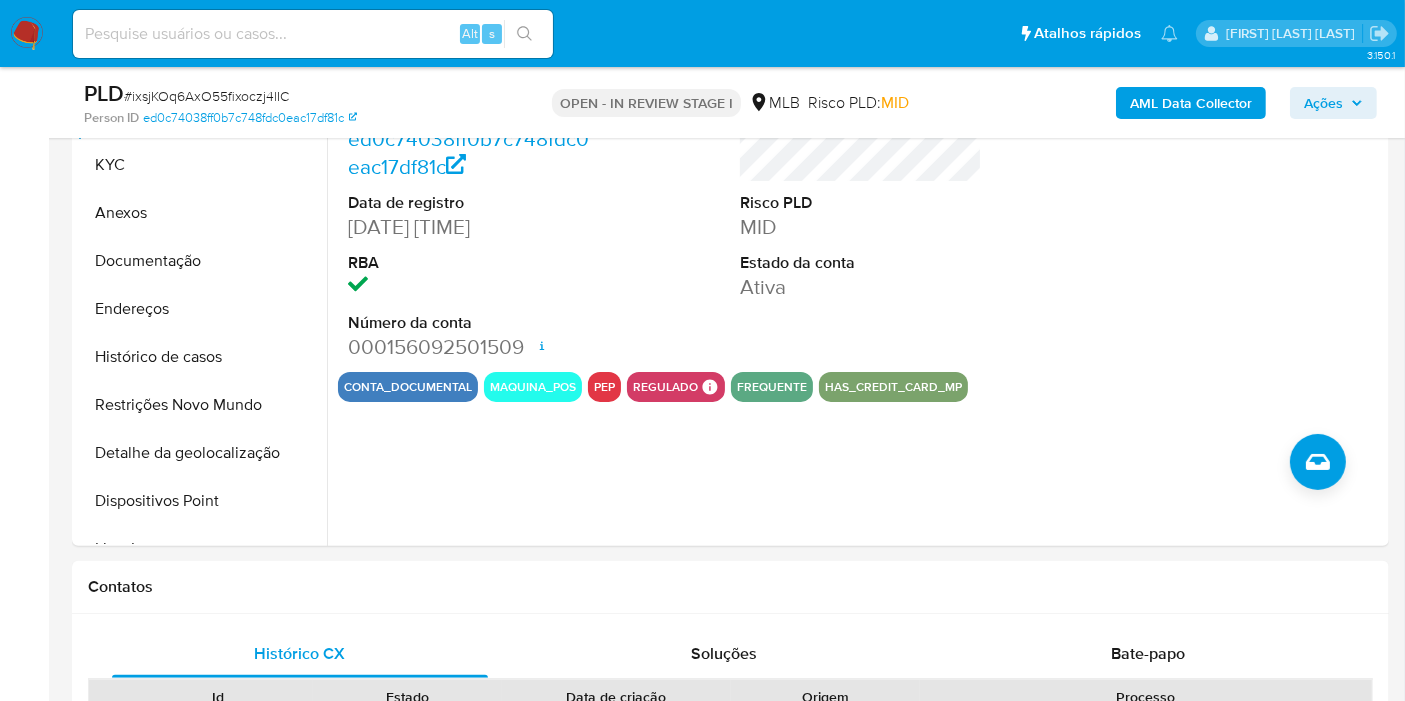 scroll, scrollTop: 457, scrollLeft: 0, axis: vertical 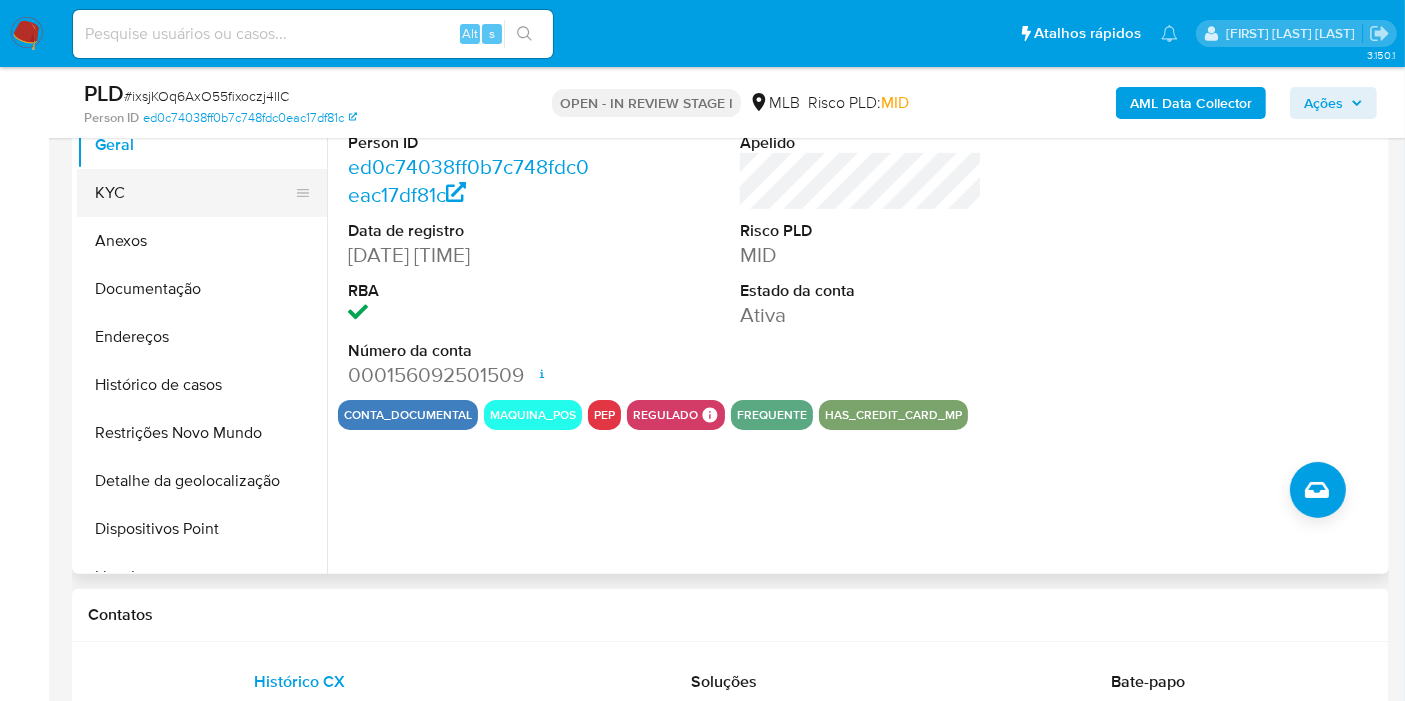 click on "KYC" at bounding box center (194, 193) 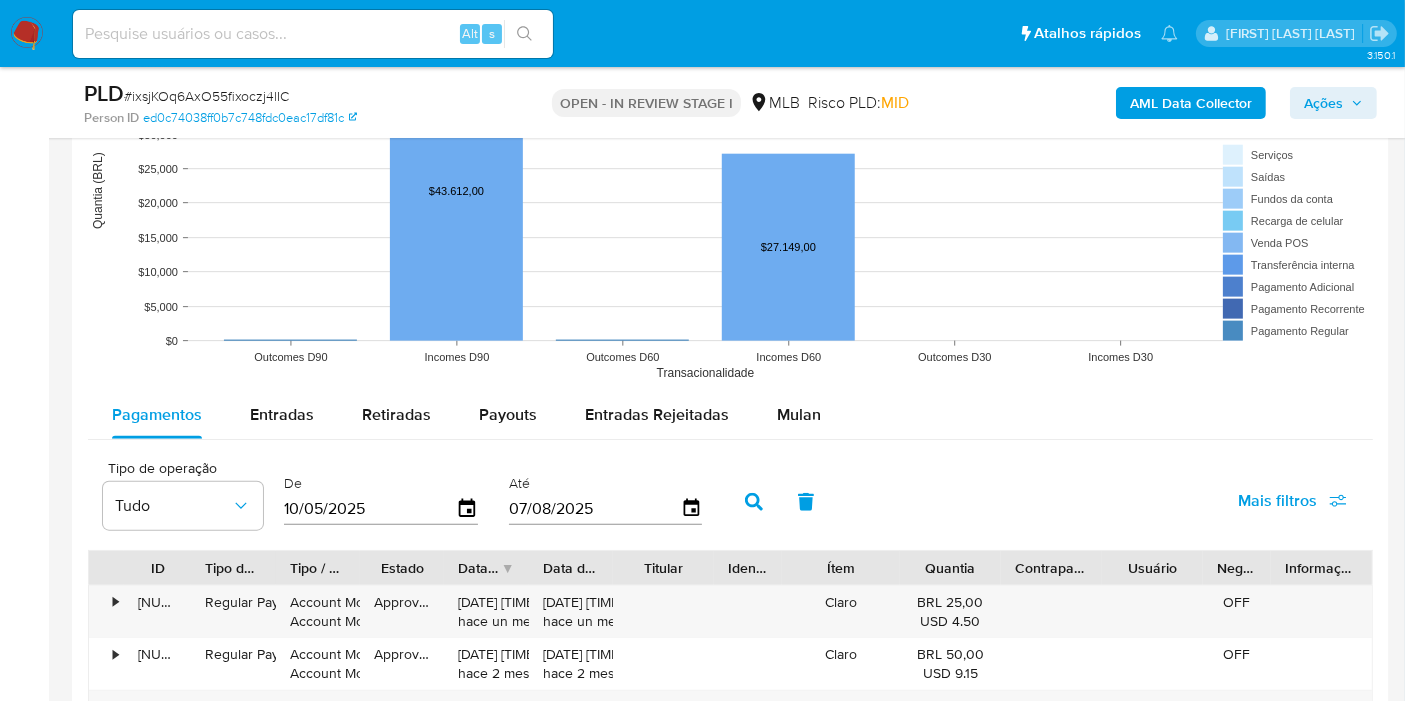 scroll, scrollTop: 2143, scrollLeft: 0, axis: vertical 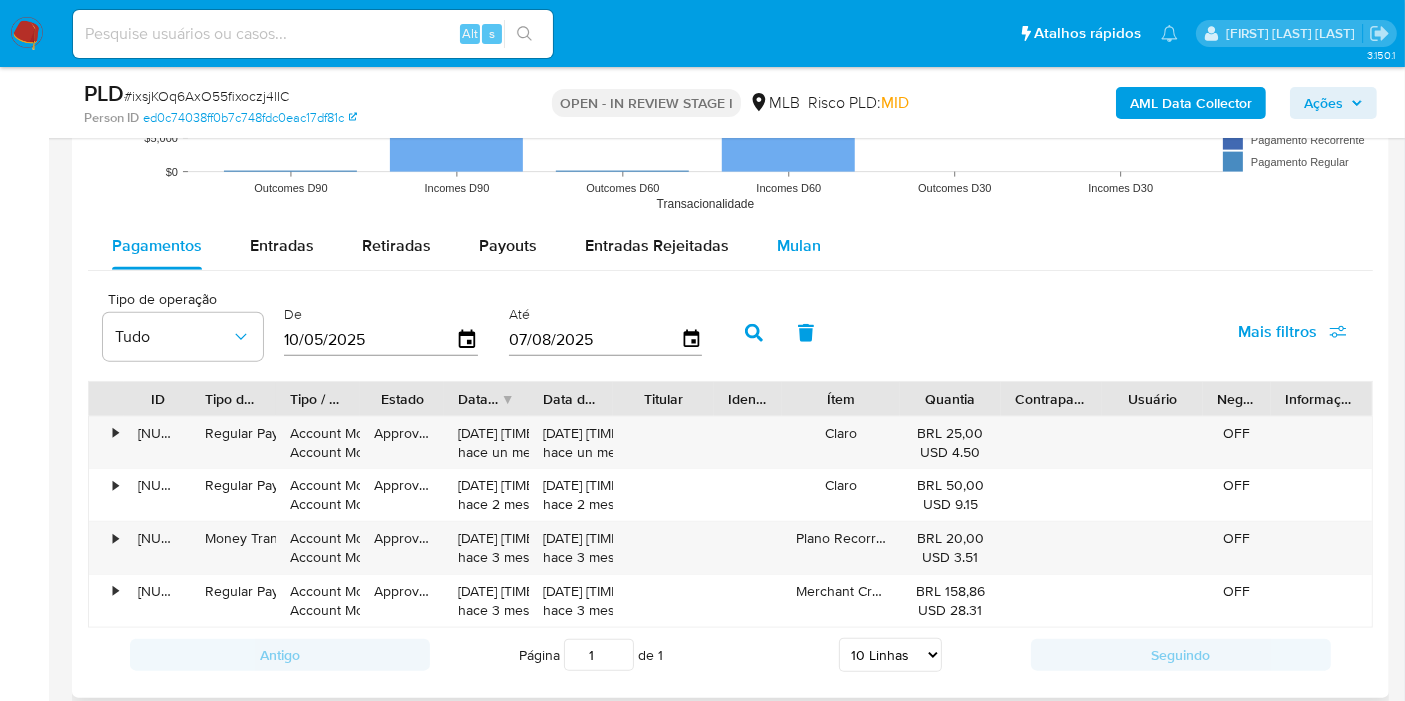 click on "Mulan" at bounding box center [799, 246] 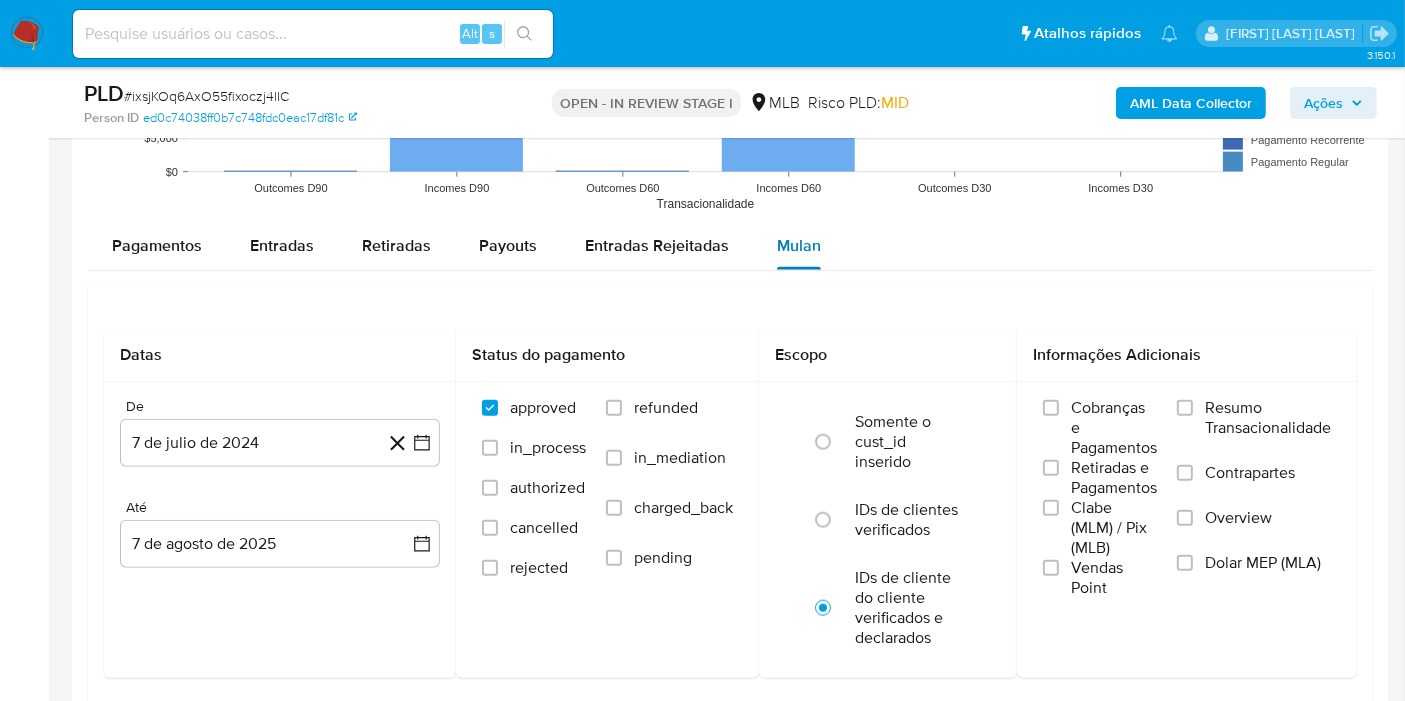 scroll, scrollTop: 2254, scrollLeft: 0, axis: vertical 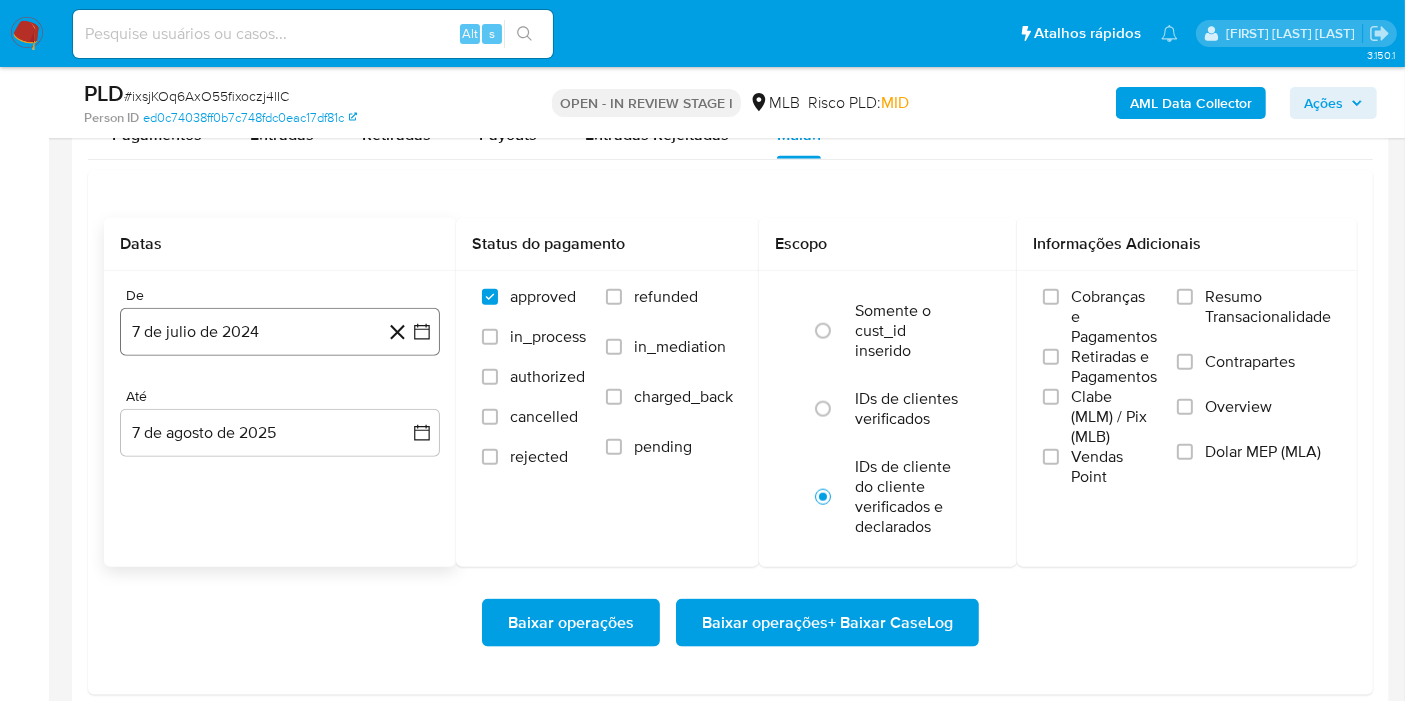 click on "7 de julio de 2024" at bounding box center [280, 332] 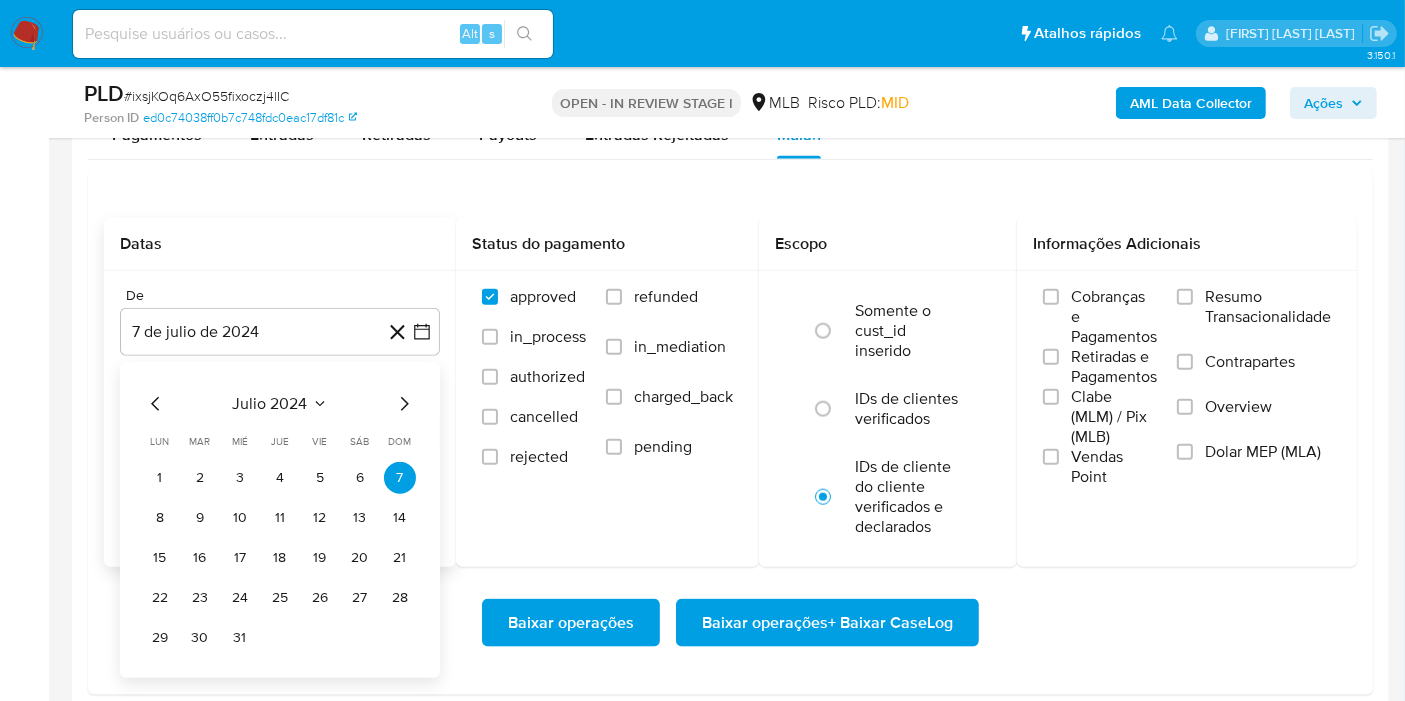 click on "julio 2024" at bounding box center (270, 404) 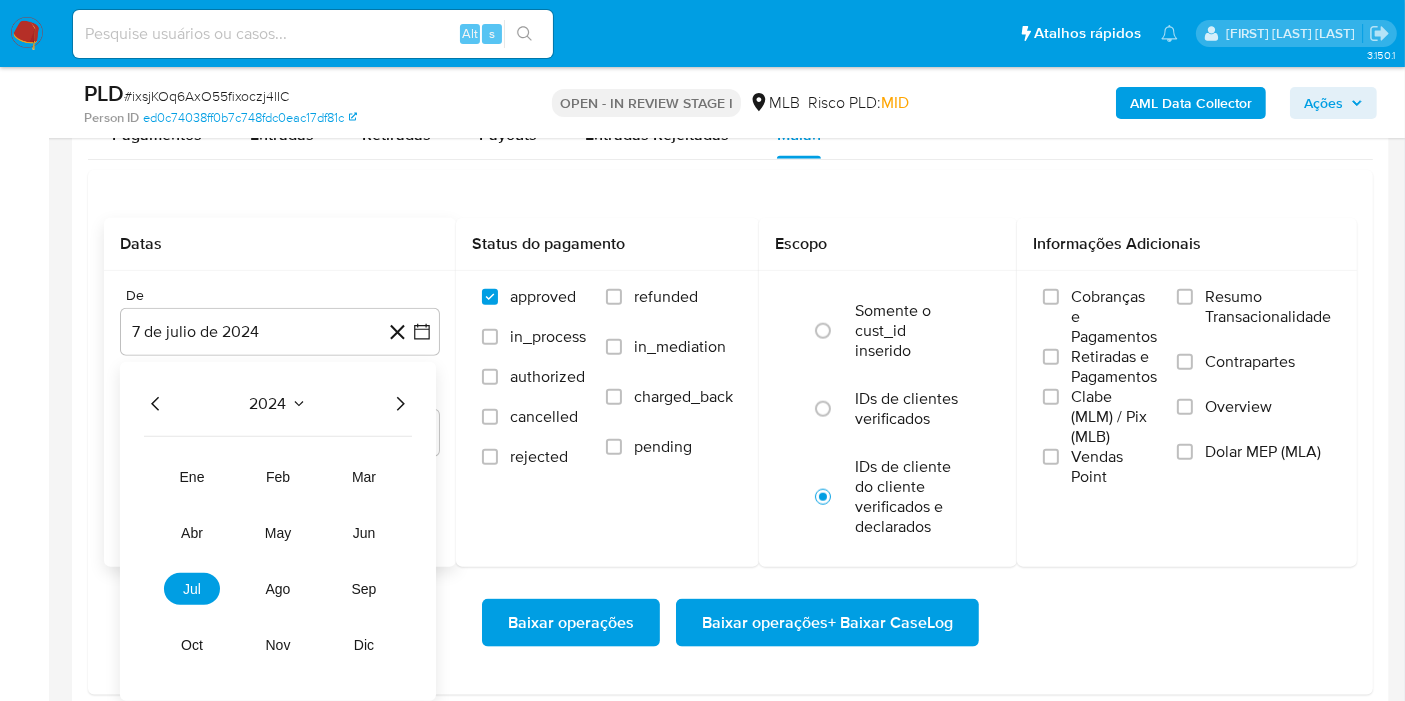 click 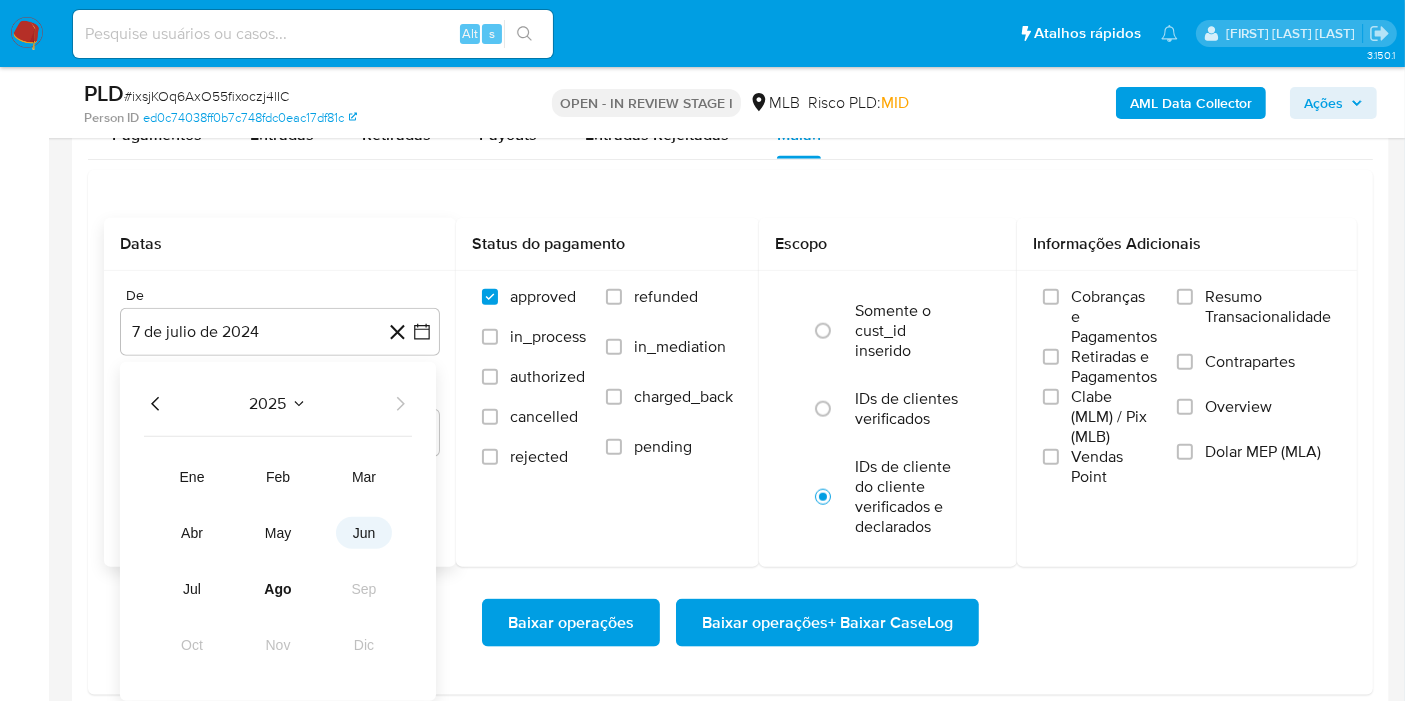 click on "jun" at bounding box center [364, 533] 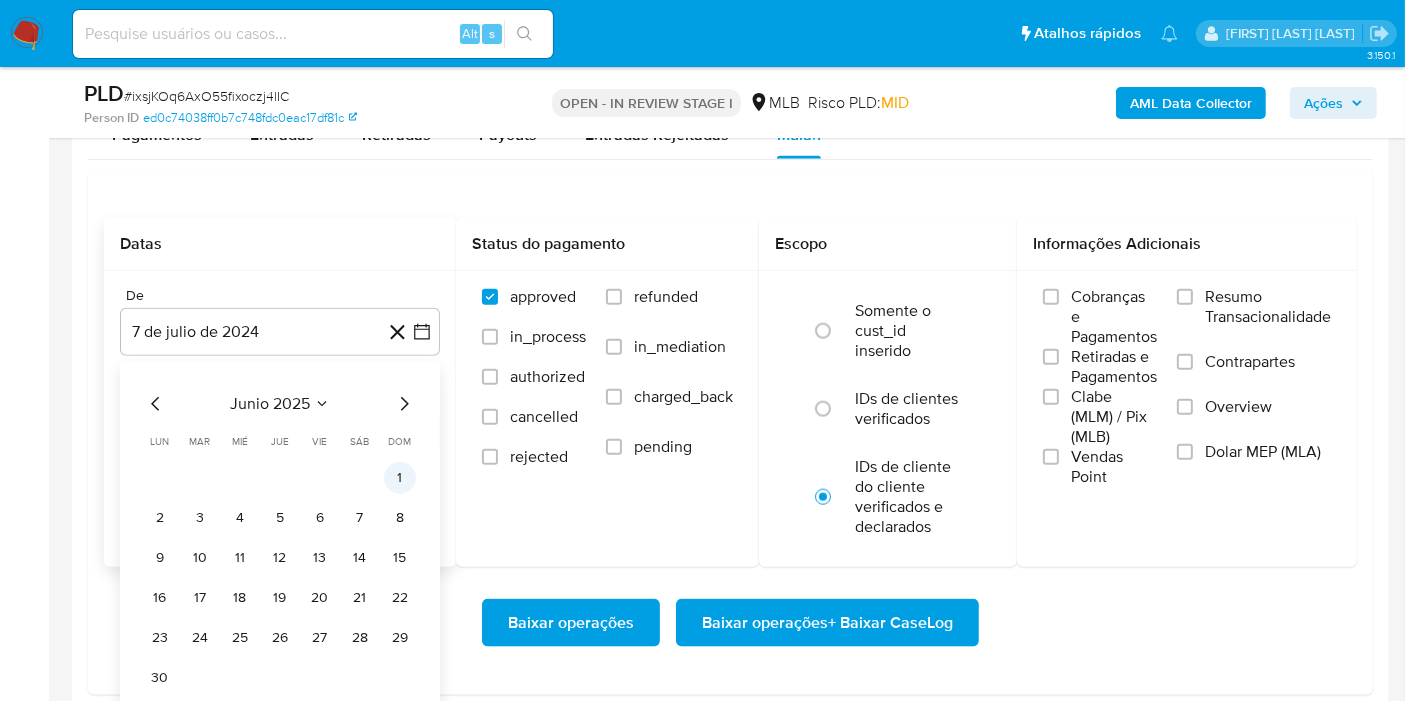 click on "1" at bounding box center [400, 478] 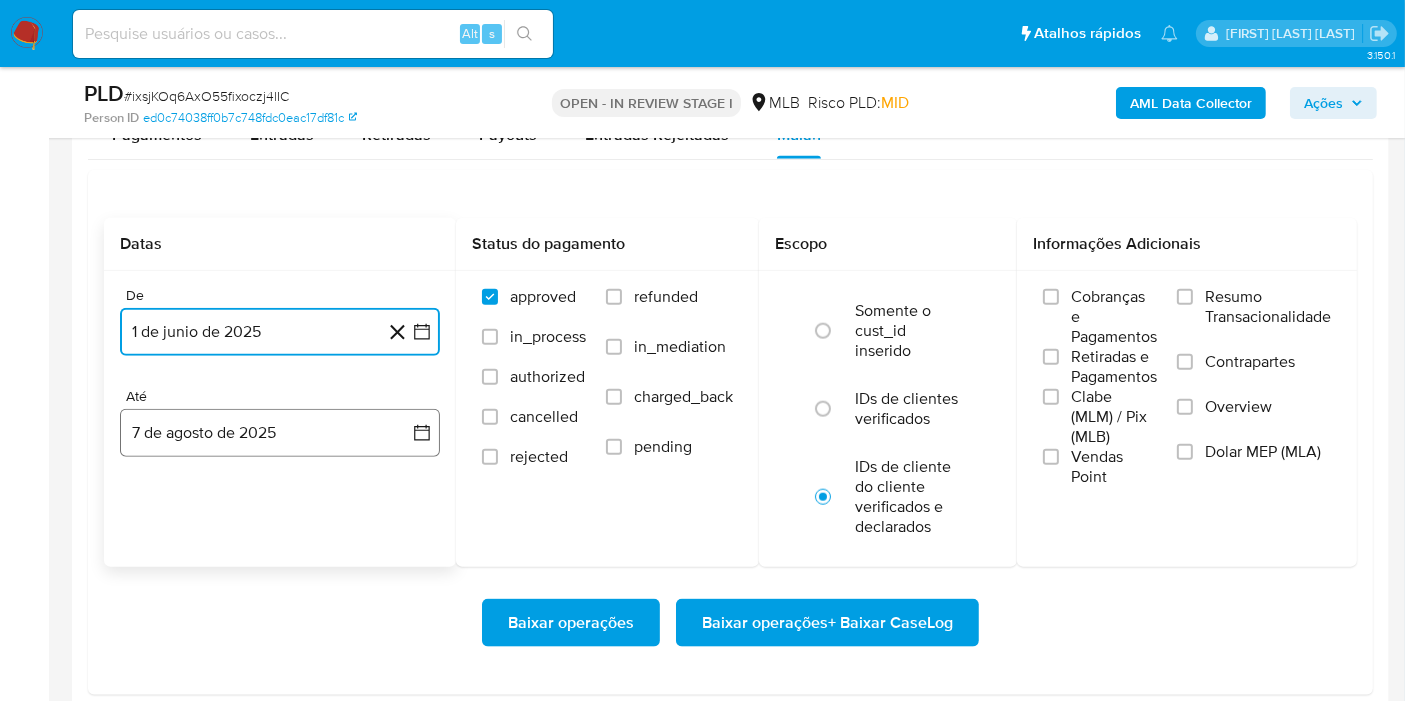 click on "7 de agosto de 2025" at bounding box center (280, 433) 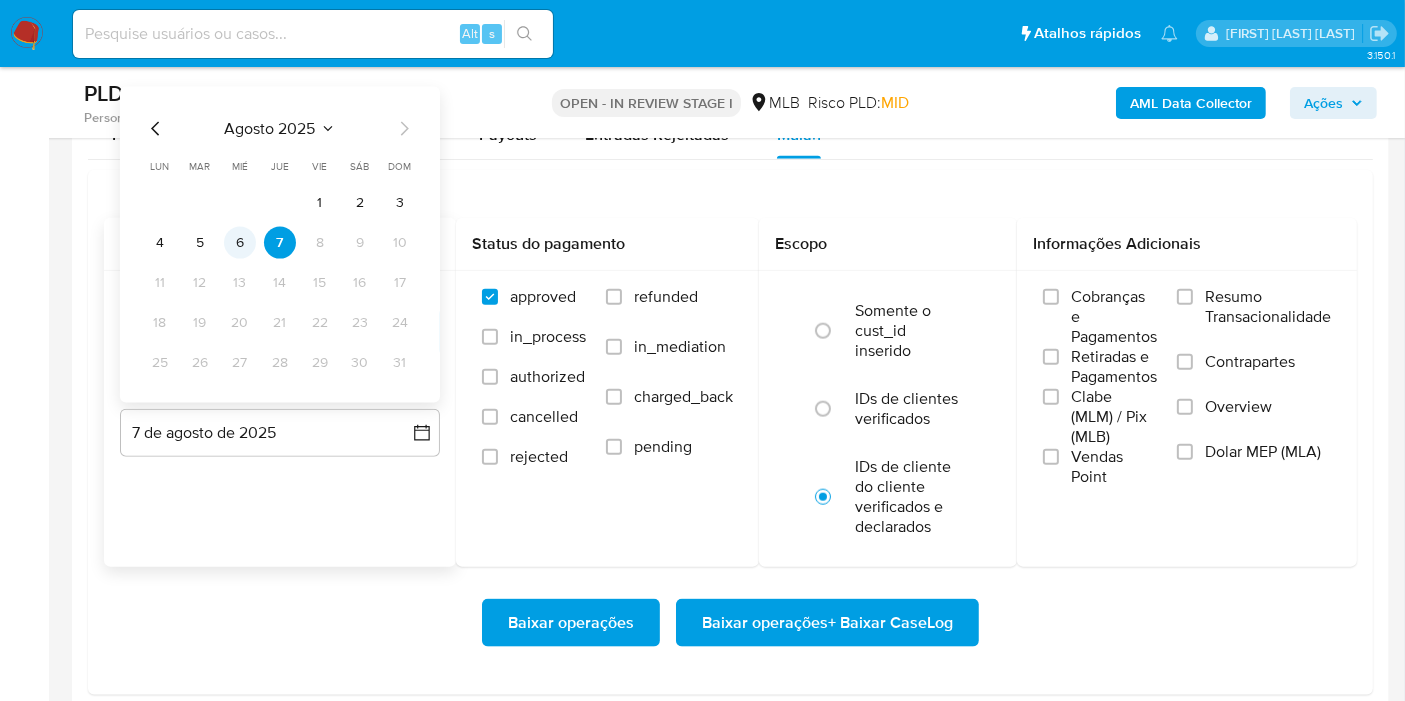 click on "6" at bounding box center [240, 243] 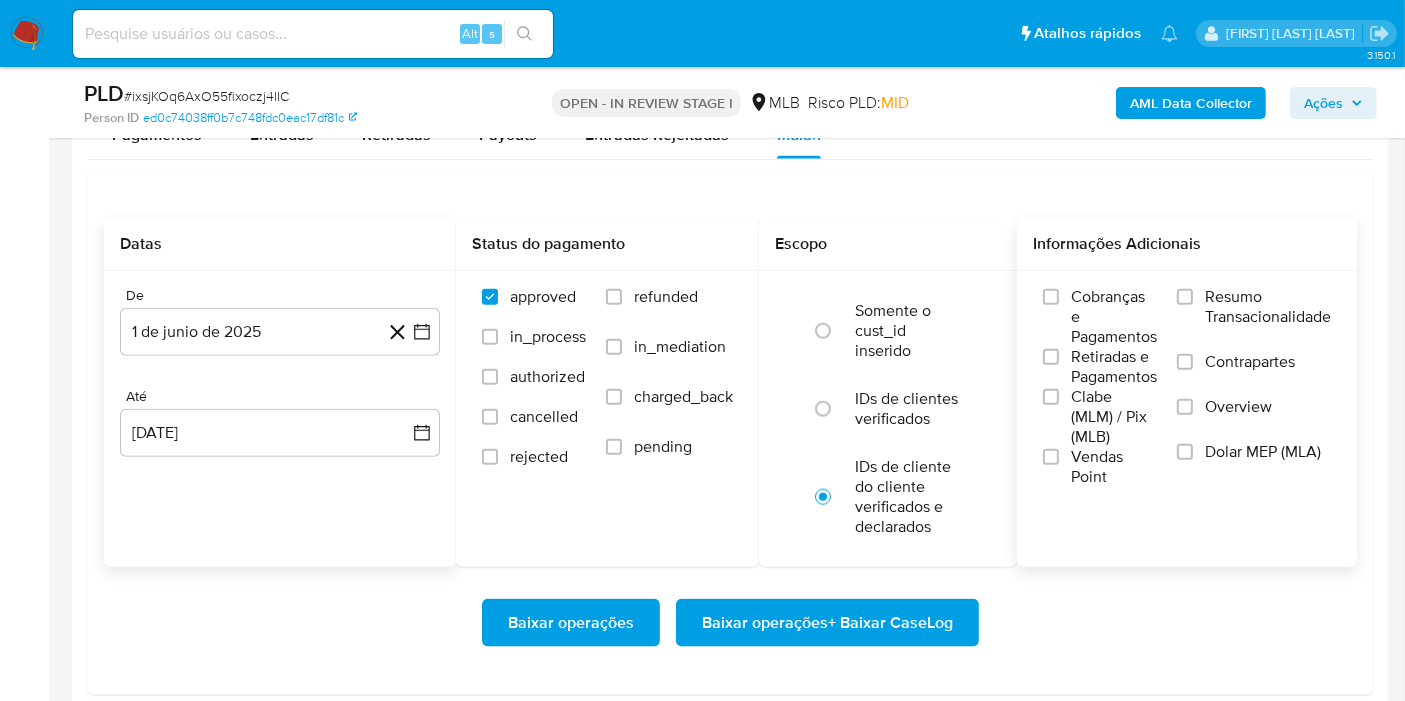 click on "Cobranças e Pagamentos Retiradas e Pagamentos Clabe (MLM) / Pix (MLB) Vendas Point Resumo Transacionalidade Contrapartes Overview Dolar MEP (MLA)" at bounding box center (1187, 387) 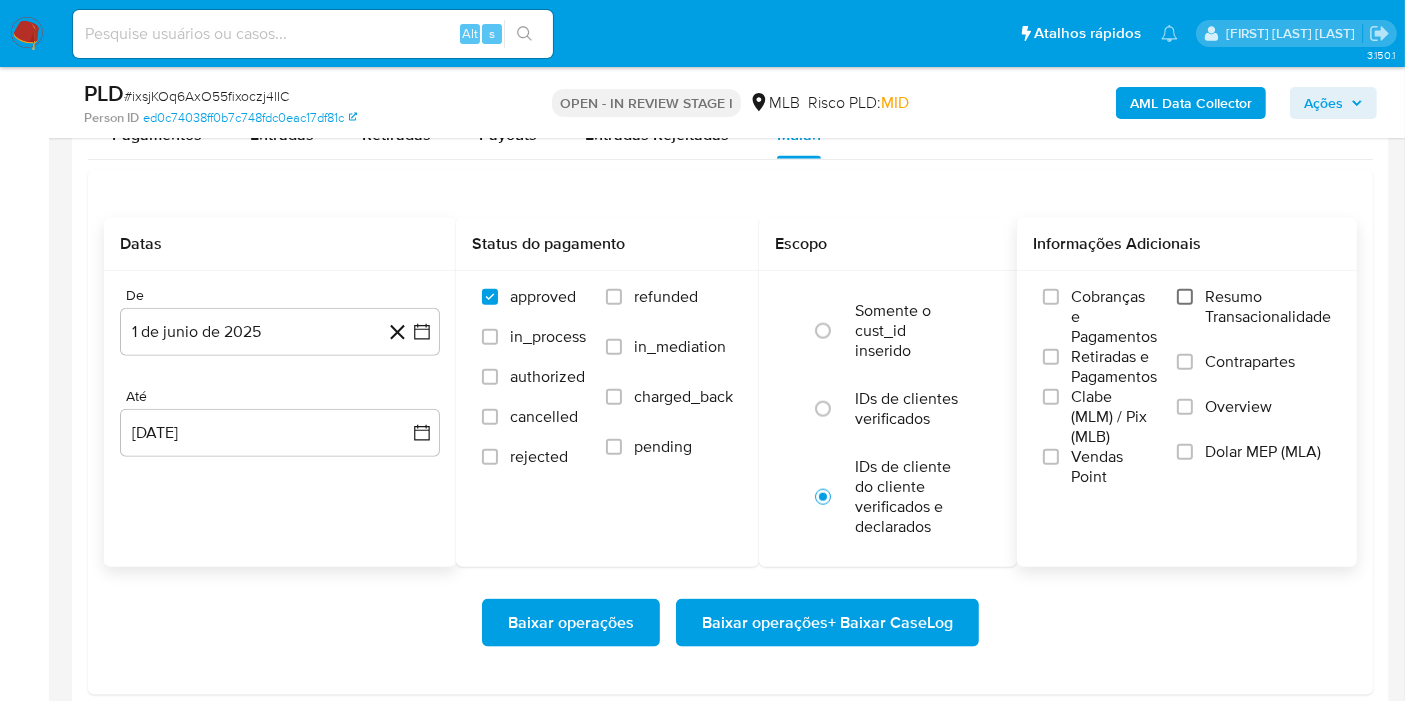 click on "Resumo Transacionalidade" at bounding box center [1185, 297] 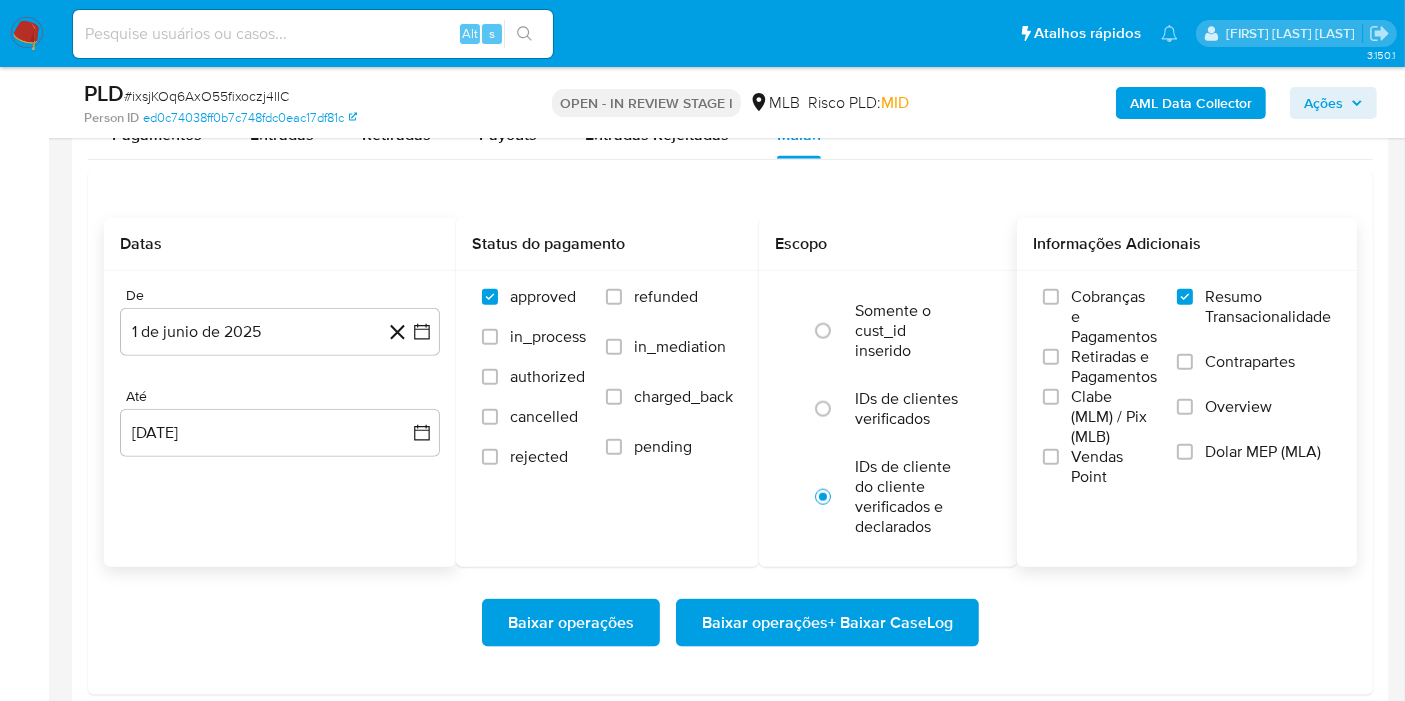 click on "Baixar operações  +   Baixar CaseLog" at bounding box center (827, 623) 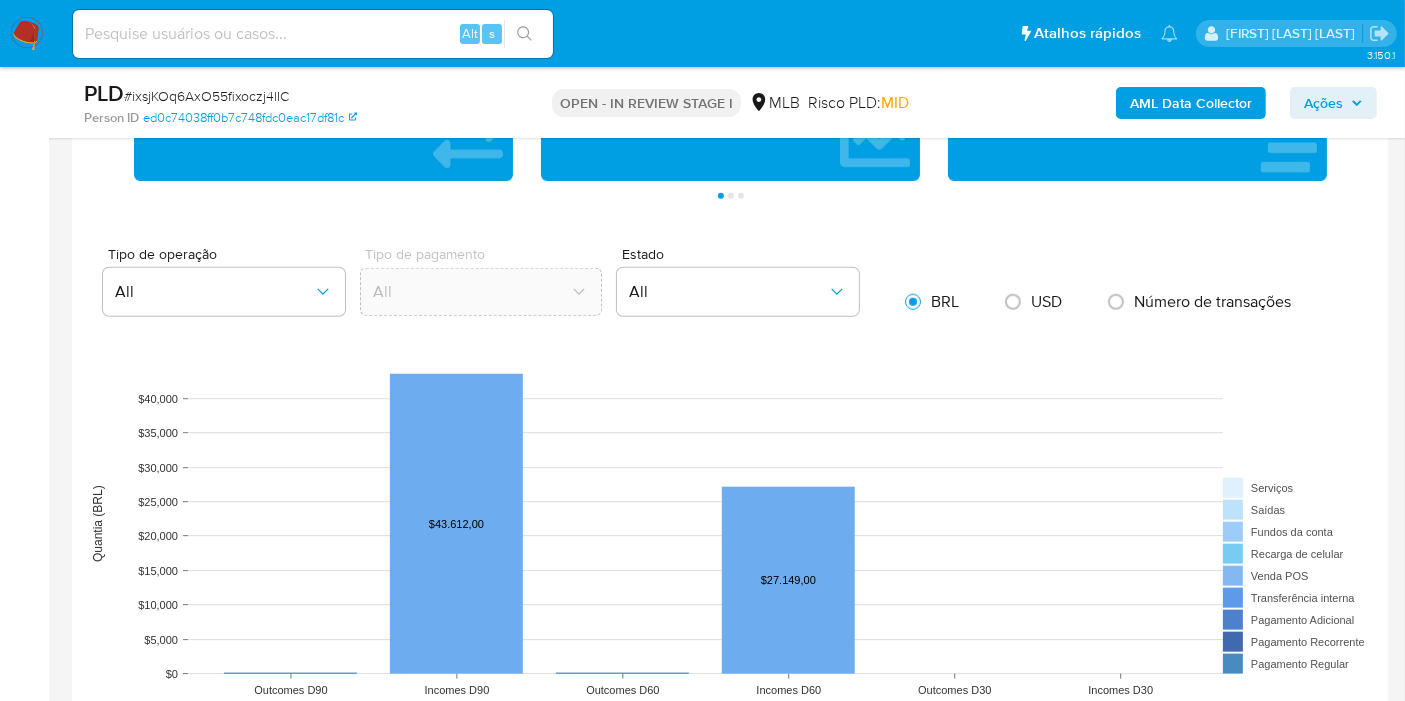 scroll, scrollTop: 414, scrollLeft: 0, axis: vertical 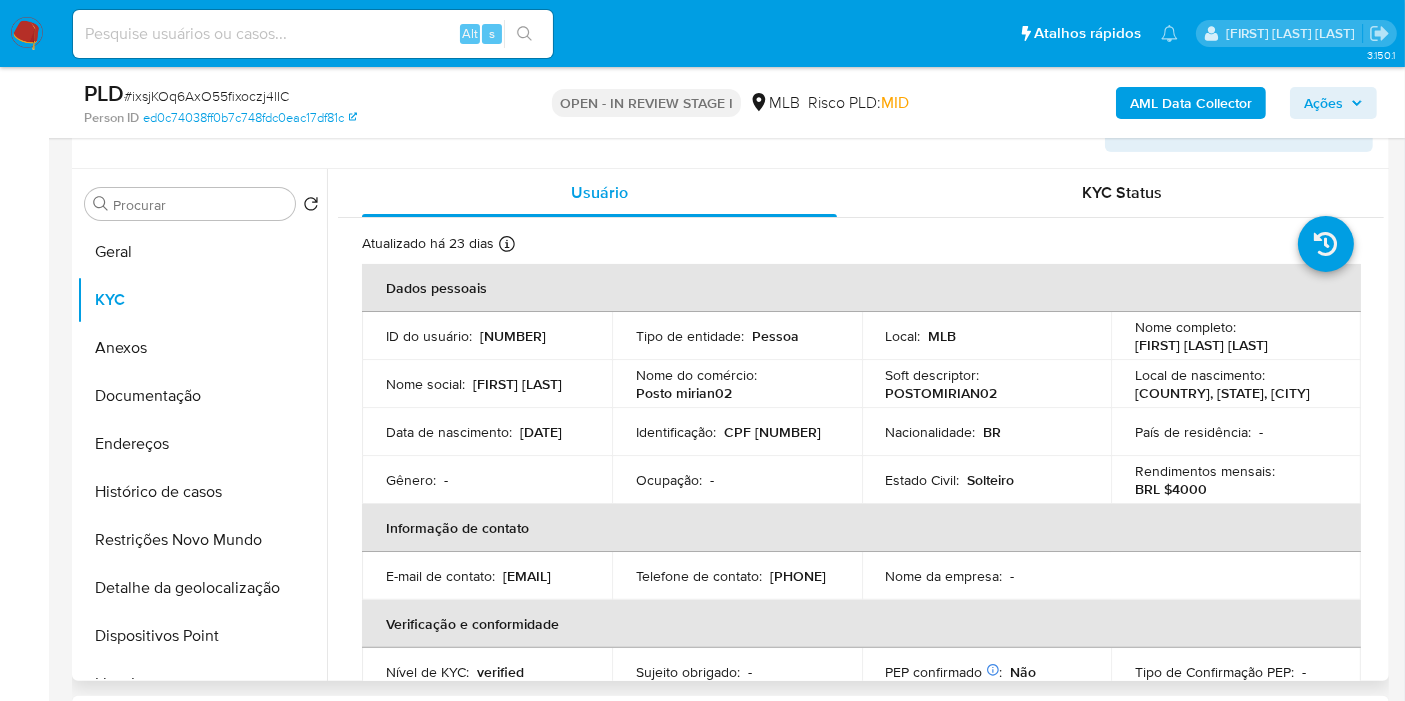 drag, startPoint x: 102, startPoint y: 243, endPoint x: 328, endPoint y: 226, distance: 226.63847 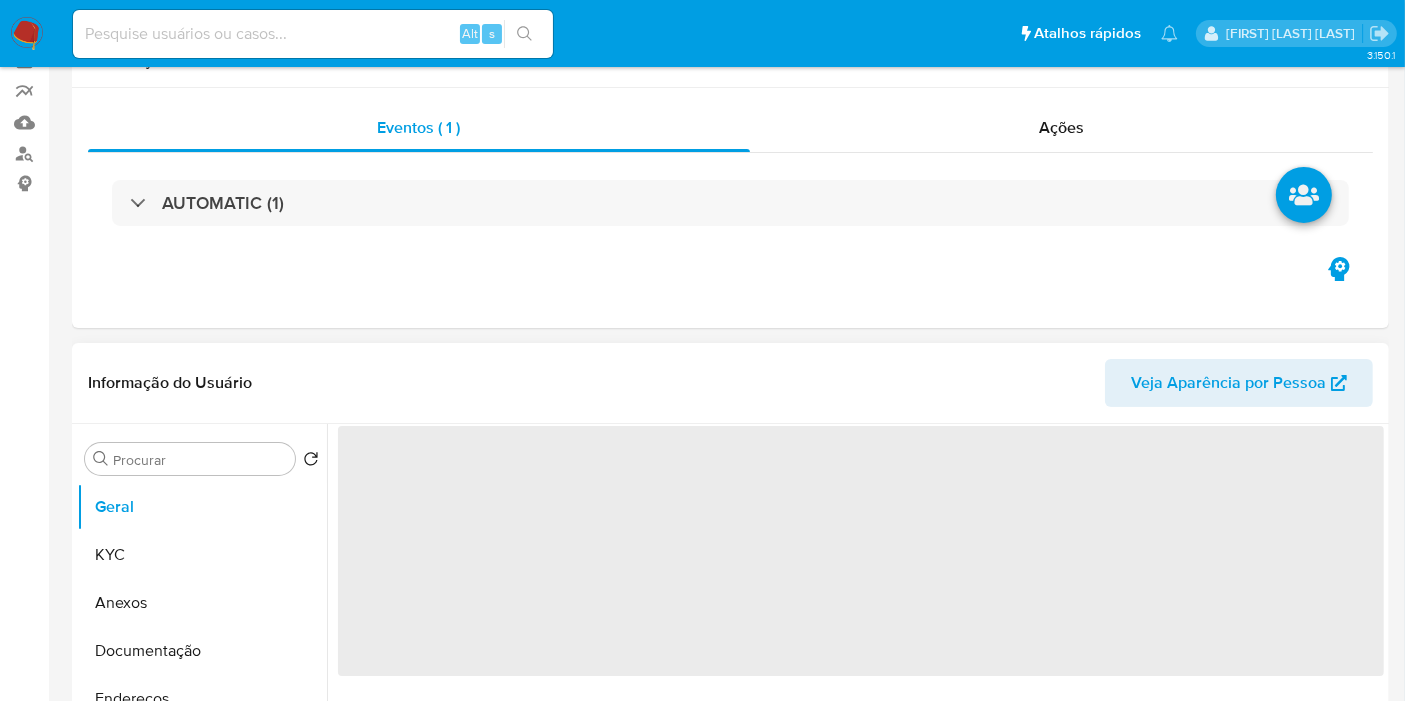 scroll, scrollTop: 0, scrollLeft: 0, axis: both 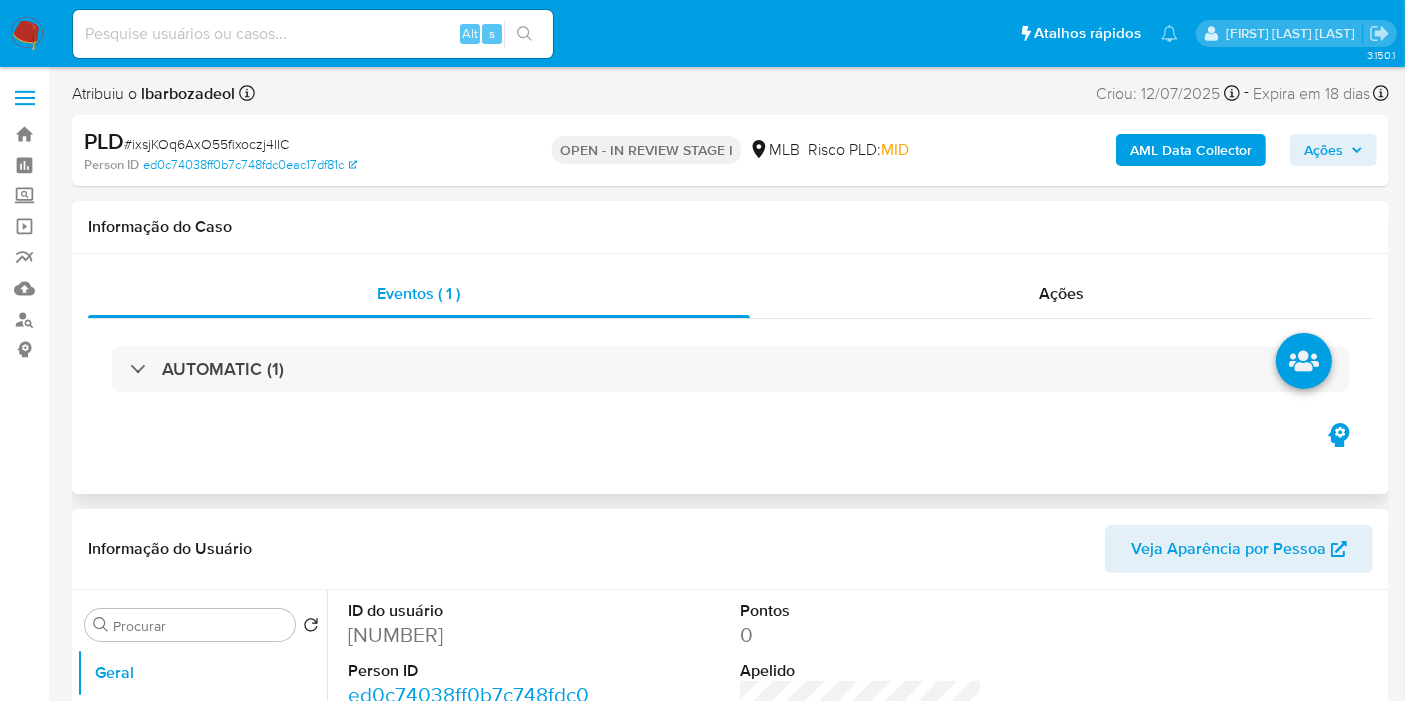 type 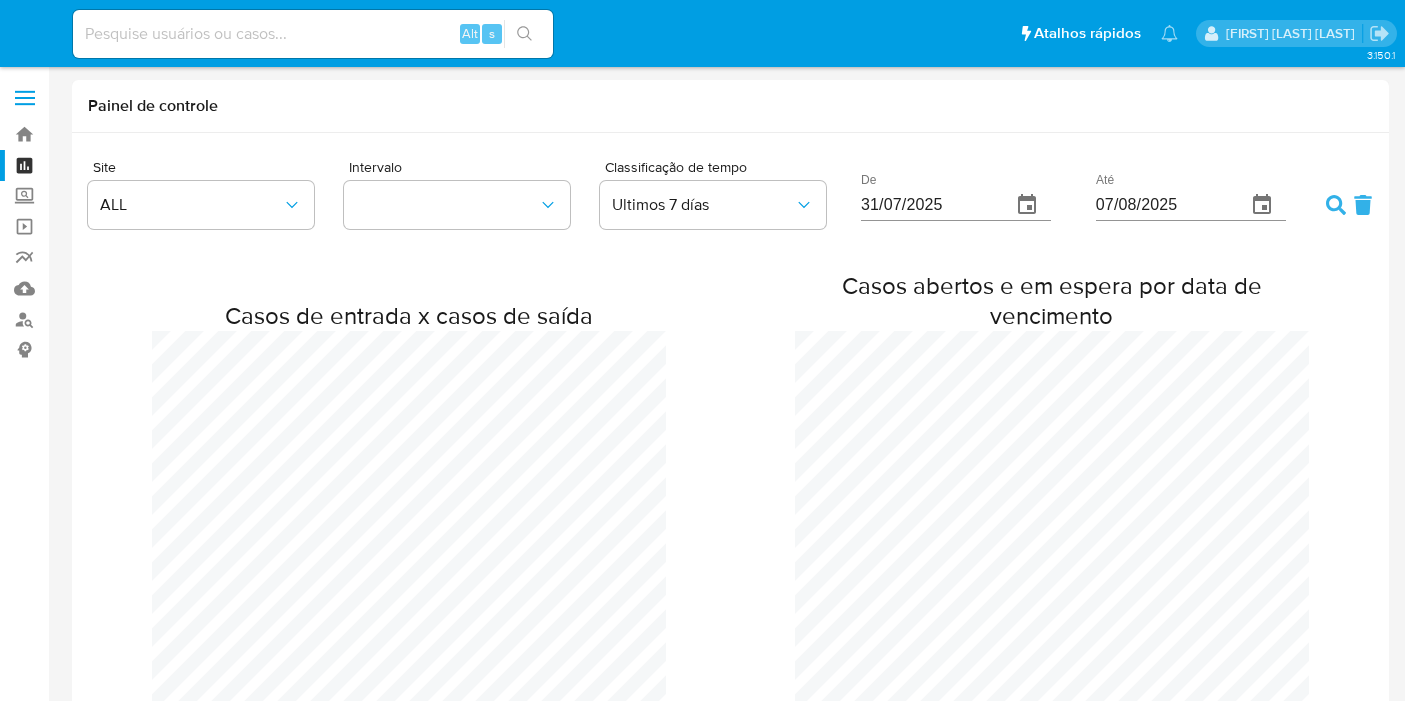 scroll, scrollTop: 0, scrollLeft: 0, axis: both 